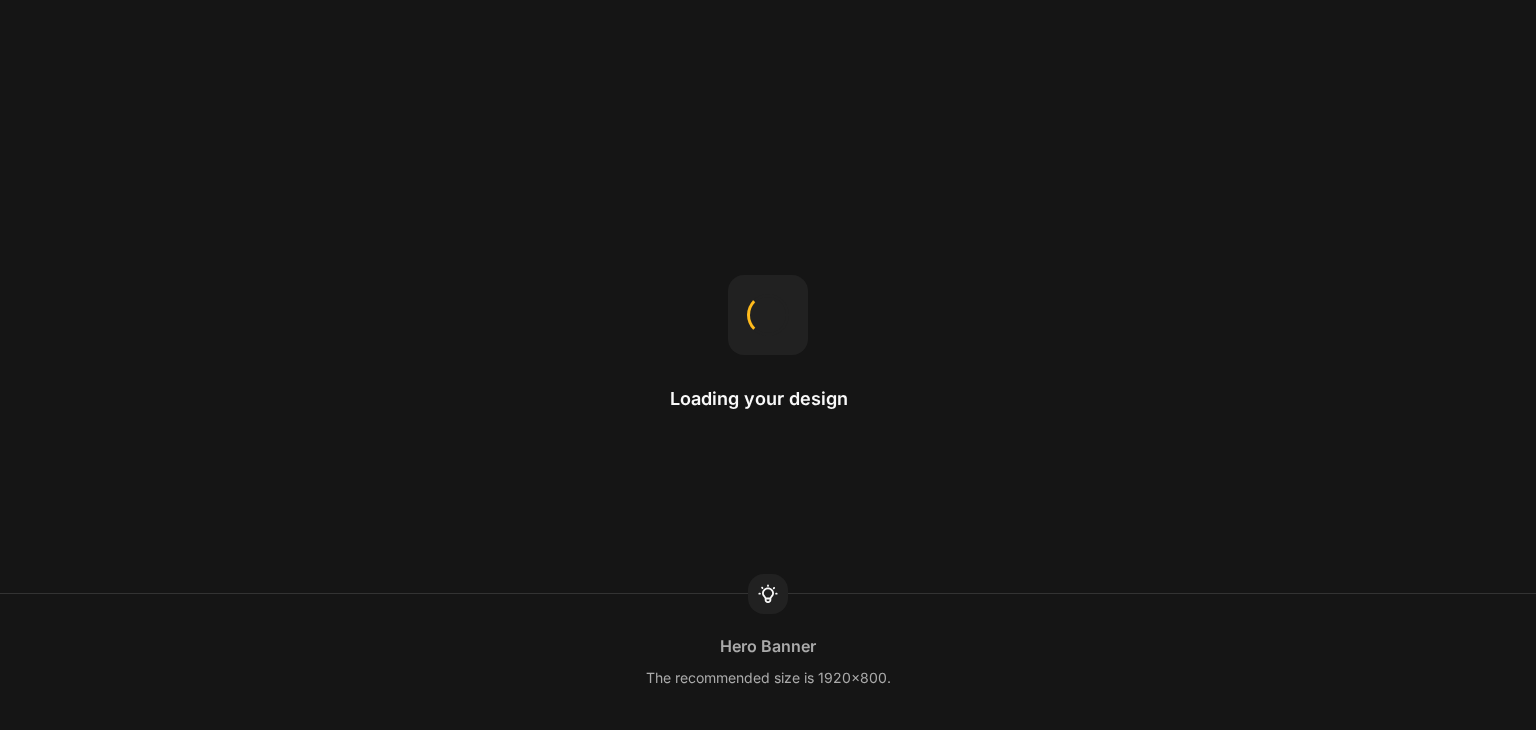 scroll, scrollTop: 0, scrollLeft: 0, axis: both 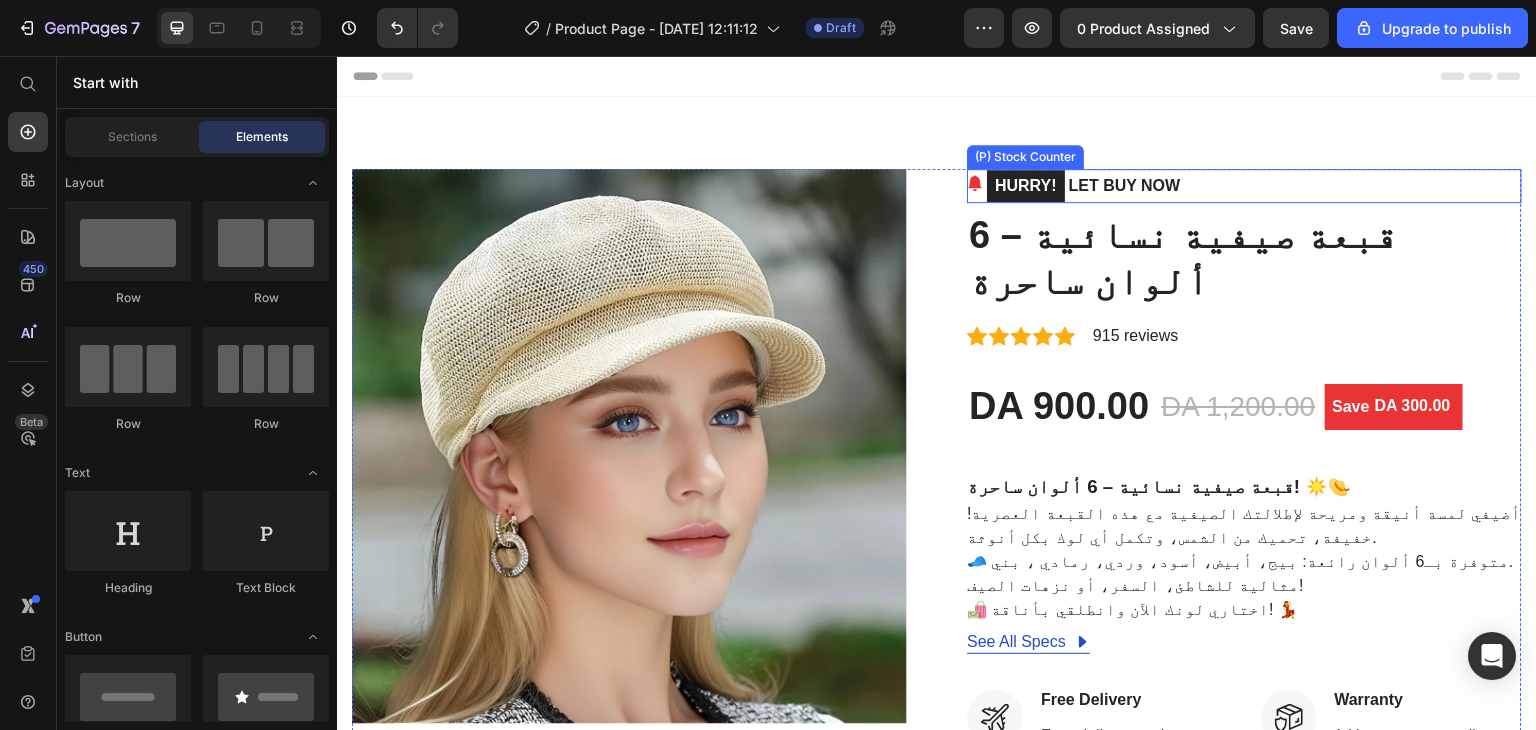 click on "HURRY!" at bounding box center (1026, 186) 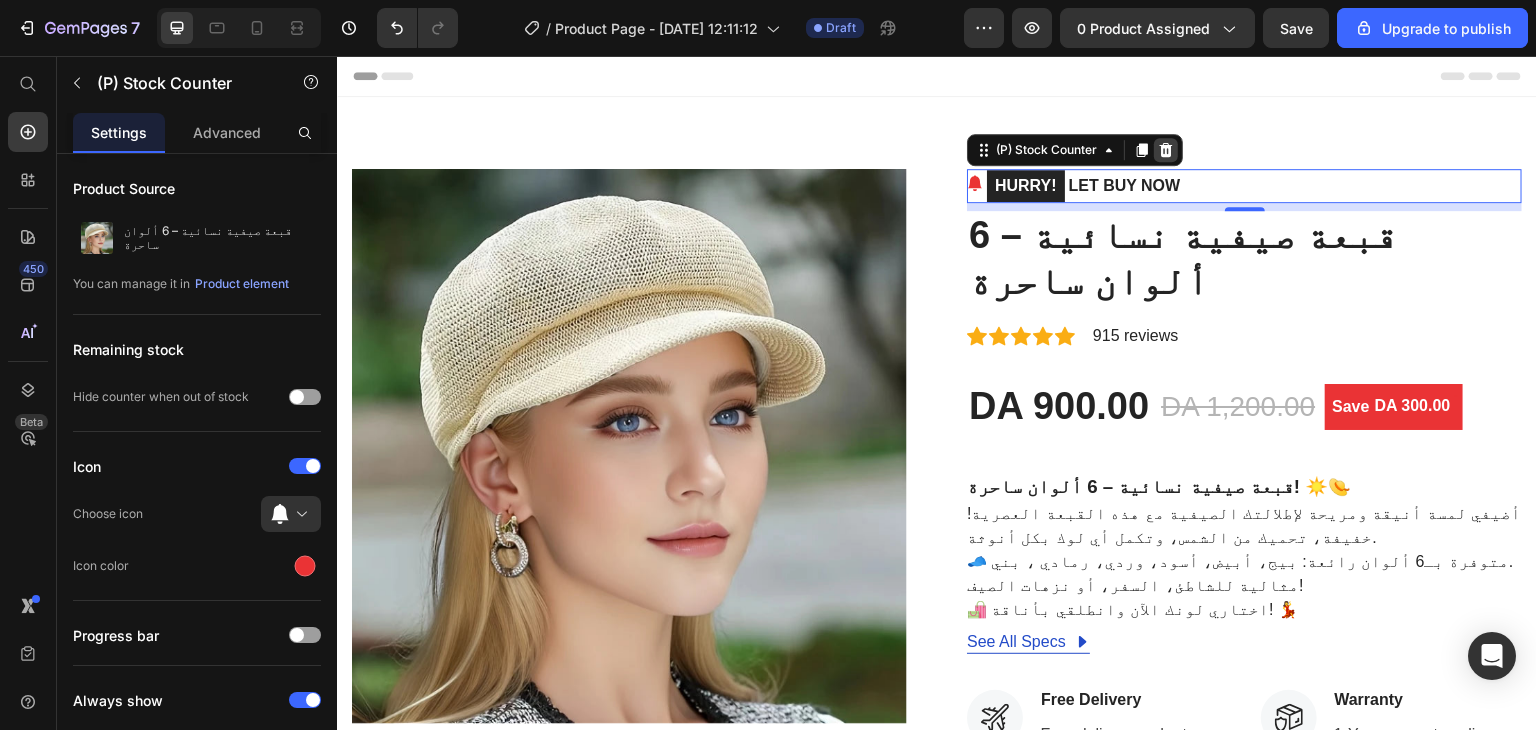 click 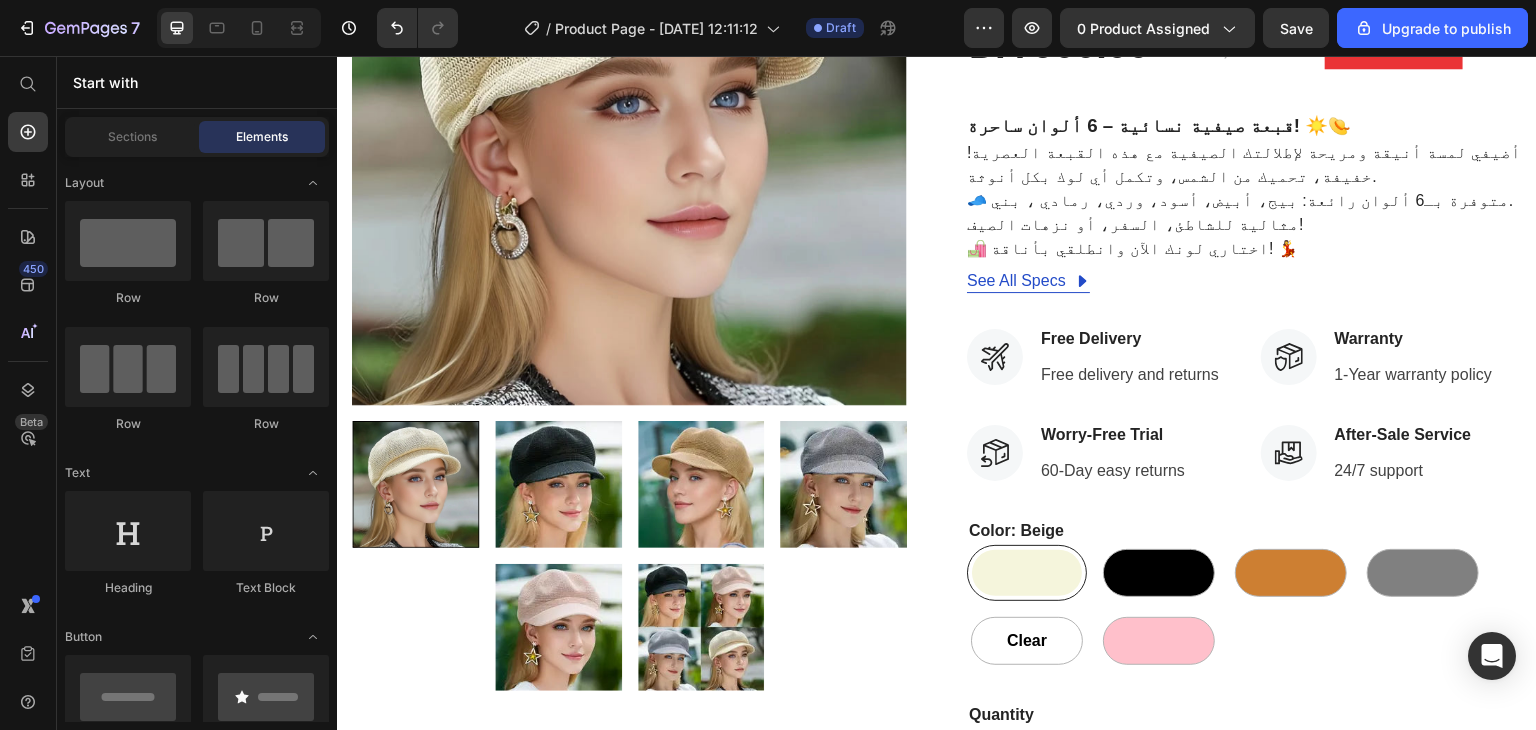 scroll, scrollTop: 218, scrollLeft: 0, axis: vertical 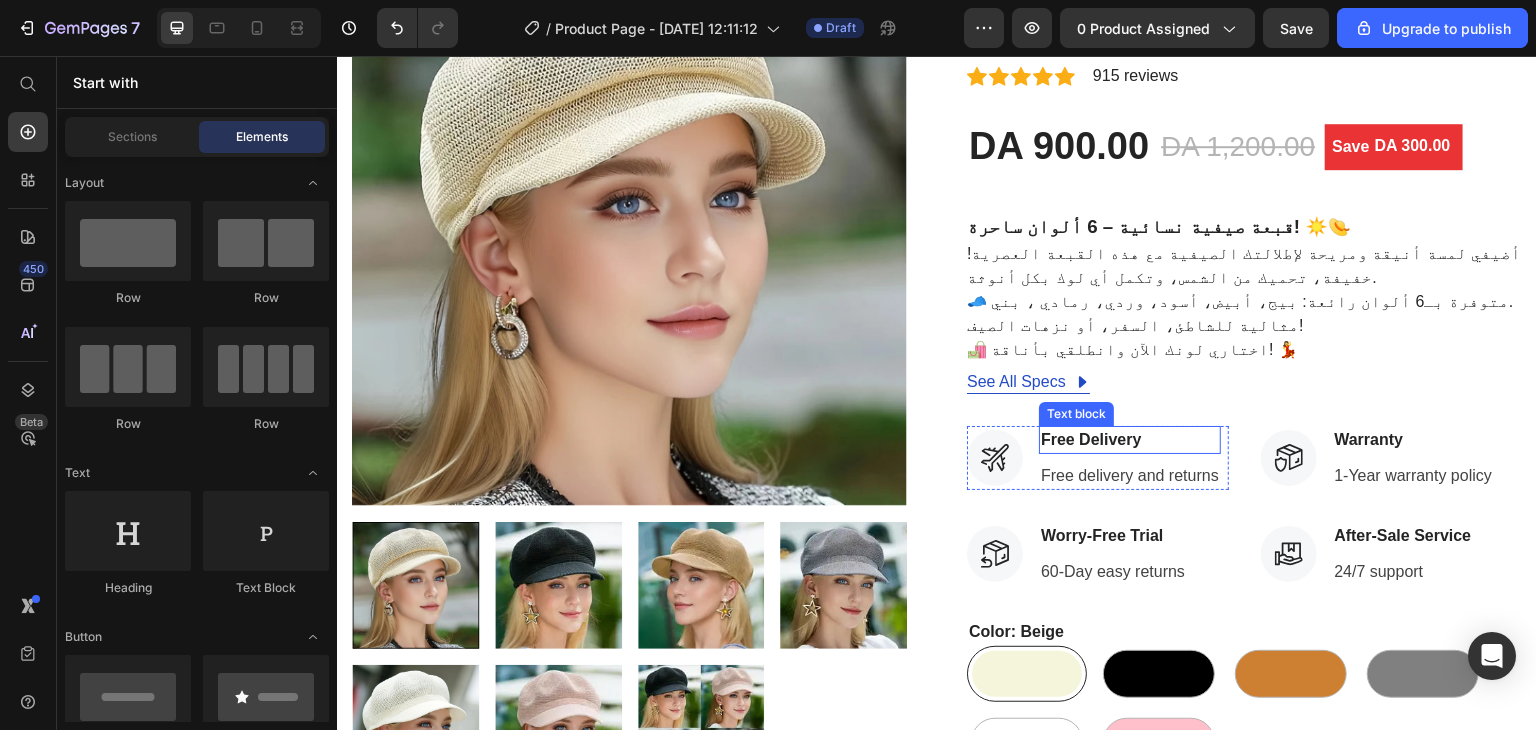 click on "Free Delivery" at bounding box center [1130, 440] 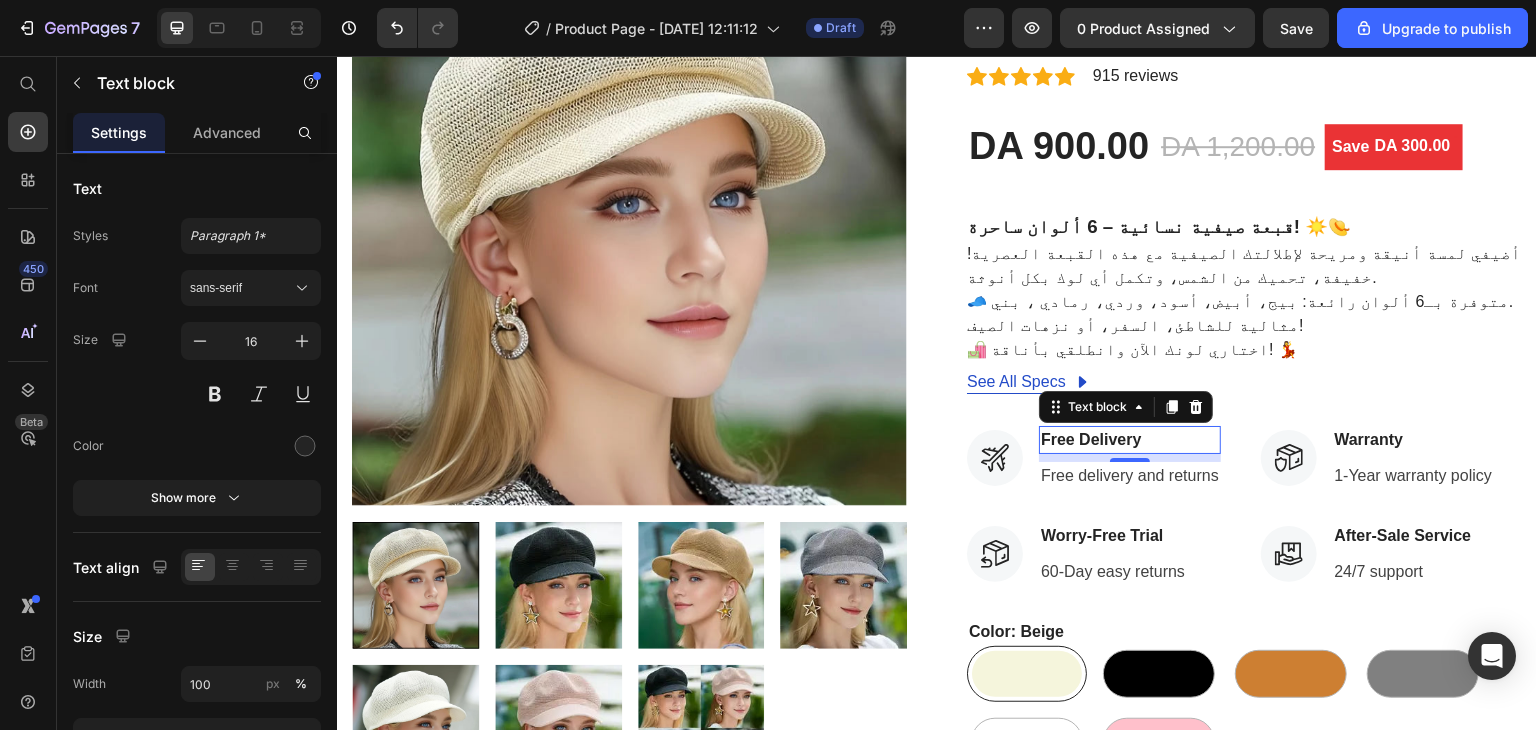 click on "Free Delivery" at bounding box center [1130, 440] 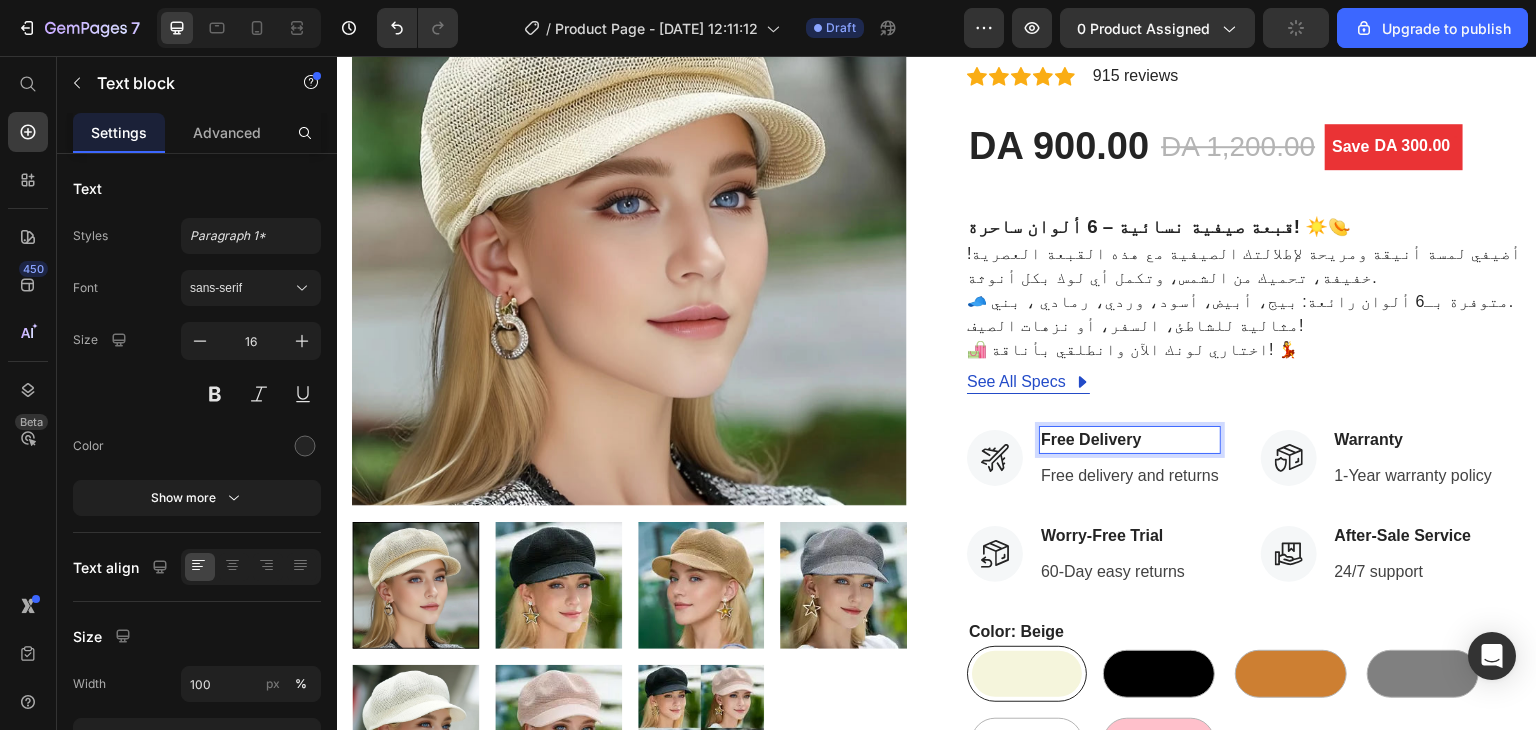click on "Free Delivery" at bounding box center [1130, 440] 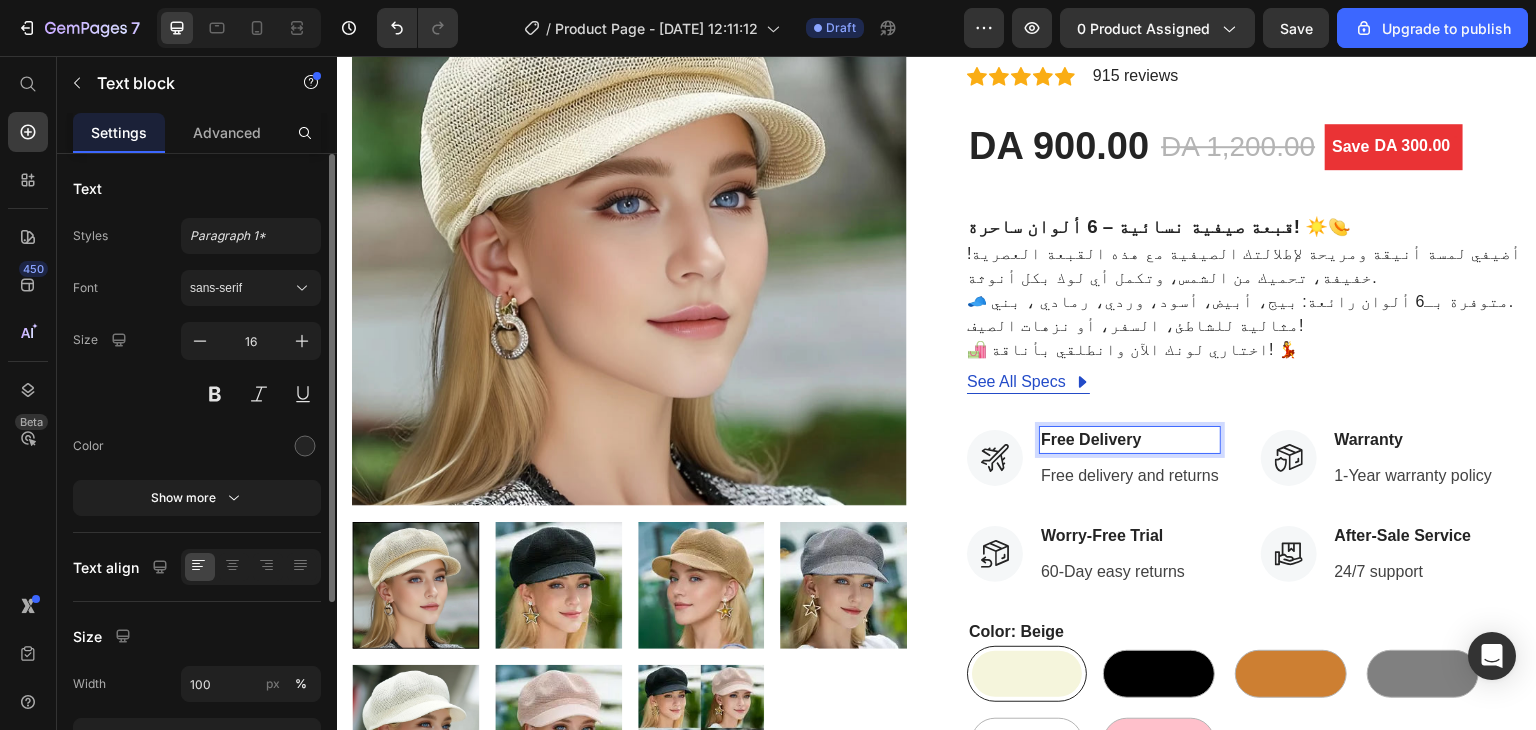 click on "Text" at bounding box center (87, 188) 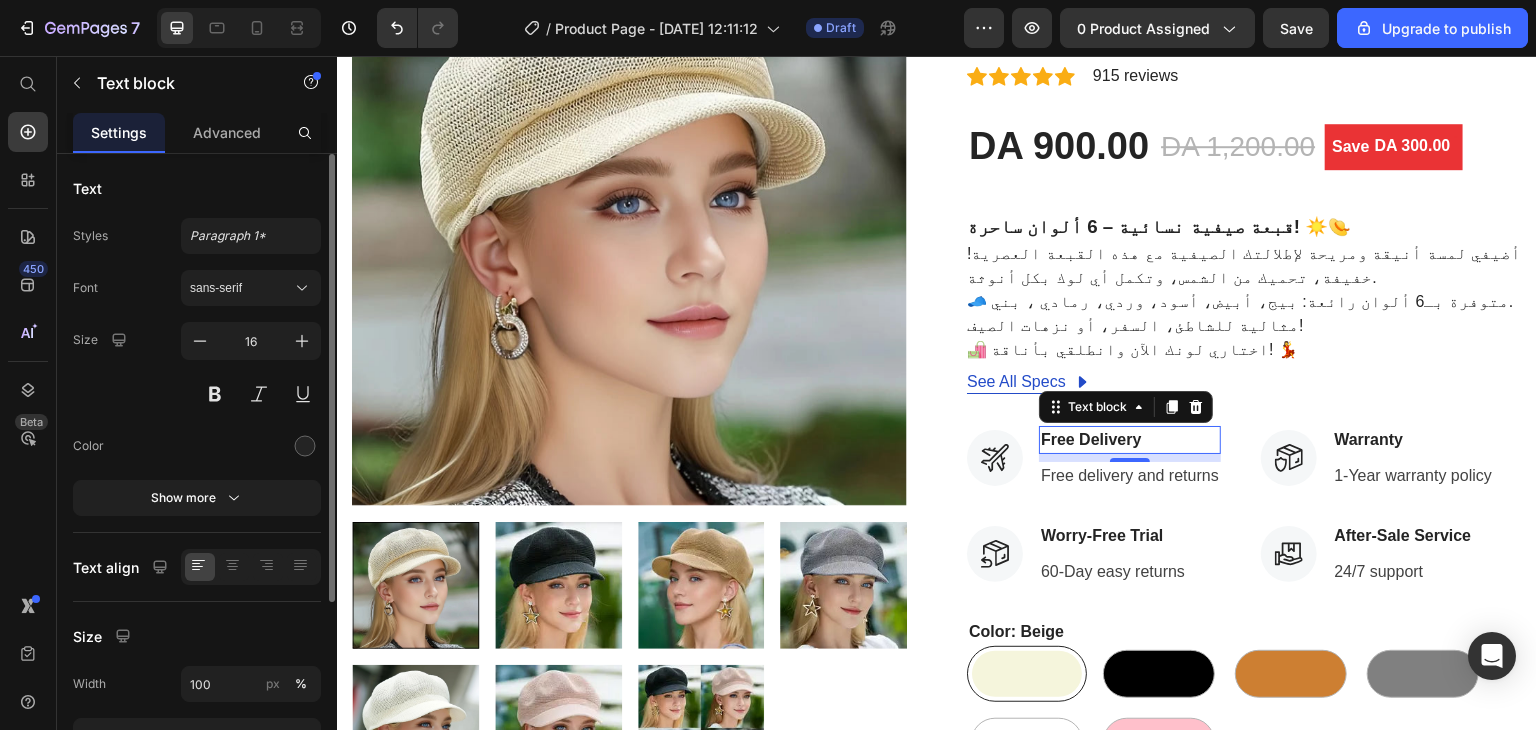 click on "Text" at bounding box center (197, 188) 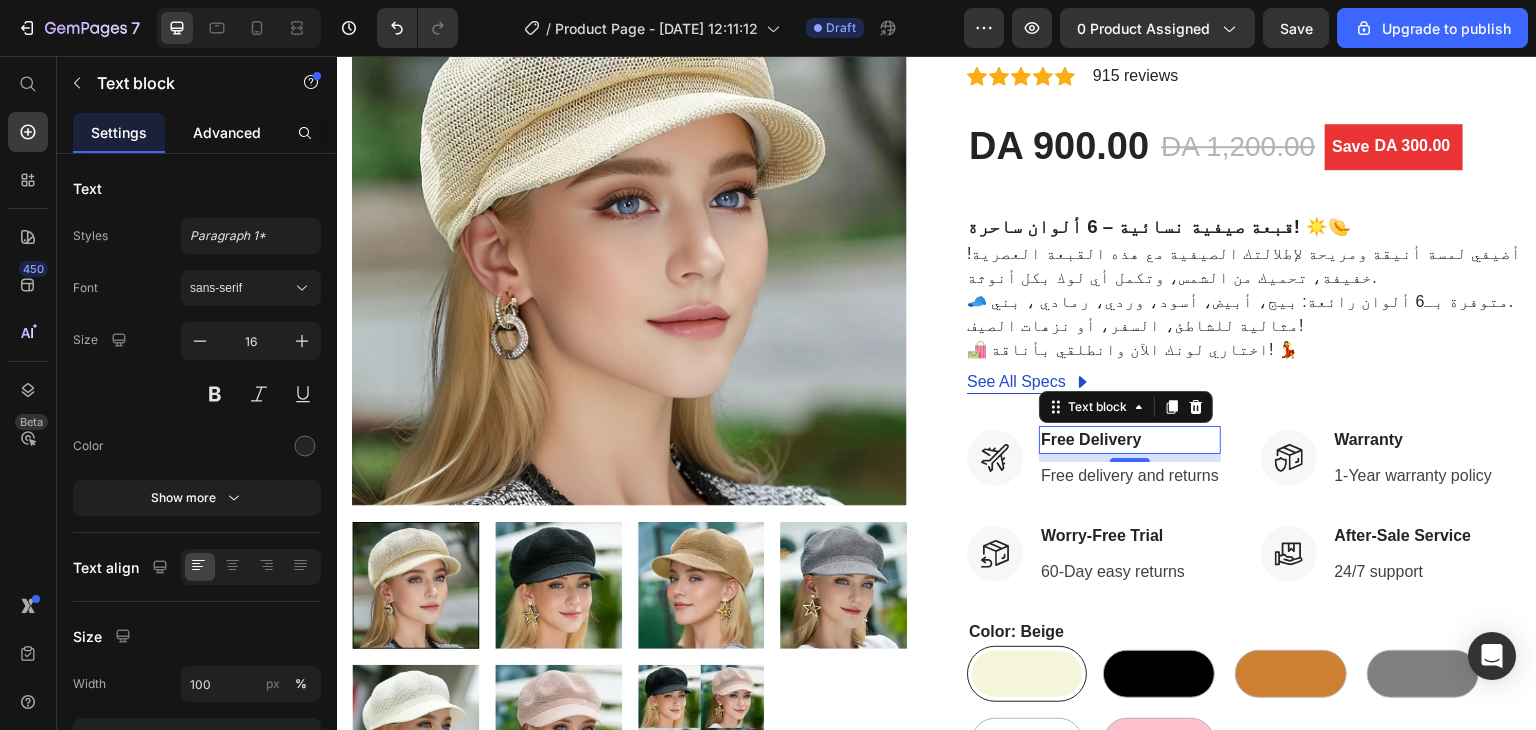 click on "Advanced" at bounding box center (227, 132) 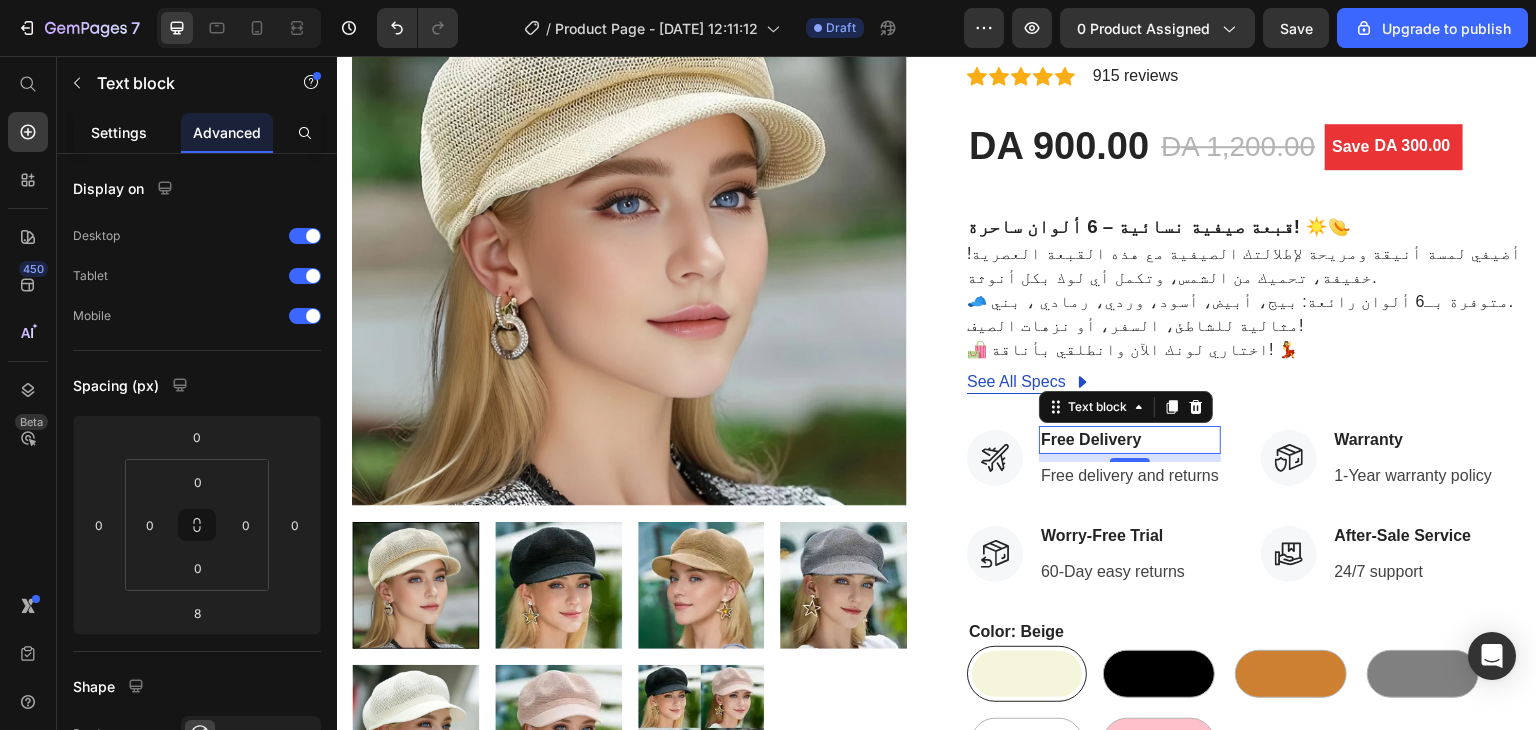 click on "Settings" at bounding box center (119, 132) 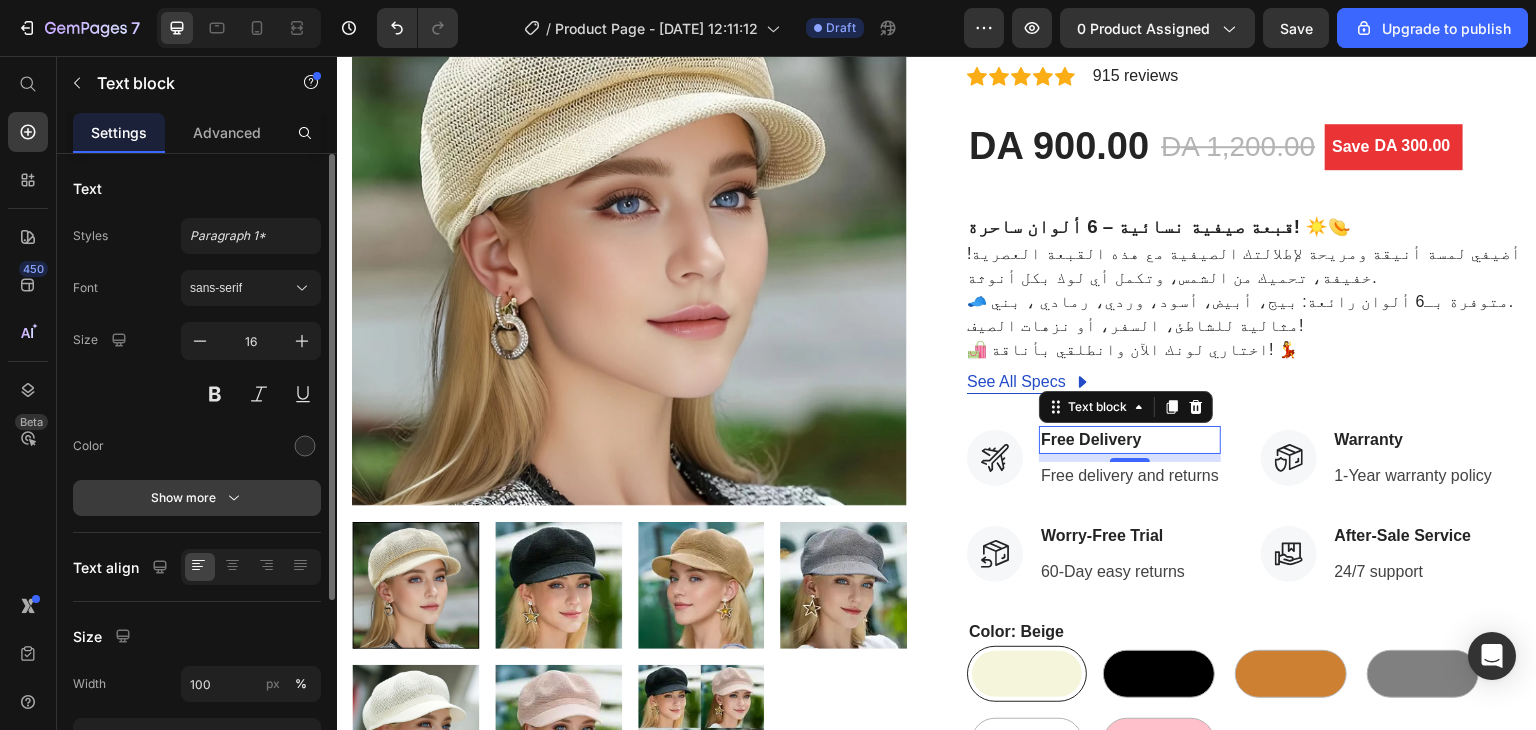 click on "Show more" at bounding box center (197, 498) 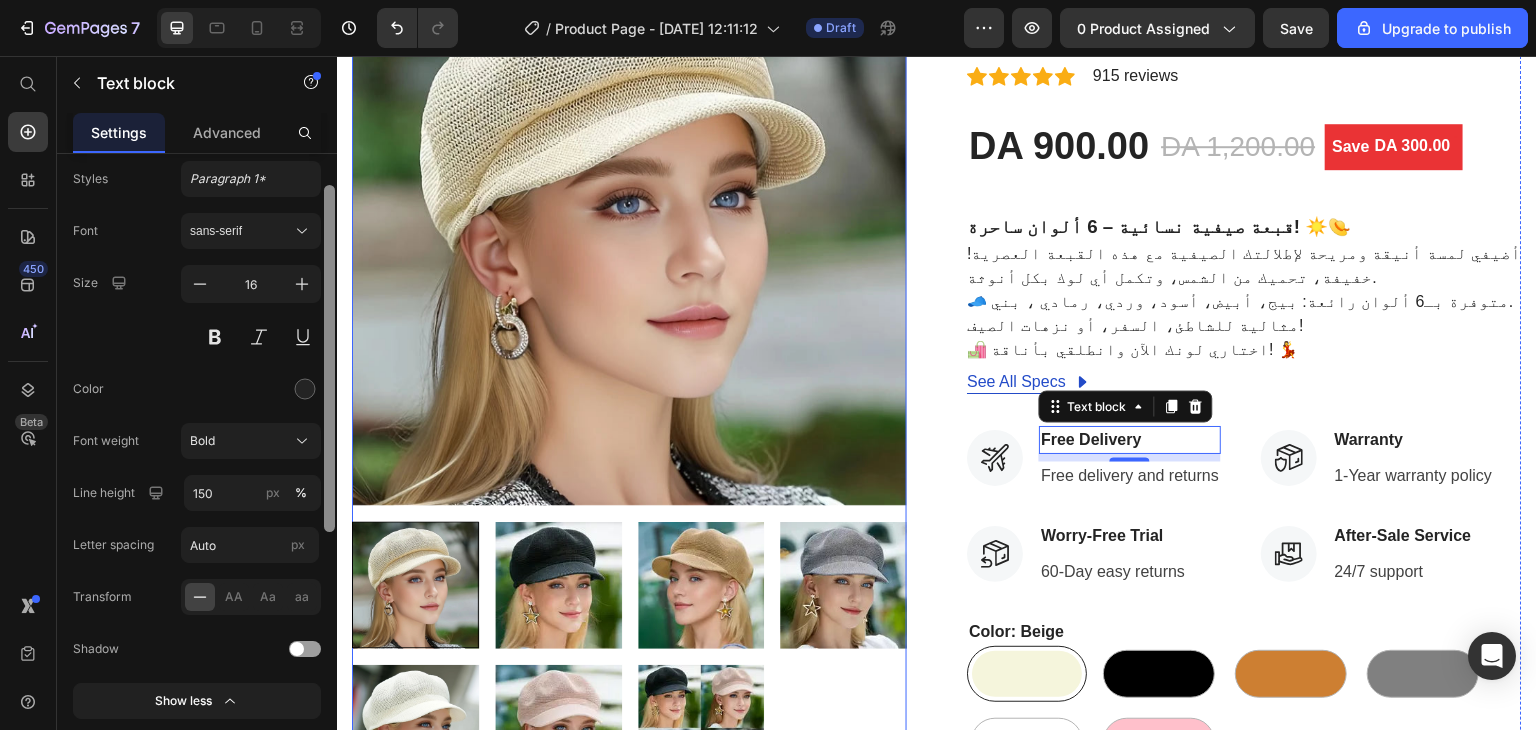 drag, startPoint x: 344, startPoint y: 615, endPoint x: 352, endPoint y: 658, distance: 43.737854 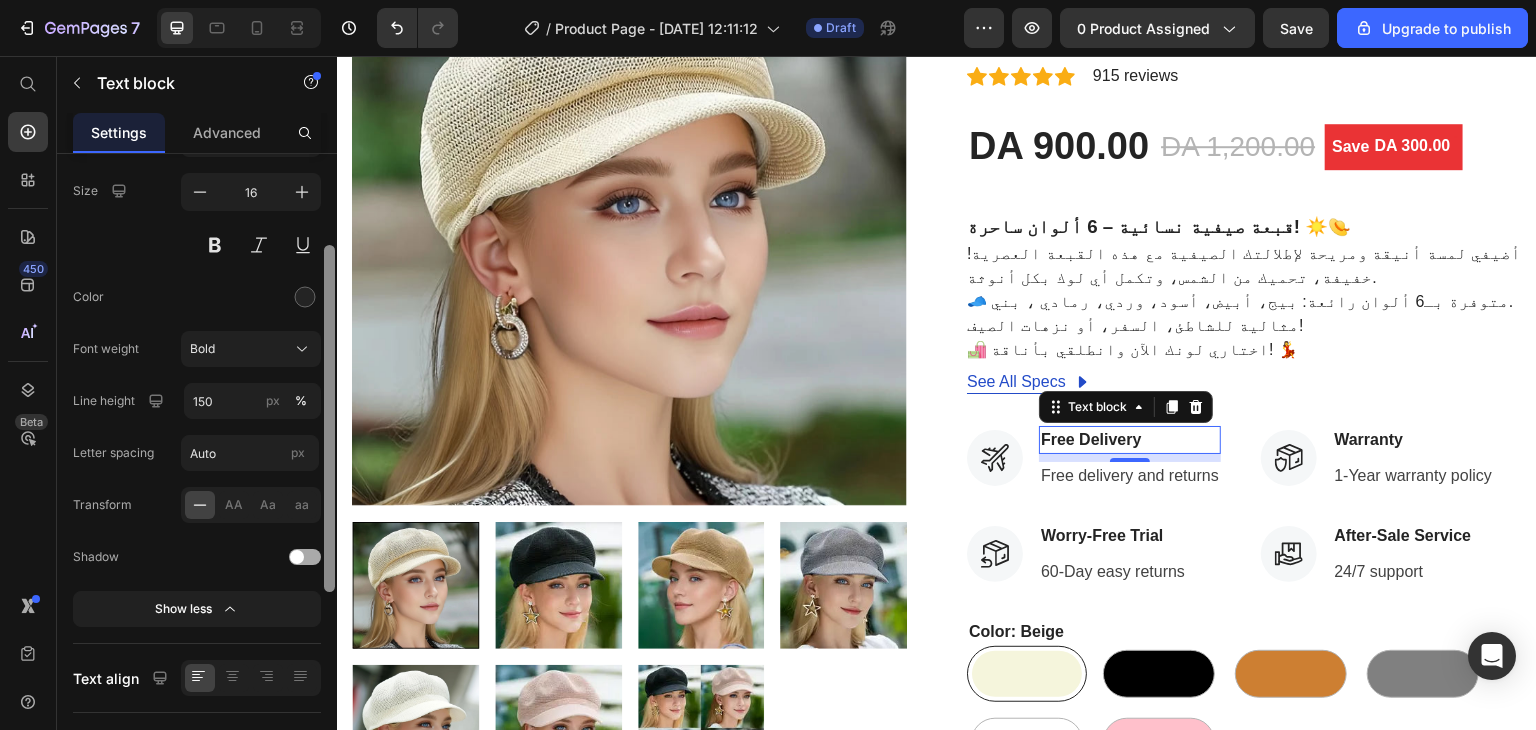 scroll, scrollTop: 148, scrollLeft: 0, axis: vertical 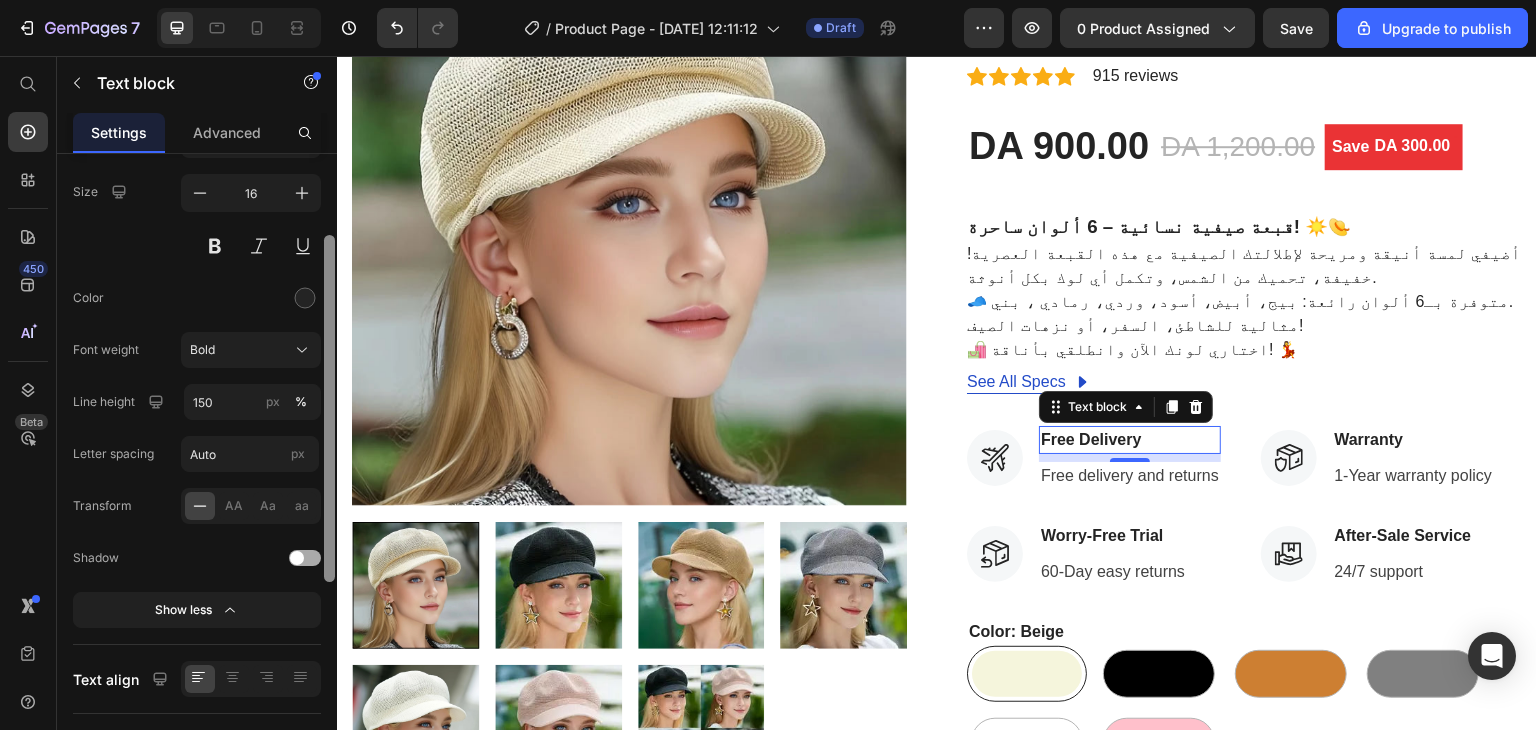 click on "Show less" 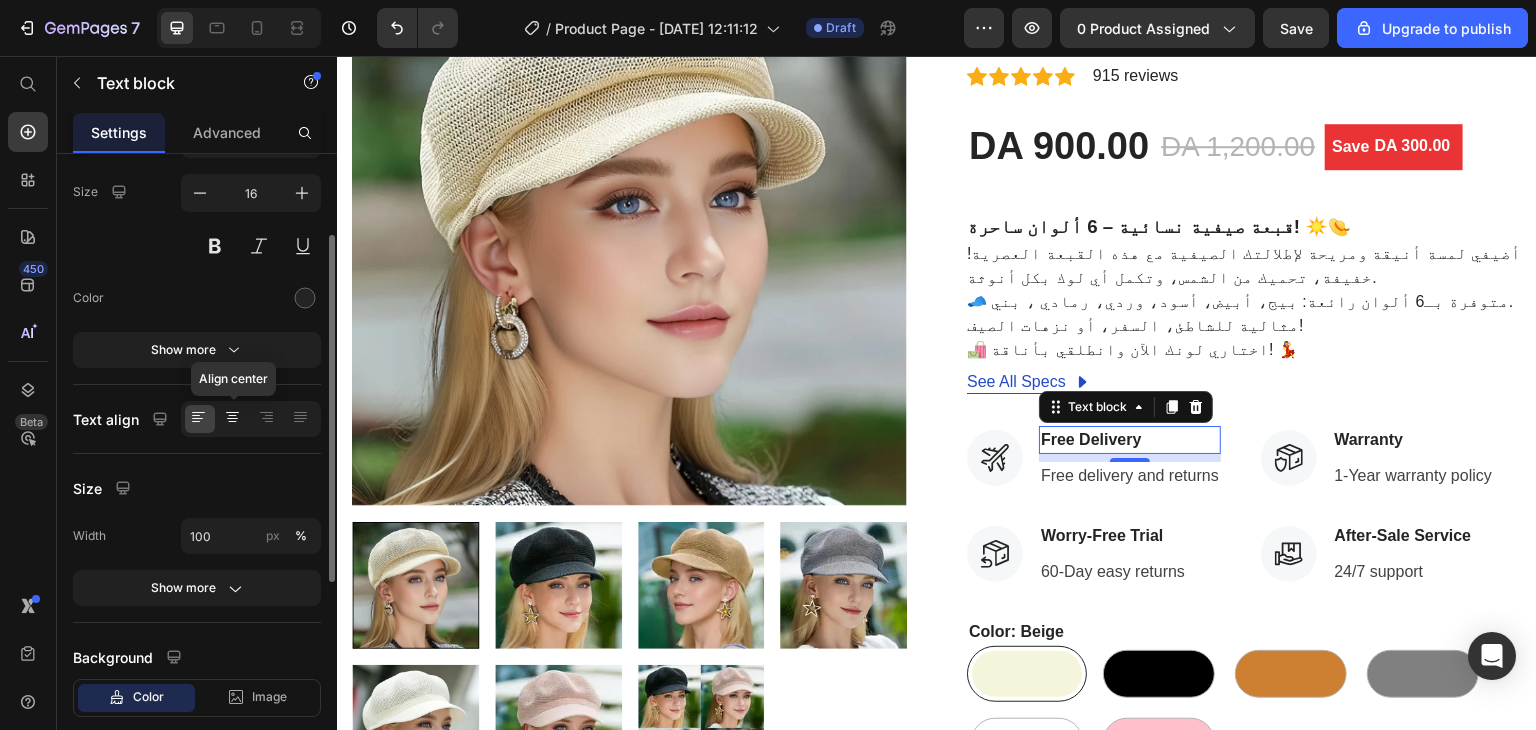 click 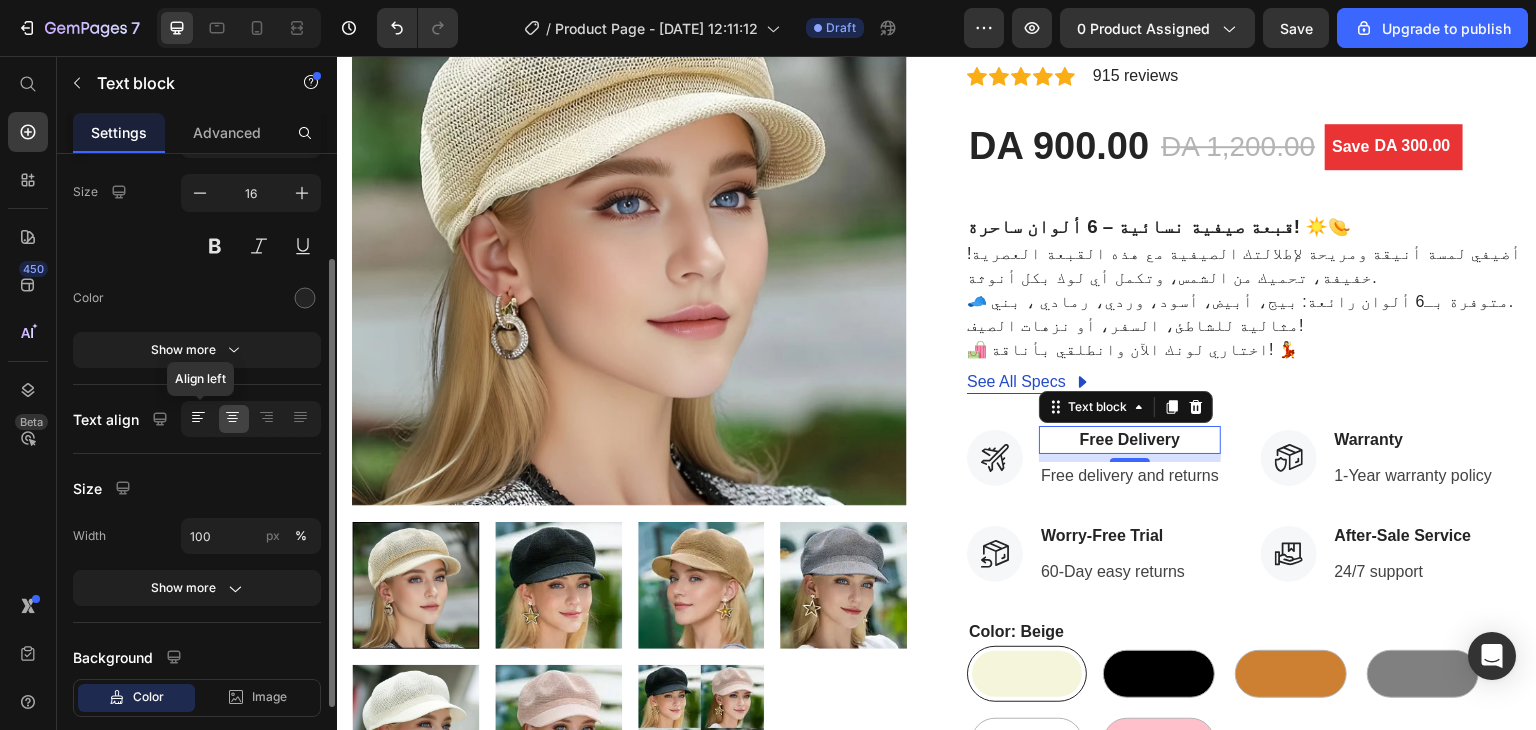 click 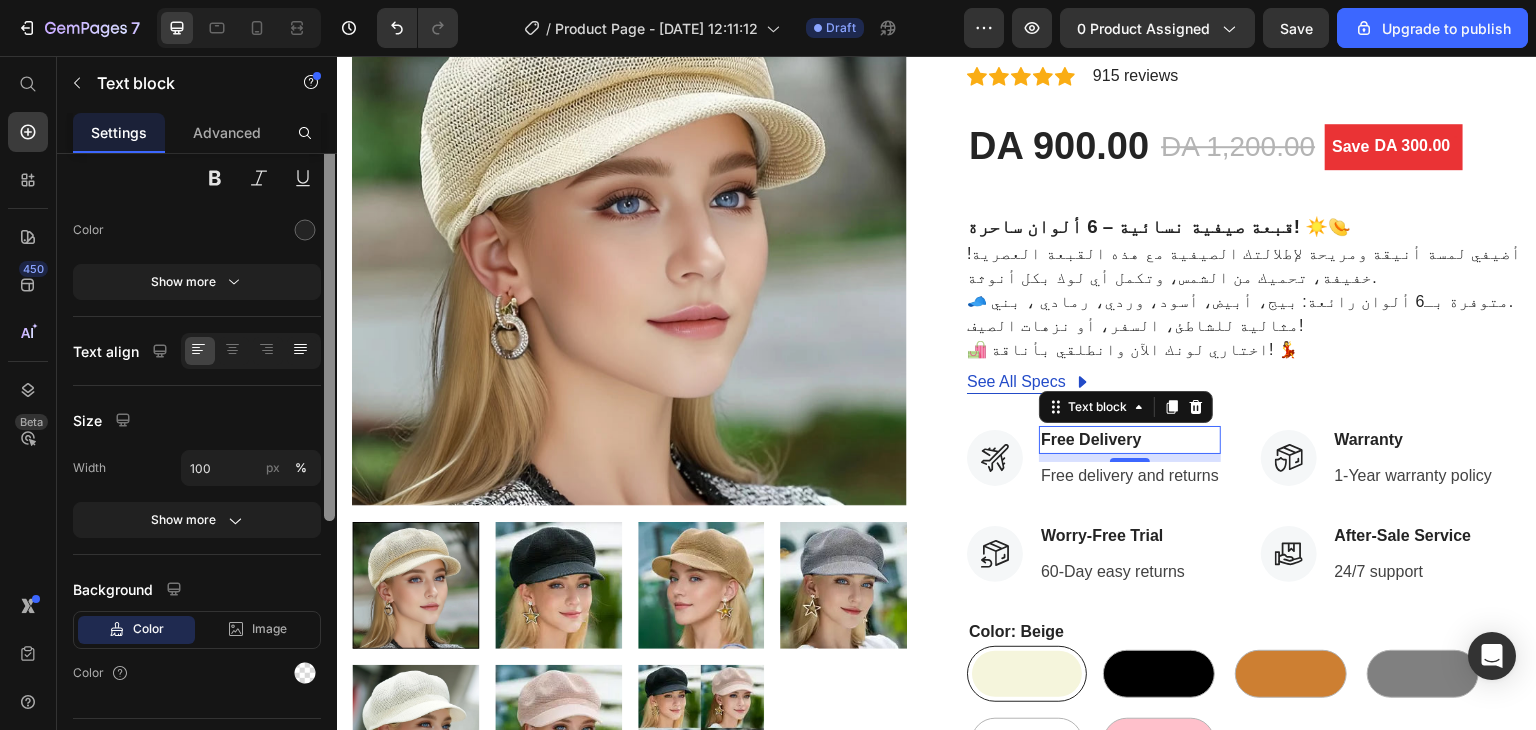 scroll, scrollTop: 51, scrollLeft: 0, axis: vertical 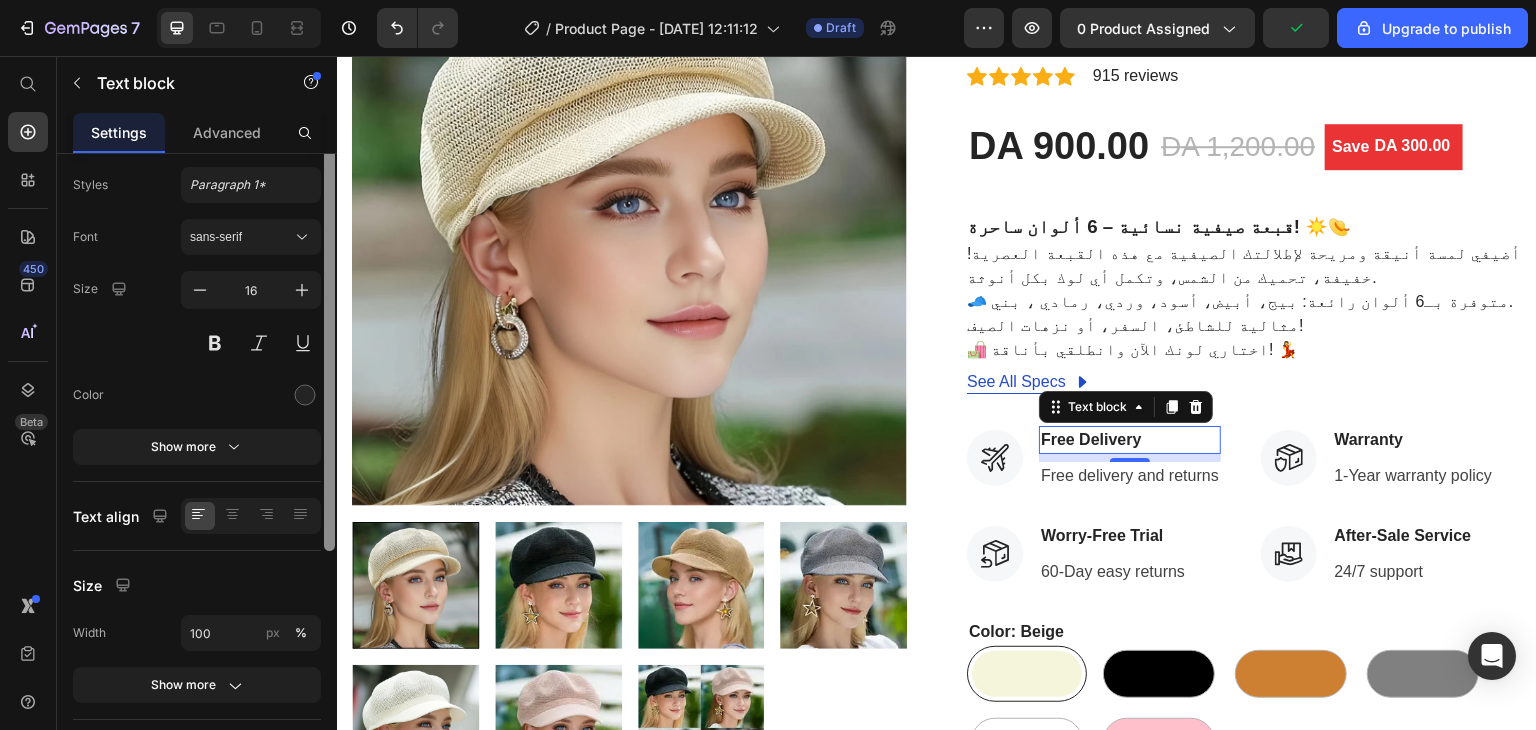 drag, startPoint x: 328, startPoint y: 586, endPoint x: 331, endPoint y: 404, distance: 182.02472 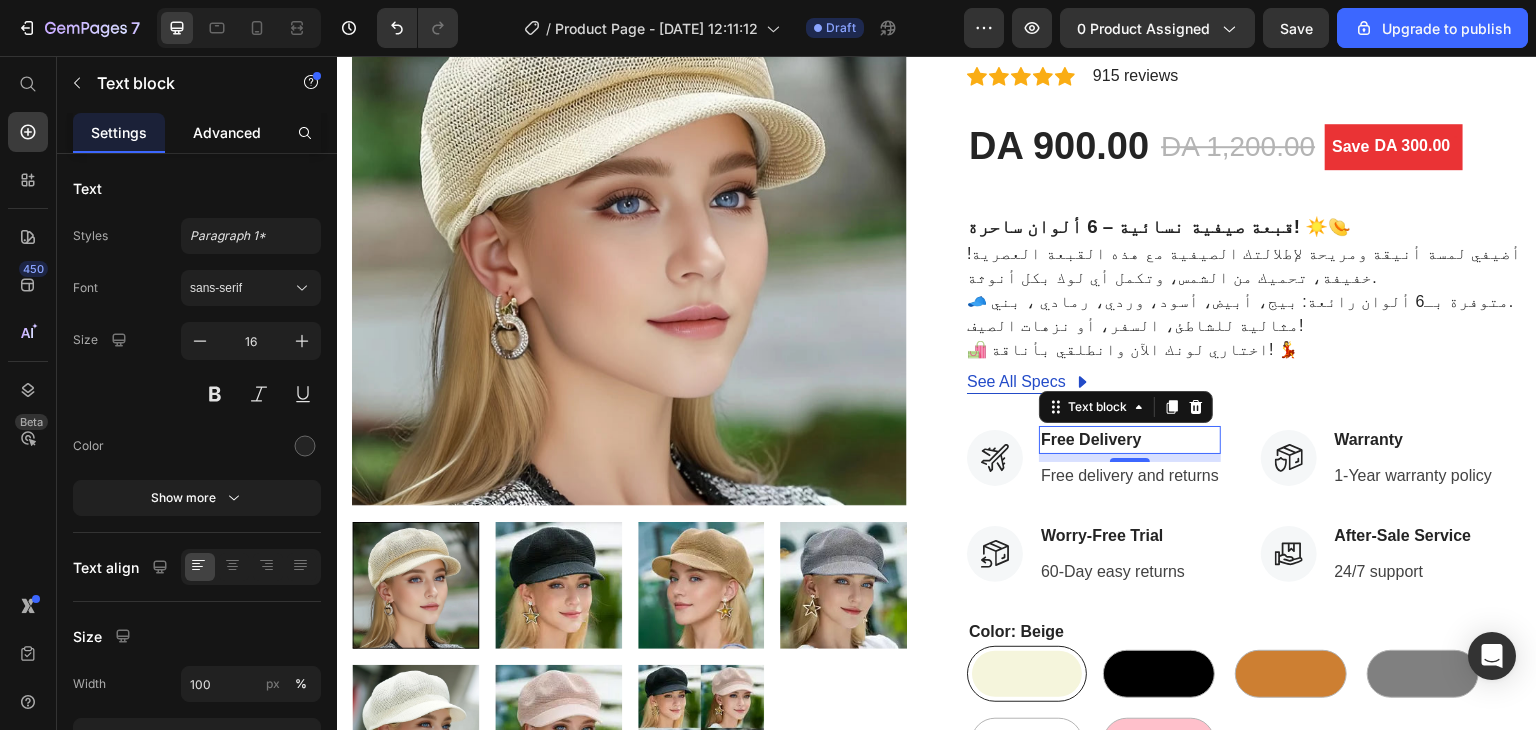 click on "Advanced" 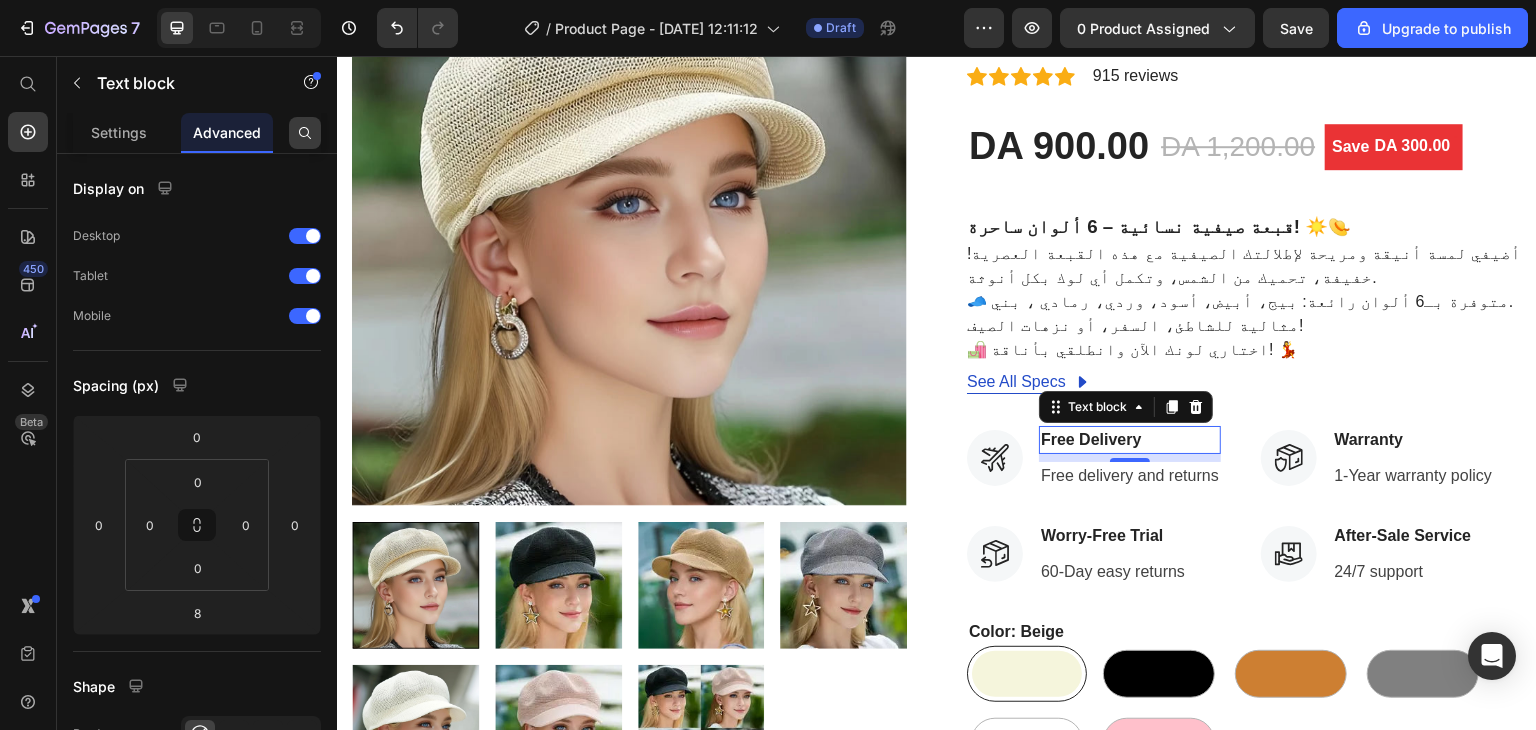 click at bounding box center [305, 133] 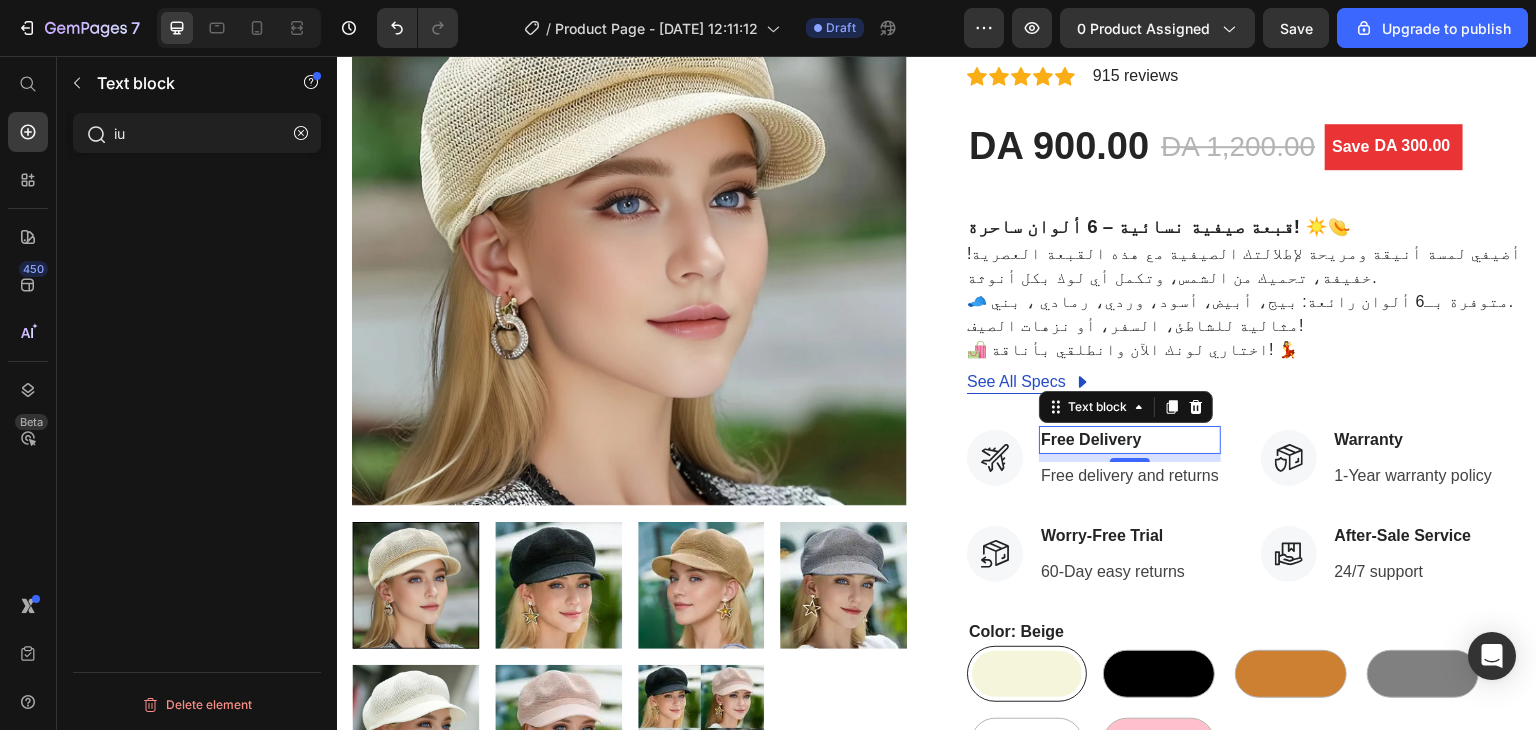 type on "i" 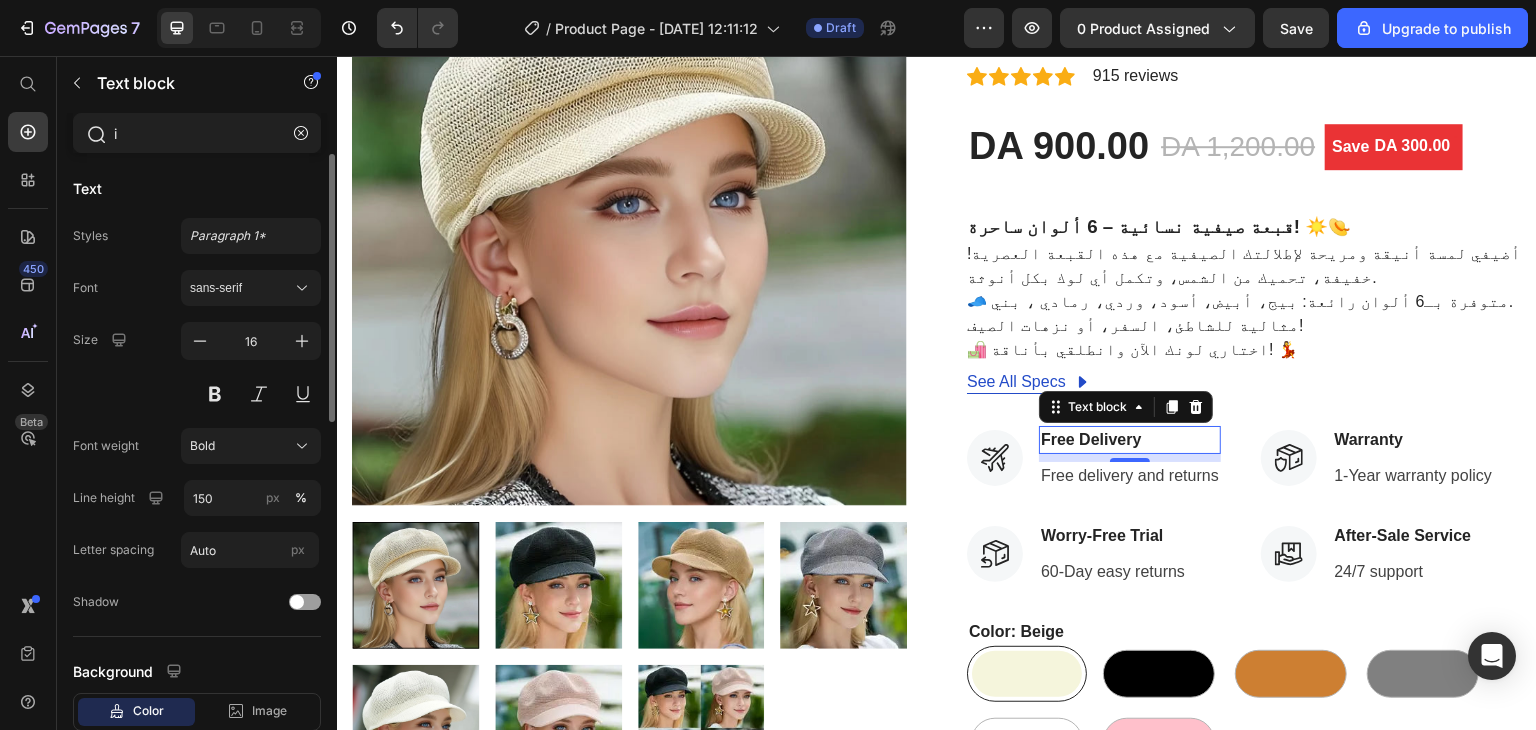 type 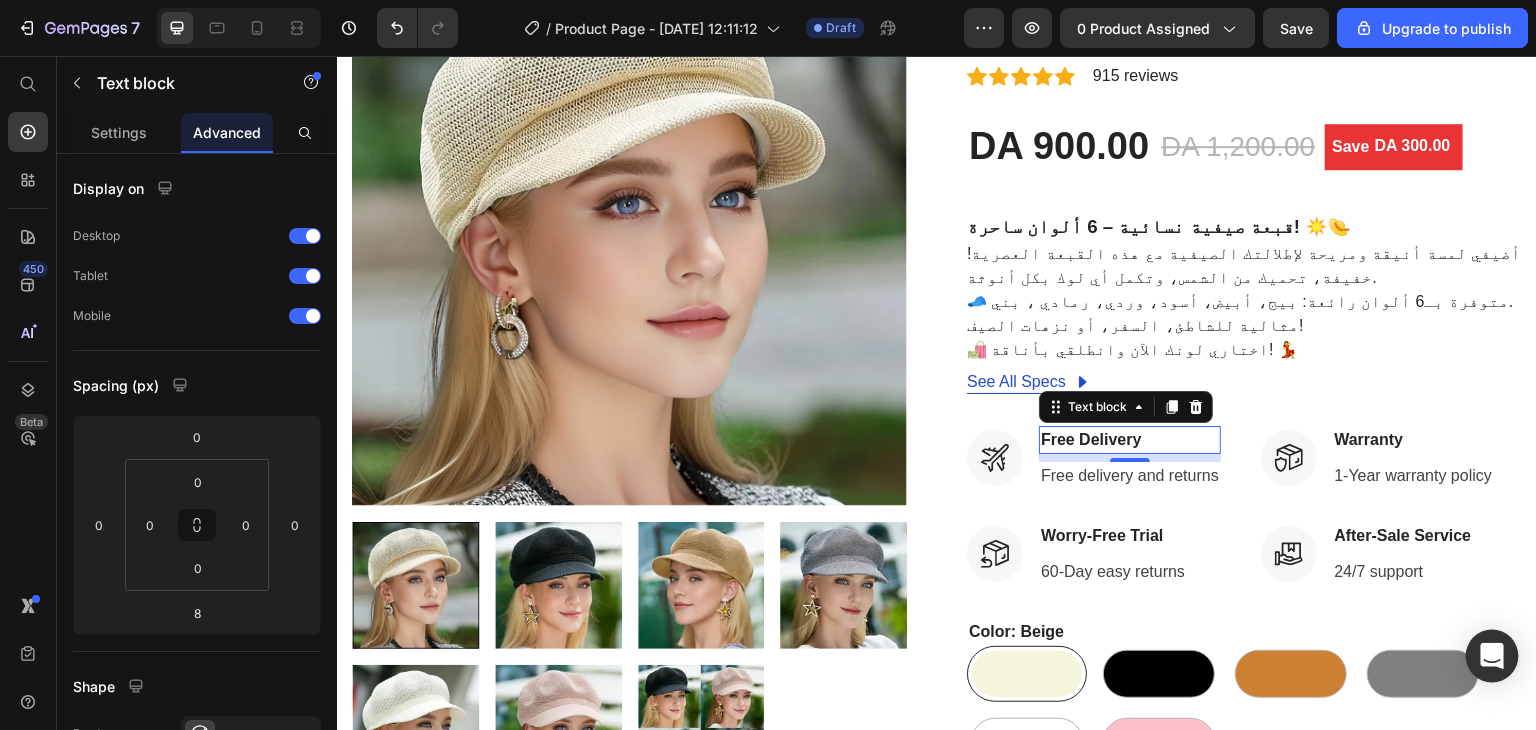 click 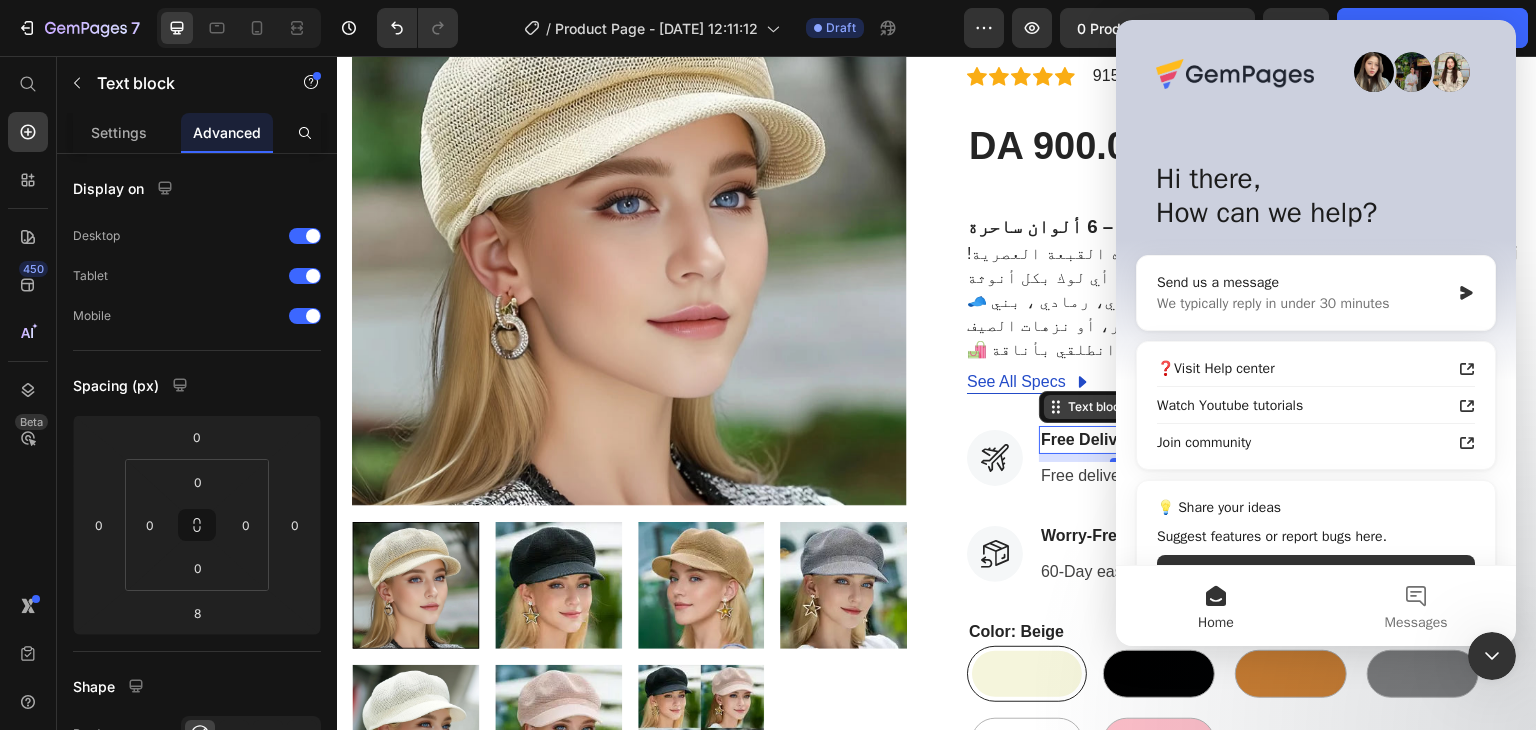 scroll, scrollTop: 0, scrollLeft: 0, axis: both 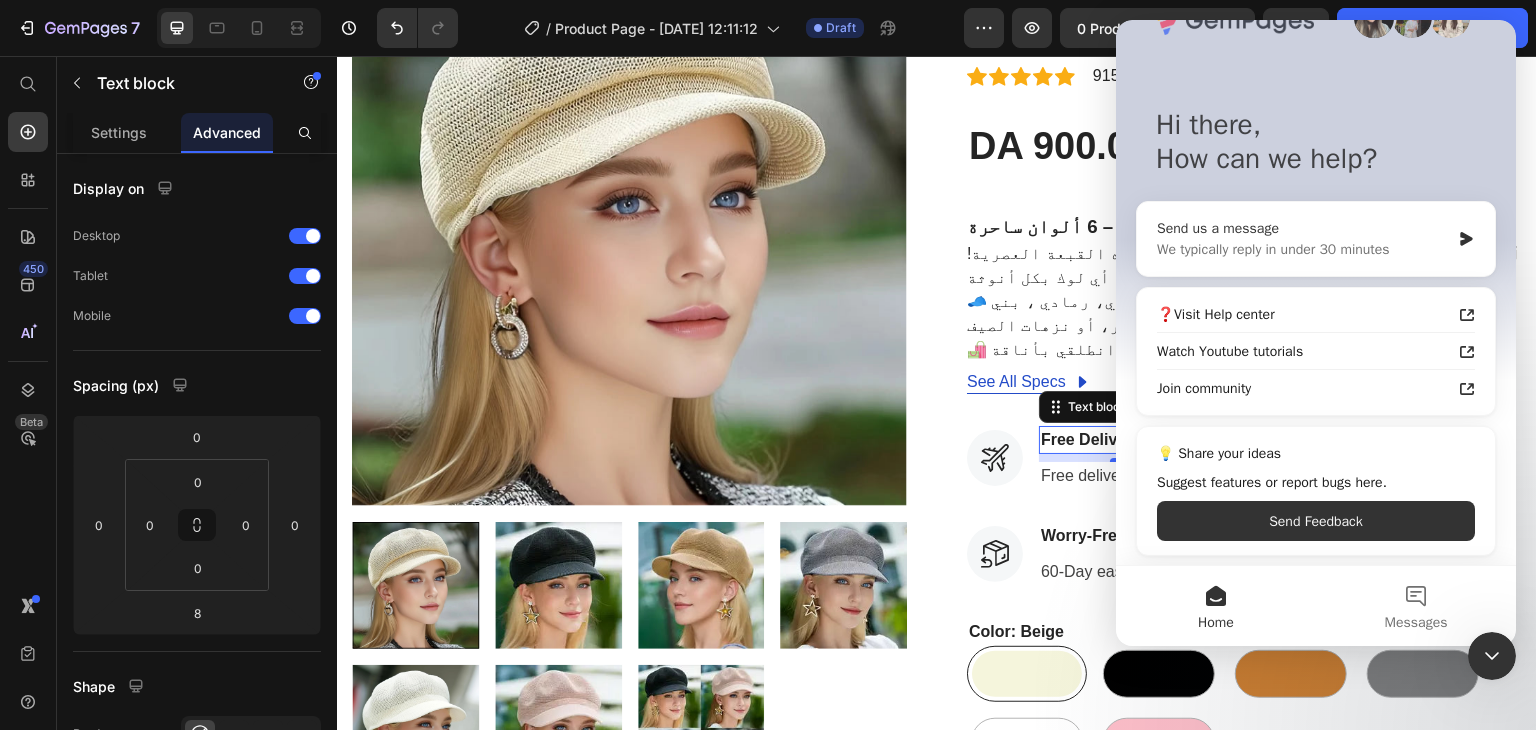 click 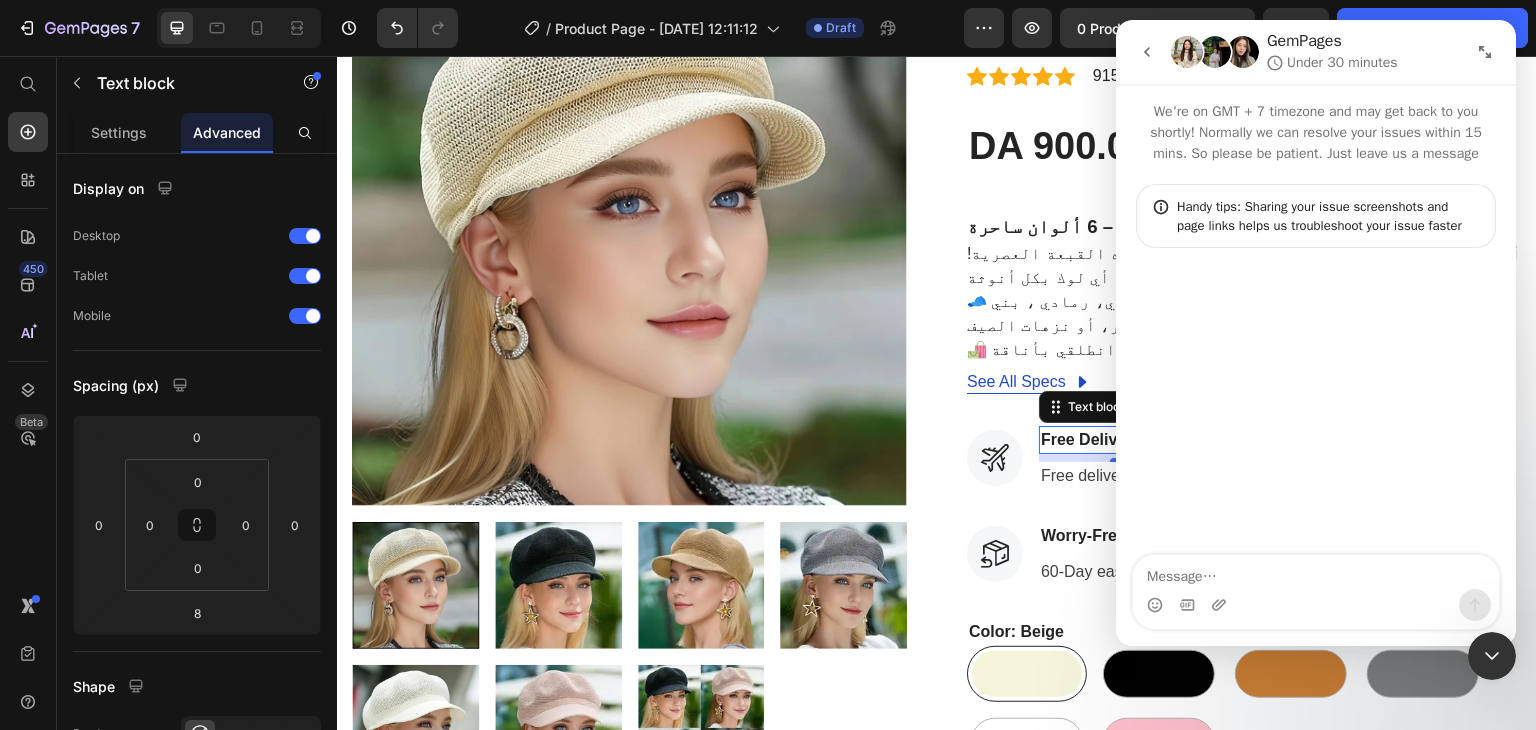 scroll, scrollTop: 0, scrollLeft: 0, axis: both 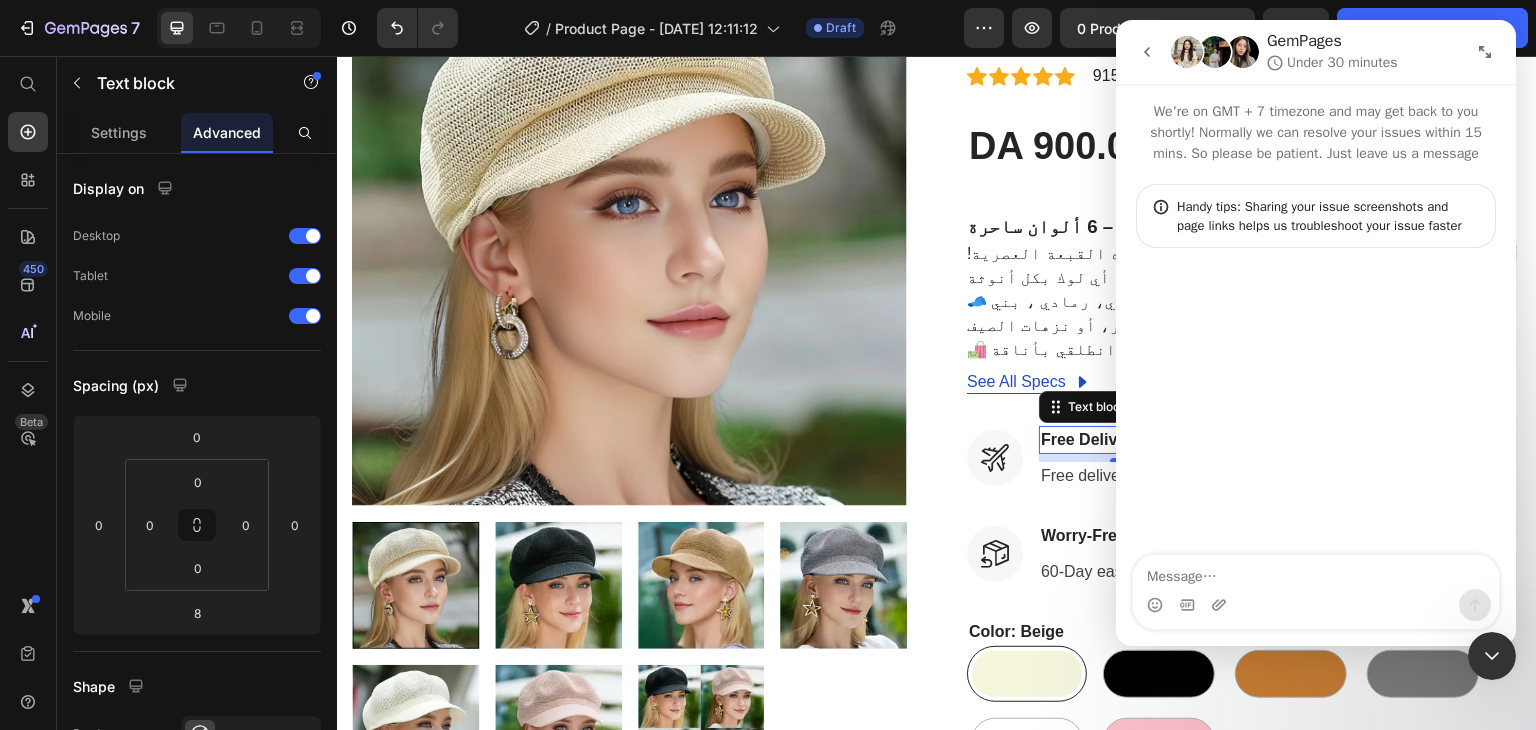 click at bounding box center (1316, 572) 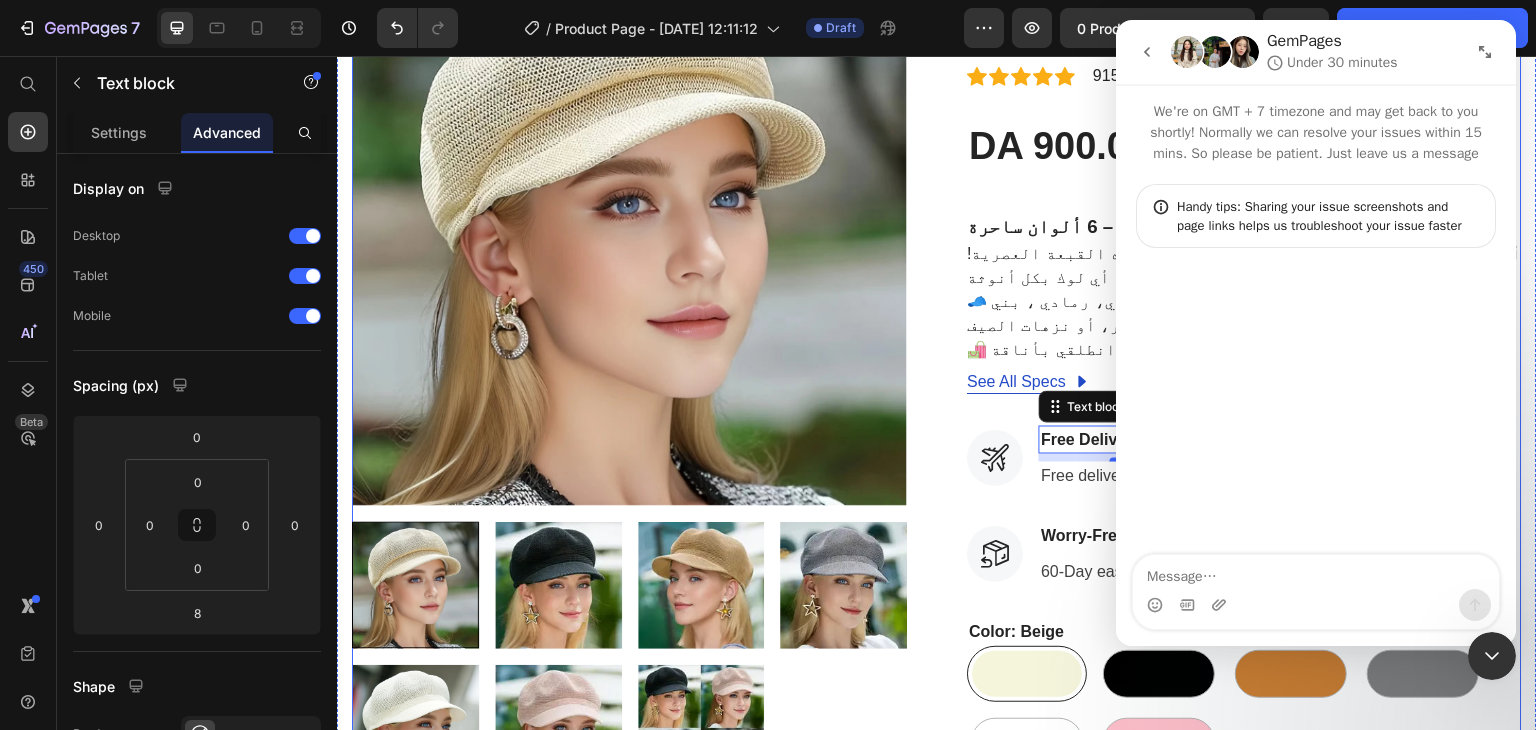 click on "Product Images قبعة صيفية نسائية – 6 ألوان ساحرة (P) Title
Icon
Icon
Icon
Icon
Icon Icon List Hoz 915 reviews Text block Row DA 900.00 (P) Price DA 1,200.00 (P) Price Save DA 300.00 (P) Tag Row قبعة صيفية نسائية – 6 ألوان ساحرة! ☀️👒
أضيفي لمسة أنيقة ومريحة لإطلالتك الصيفية مع هذه القبعة العصرية! خفيفة، تحميك من الشمس، وتكمل أي لوك بكل أنوثة.
🧢 متوفرة بـ6 ألوان رائعة: بيج، أبيض، أسود، وردي، رمادي ، بني.
مثالية للشاطئ، السفر، أو نزهات الصيف!
🛍️ اختاري لونك الآن وانطلقي بأناقة! 💃 (P) Description
See All Specs Button Row
Icon Free Delivery Text block   8 Free delivery and returns Text block Icon List
Icon" at bounding box center (937, 511) 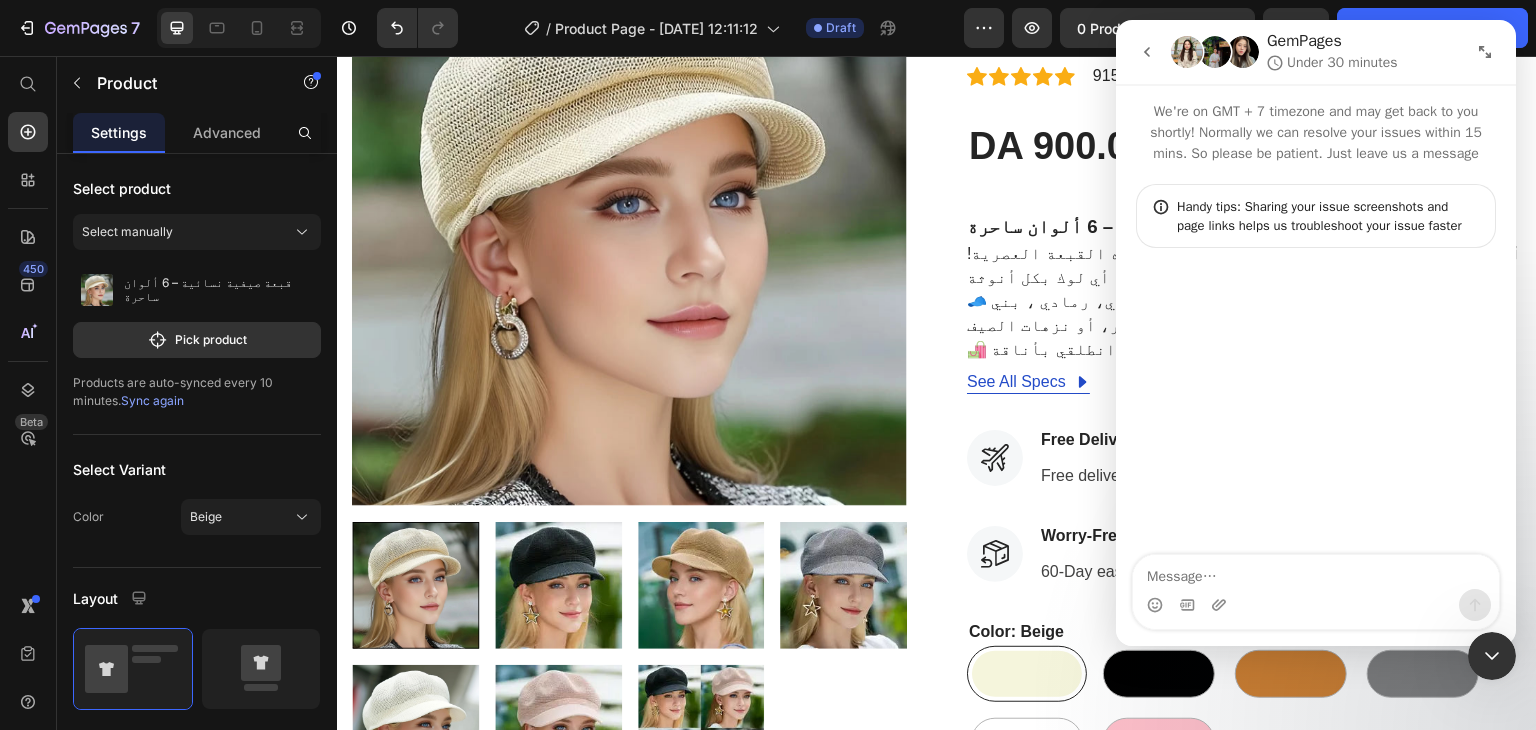 click 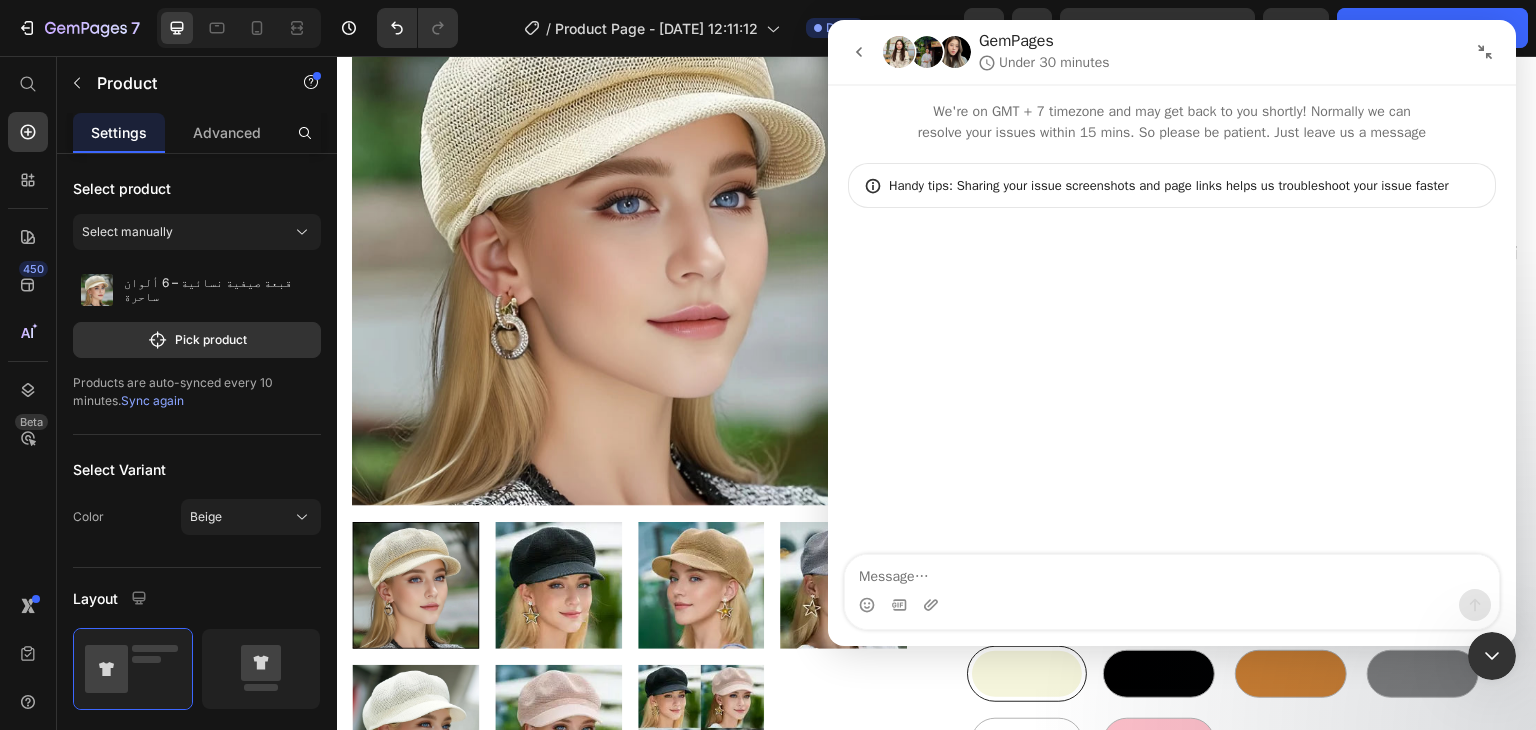 click 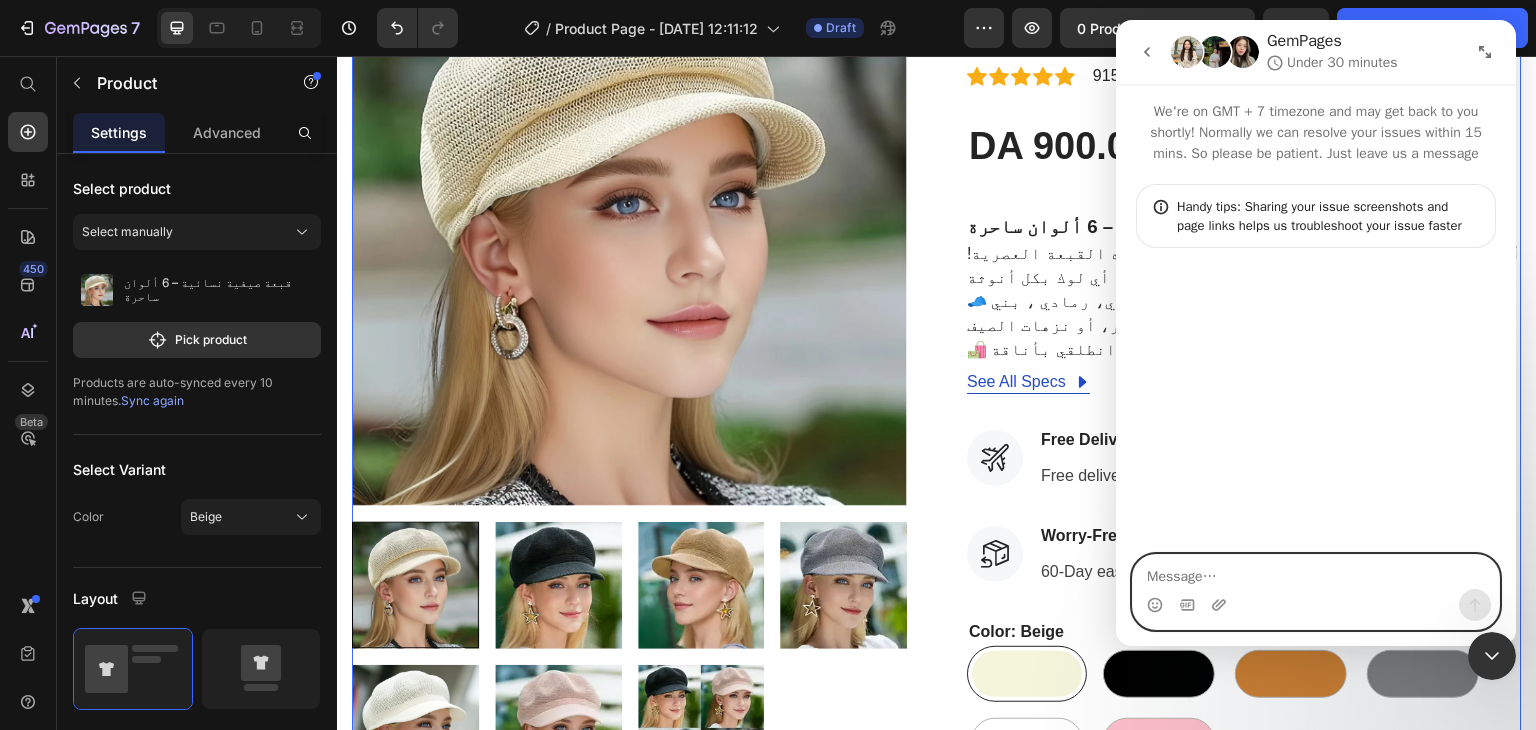 click at bounding box center [1316, 572] 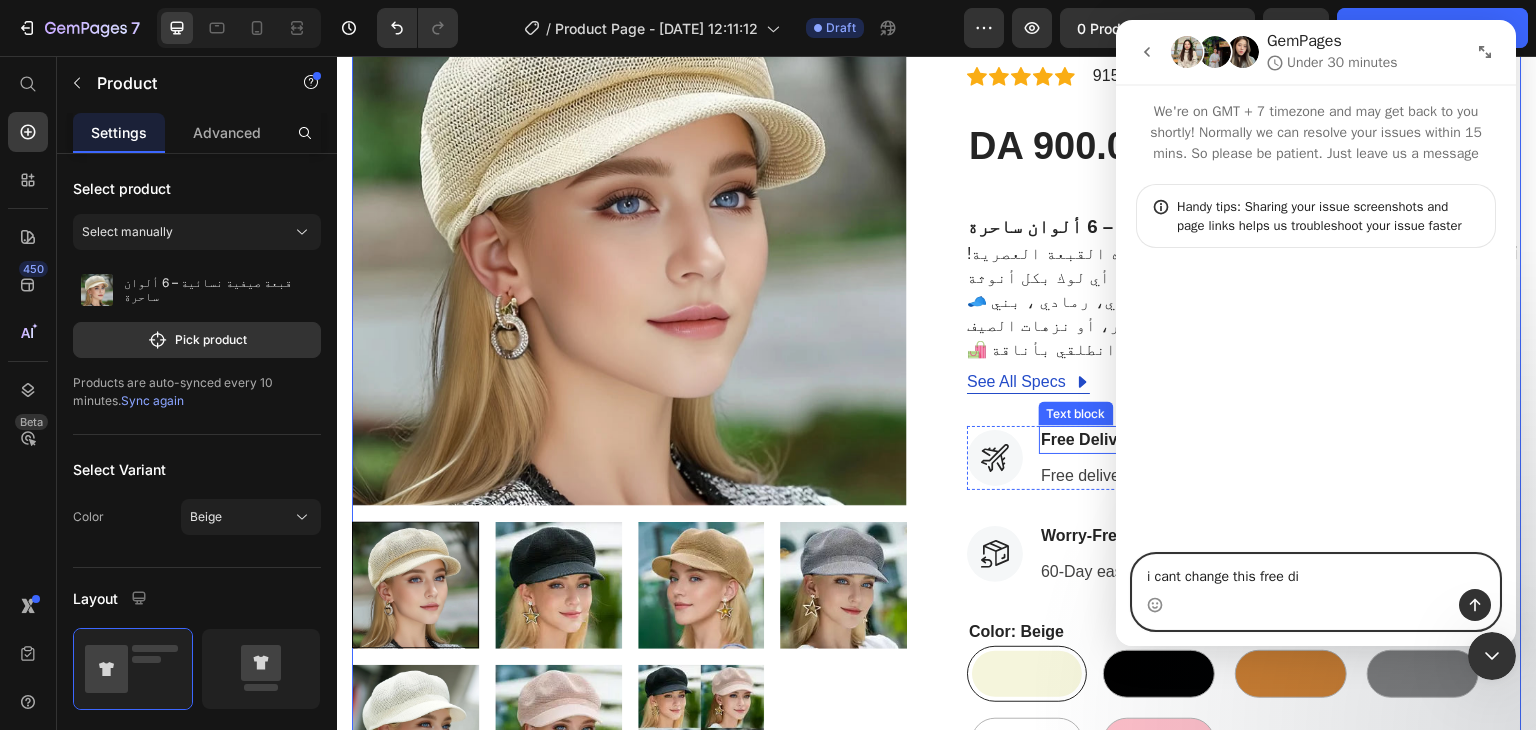type on "i cant change this free di" 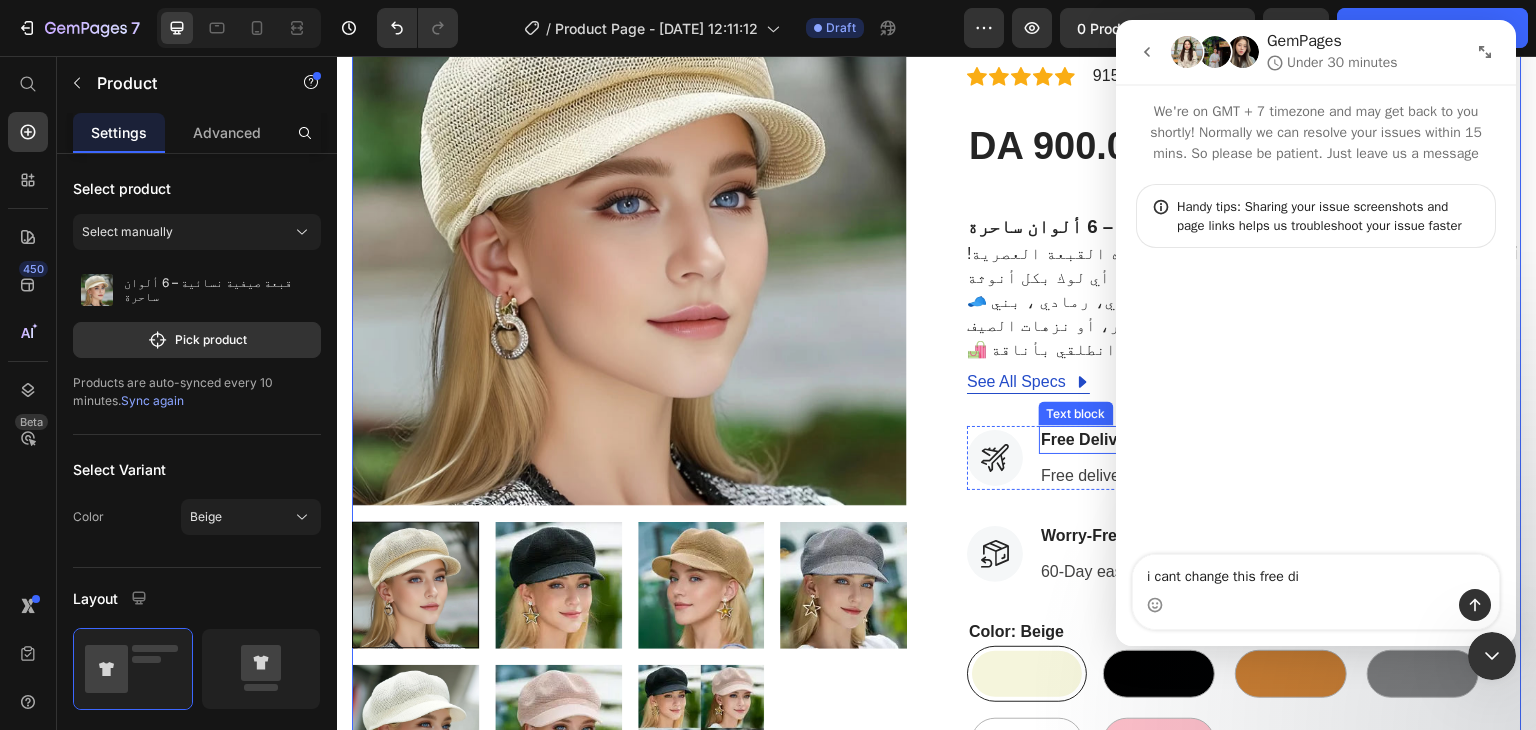 click on "Free Delivery" at bounding box center [1130, 440] 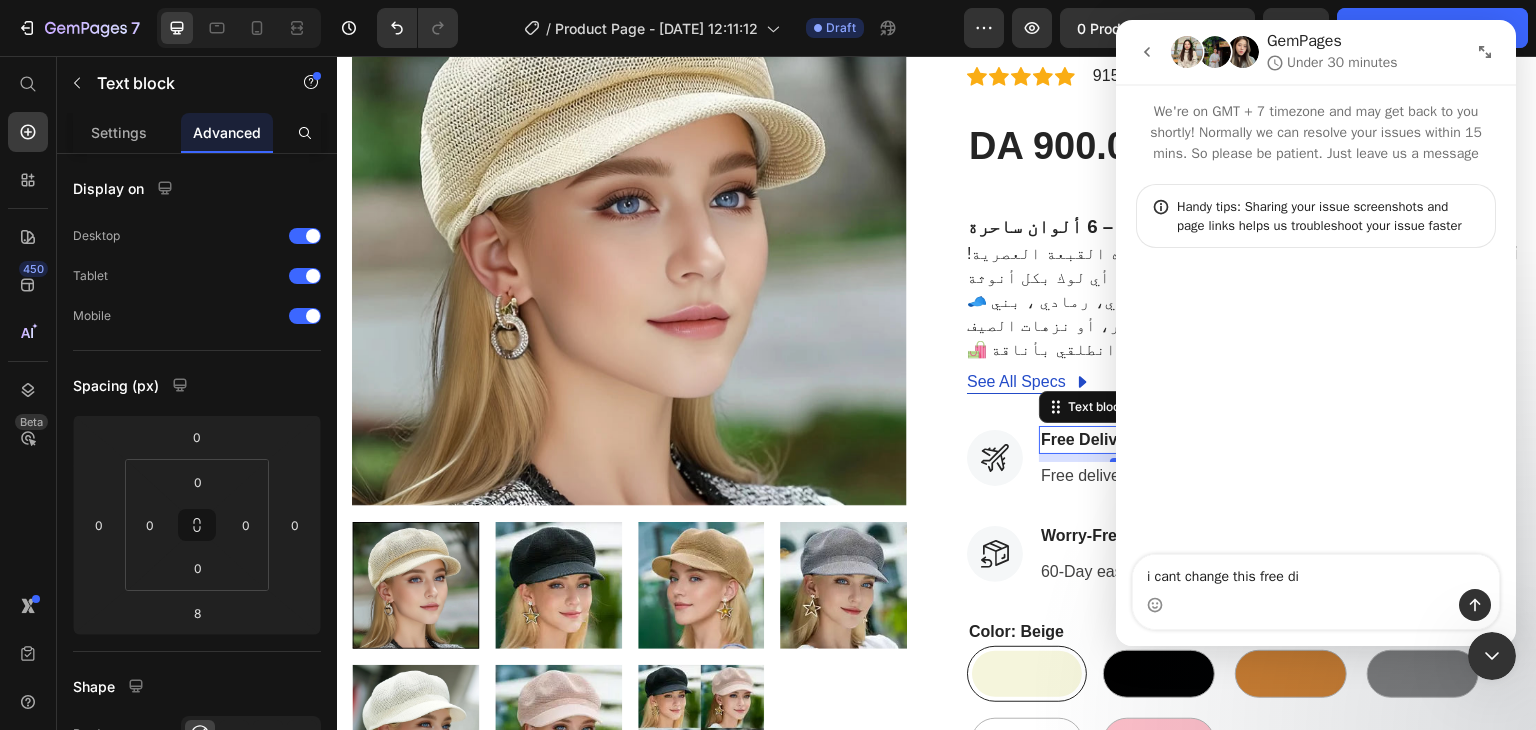 click 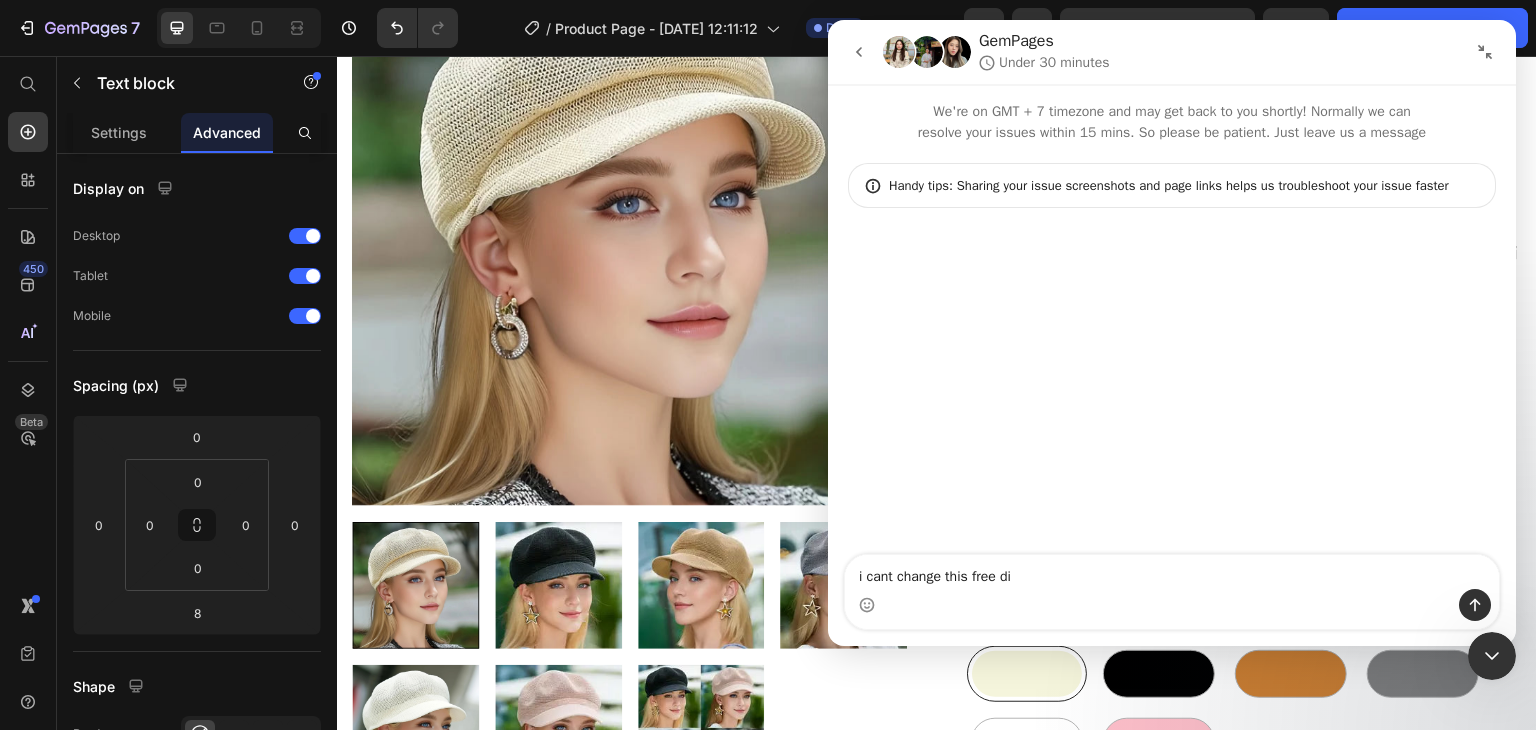 click at bounding box center (859, 52) 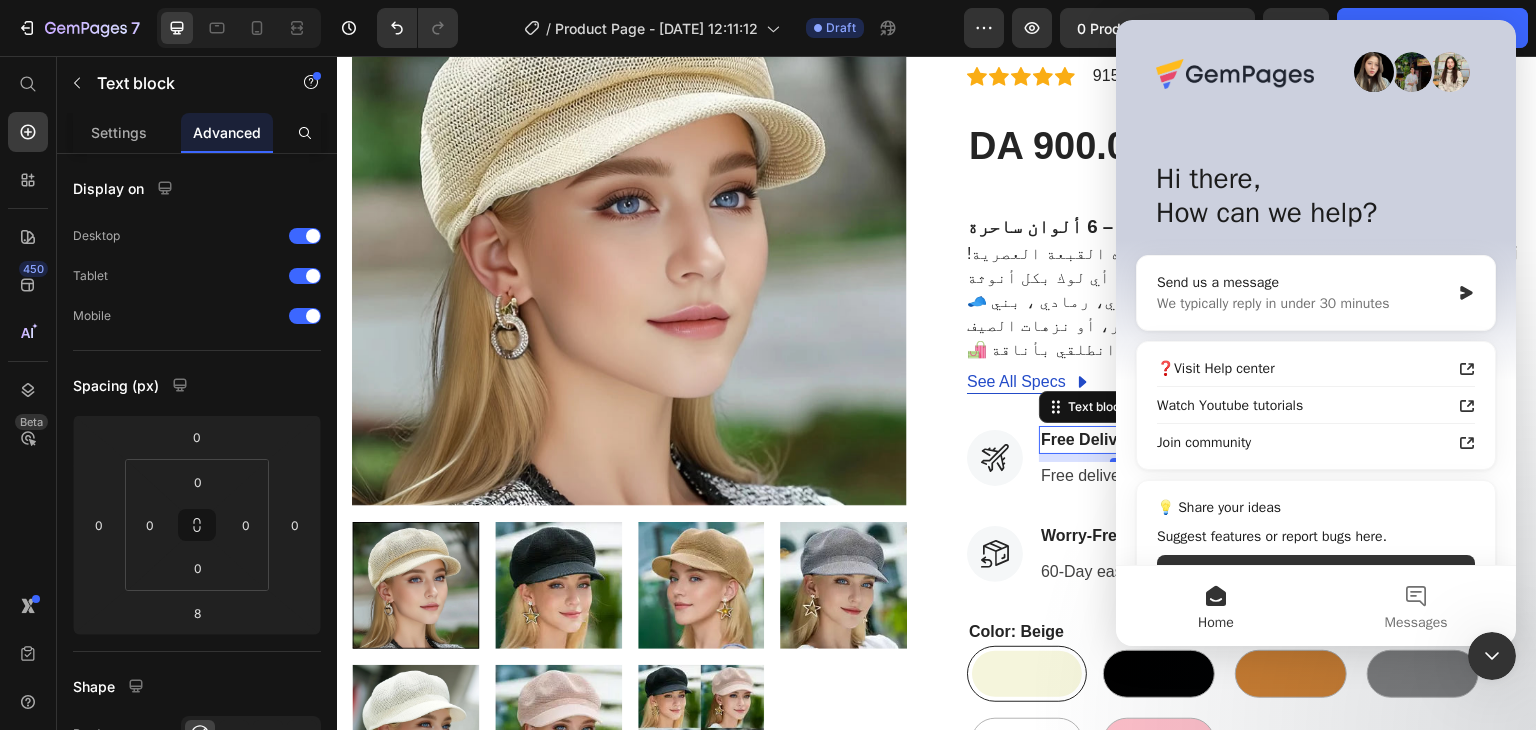 click on "Home" at bounding box center (1216, 623) 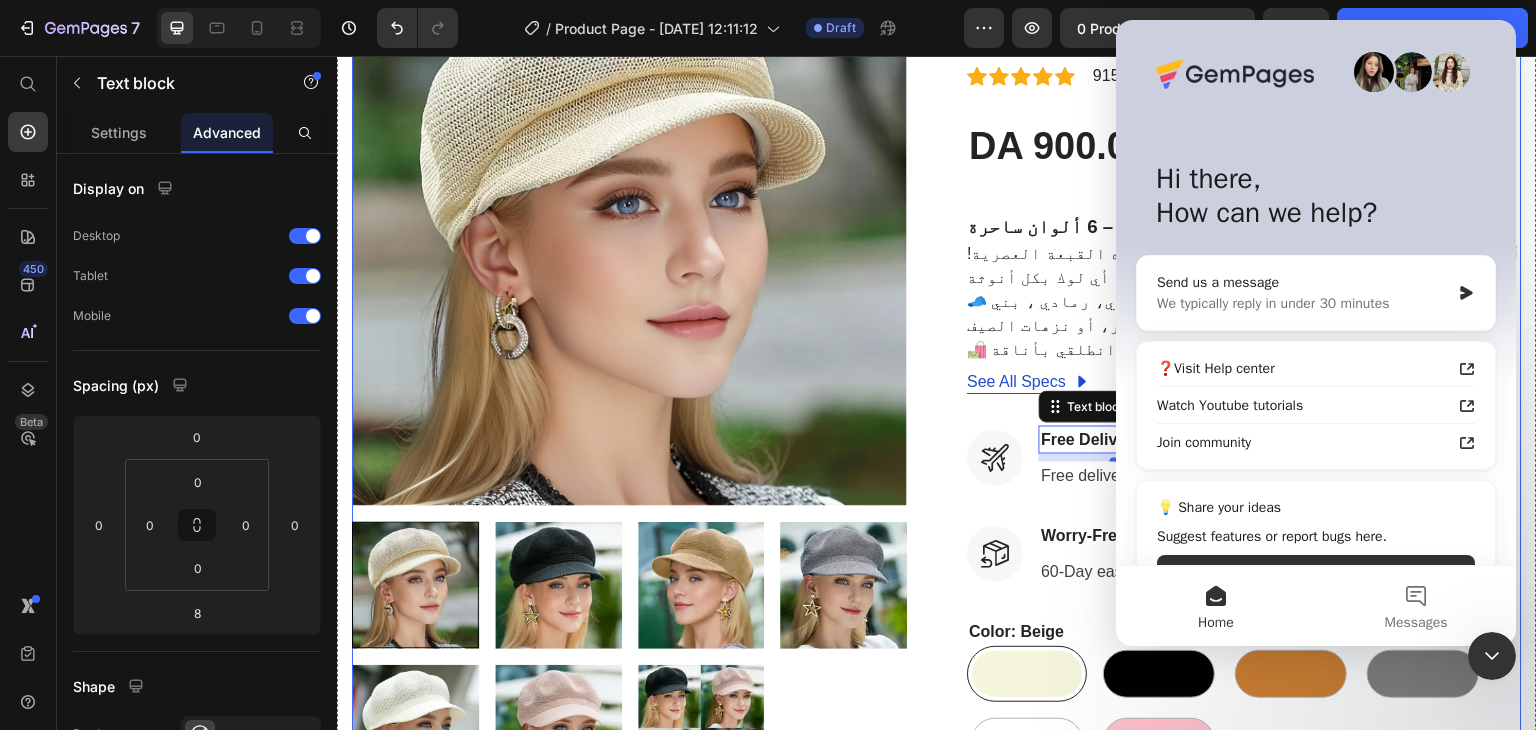 click on "Product Images قبعة صيفية نسائية – 6 ألوان ساحرة (P) Title
Icon
Icon
Icon
Icon
Icon Icon List Hoz 915 reviews Text block Row DA 900.00 (P) Price DA 1,200.00 (P) Price Save DA 300.00 (P) Tag Row قبعة صيفية نسائية – 6 ألوان ساحرة! ☀️👒
أضيفي لمسة أنيقة ومريحة لإطلالتك الصيفية مع هذه القبعة العصرية! خفيفة، تحميك من الشمس، وتكمل أي لوك بكل أنوثة.
🧢 متوفرة بـ6 ألوان رائعة: بيج، أبيض، أسود، وردي، رمادي ، بني.
مثالية للشاطئ، السفر، أو نزهات الصيف!
🛍️ اختاري لونك الآن وانطلقي بأناقة! 💃 (P) Description
See All Specs Button Row
Icon Free Delivery Text block   8 Free delivery and returns Text block Icon List
Icon" at bounding box center [937, 511] 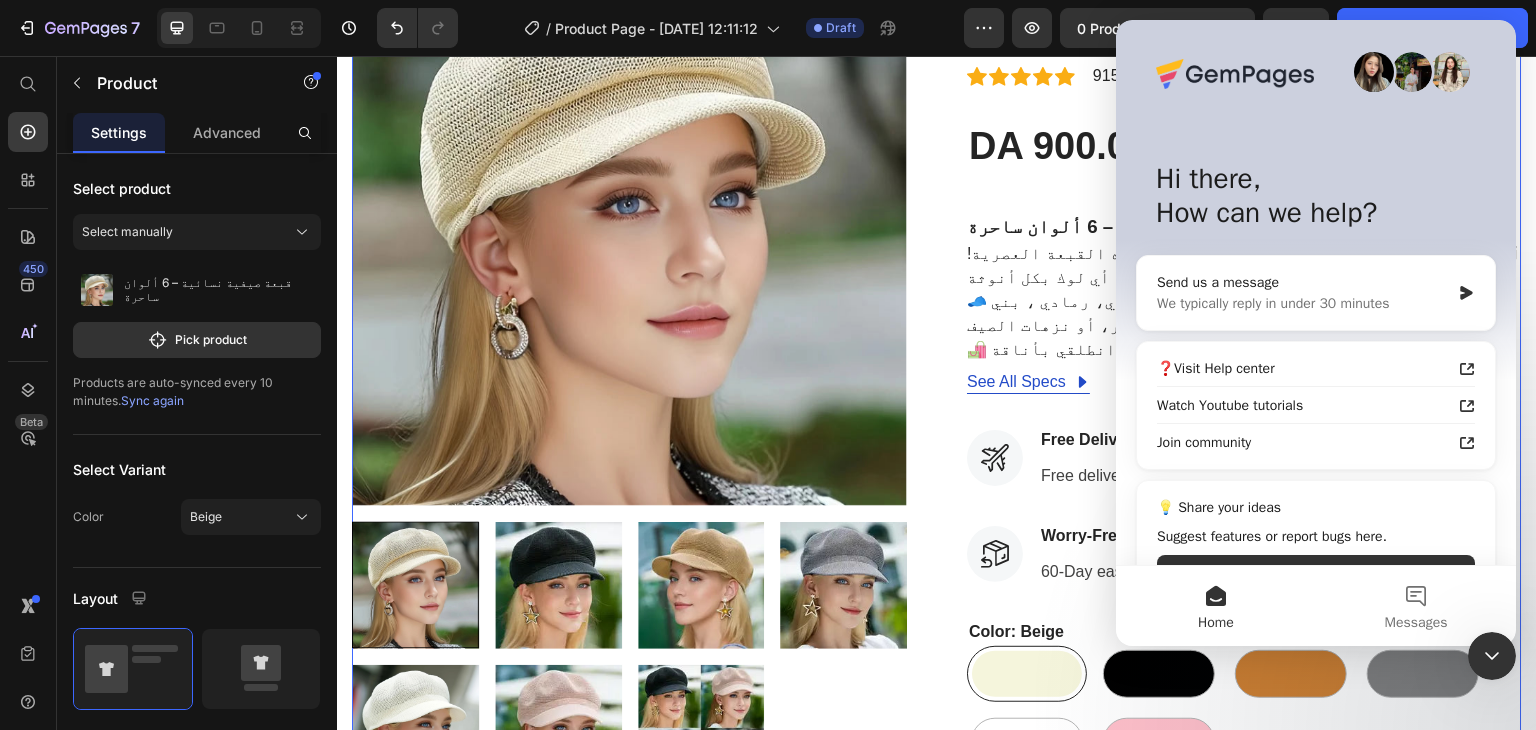 click 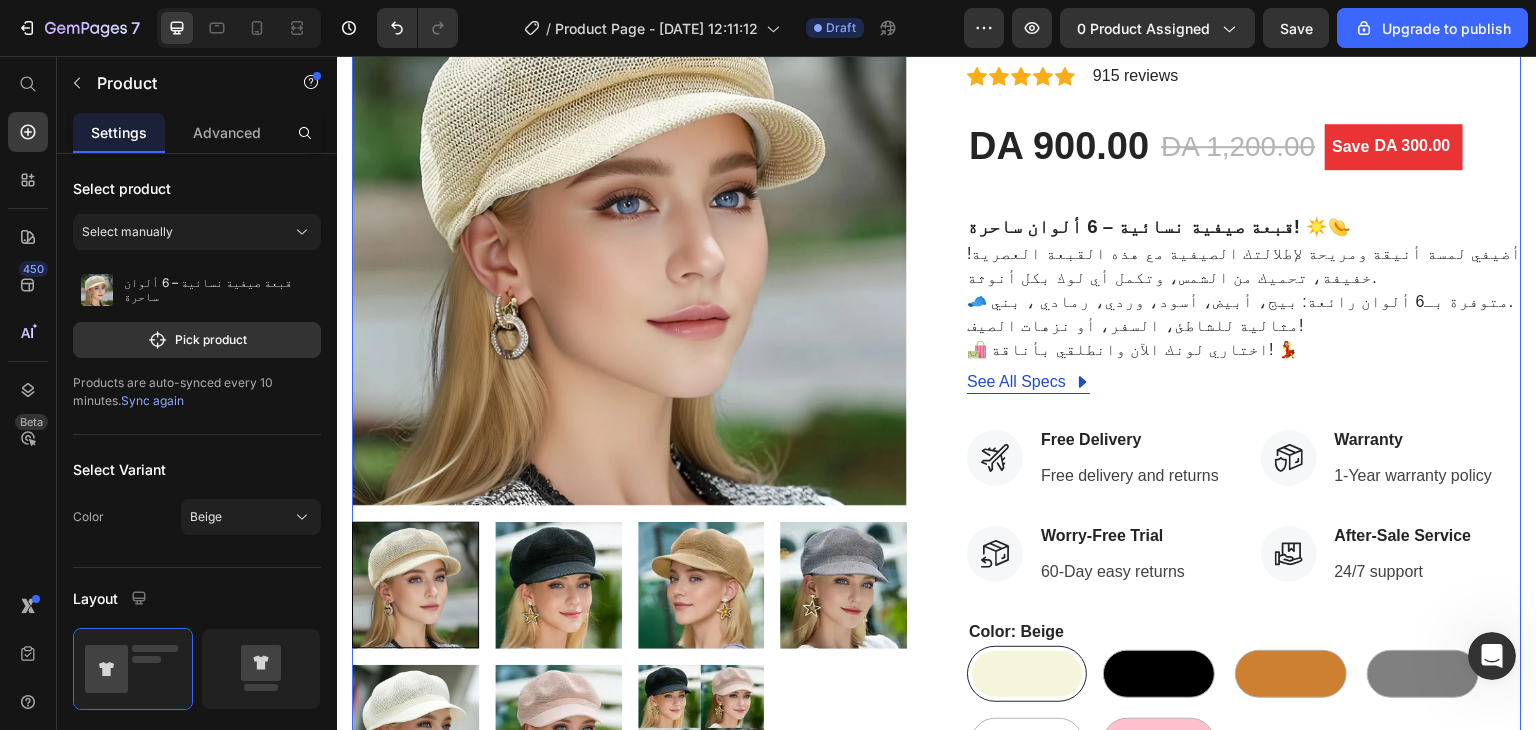 scroll, scrollTop: 0, scrollLeft: 0, axis: both 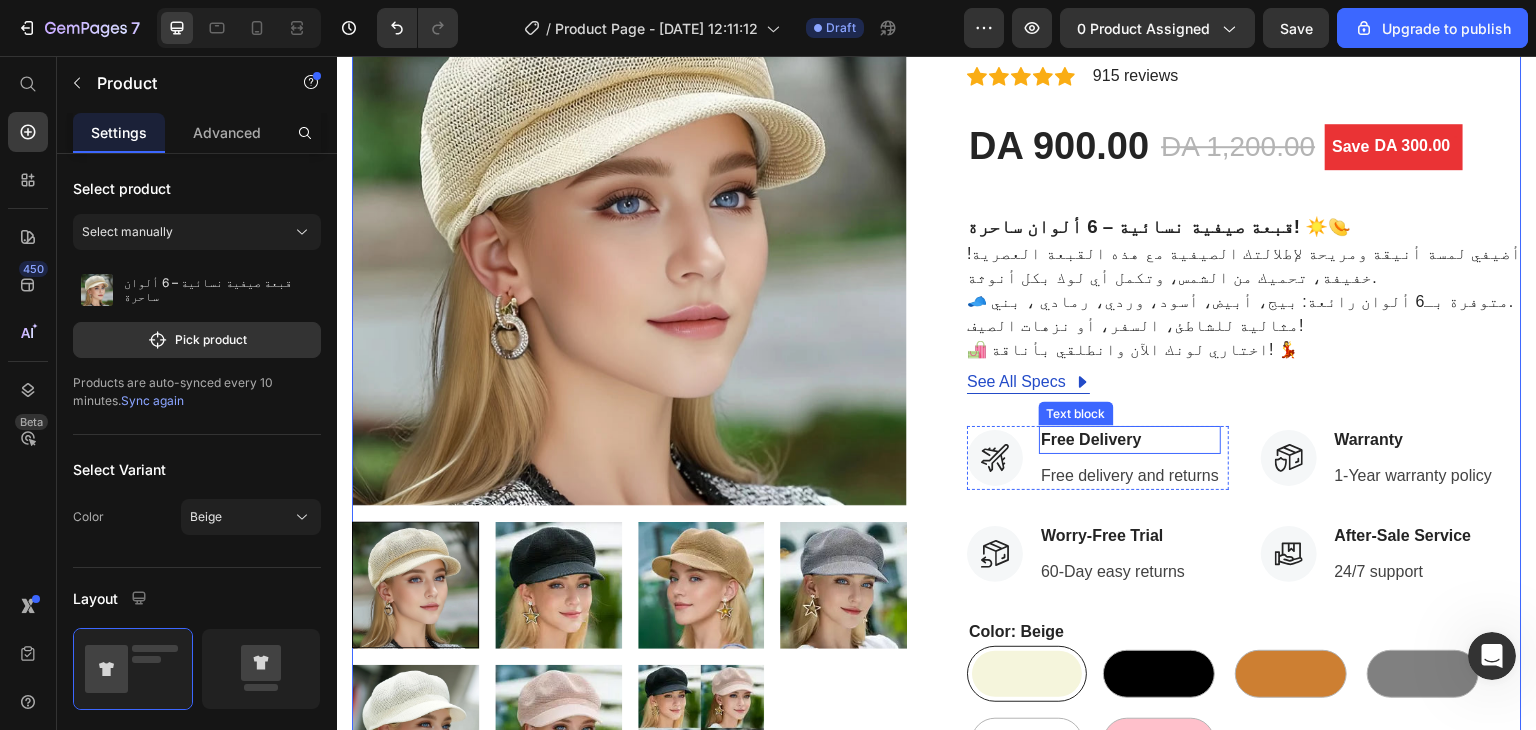 click on "Free Delivery" at bounding box center [1130, 440] 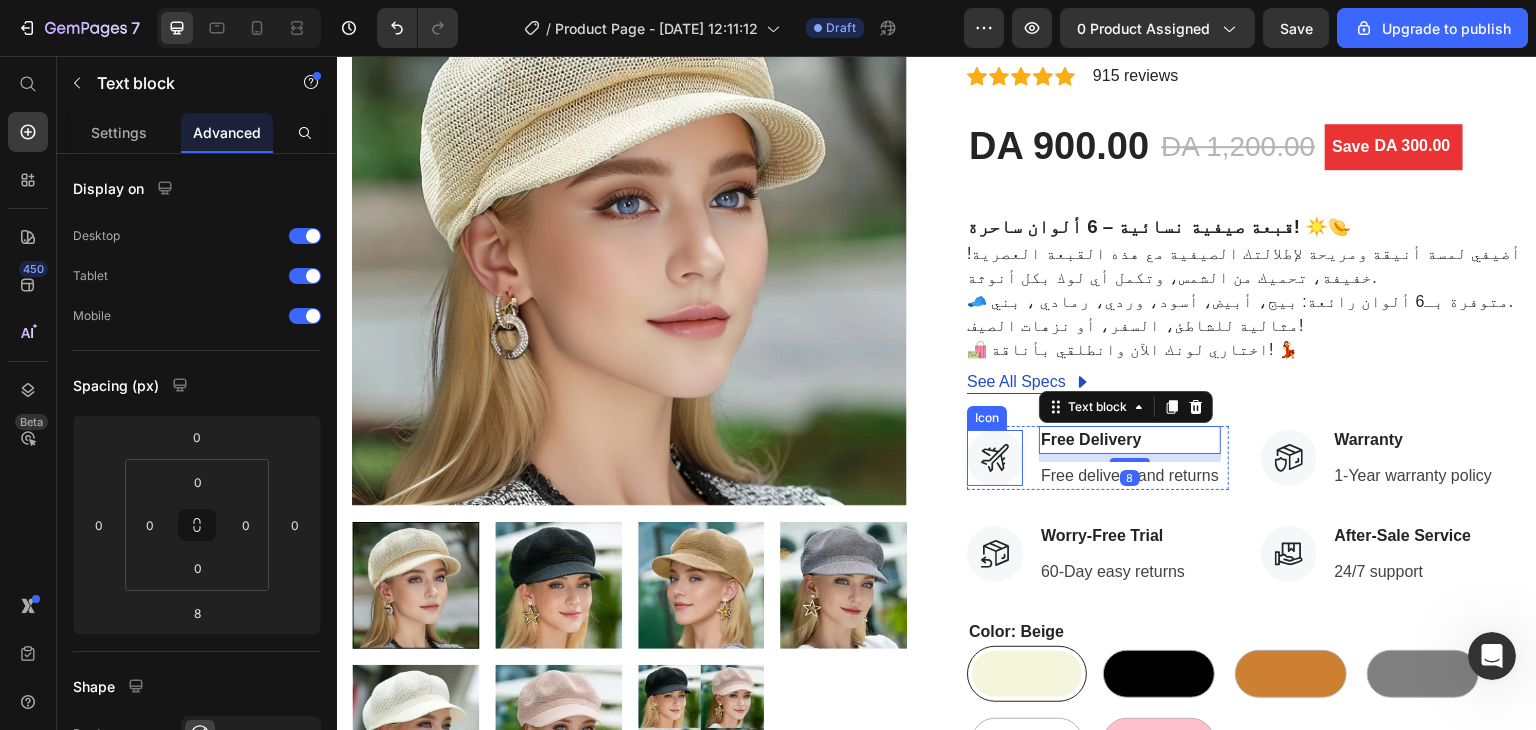 click 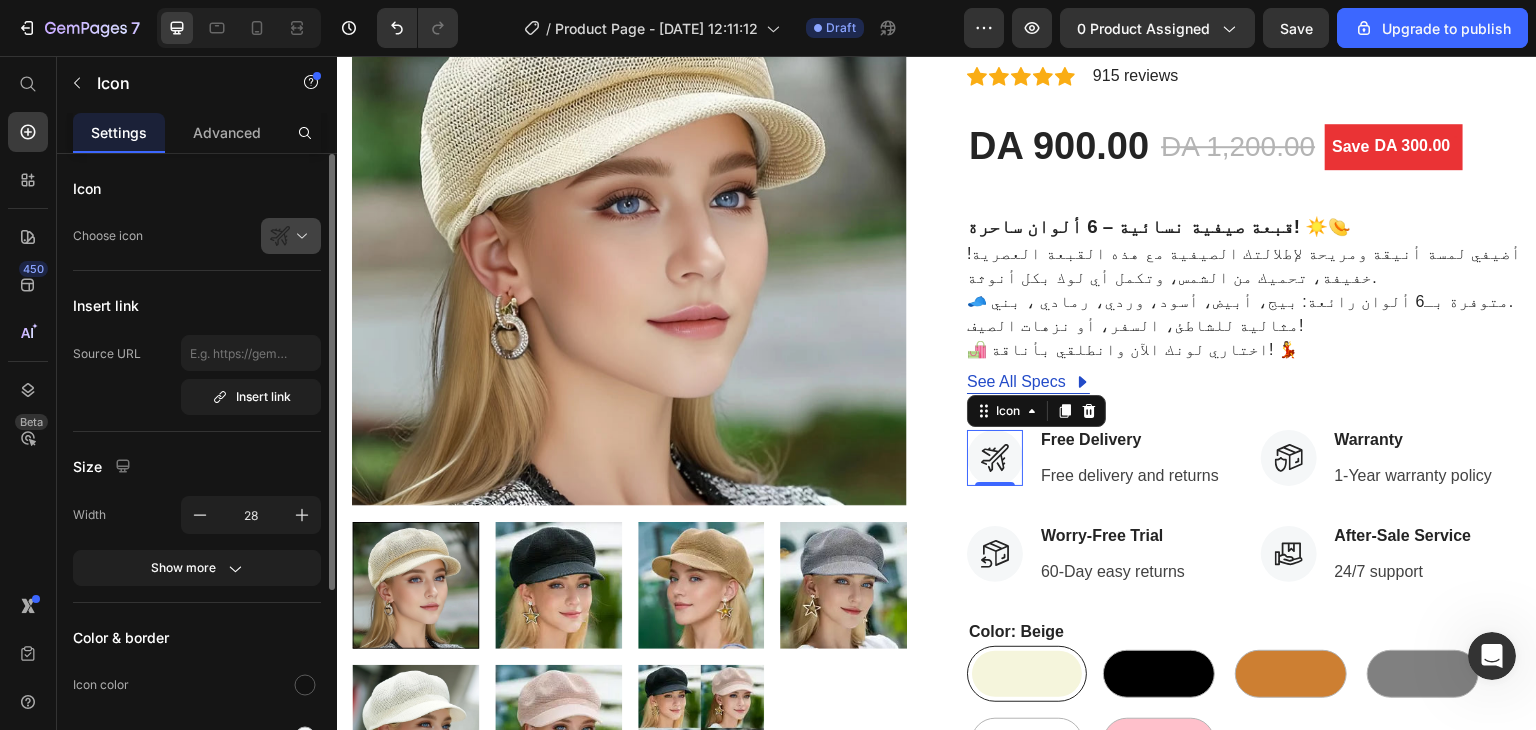 click at bounding box center (299, 236) 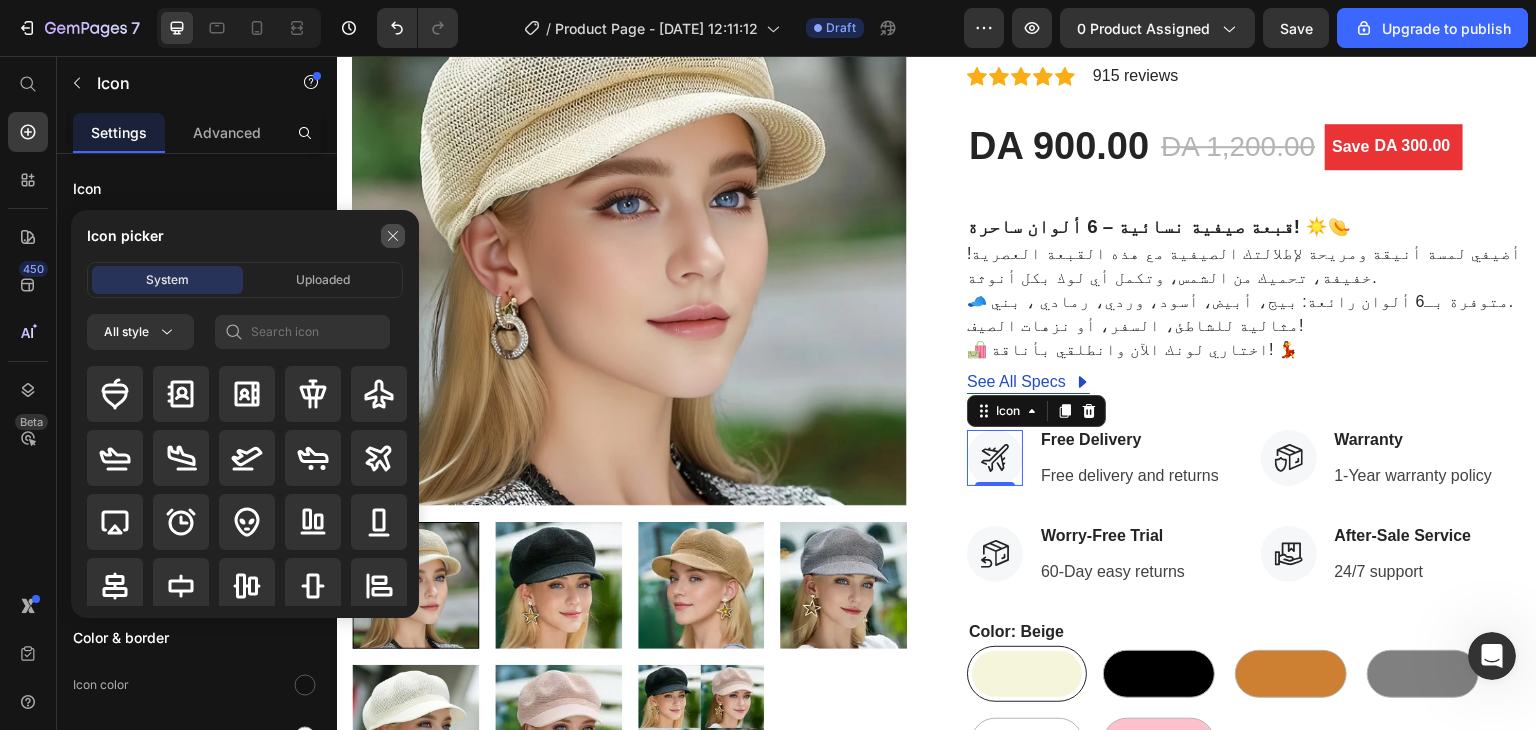 click 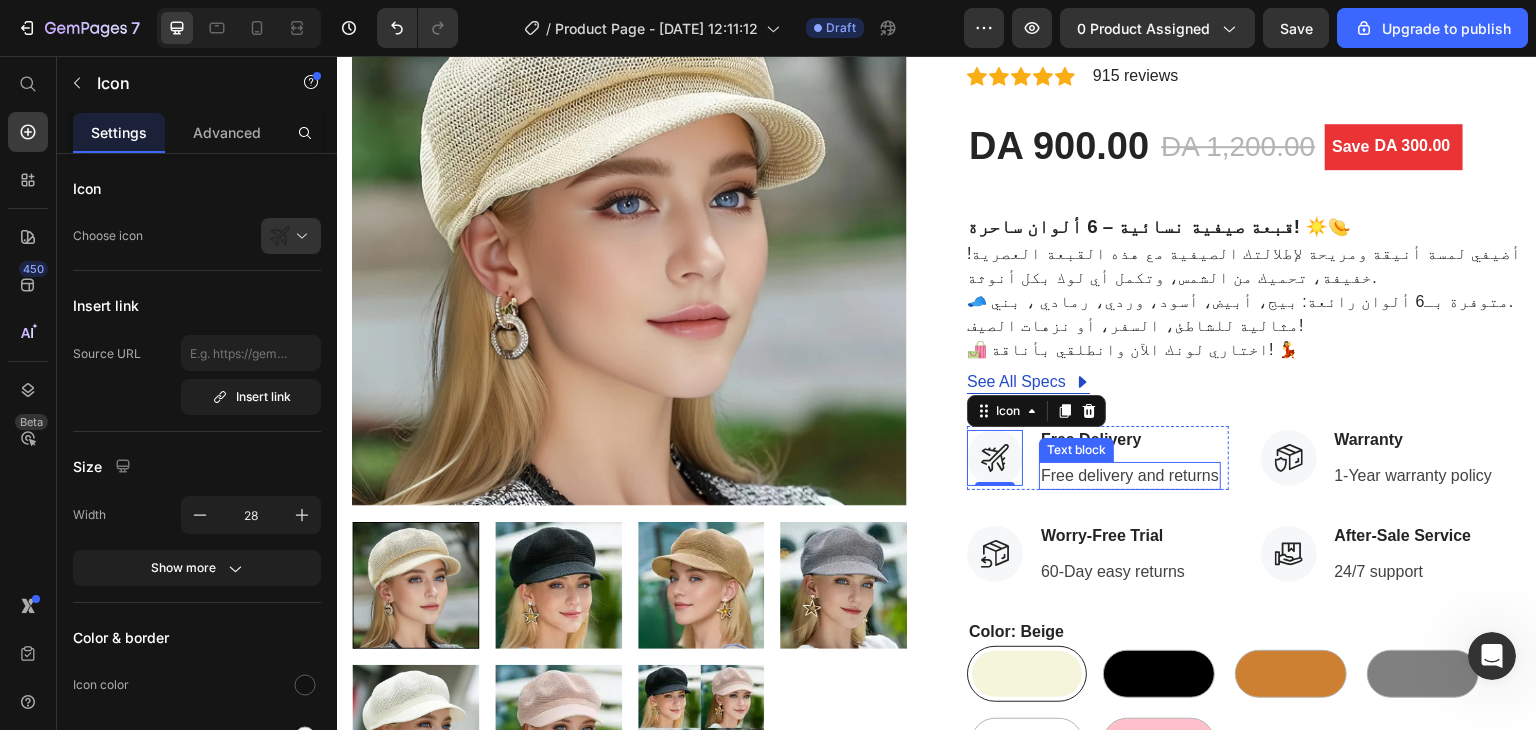 click on "Free Delivery Text block Free delivery and returns Text block" at bounding box center [1130, 458] 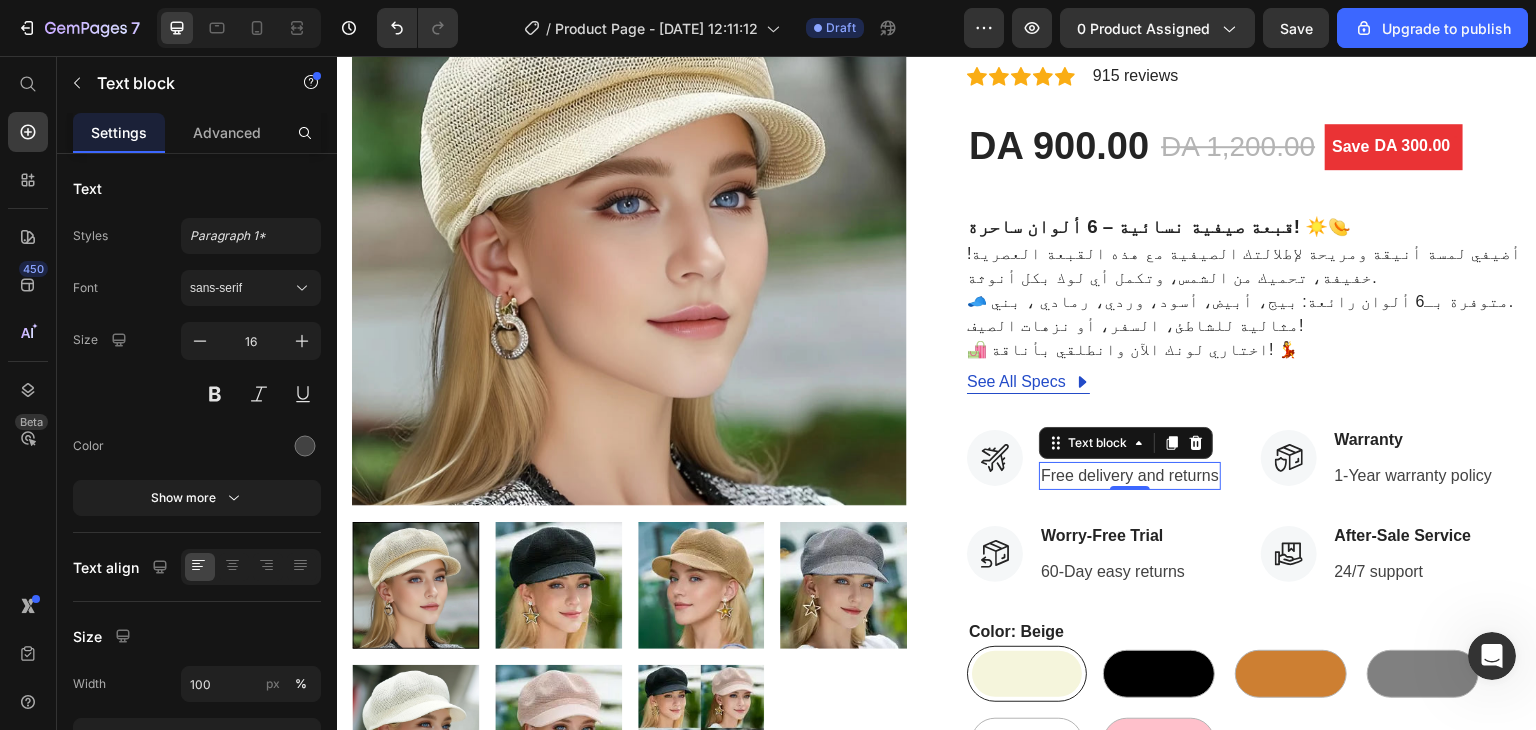 click on "Free delivery and returns" at bounding box center (1130, 476) 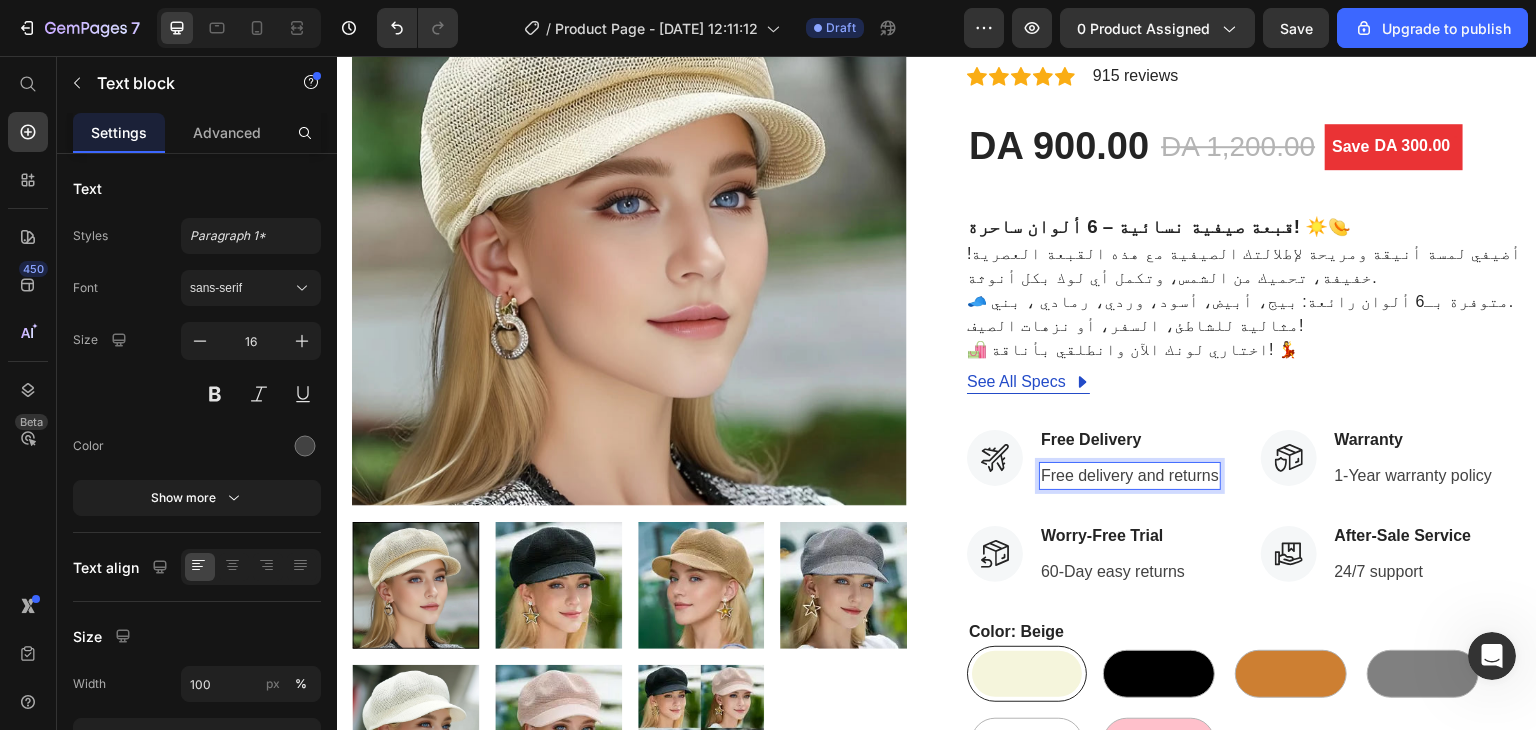 click on "Free delivery and returns" at bounding box center (1130, 476) 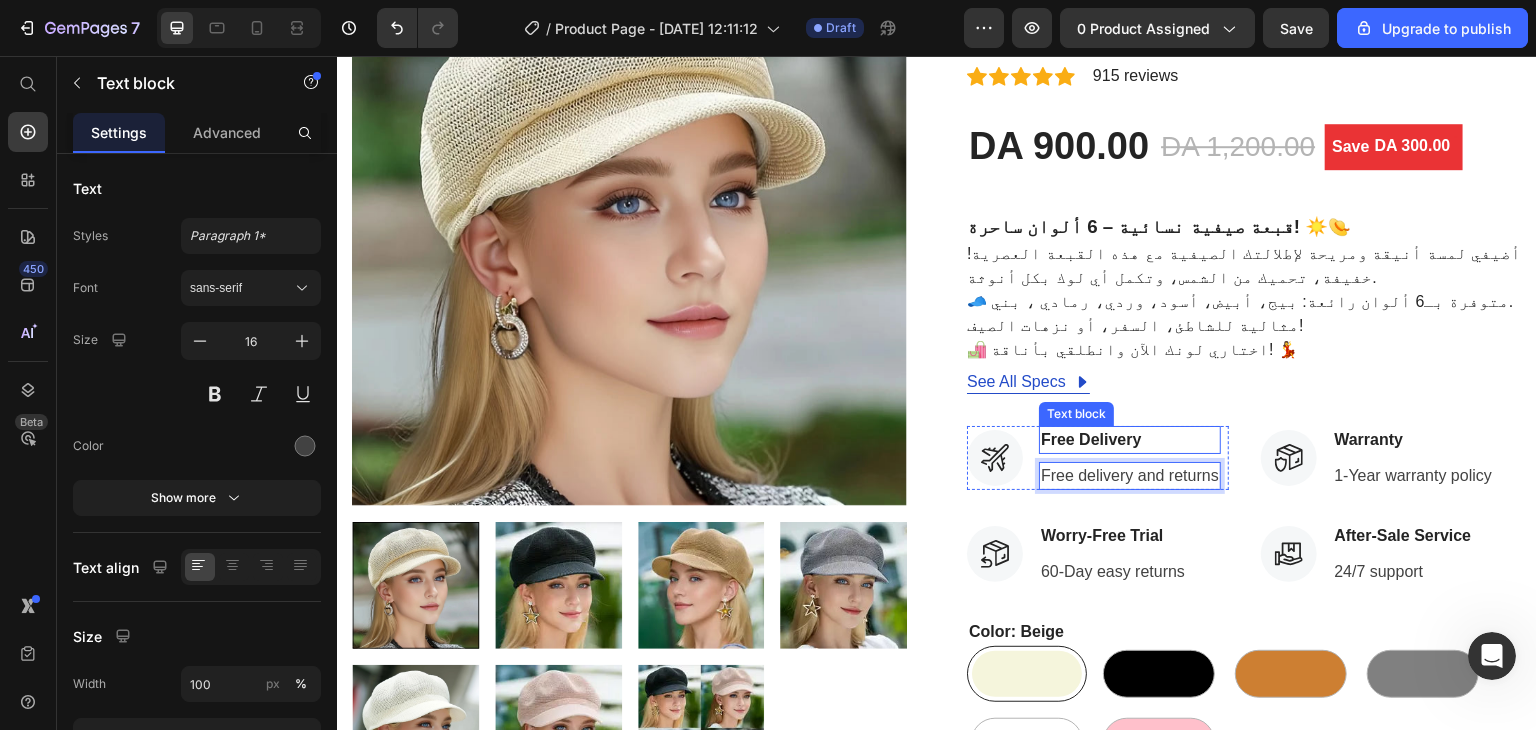 click on "Free Delivery" at bounding box center [1130, 440] 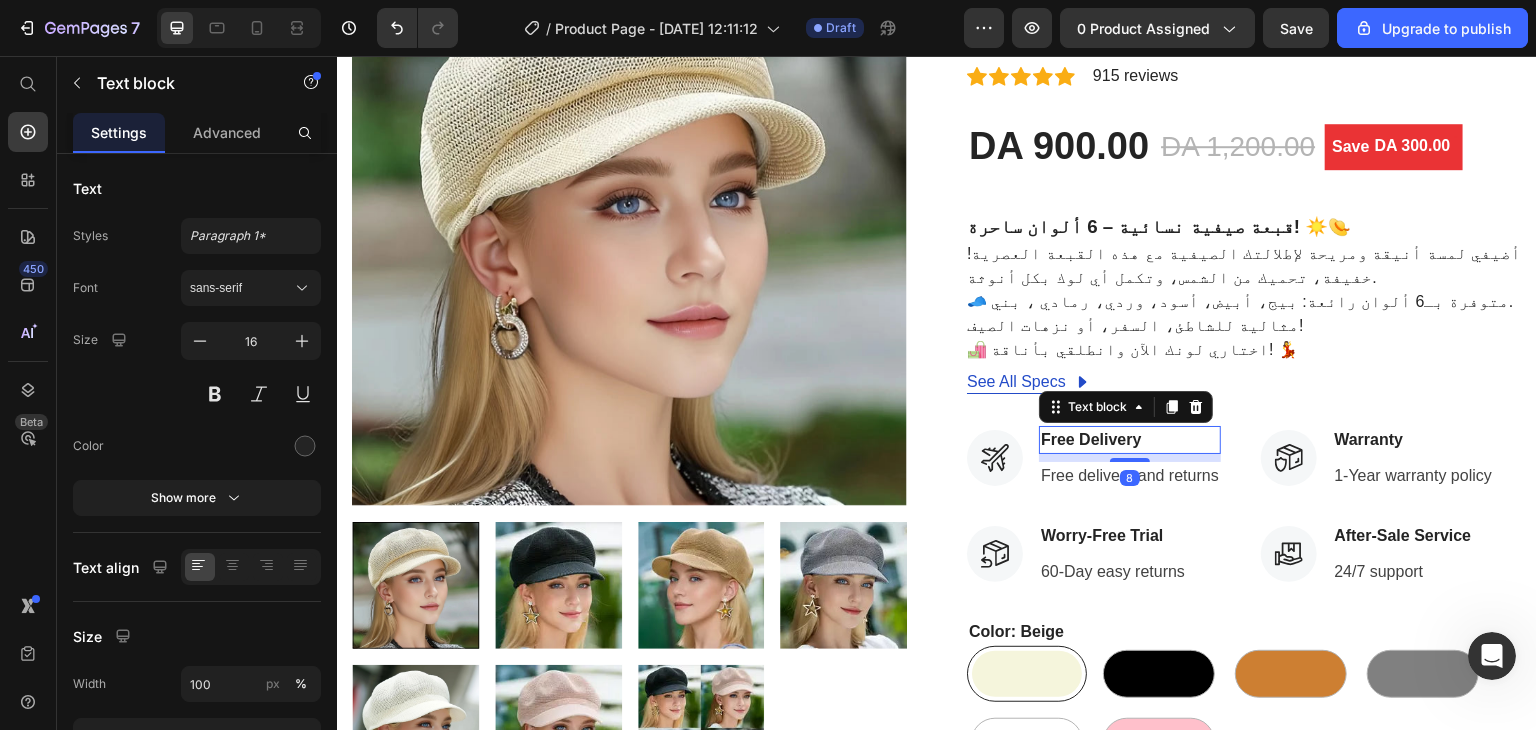 click on "Free Delivery" at bounding box center (1130, 440) 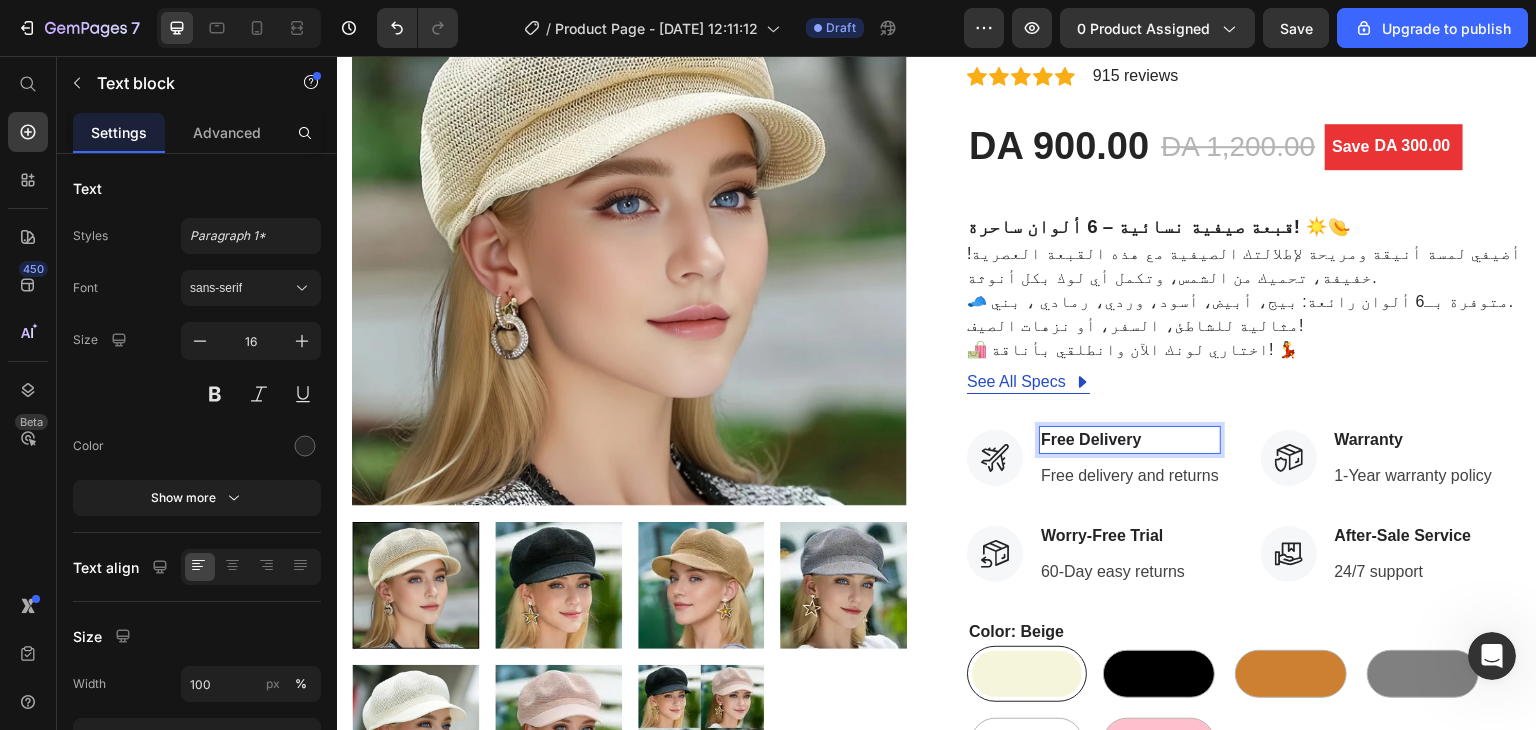 click on "Free Delivery" at bounding box center (1130, 440) 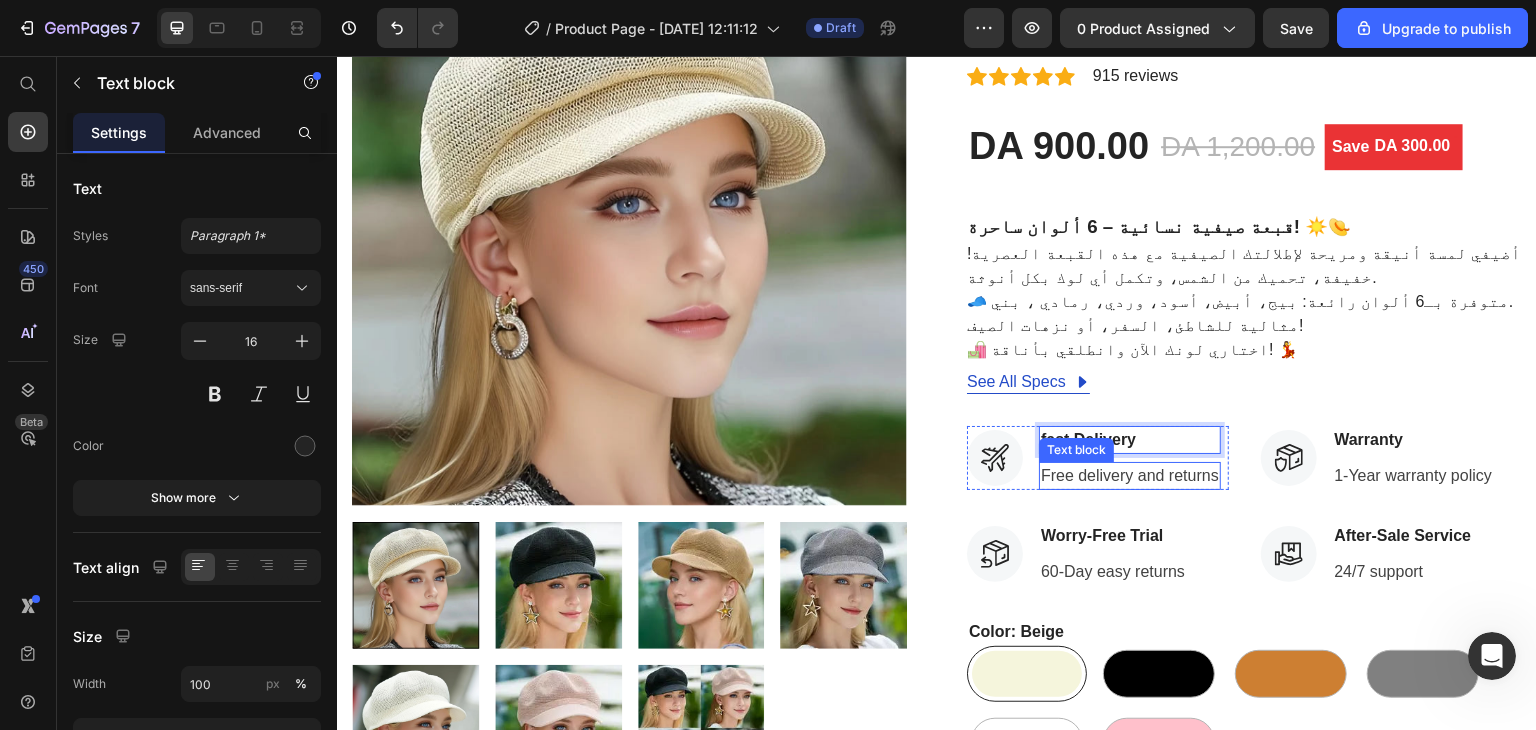 click on "Free delivery and returns" at bounding box center (1130, 476) 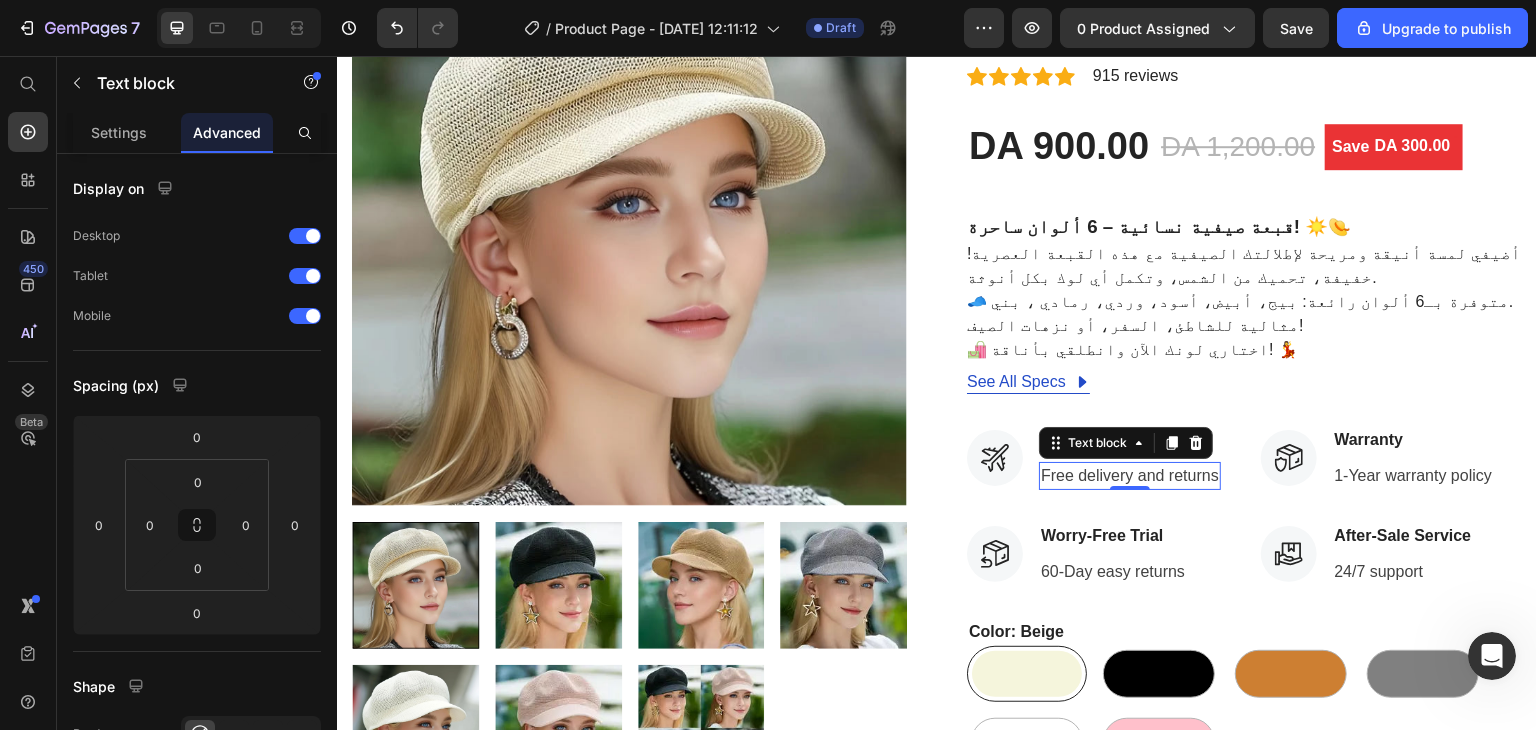 click on "Free delivery and returns" at bounding box center [1130, 476] 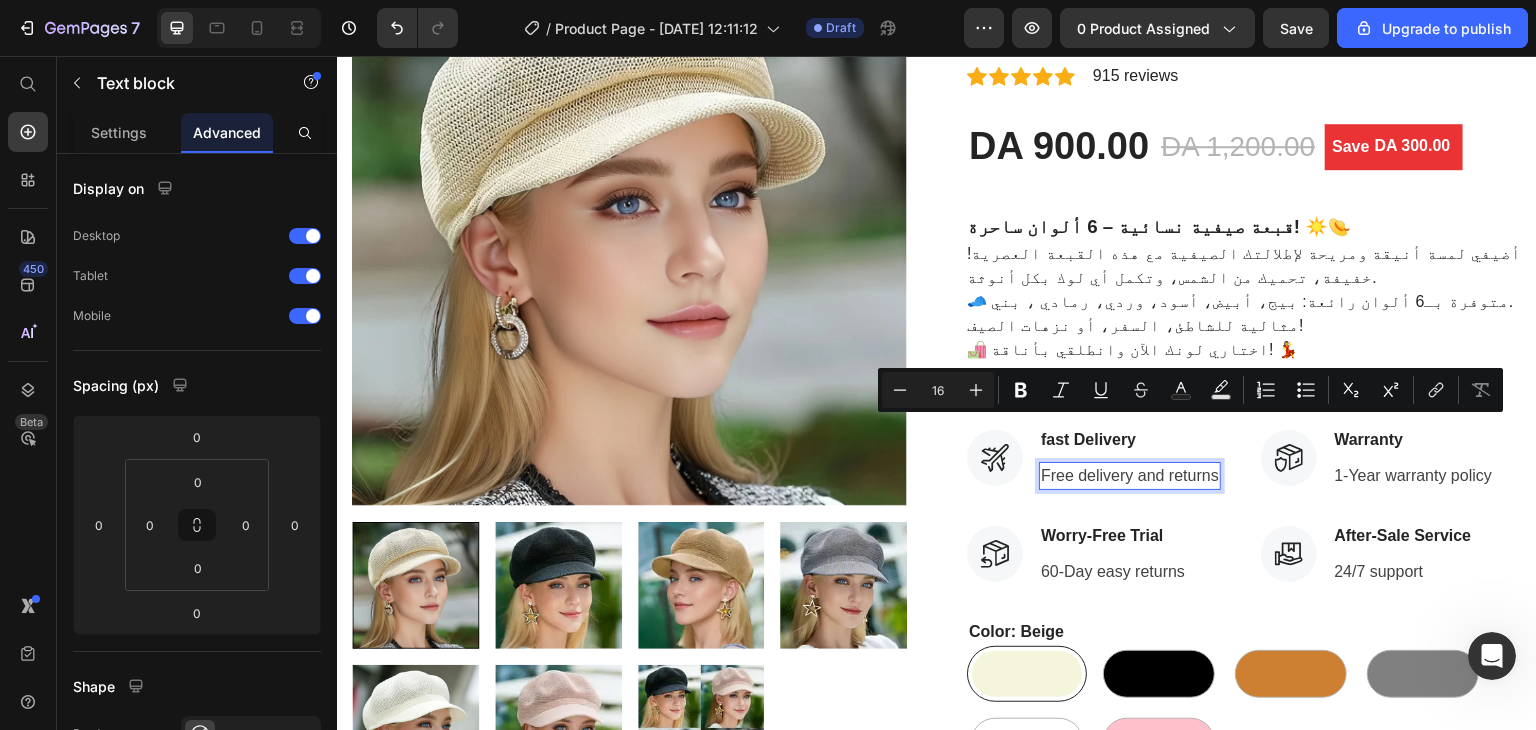 click on "Free delivery and returns" at bounding box center (1130, 476) 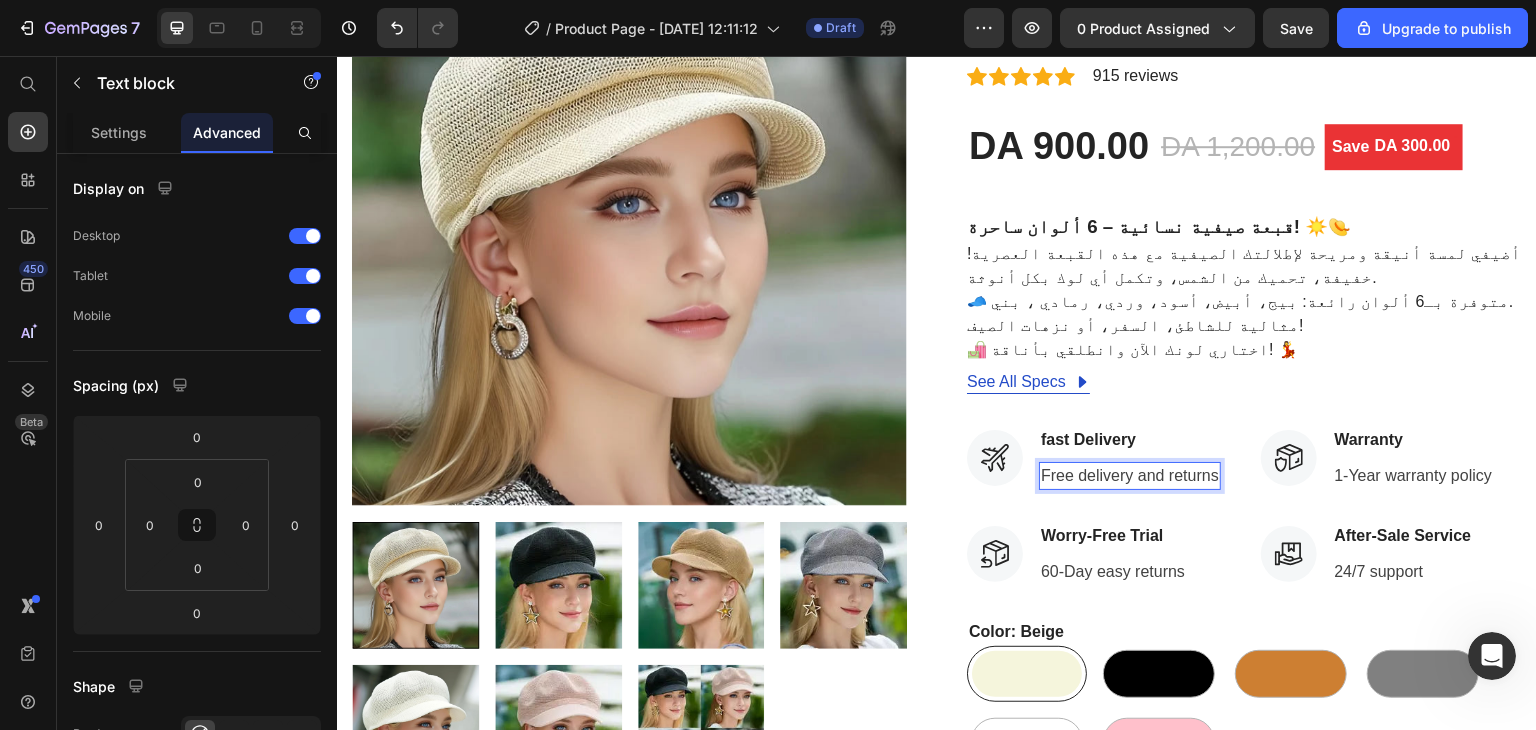 click on "Free delivery and returns" at bounding box center (1130, 476) 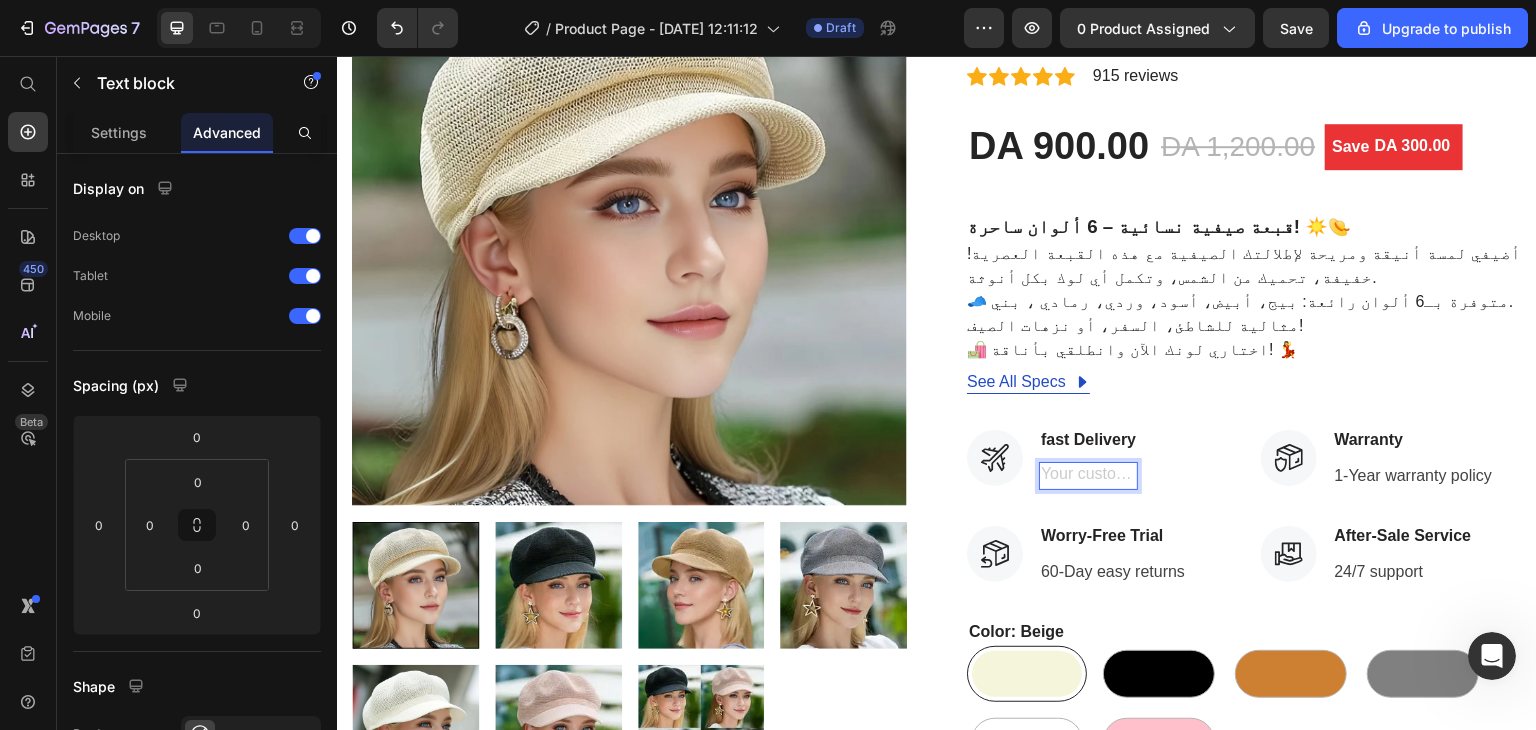 scroll, scrollTop: 210, scrollLeft: 0, axis: vertical 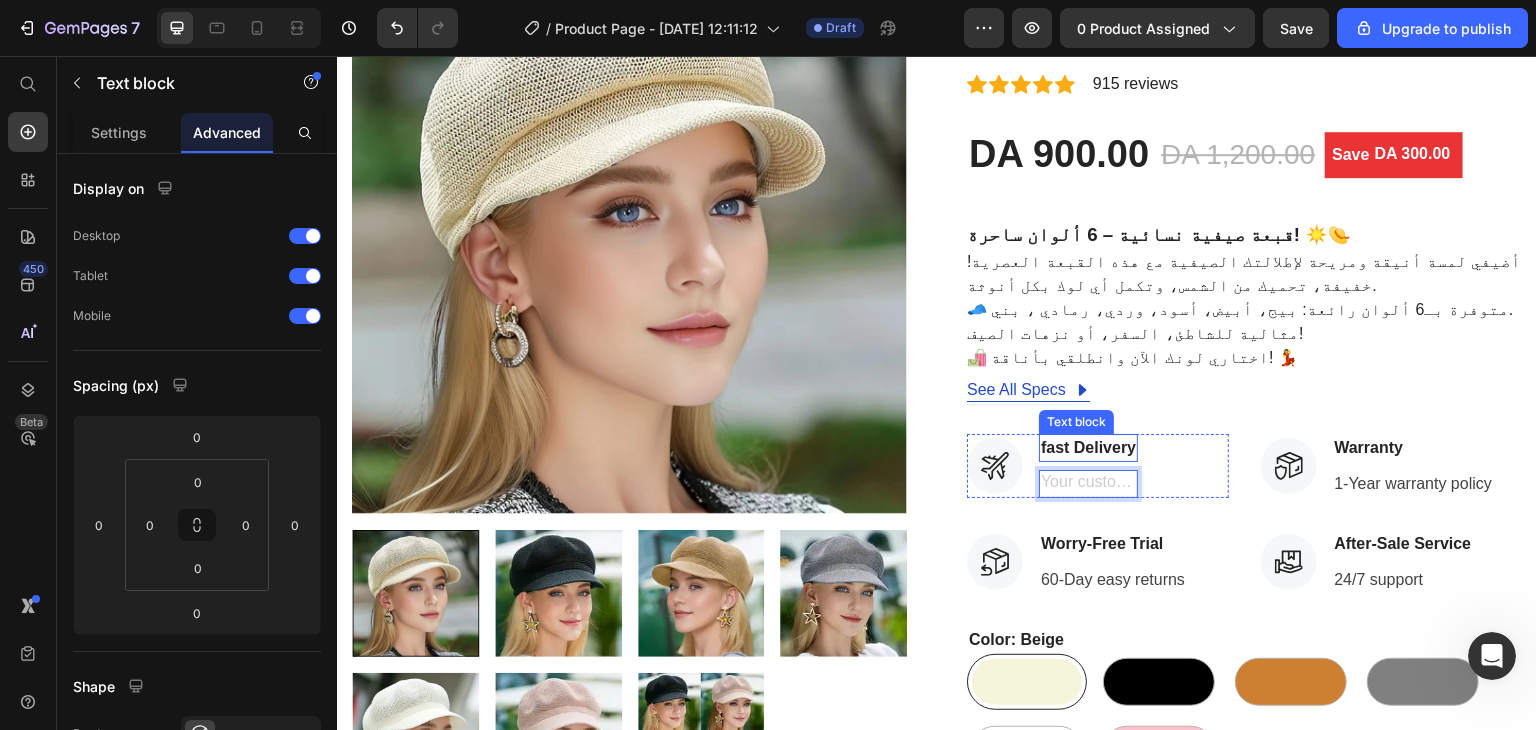 click on "fast Delivery" at bounding box center (1088, 448) 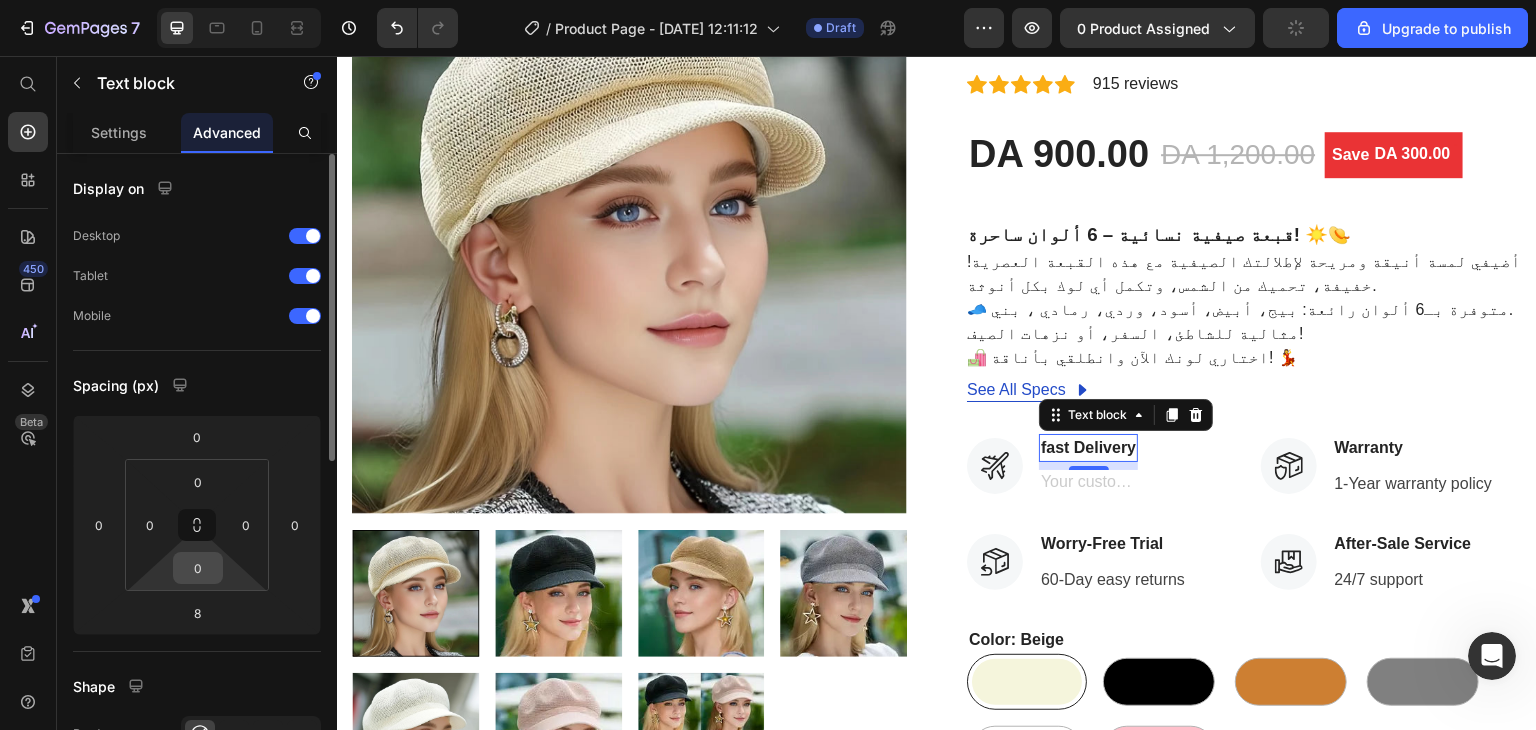drag, startPoint x: 189, startPoint y: 529, endPoint x: 201, endPoint y: 569, distance: 41.761227 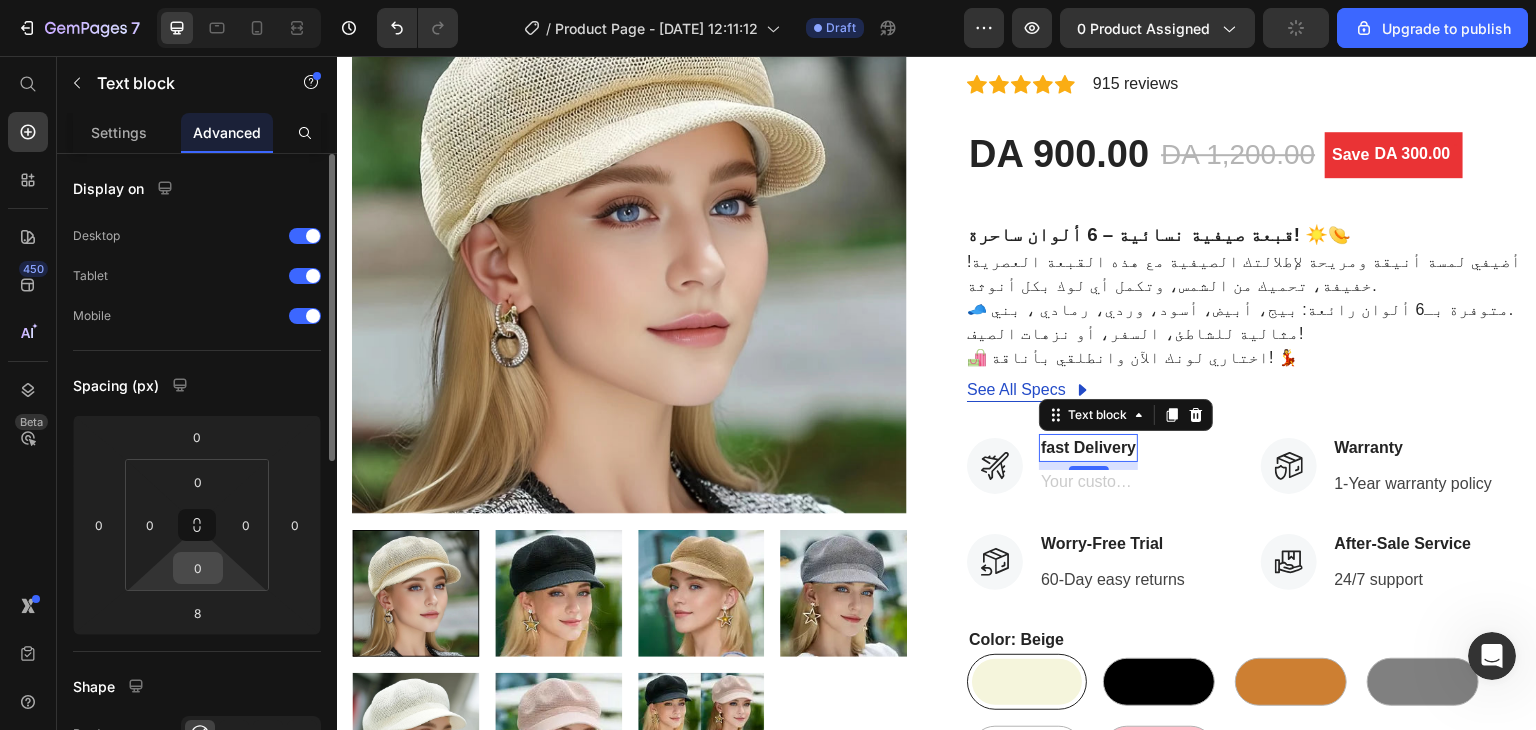 click on "0 0 0 0" at bounding box center [197, 525] 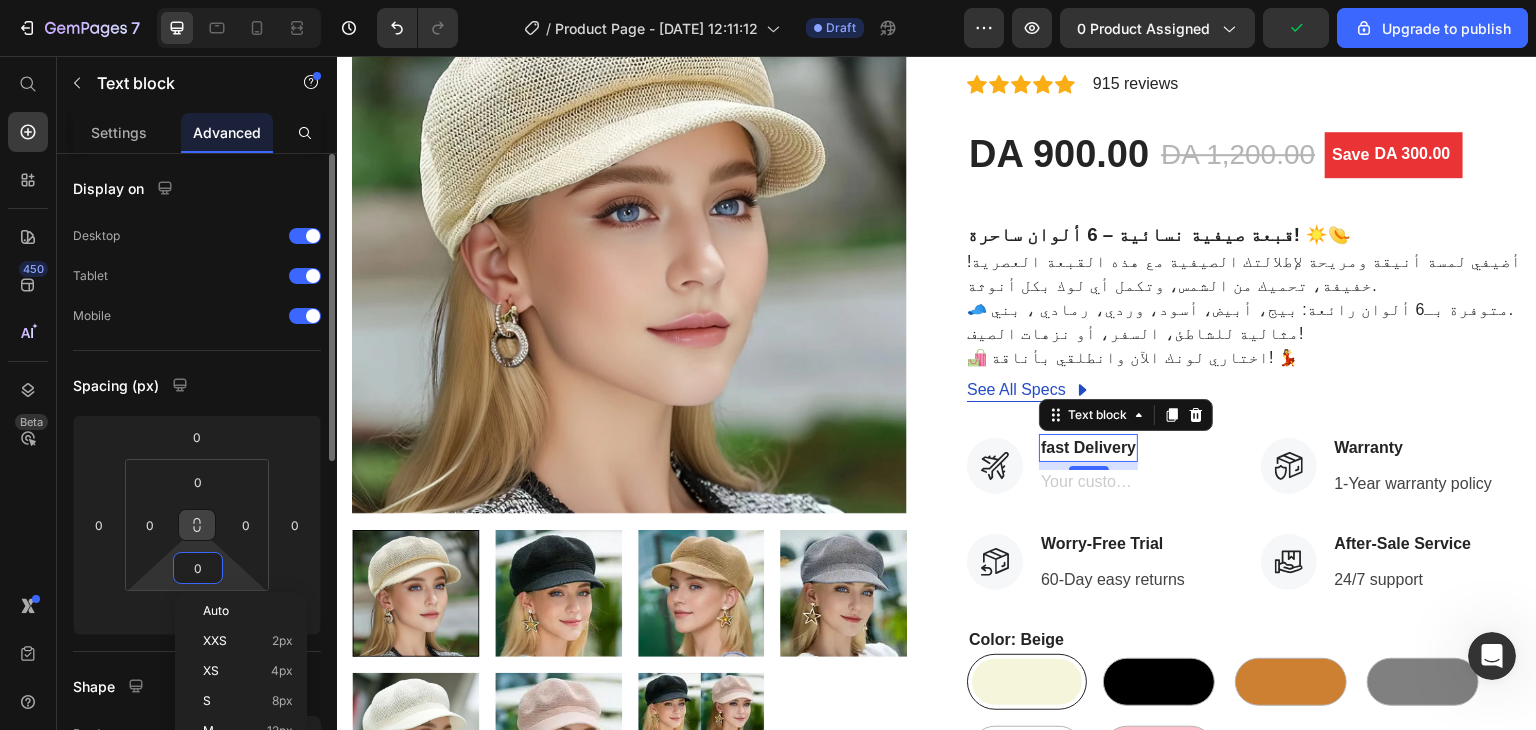 click 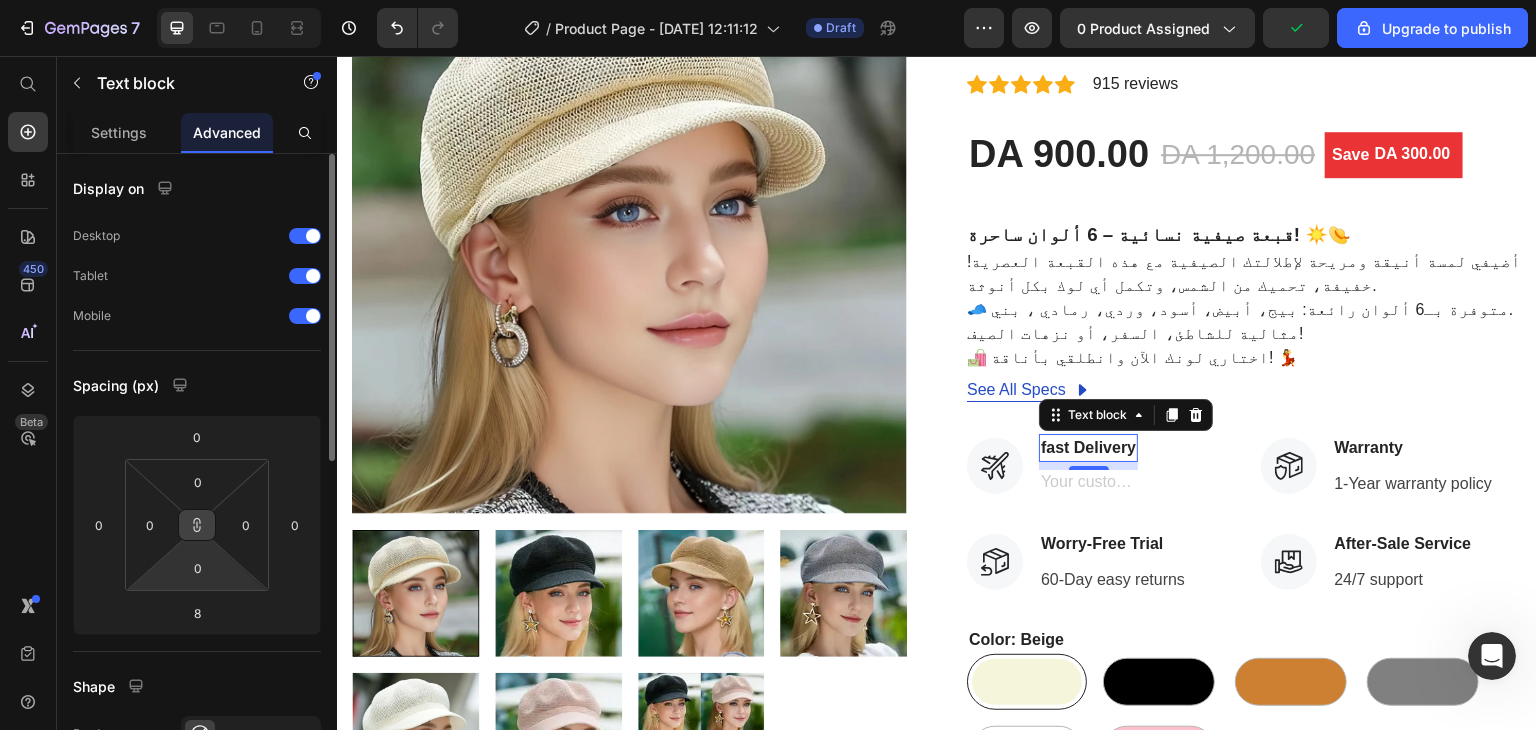 click 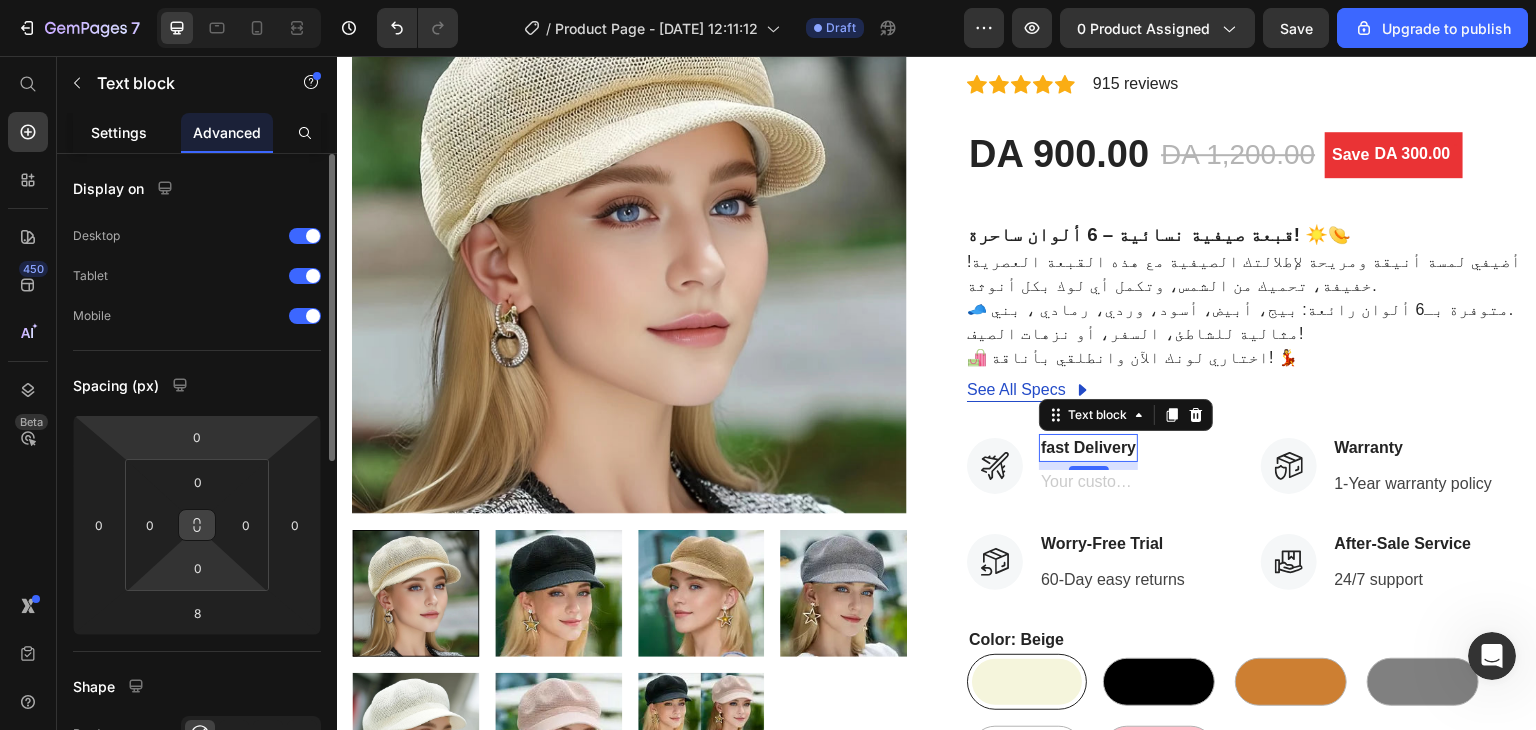click on "Settings" at bounding box center (119, 132) 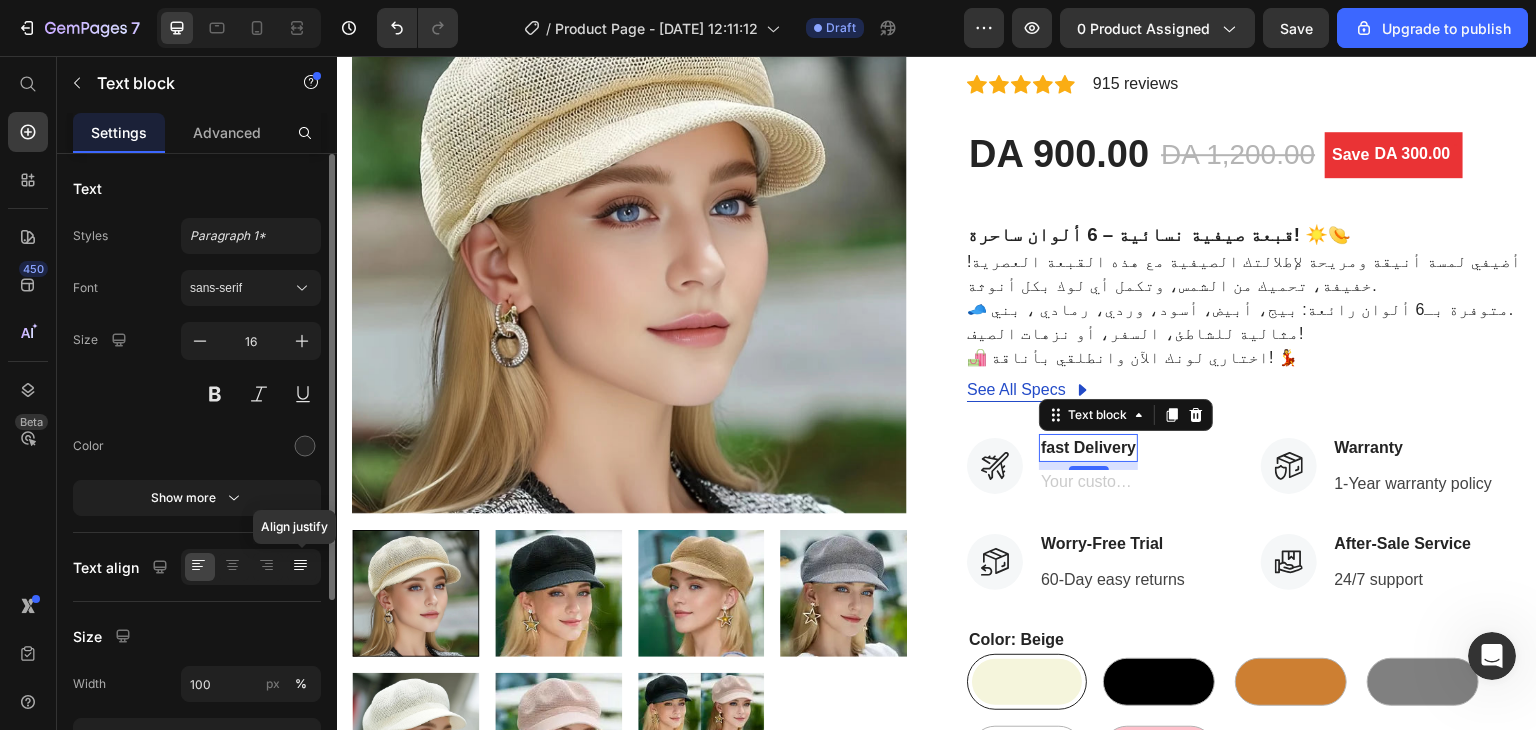click 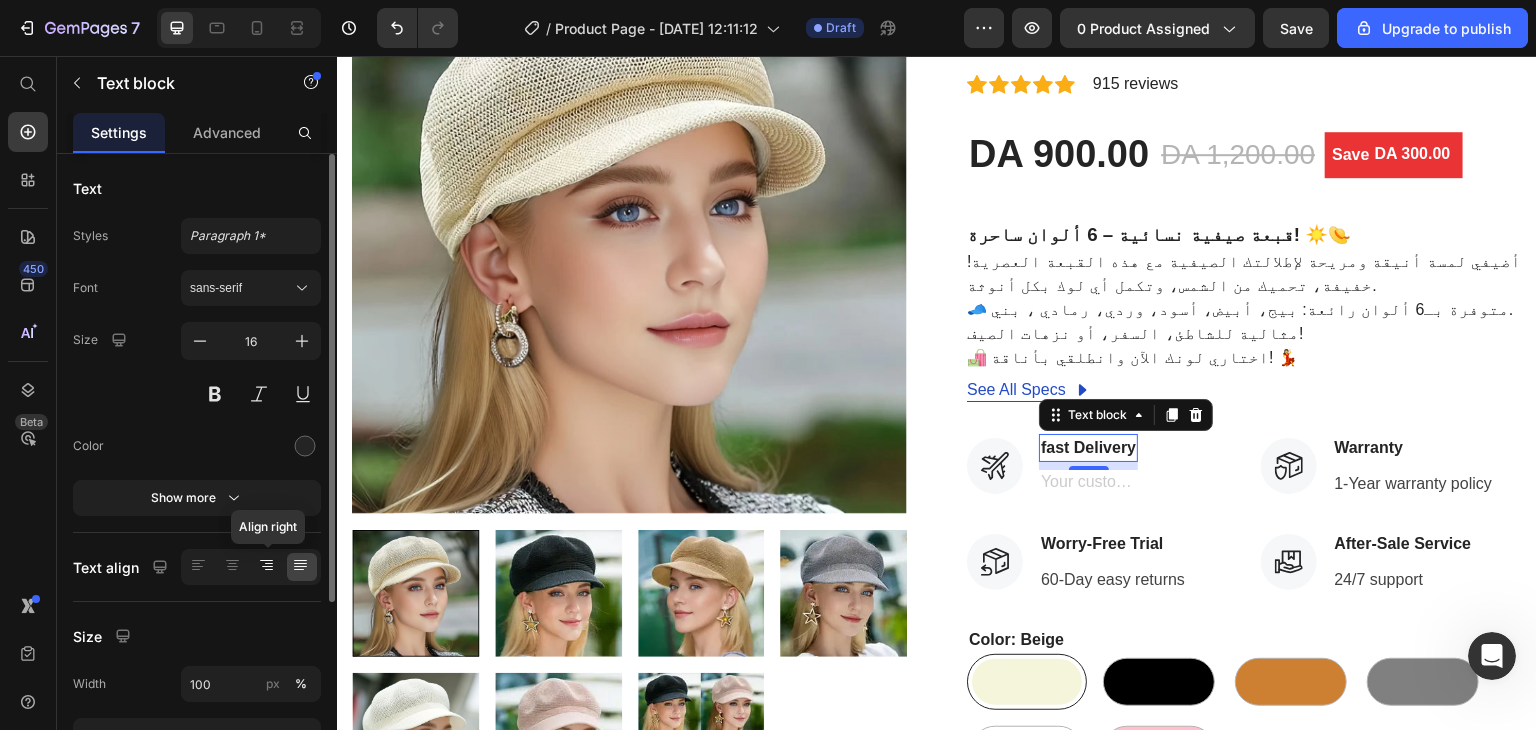 click 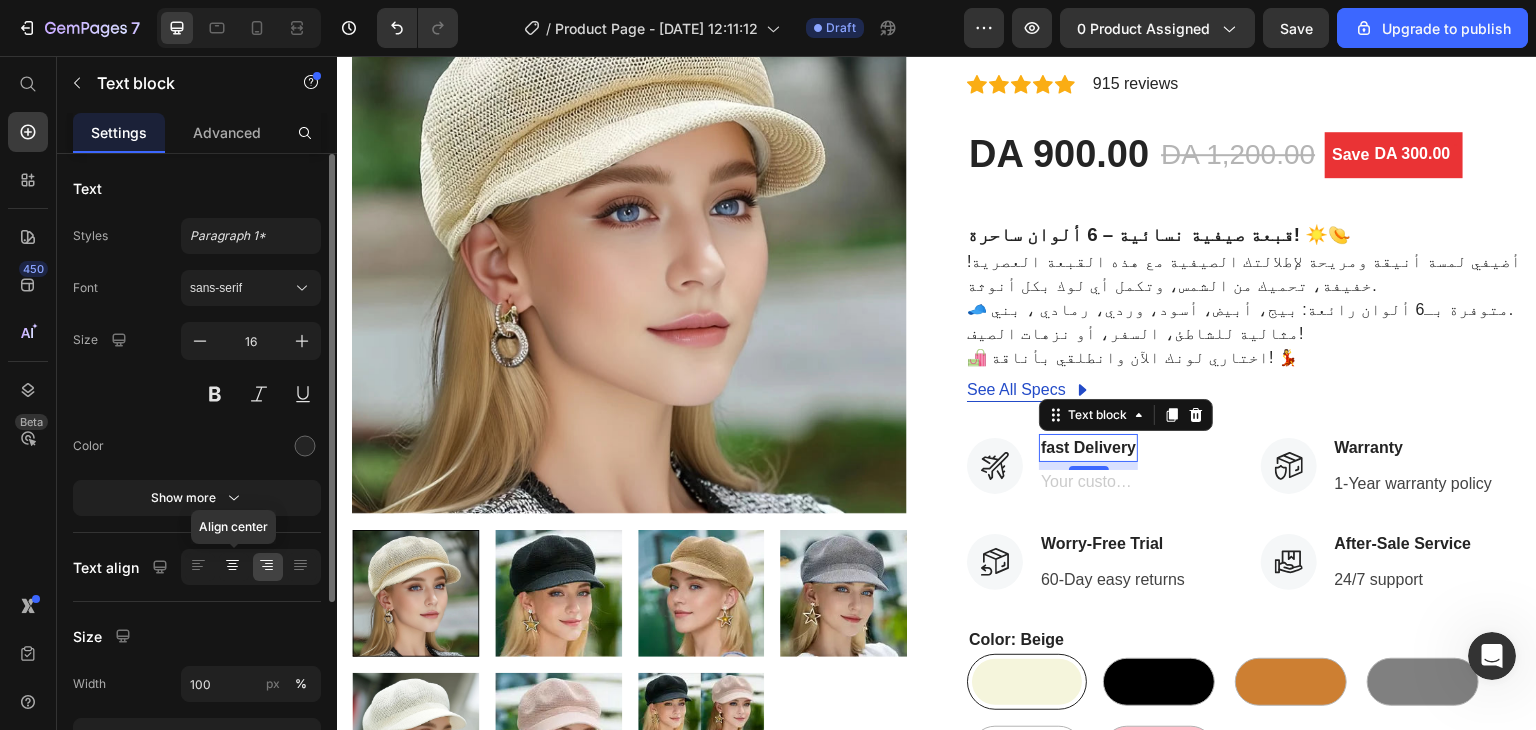 click 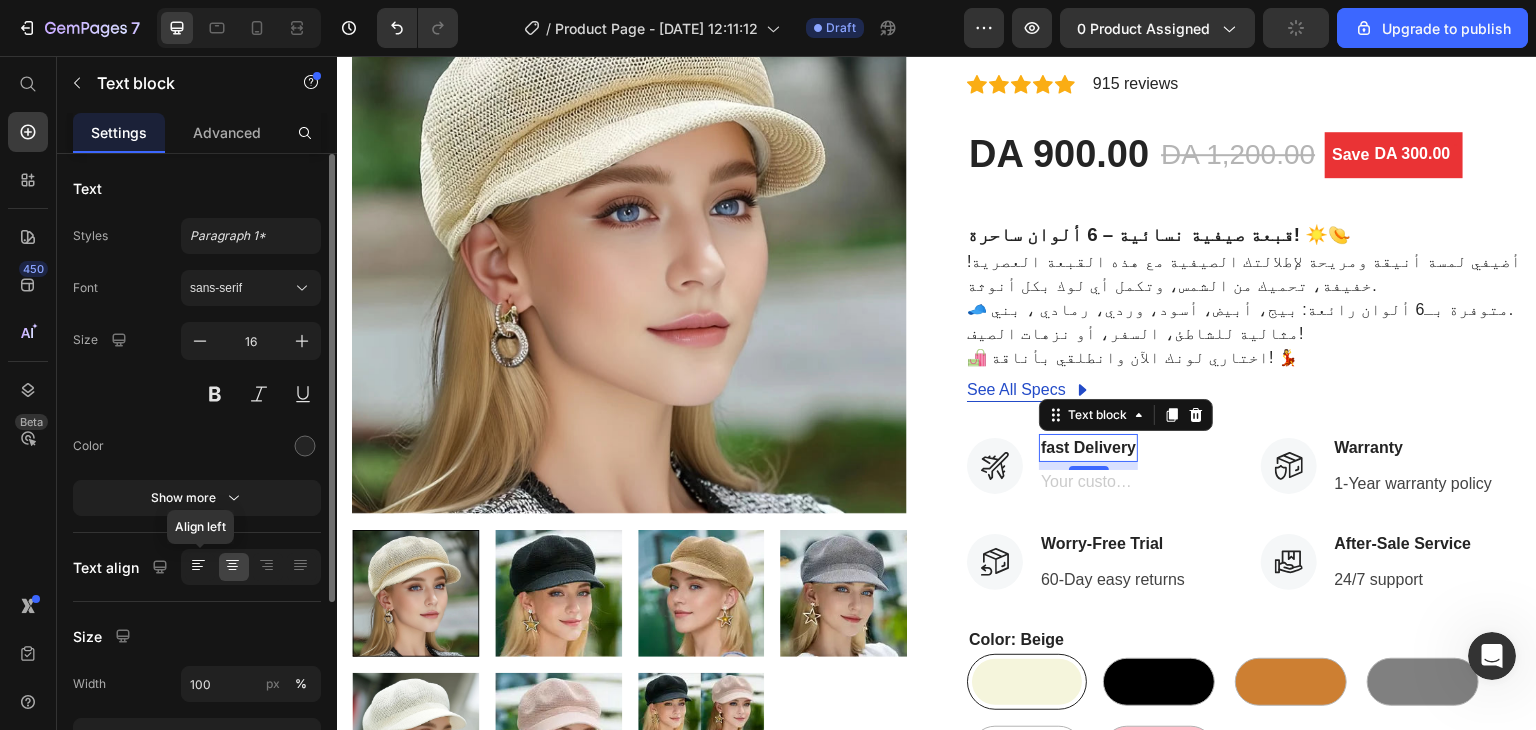click 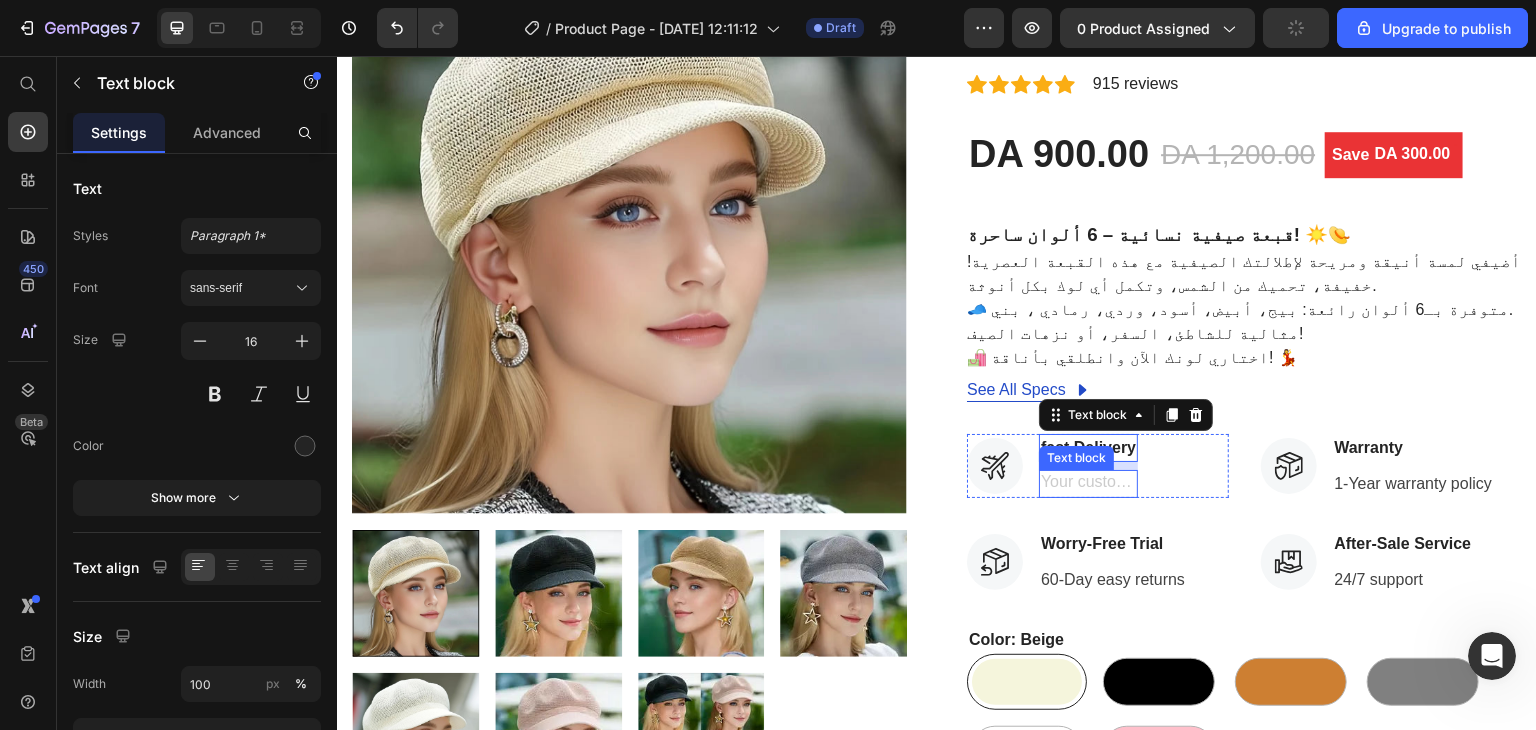 click at bounding box center [1088, 484] 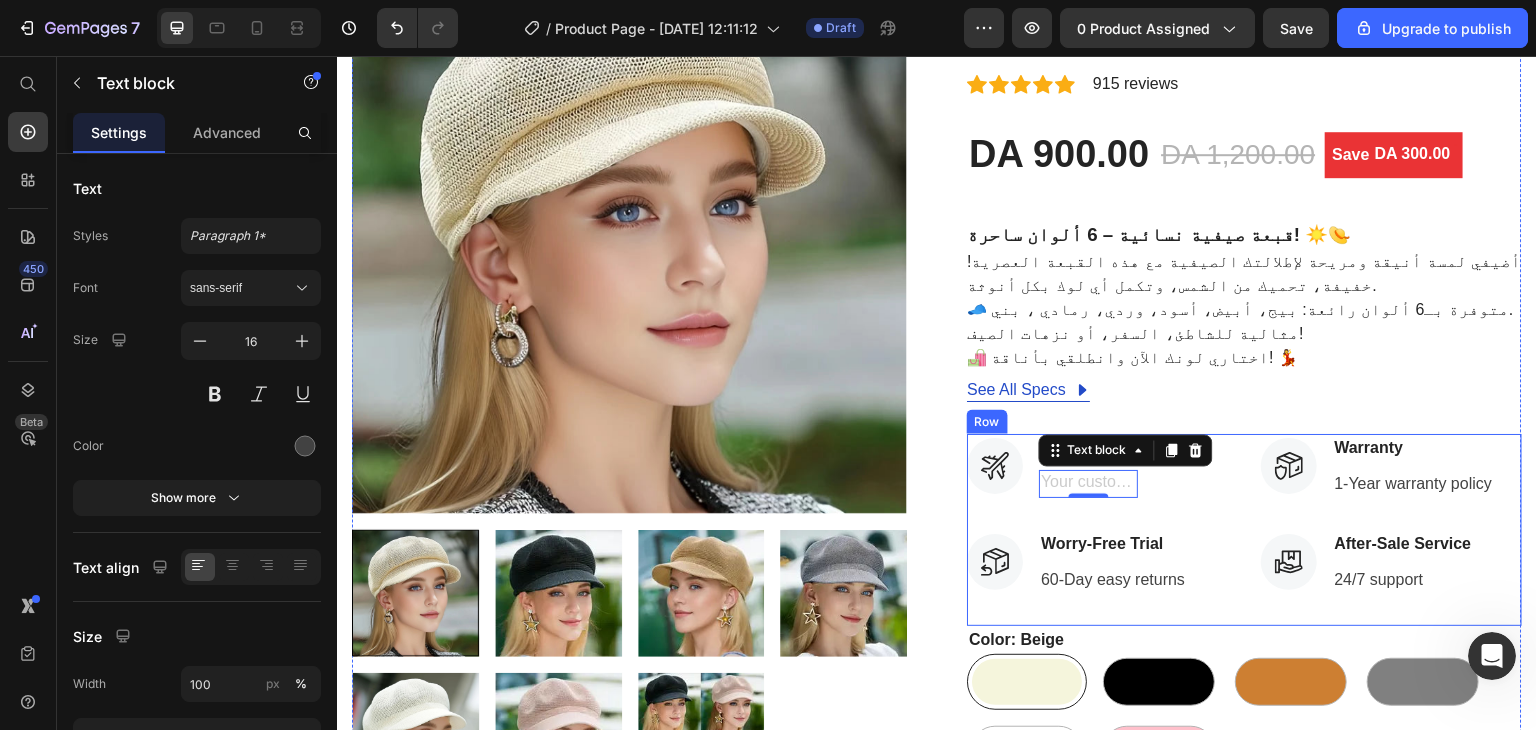 click on "Icon fast Delivery Text block Text block   0 Icon List
Icon Worry-Free Trial Text block 60-Day easy returns Text block Icon List" at bounding box center (1098, 530) 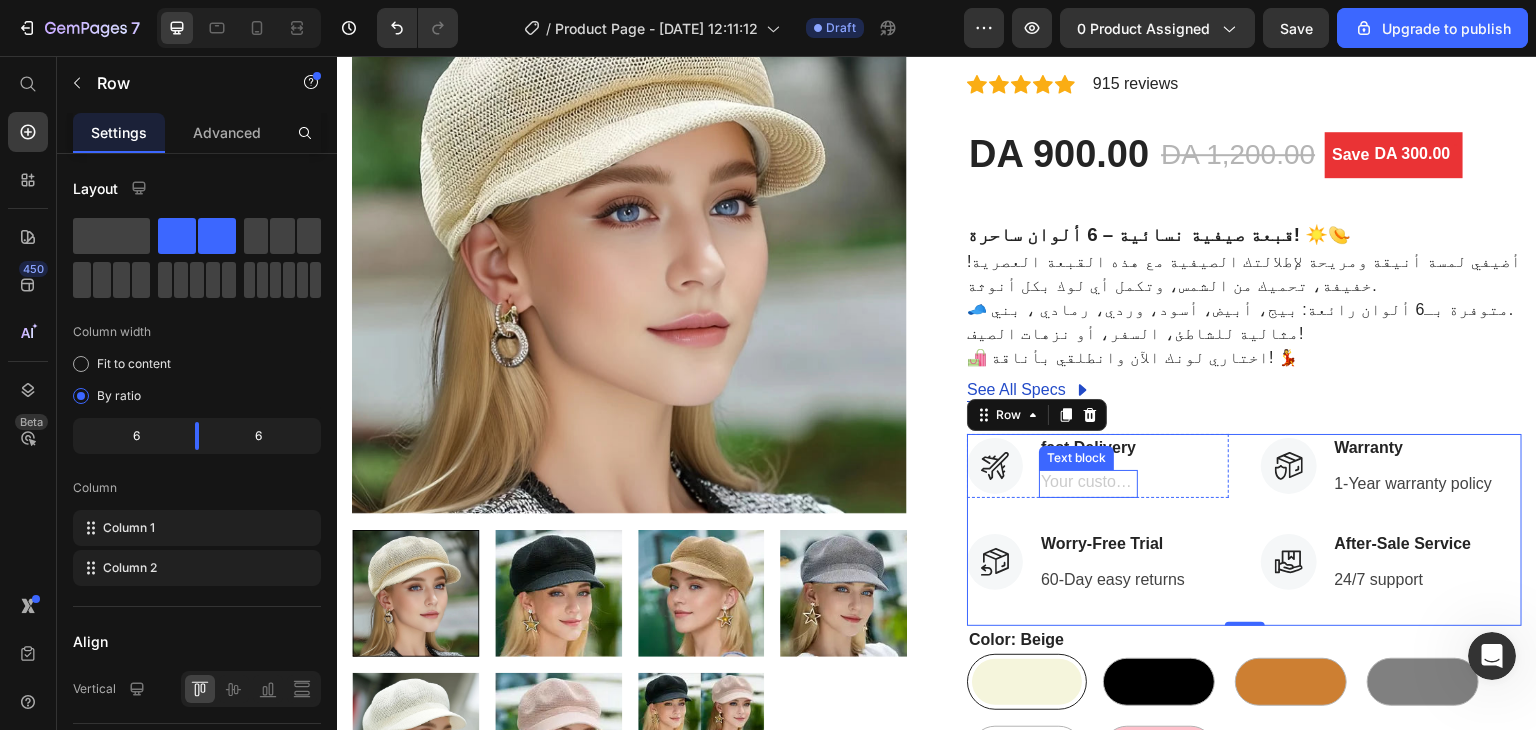 click at bounding box center [1088, 484] 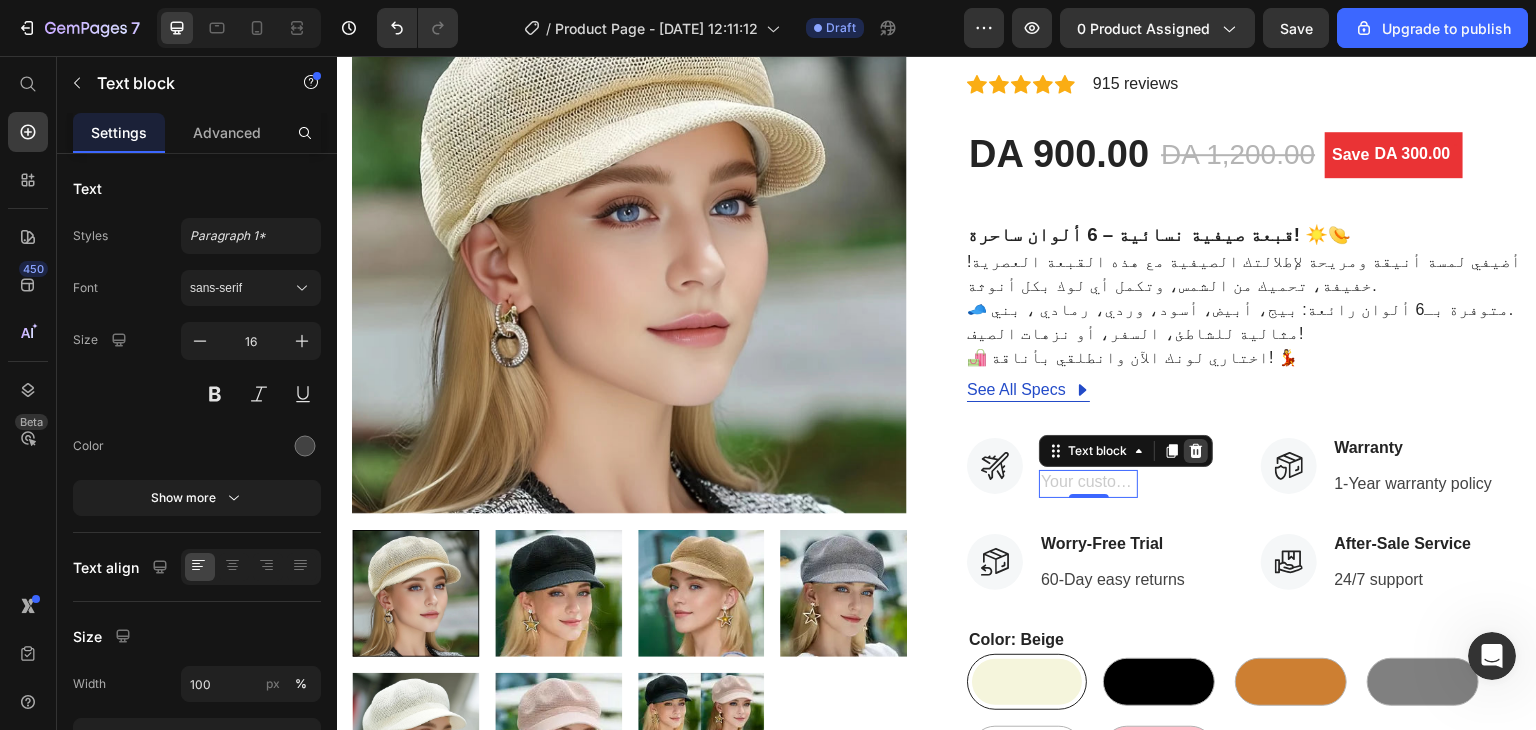 click 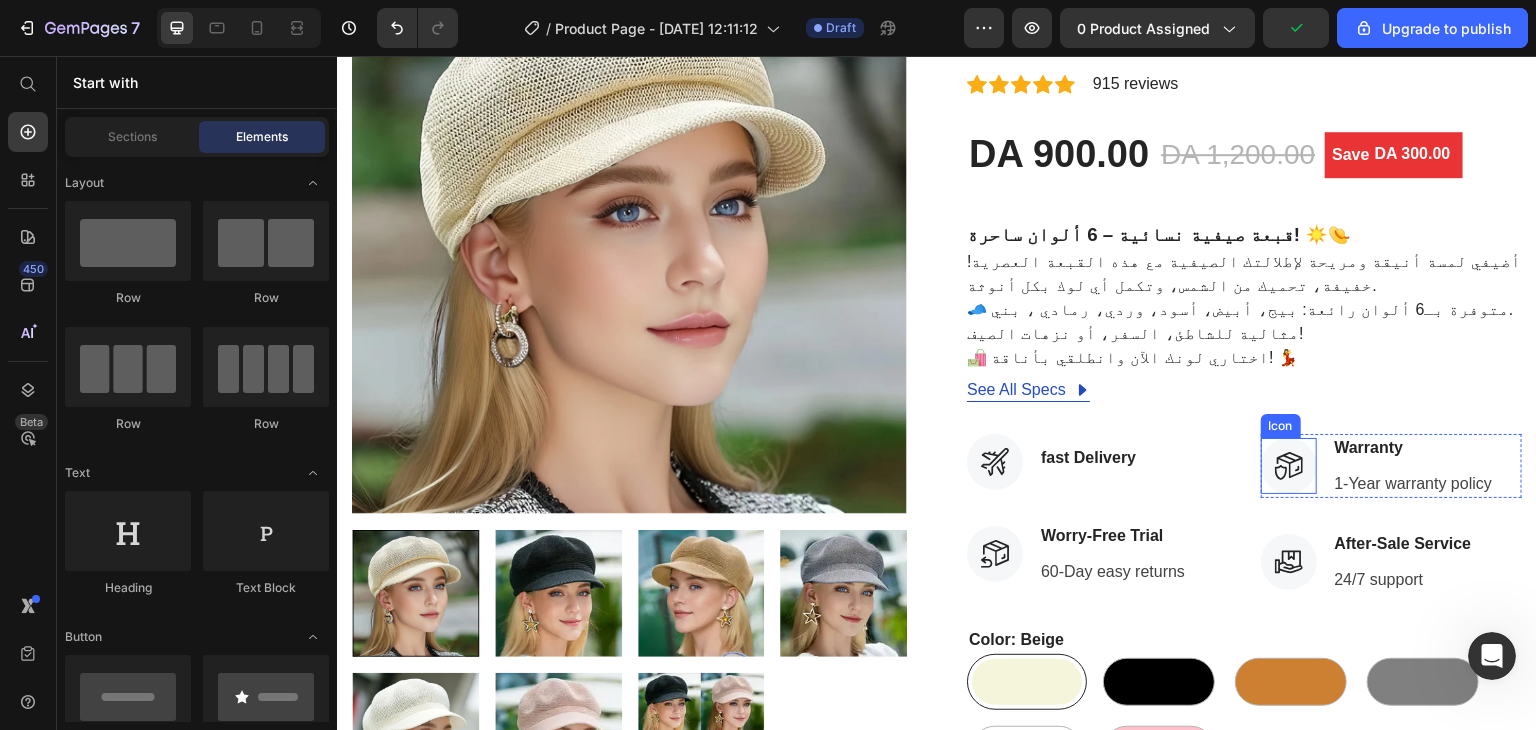 click 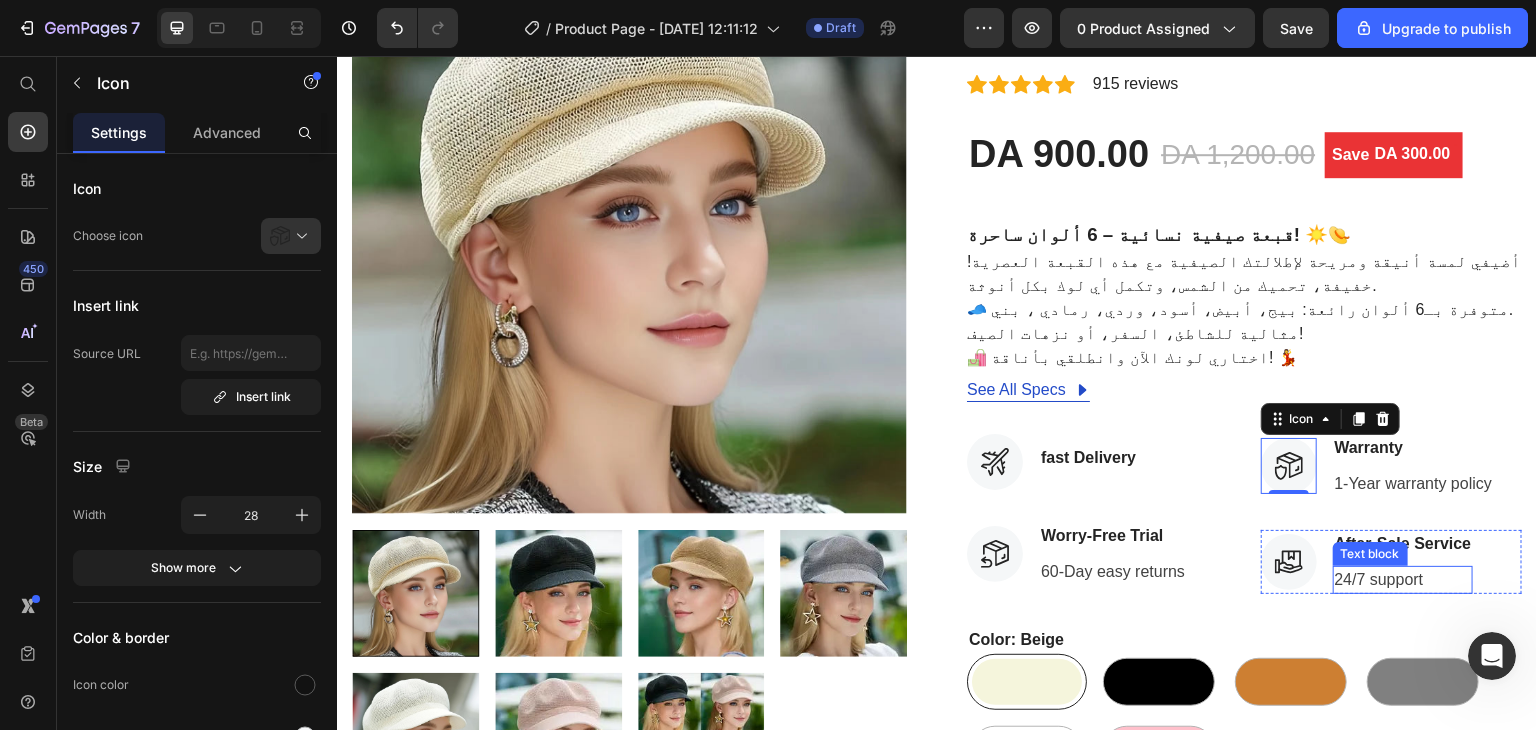 click on "24/7 support" at bounding box center (1403, 580) 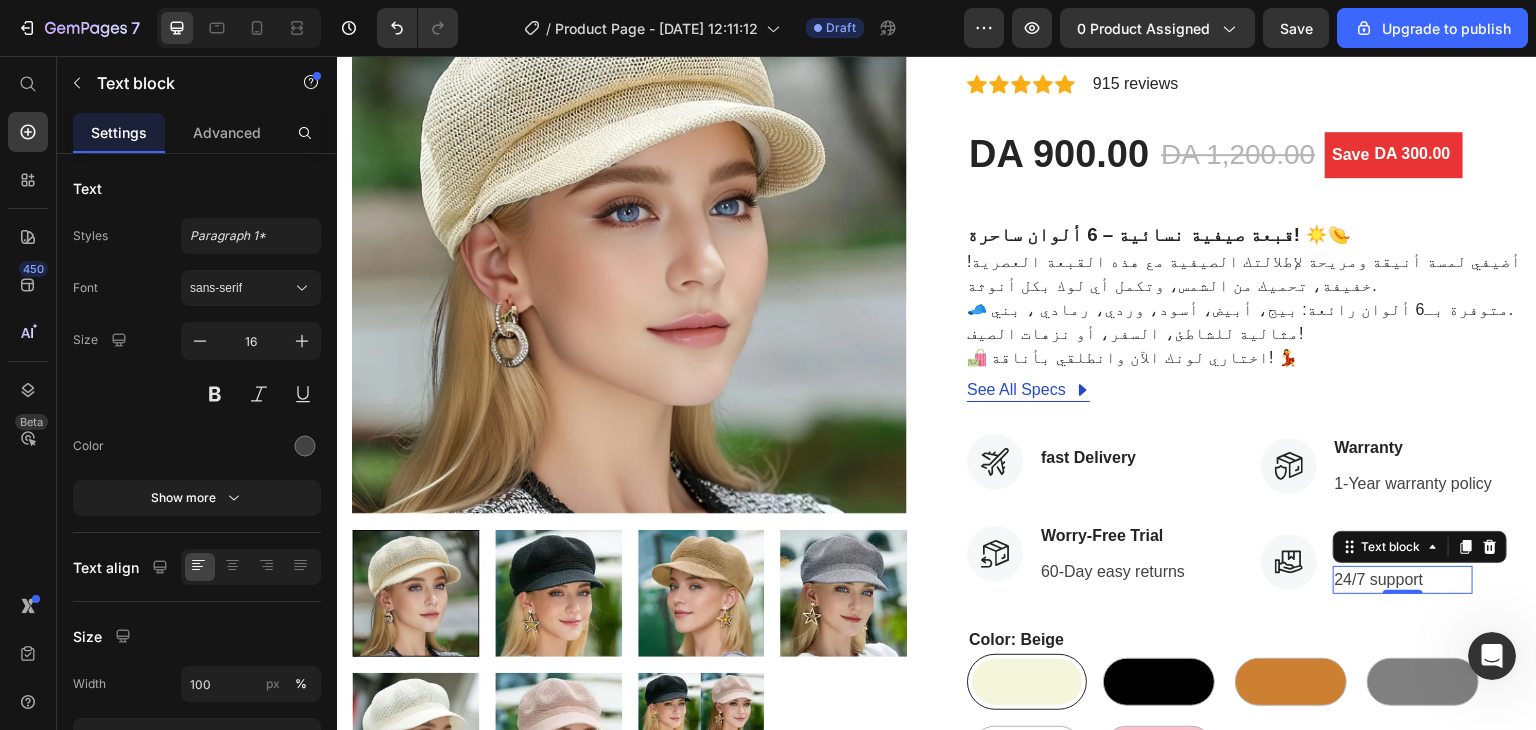 click on "24/7 support" at bounding box center (1403, 580) 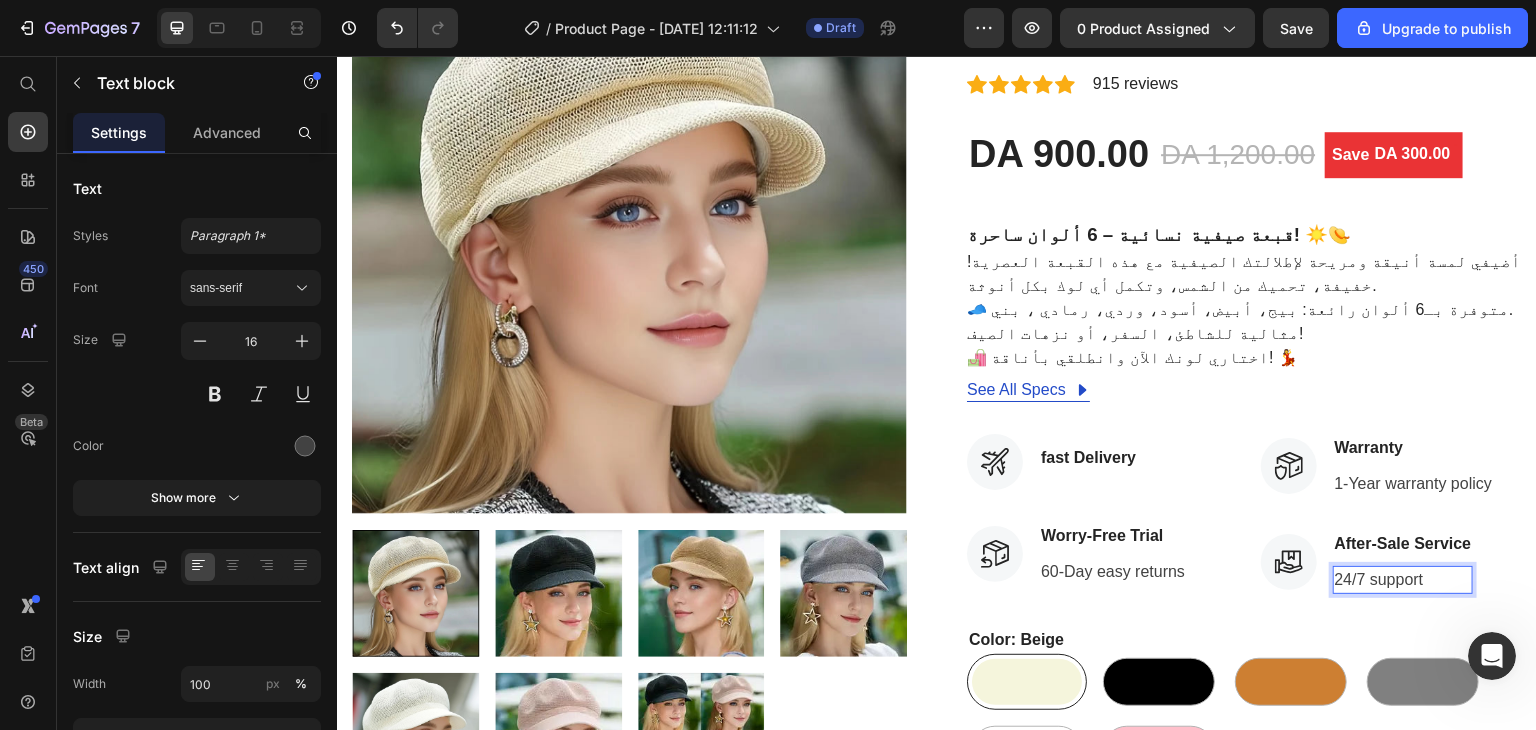 click on "24/7 support" at bounding box center [1403, 580] 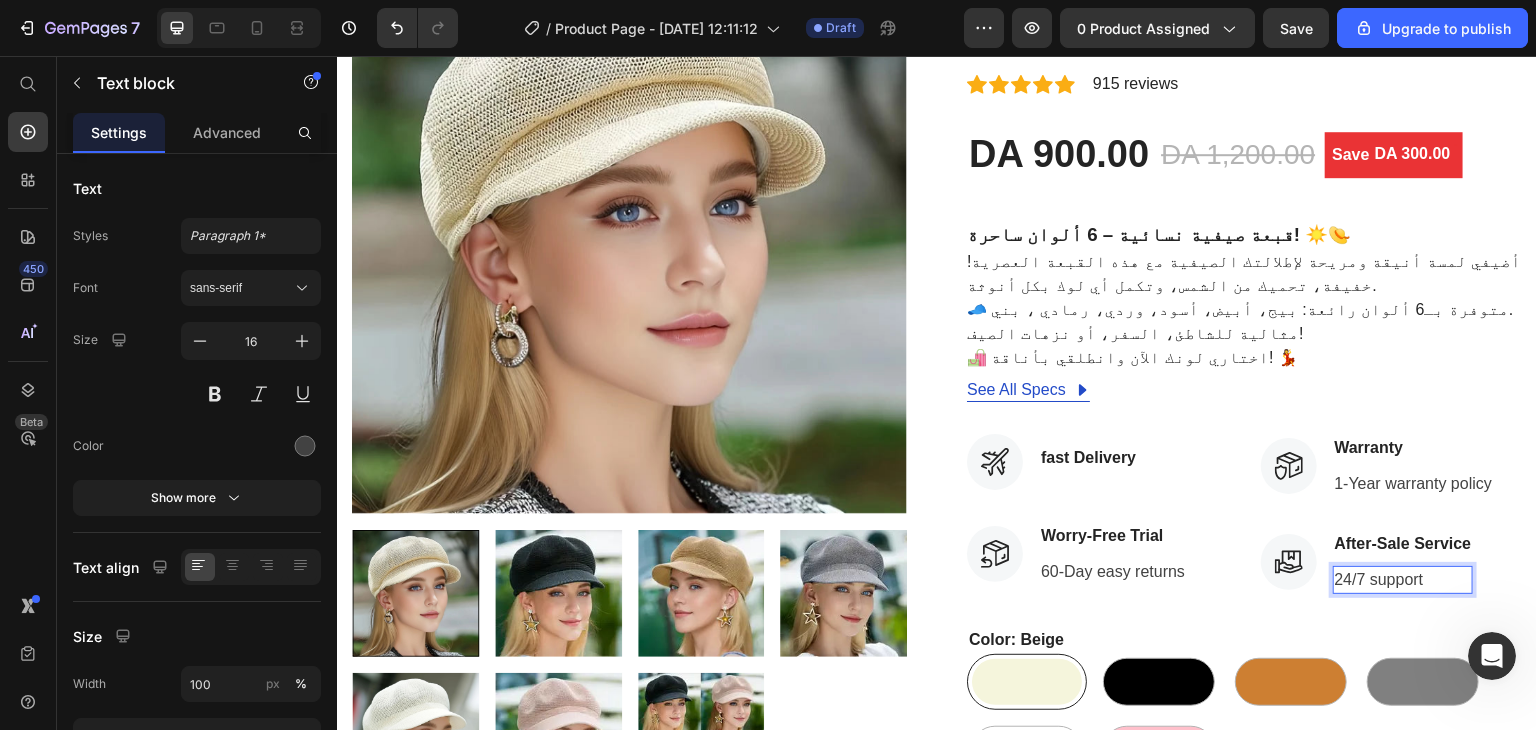click on "24/7 support" at bounding box center (1403, 580) 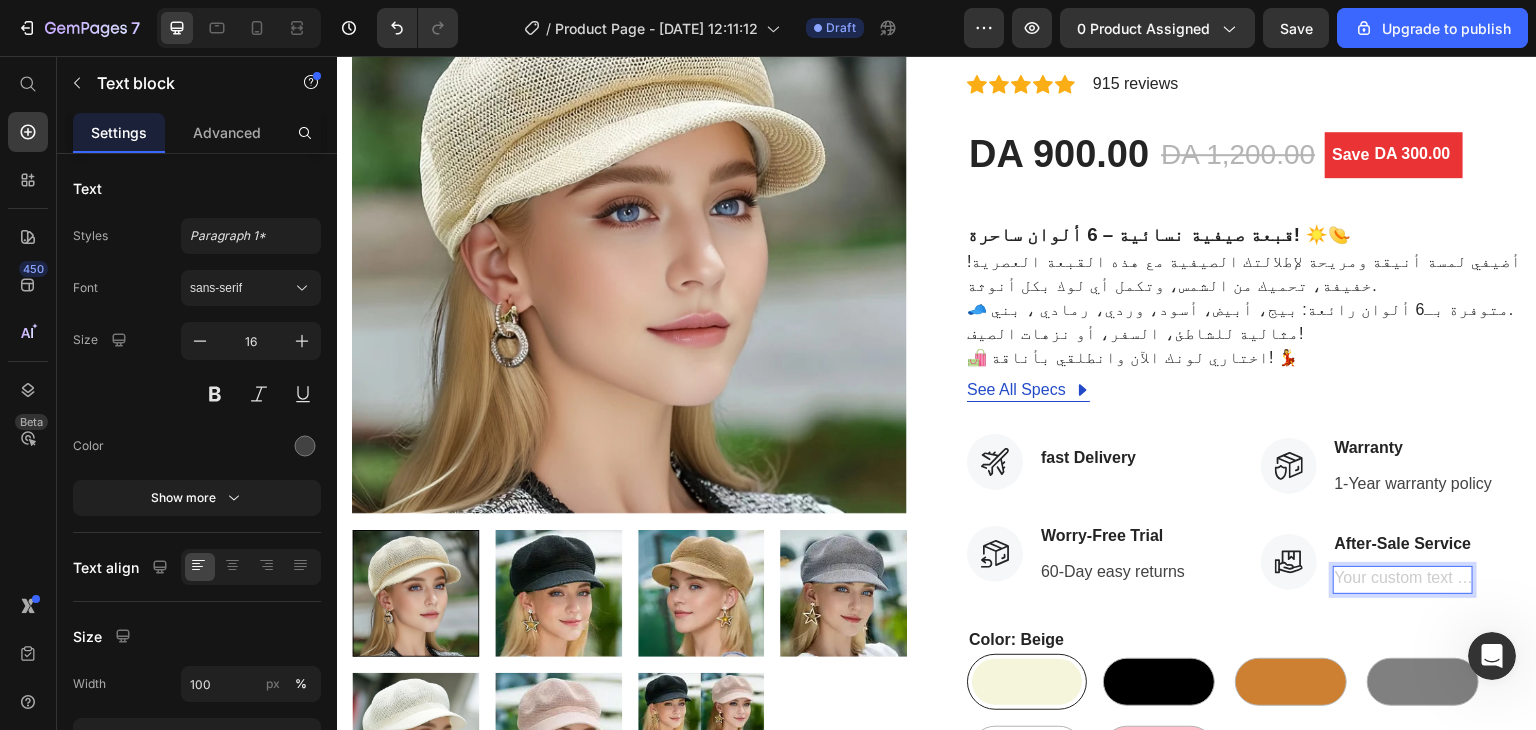 scroll, scrollTop: 202, scrollLeft: 0, axis: vertical 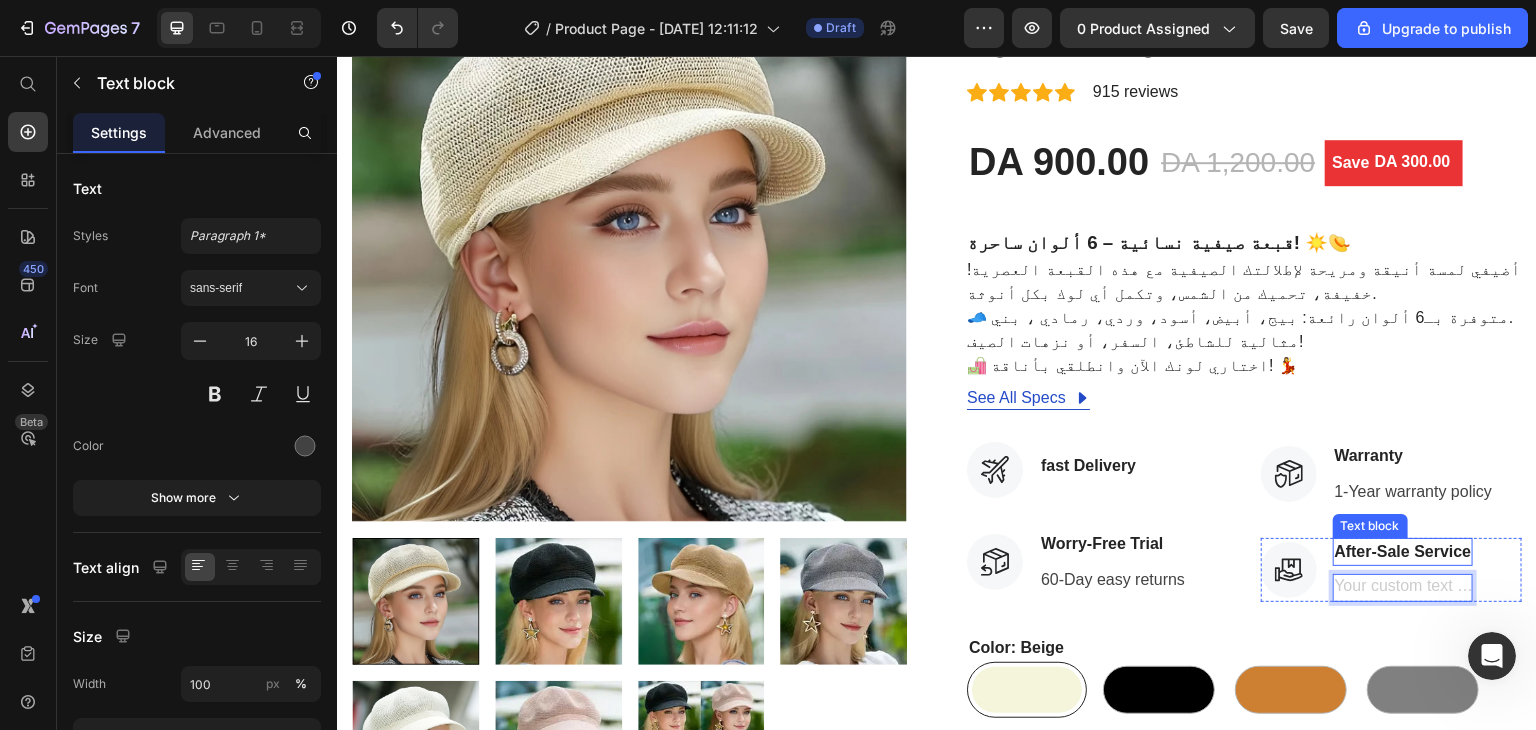 click on "After-Sale Service" at bounding box center [1403, 552] 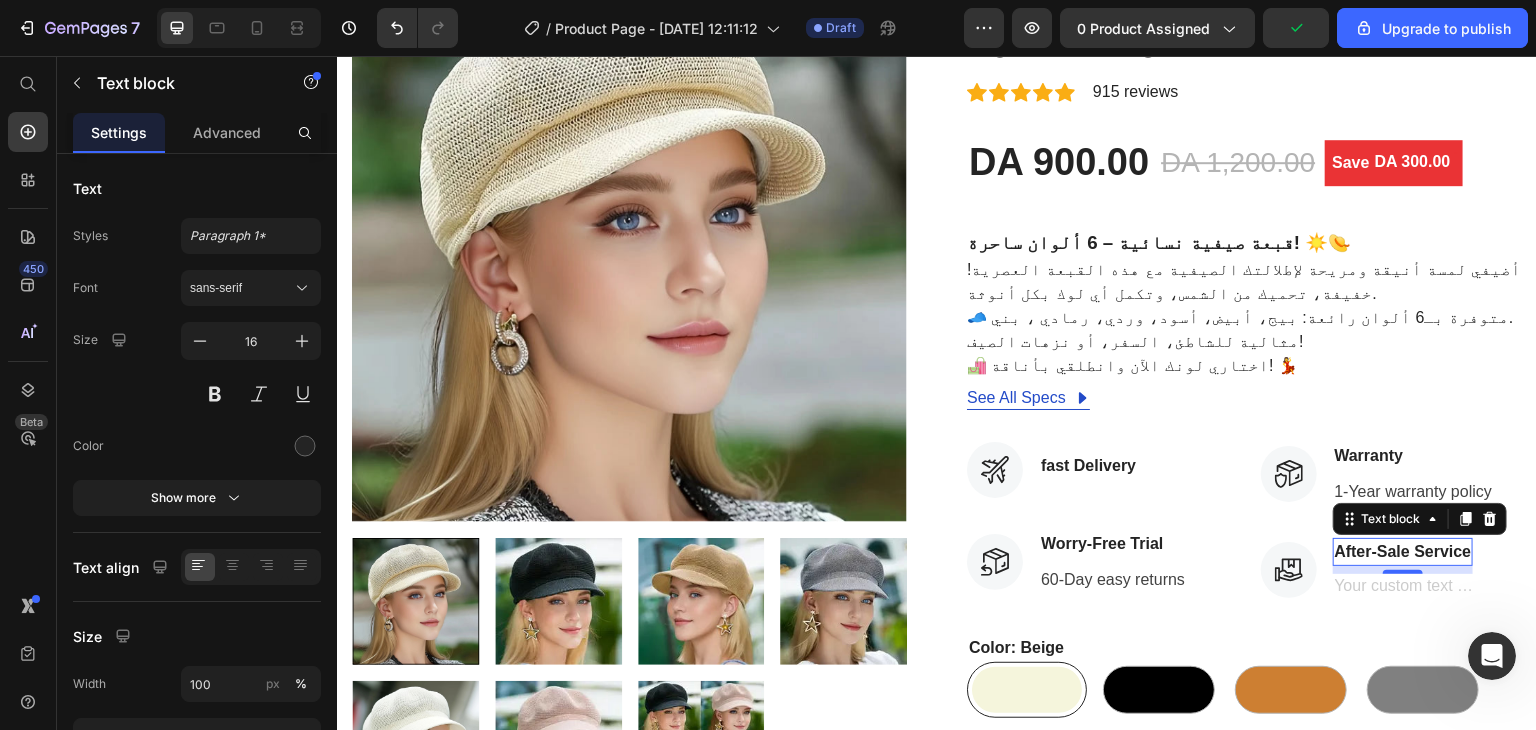 click on "After-Sale Service" at bounding box center (1403, 552) 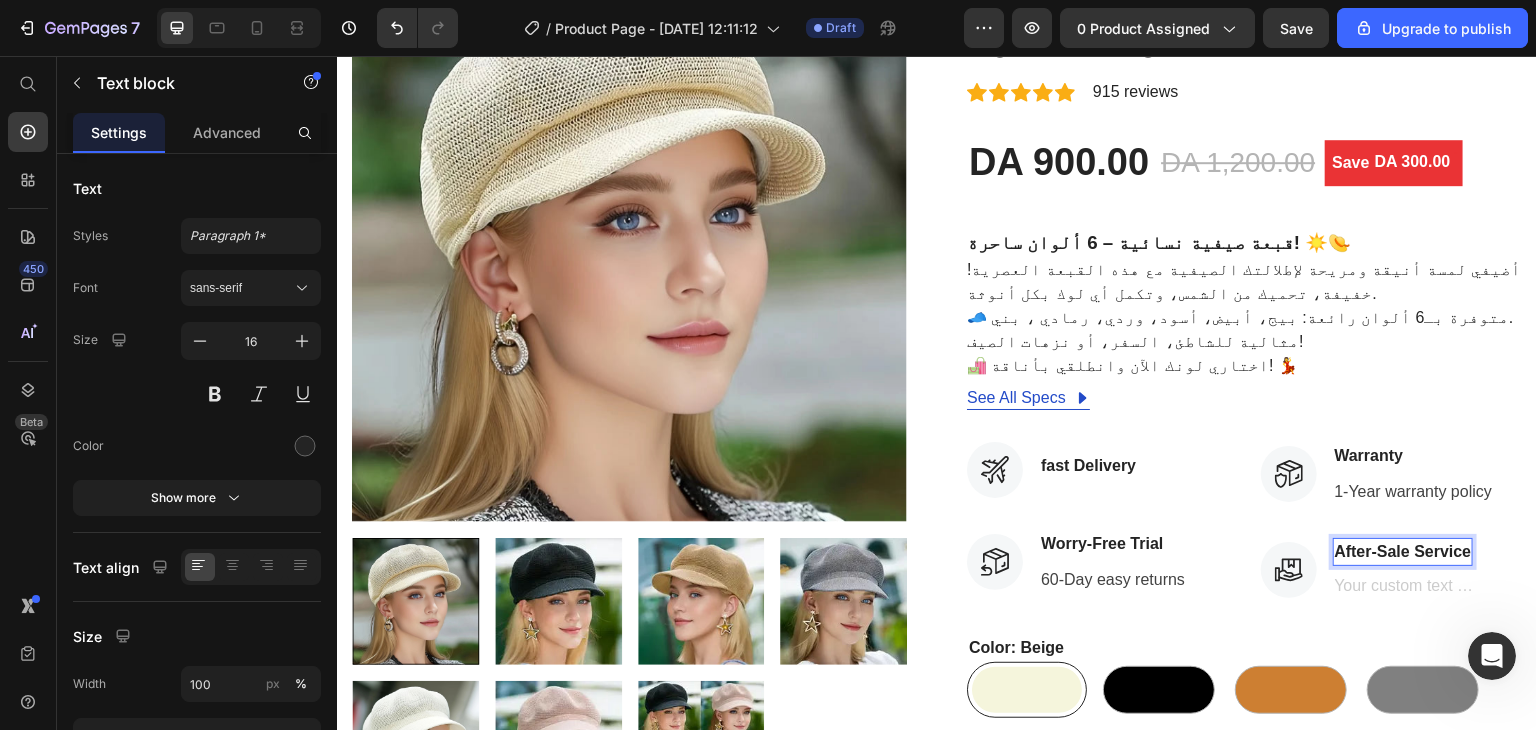 click on "After-Sale Service" at bounding box center (1403, 552) 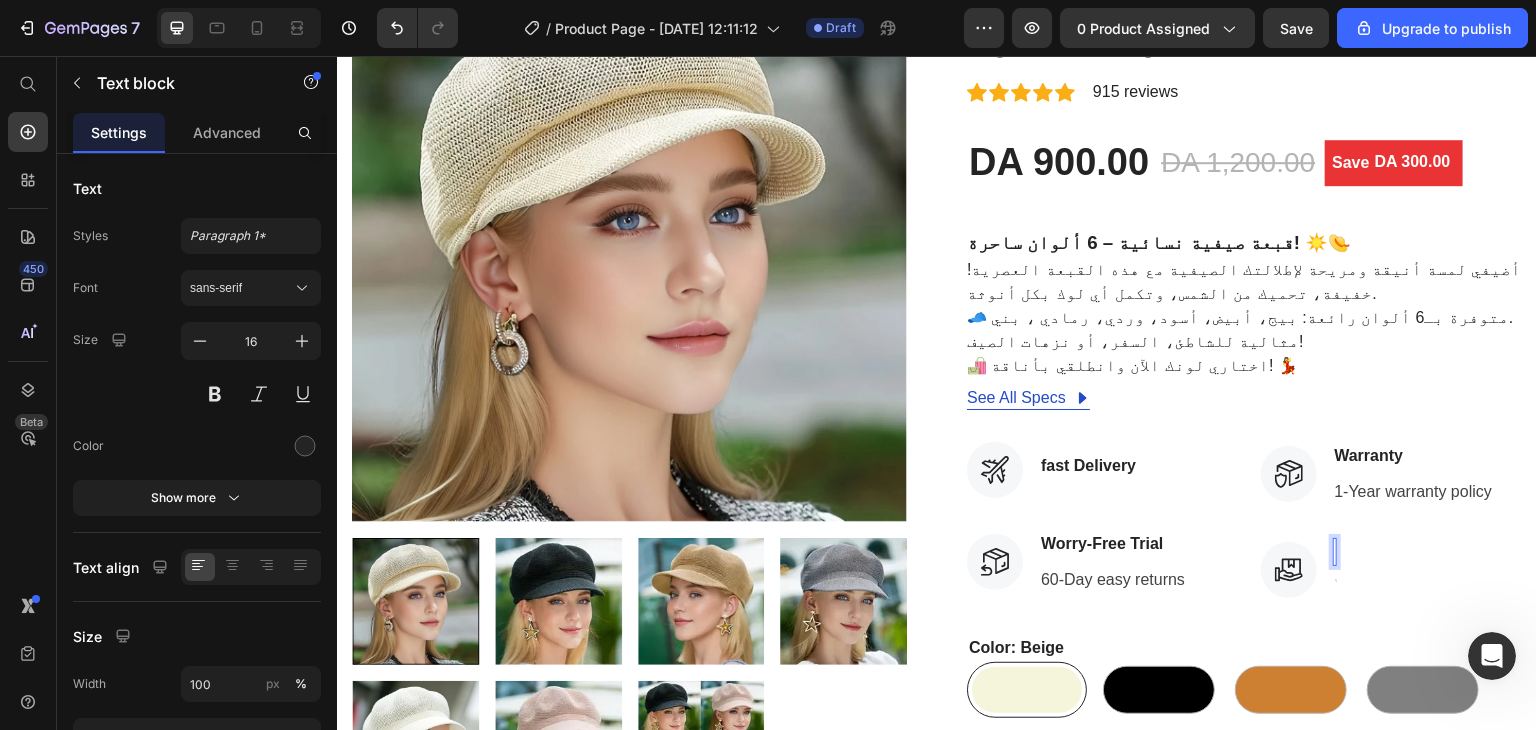 scroll, scrollTop: 194, scrollLeft: 0, axis: vertical 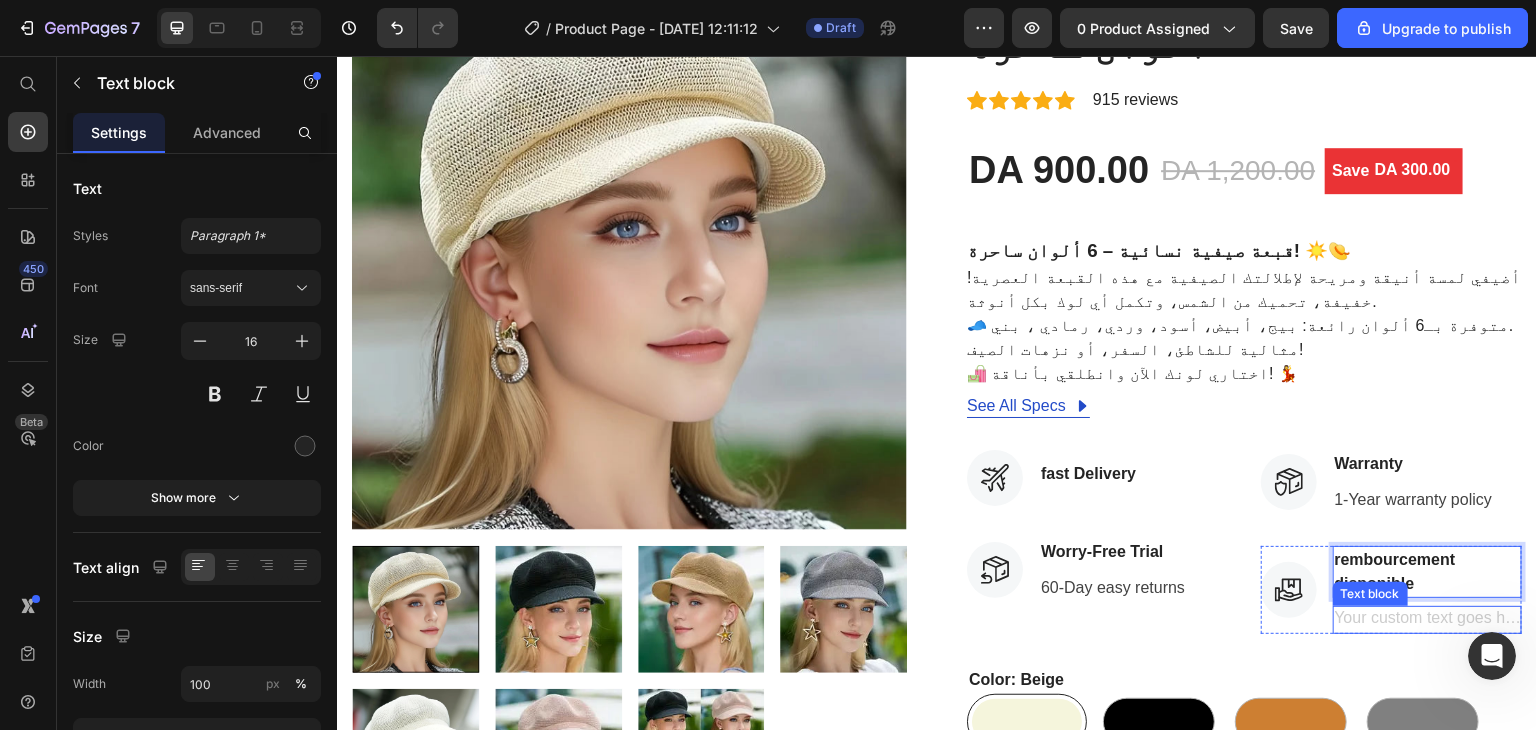click at bounding box center (1428, 620) 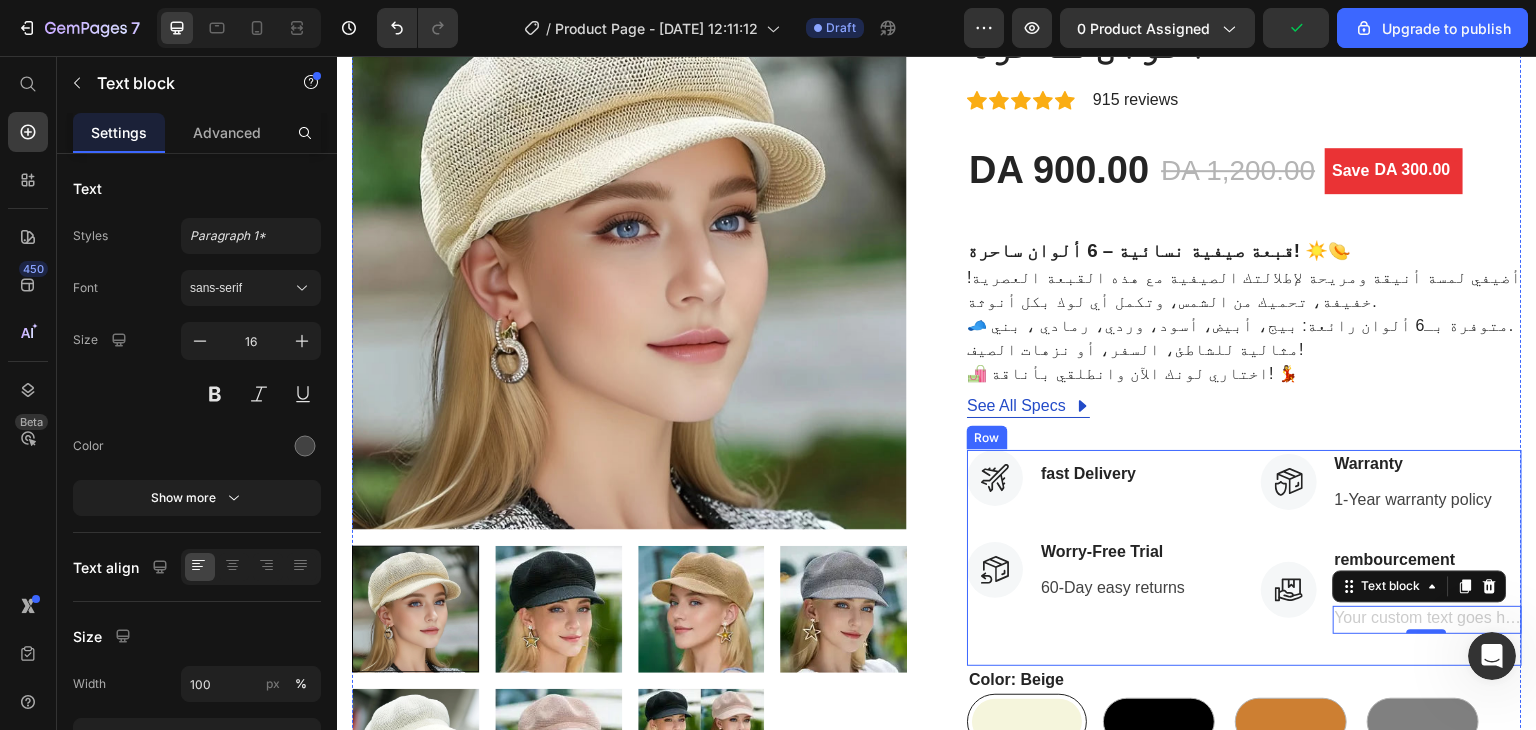 click on "Icon Warranty Text block 1-Year warranty policy Text block Icon List
Icon rembourcement disponible Text block Text block   0 Icon List" at bounding box center (1392, 558) 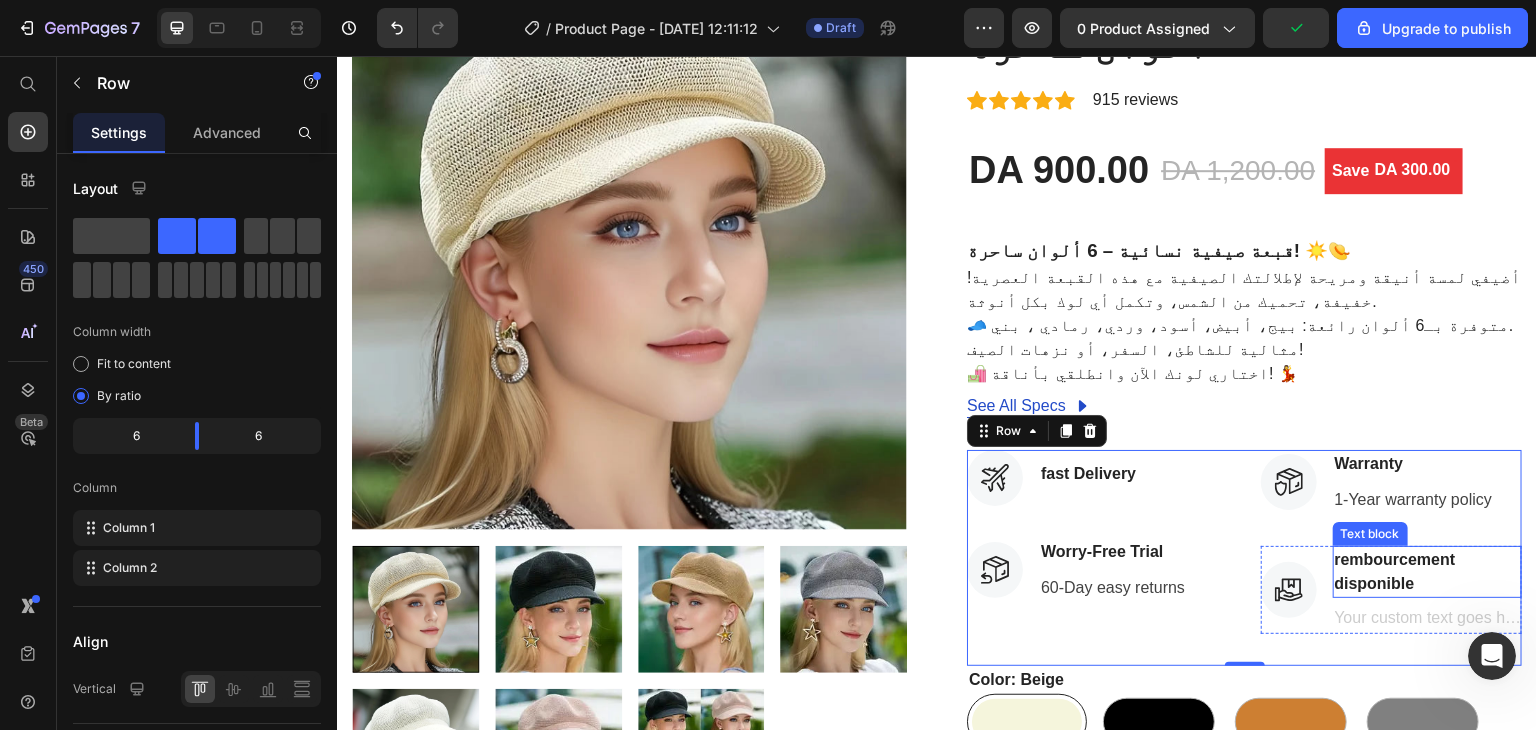 click on "rembourcement disponible" at bounding box center [1428, 572] 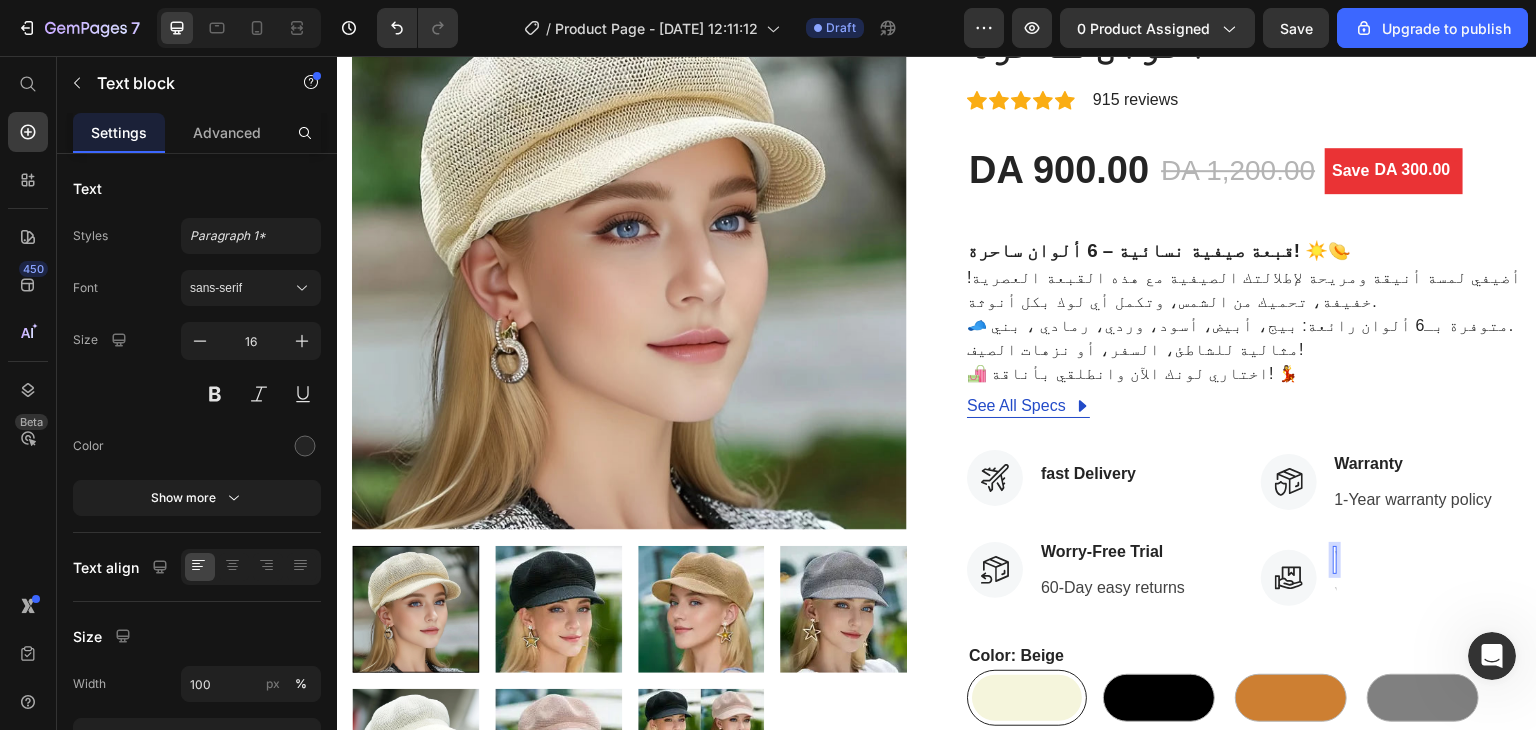 scroll, scrollTop: 186, scrollLeft: 0, axis: vertical 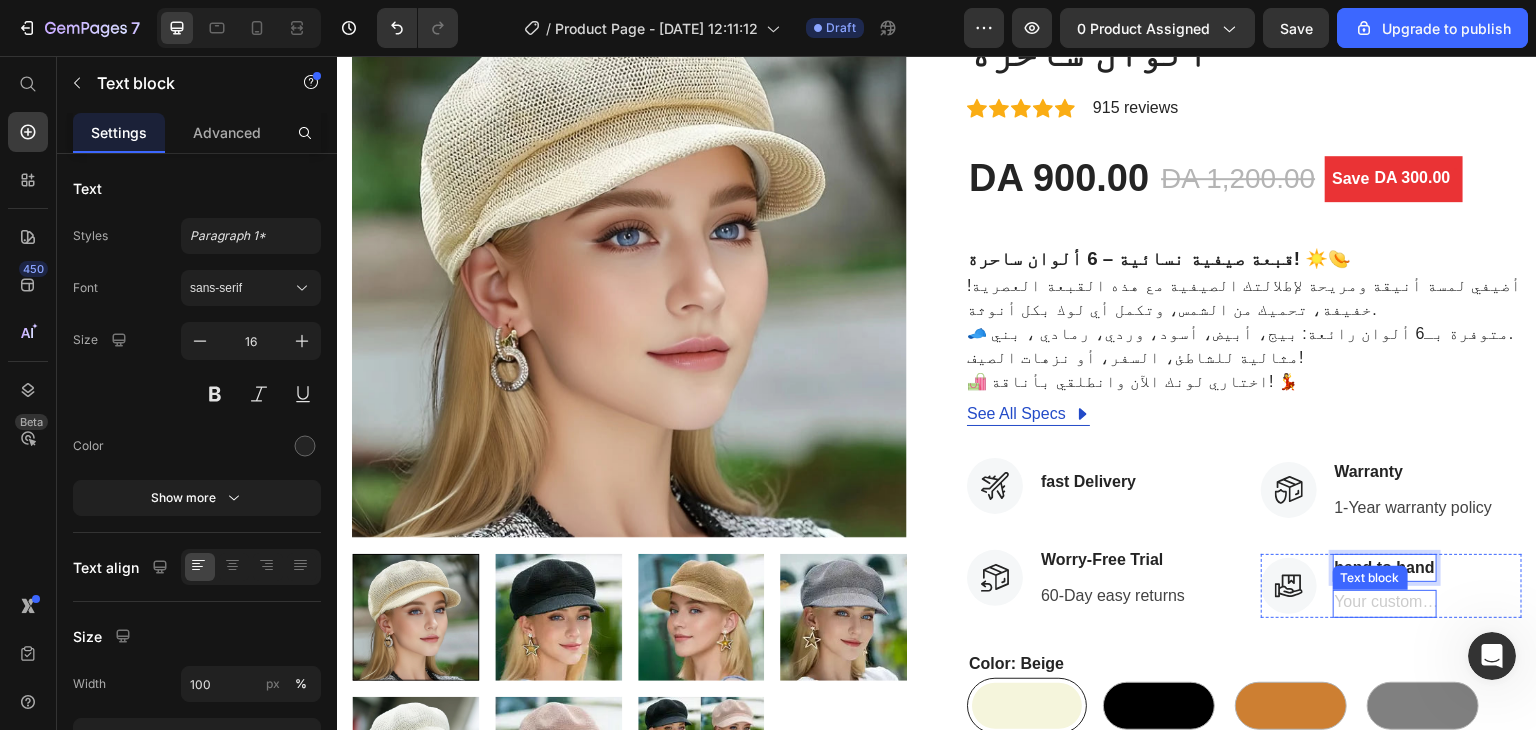click at bounding box center (1385, 604) 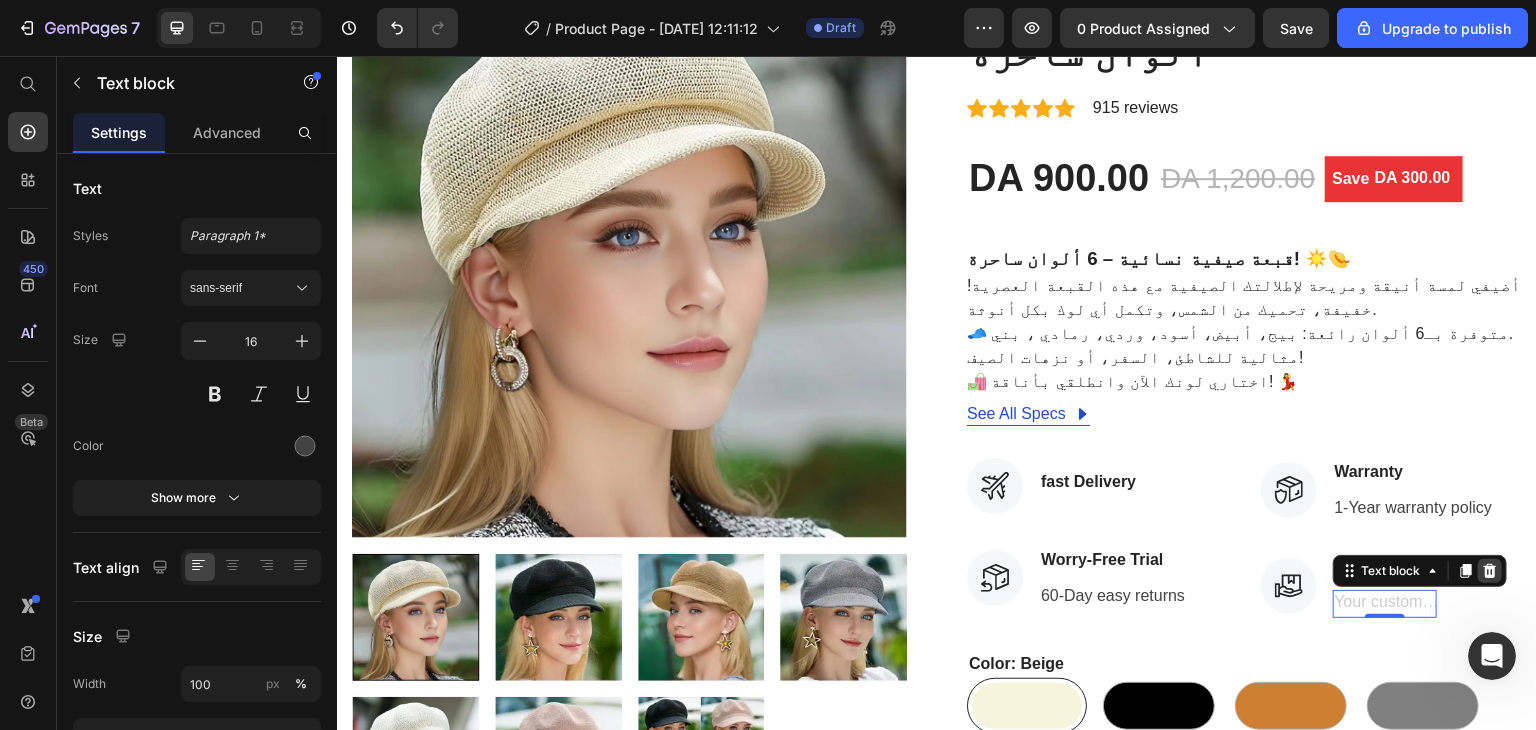 click at bounding box center (1490, 571) 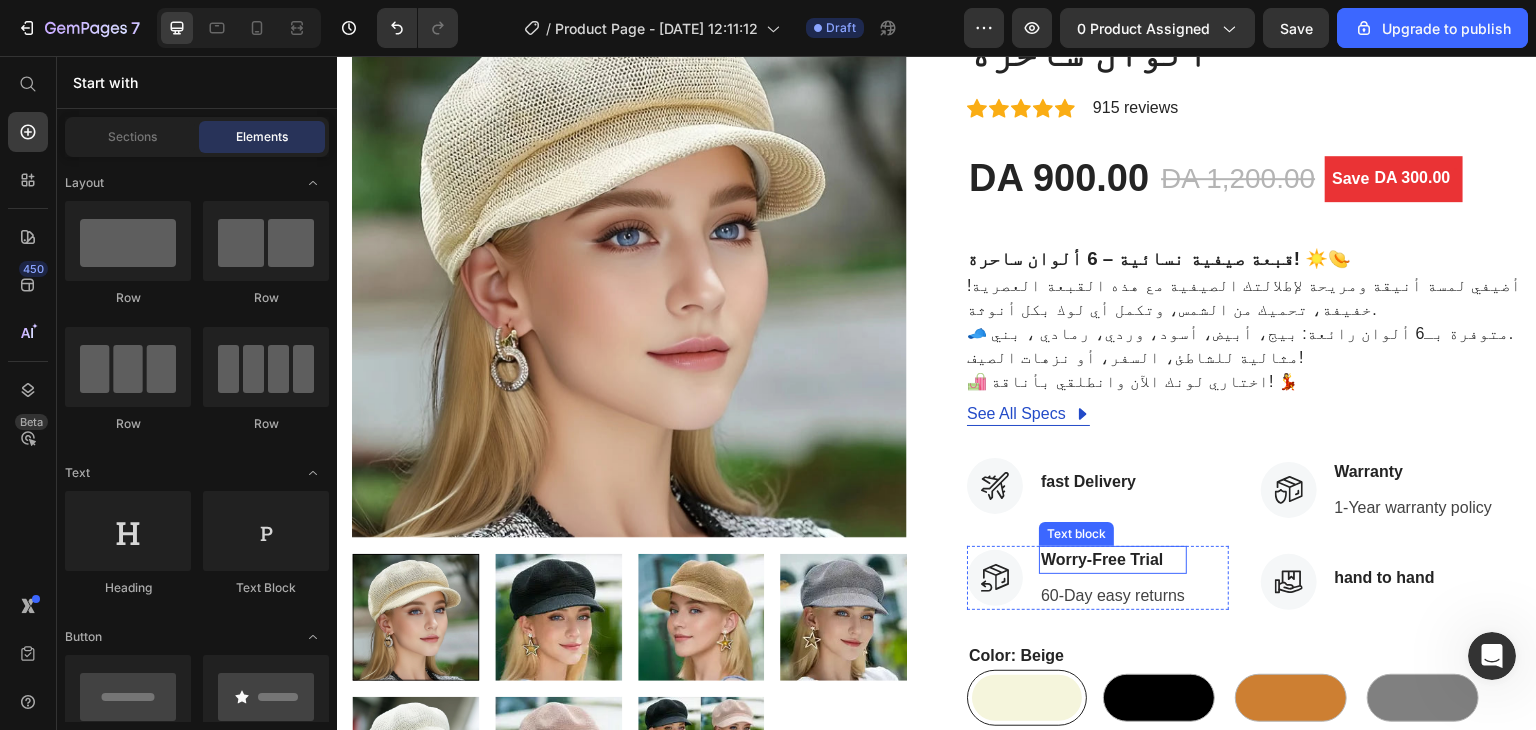click on "Worry-Free Trial" at bounding box center [1113, 560] 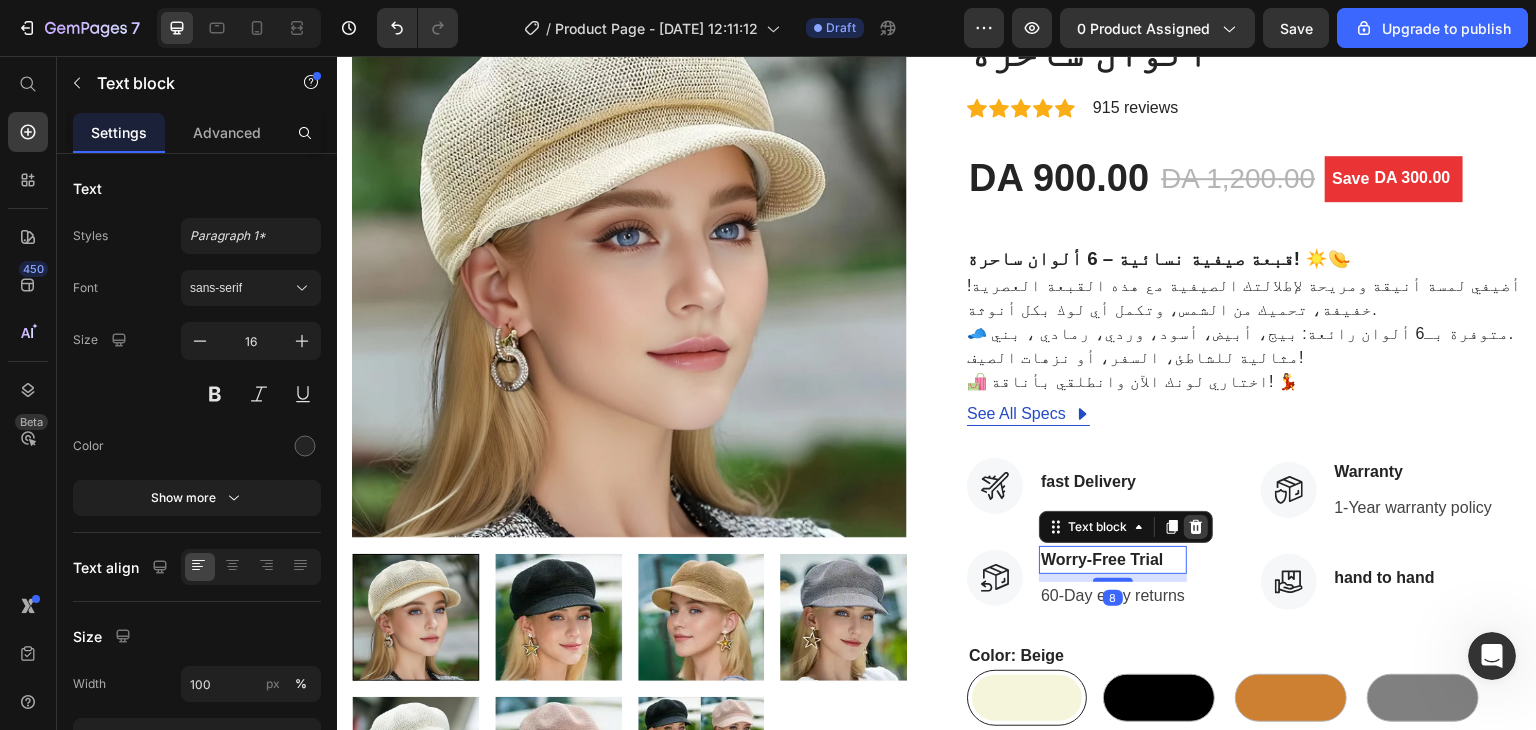 click 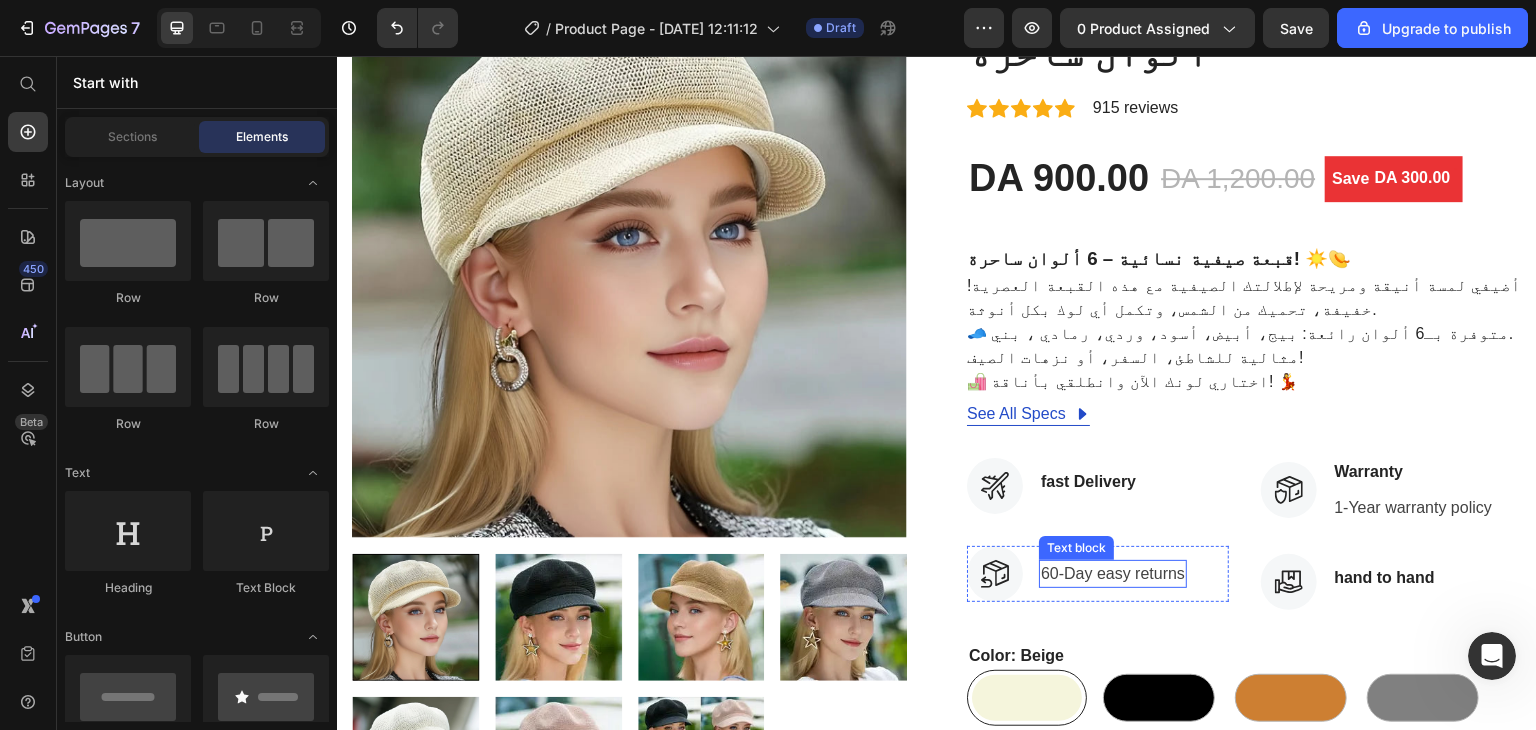 click on "60-Day easy returns" at bounding box center [1113, 574] 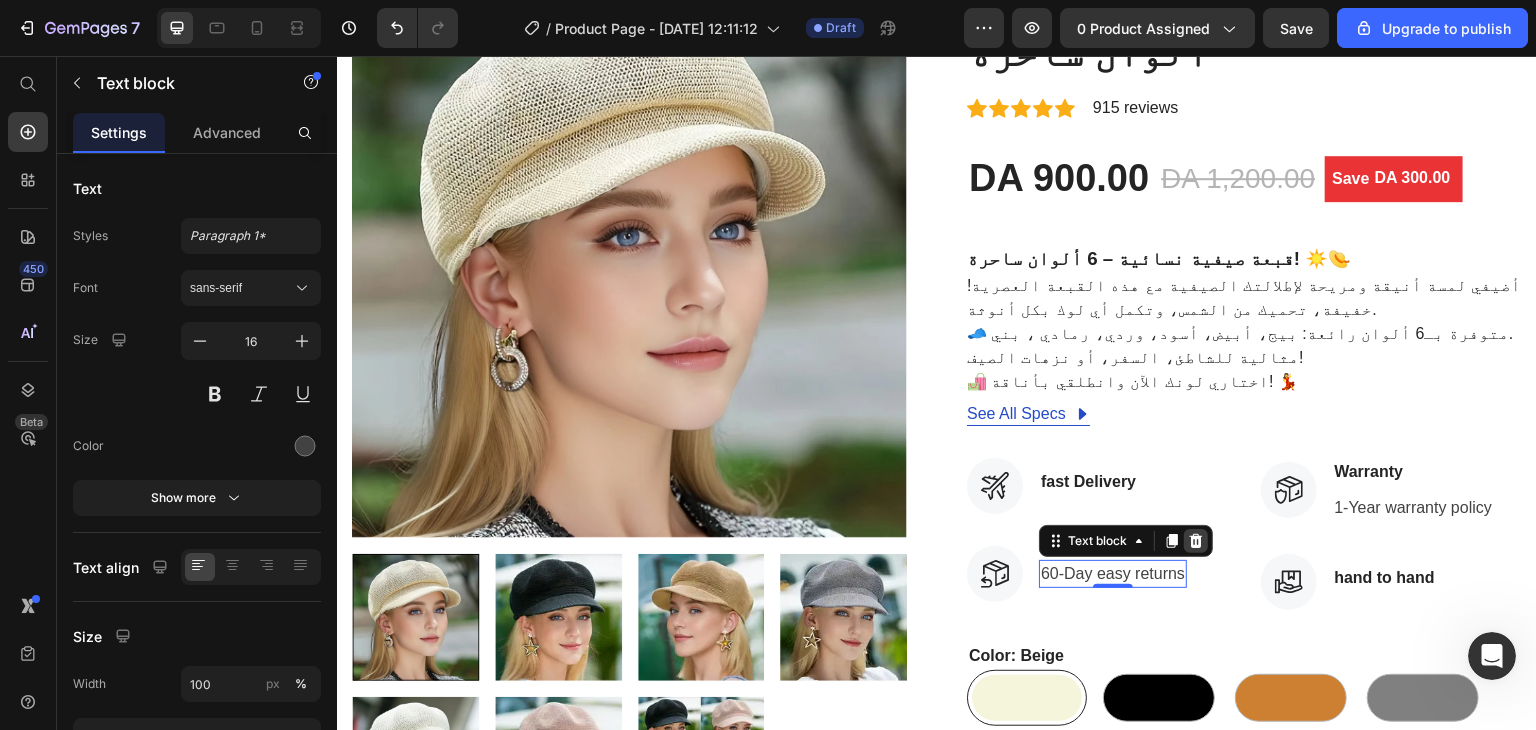 click at bounding box center [1196, 541] 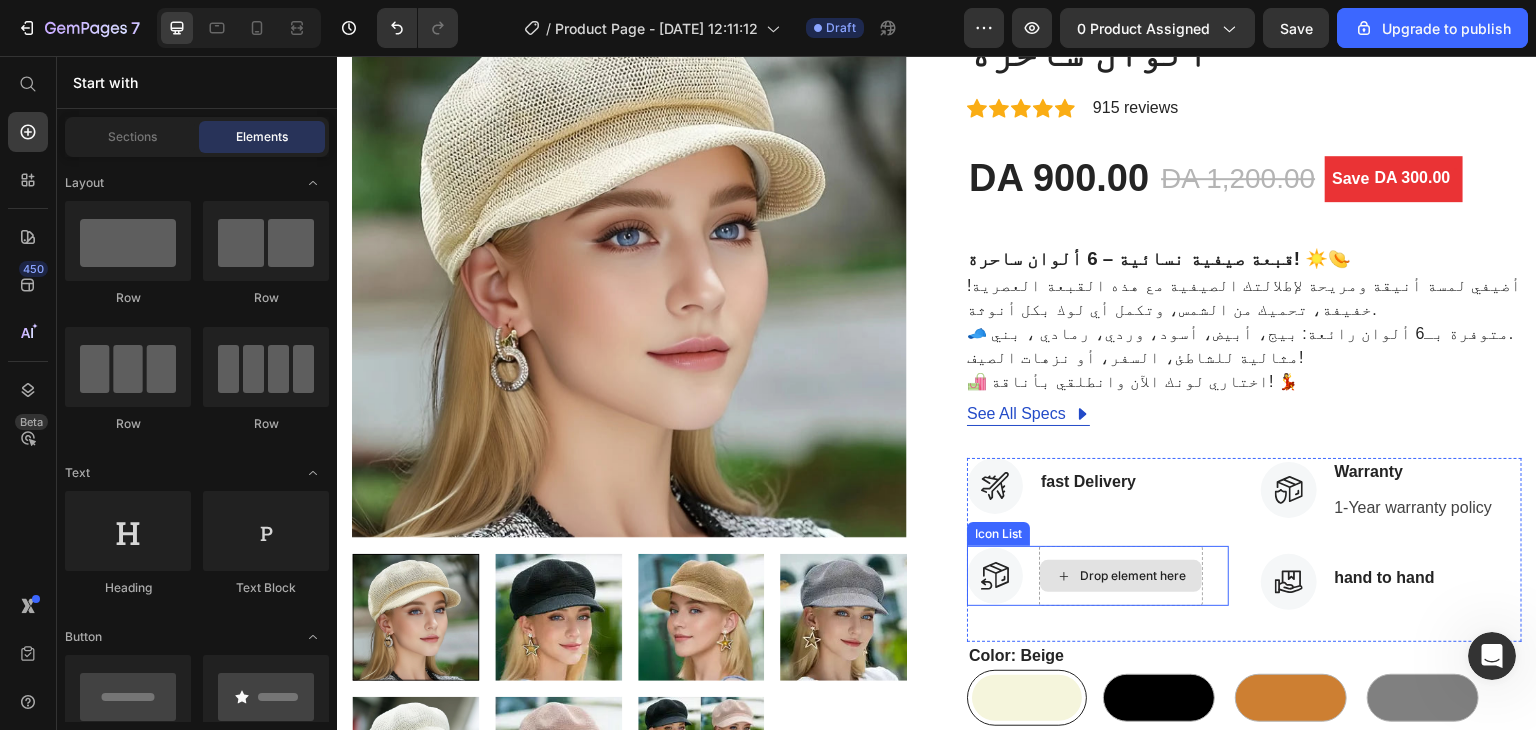 click on "Drop element here" at bounding box center [1133, 576] 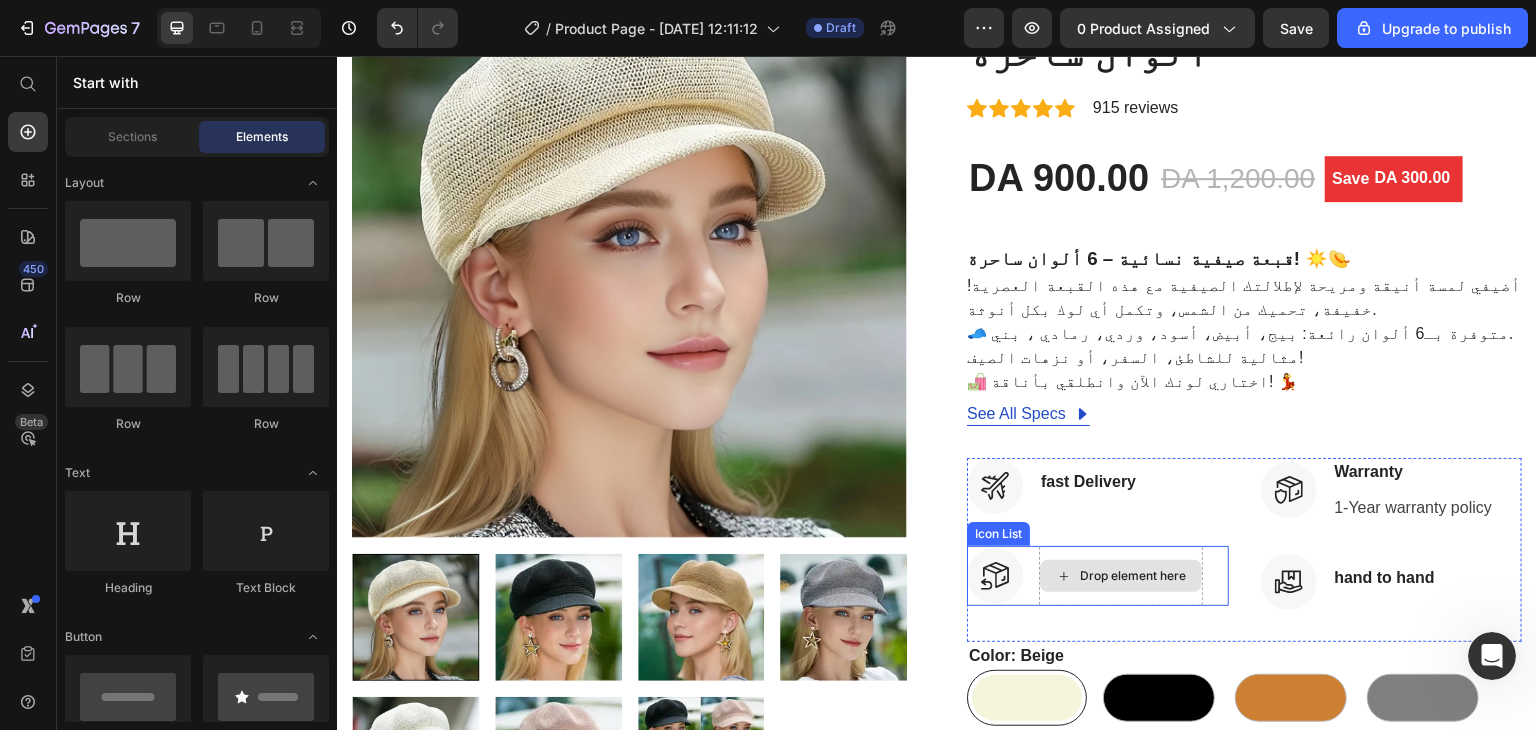 click on "Drop element here" at bounding box center (1121, 576) 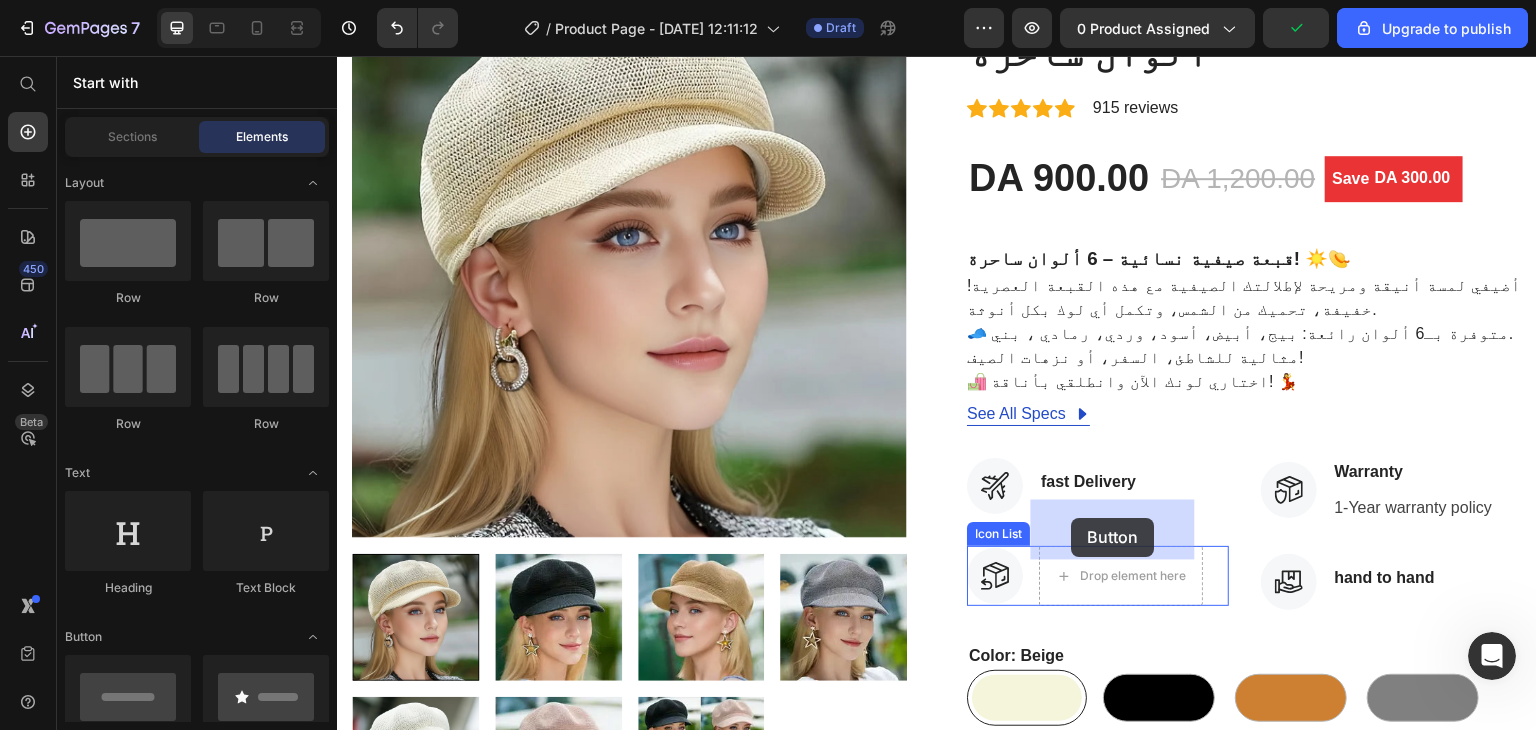 drag, startPoint x: 495, startPoint y: 739, endPoint x: 1072, endPoint y: 518, distance: 617.87537 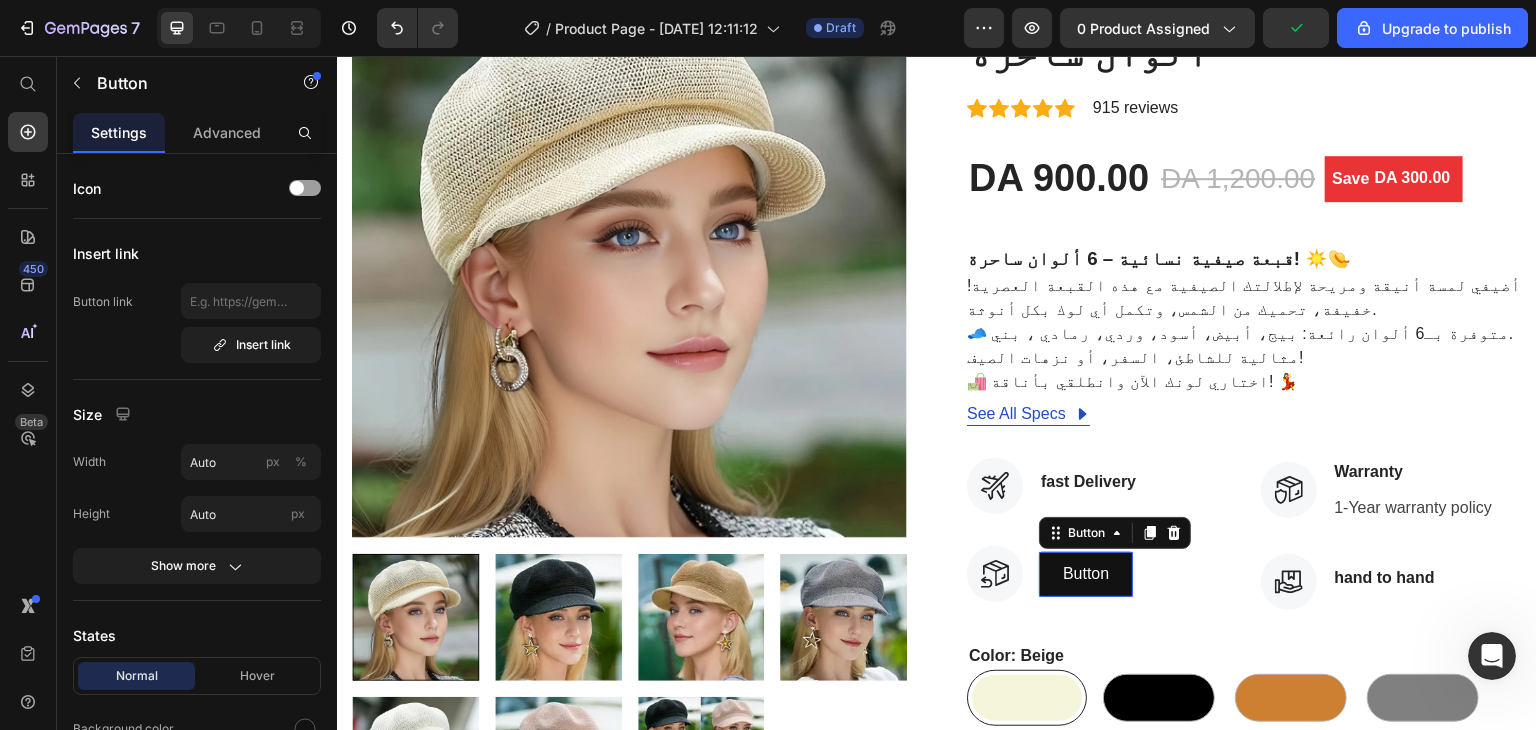 click on "Button" at bounding box center [1086, 574] 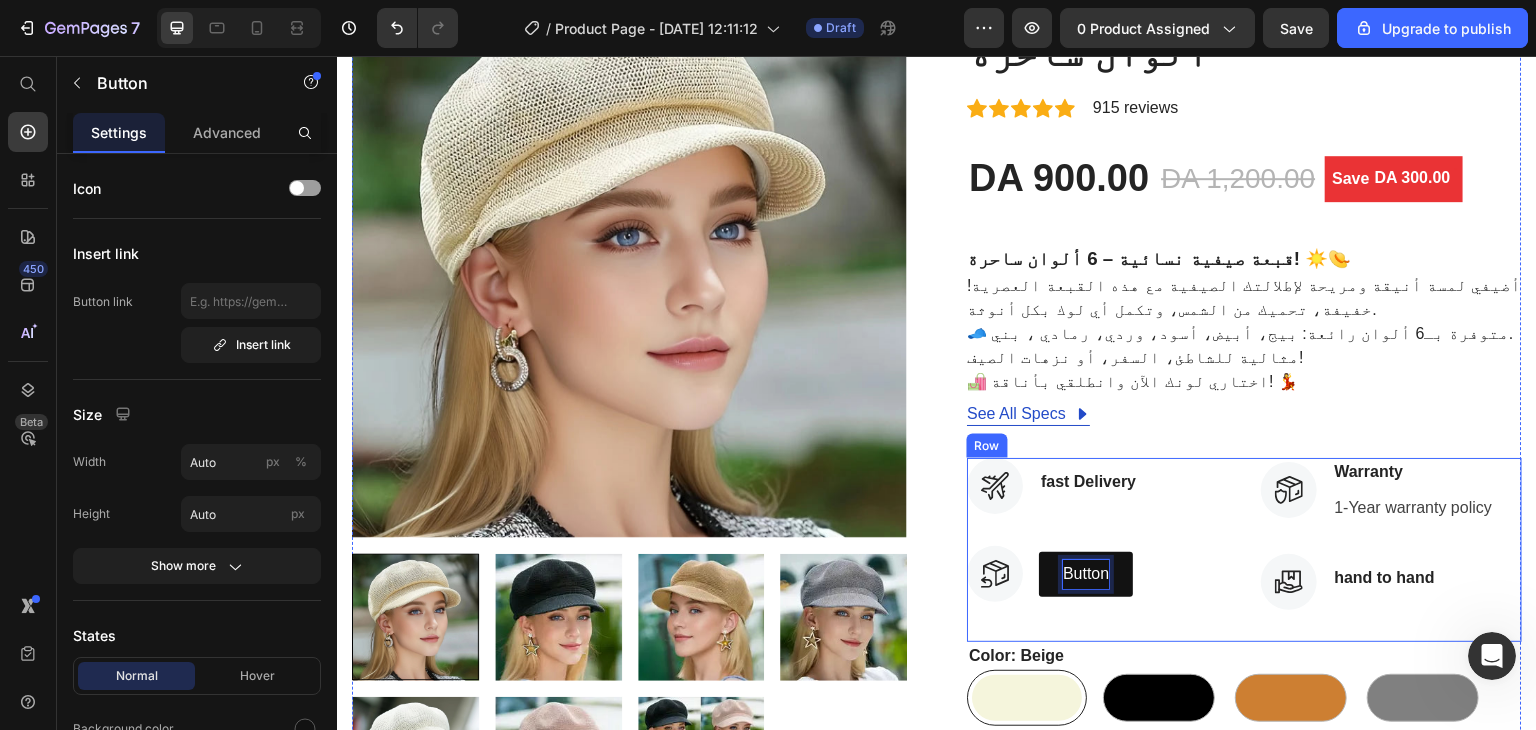 click on "Icon fast Delivery Text block Icon List
Icon Button Button   0 Icon List" at bounding box center (1098, 550) 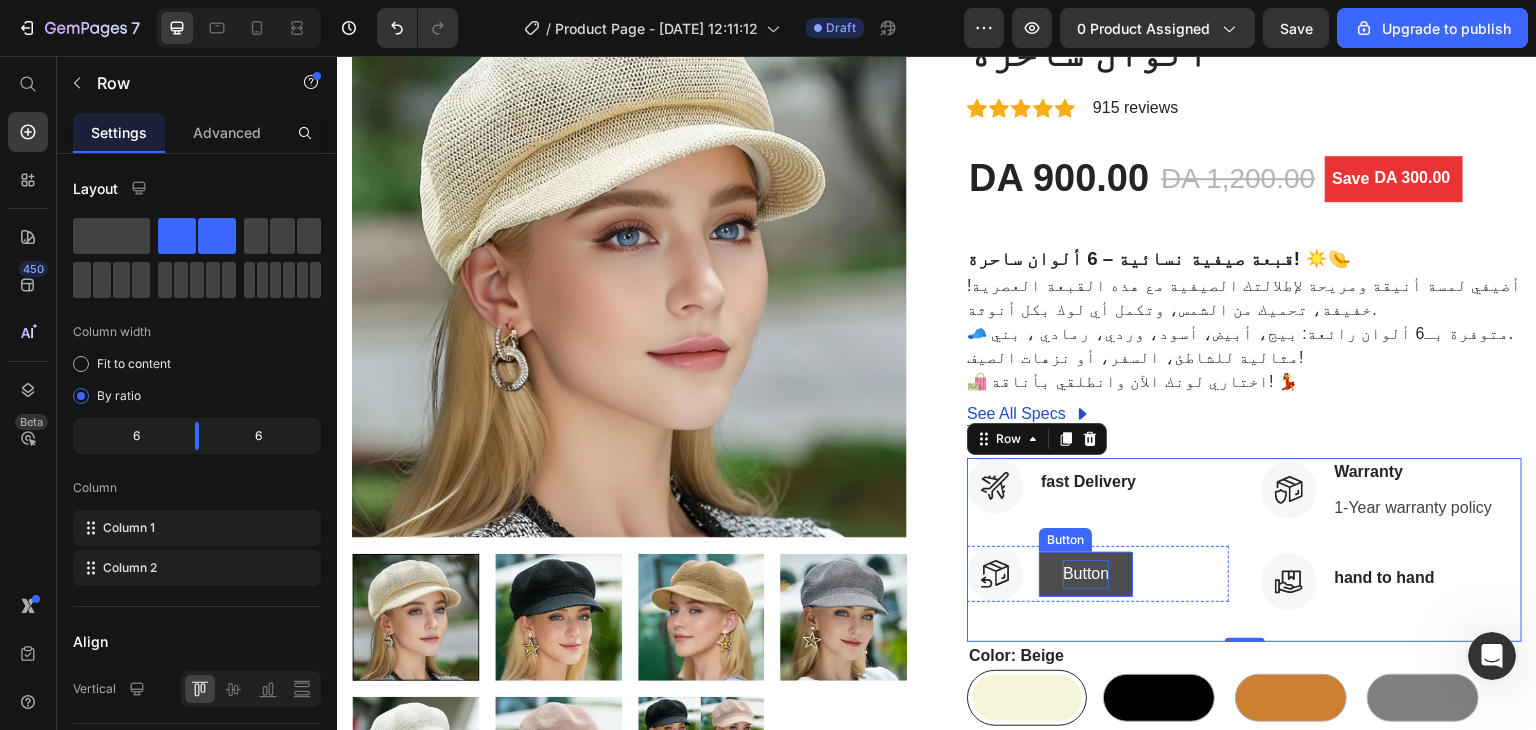 click on "Button" at bounding box center (1086, 574) 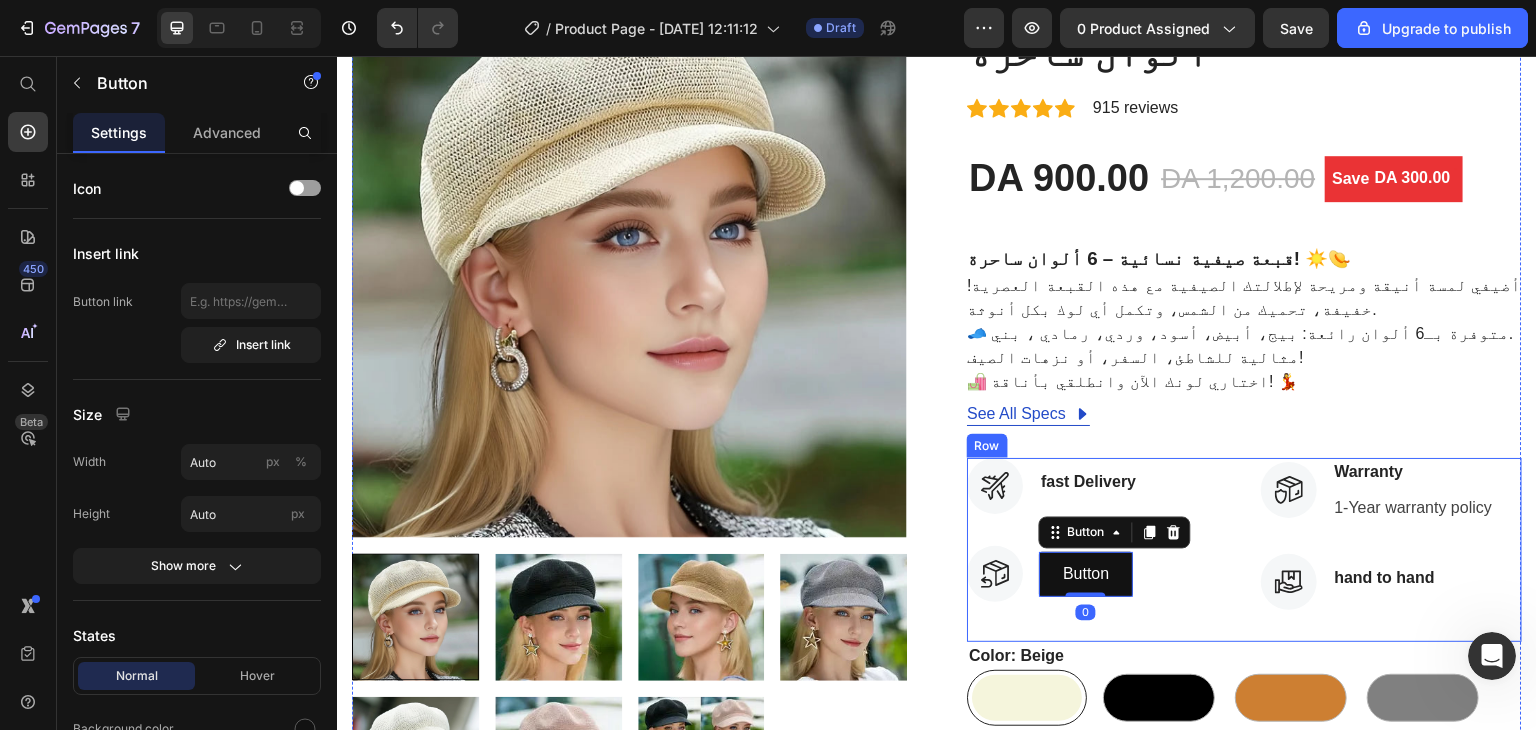 type 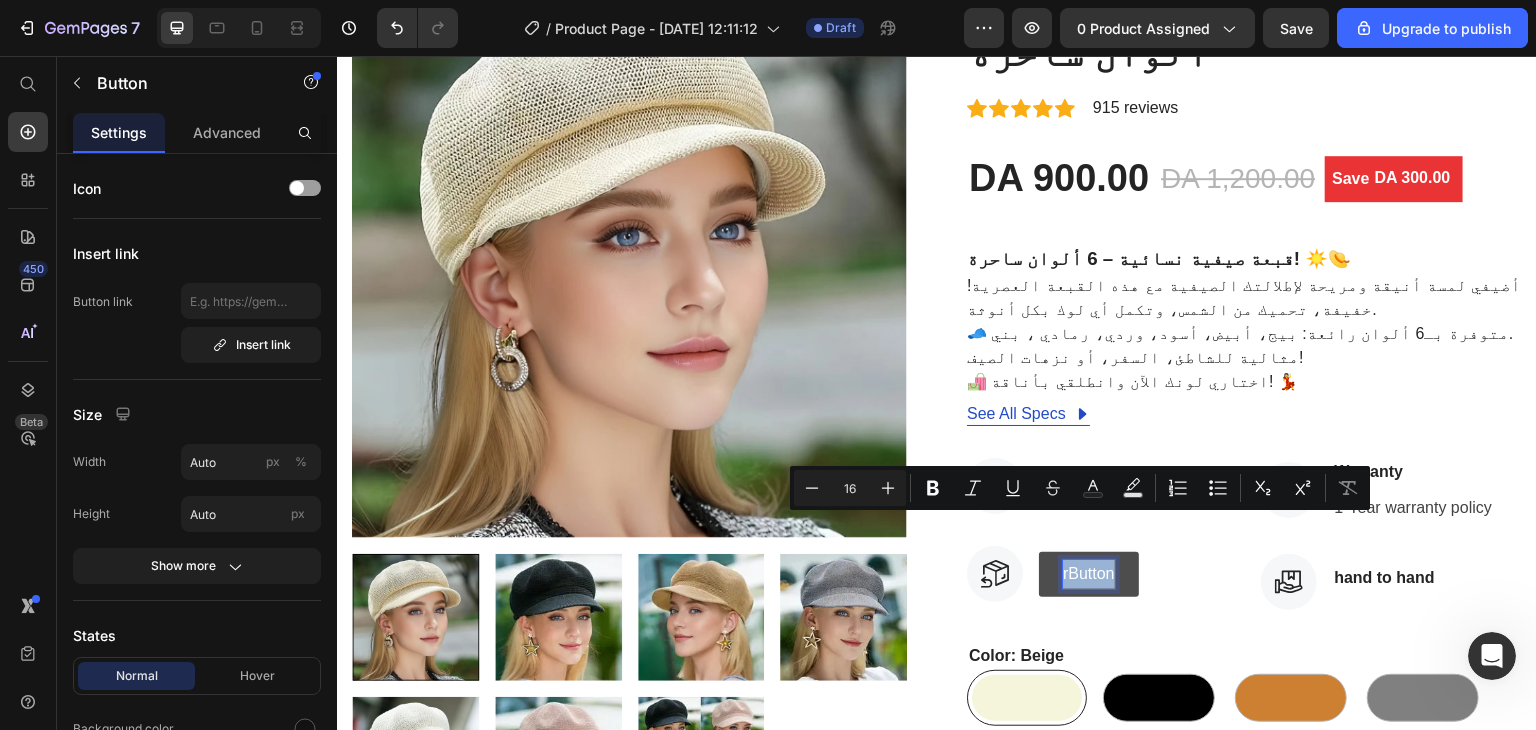 drag, startPoint x: 1103, startPoint y: 526, endPoint x: 1050, endPoint y: 535, distance: 53.75872 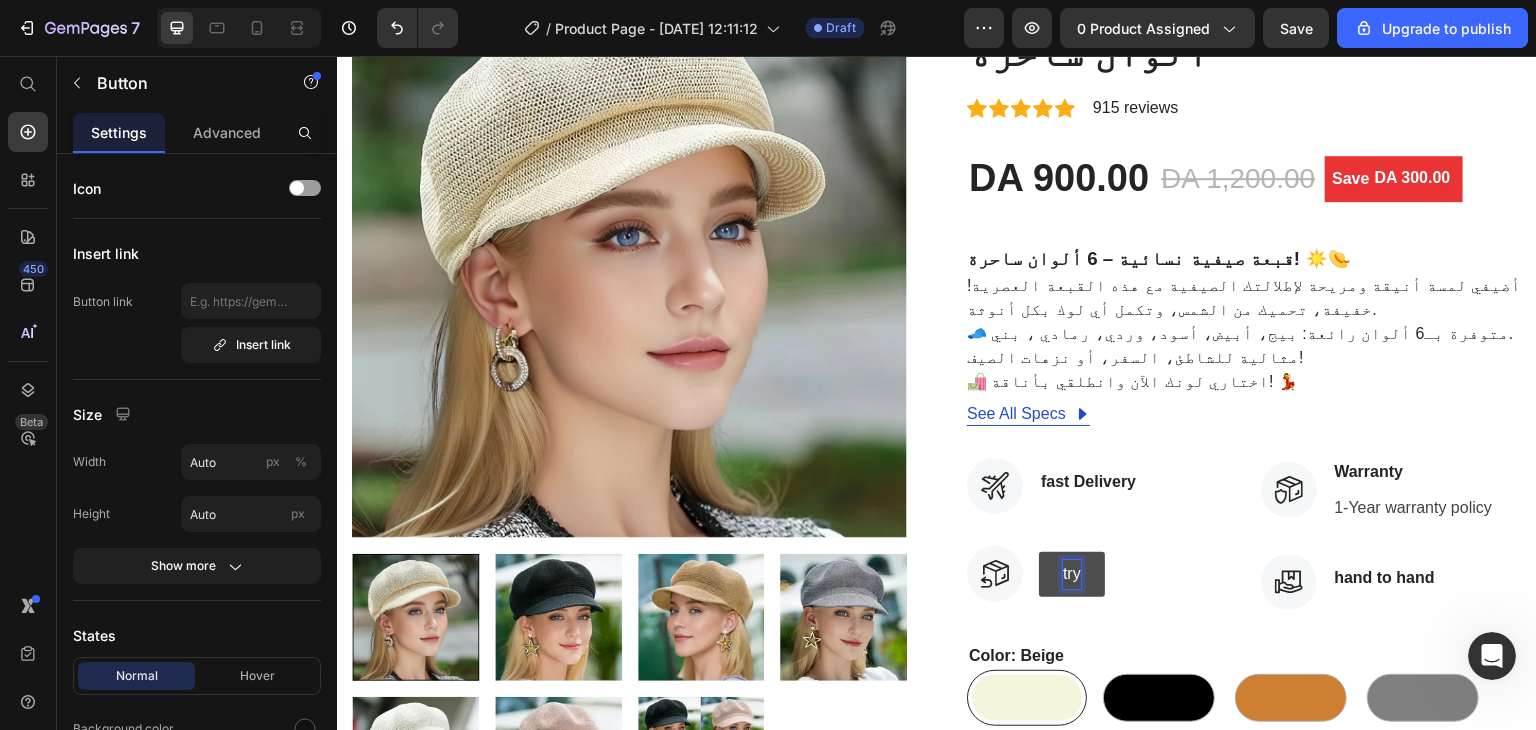click on "try" at bounding box center [1072, 574] 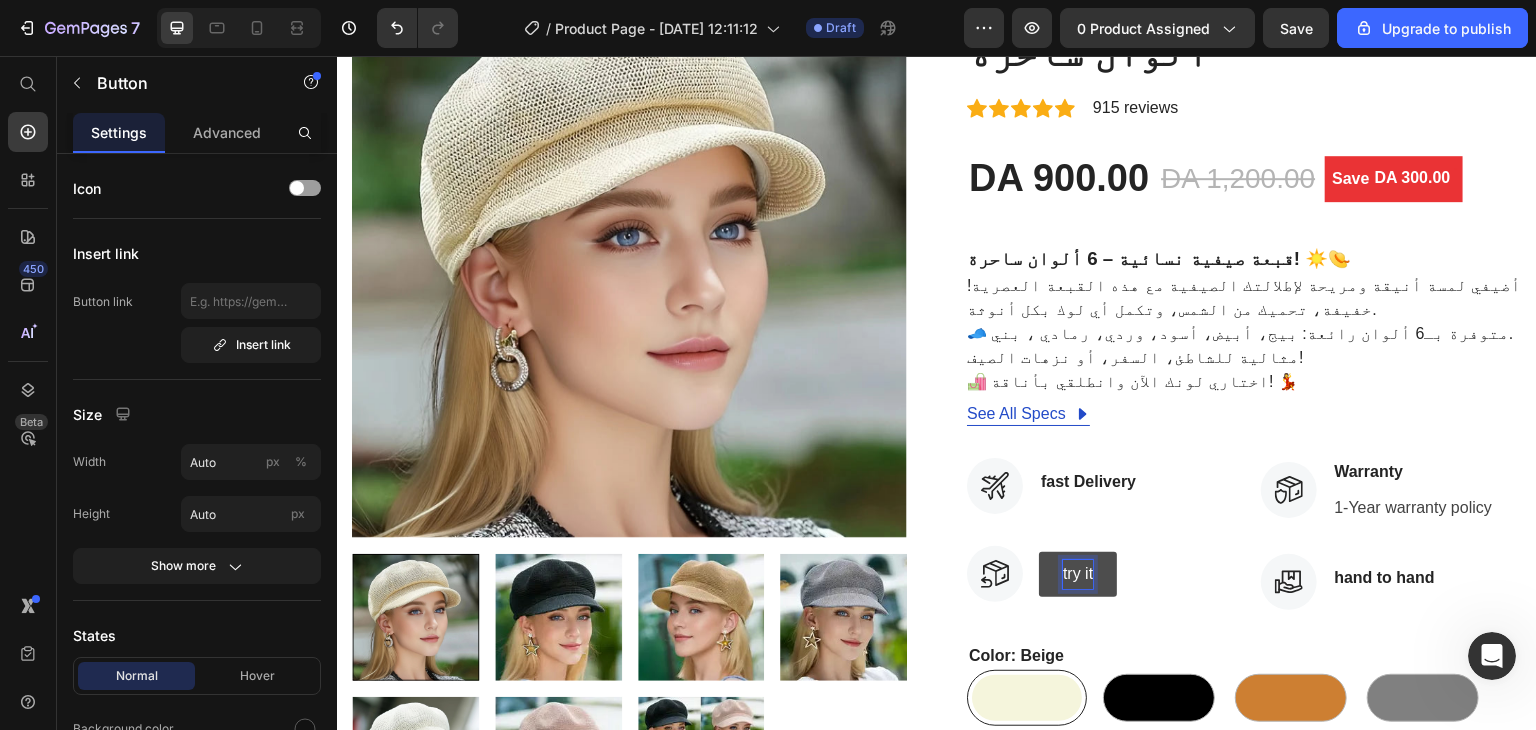click on "try it" at bounding box center (1078, 574) 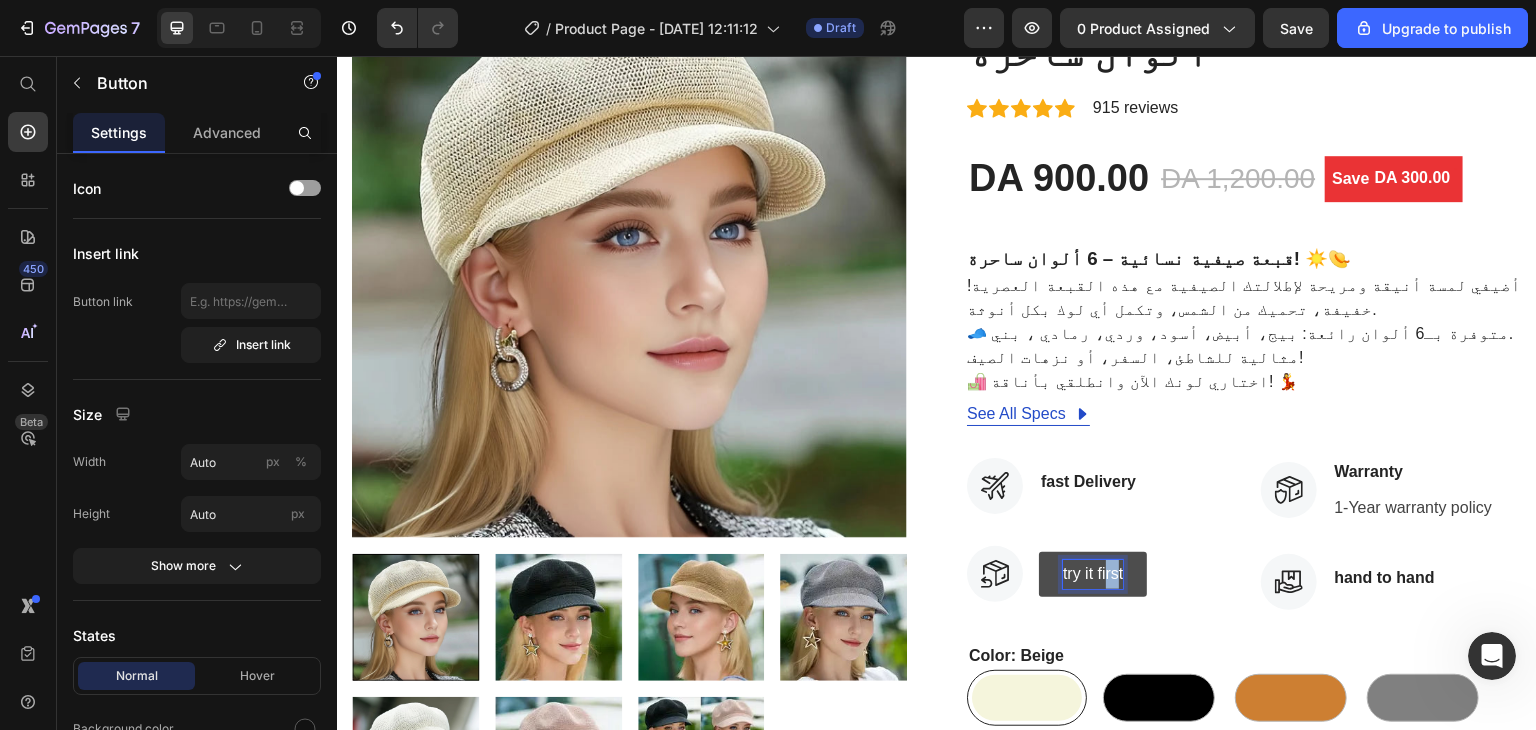 drag, startPoint x: 1112, startPoint y: 522, endPoint x: 1099, endPoint y: 524, distance: 13.152946 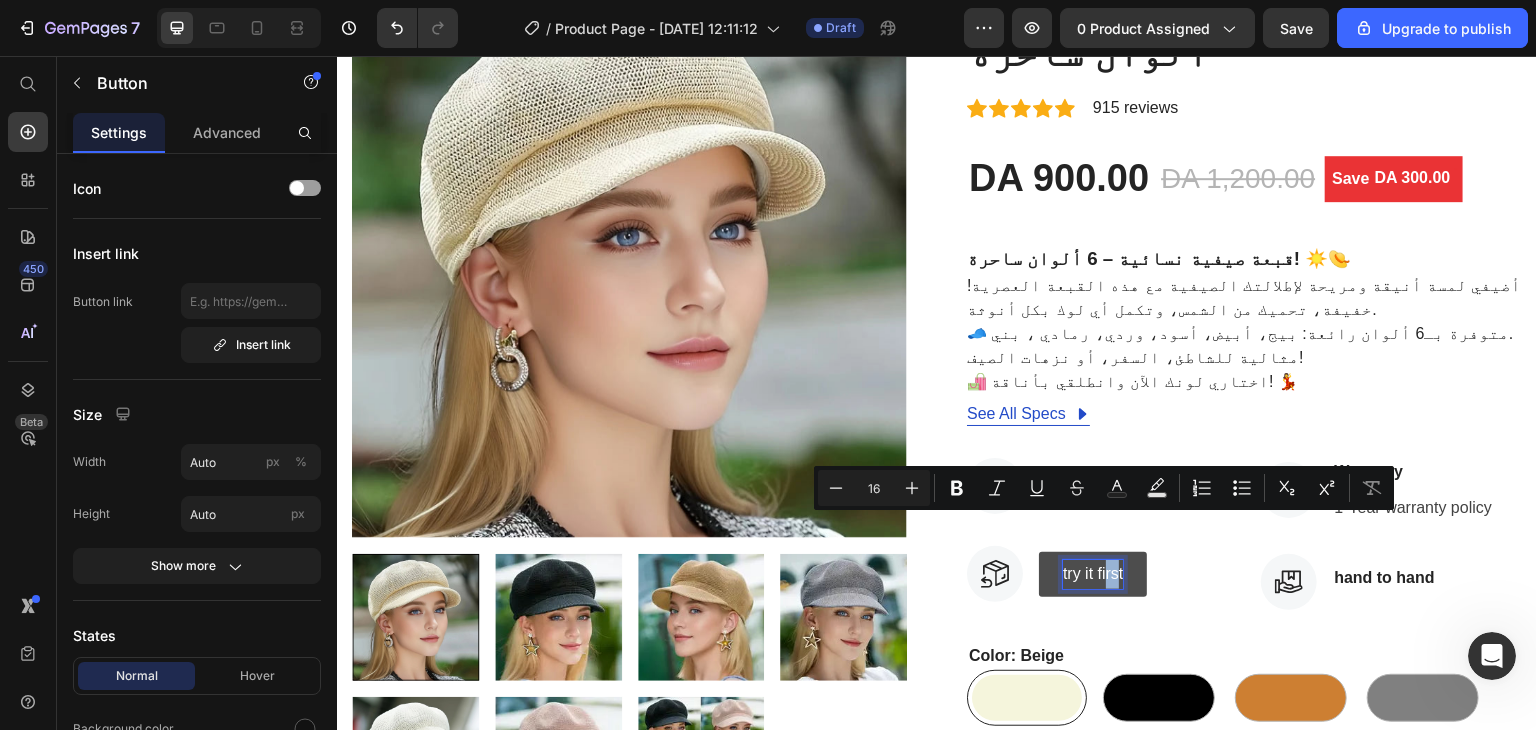 click on "try it first" at bounding box center [1093, 574] 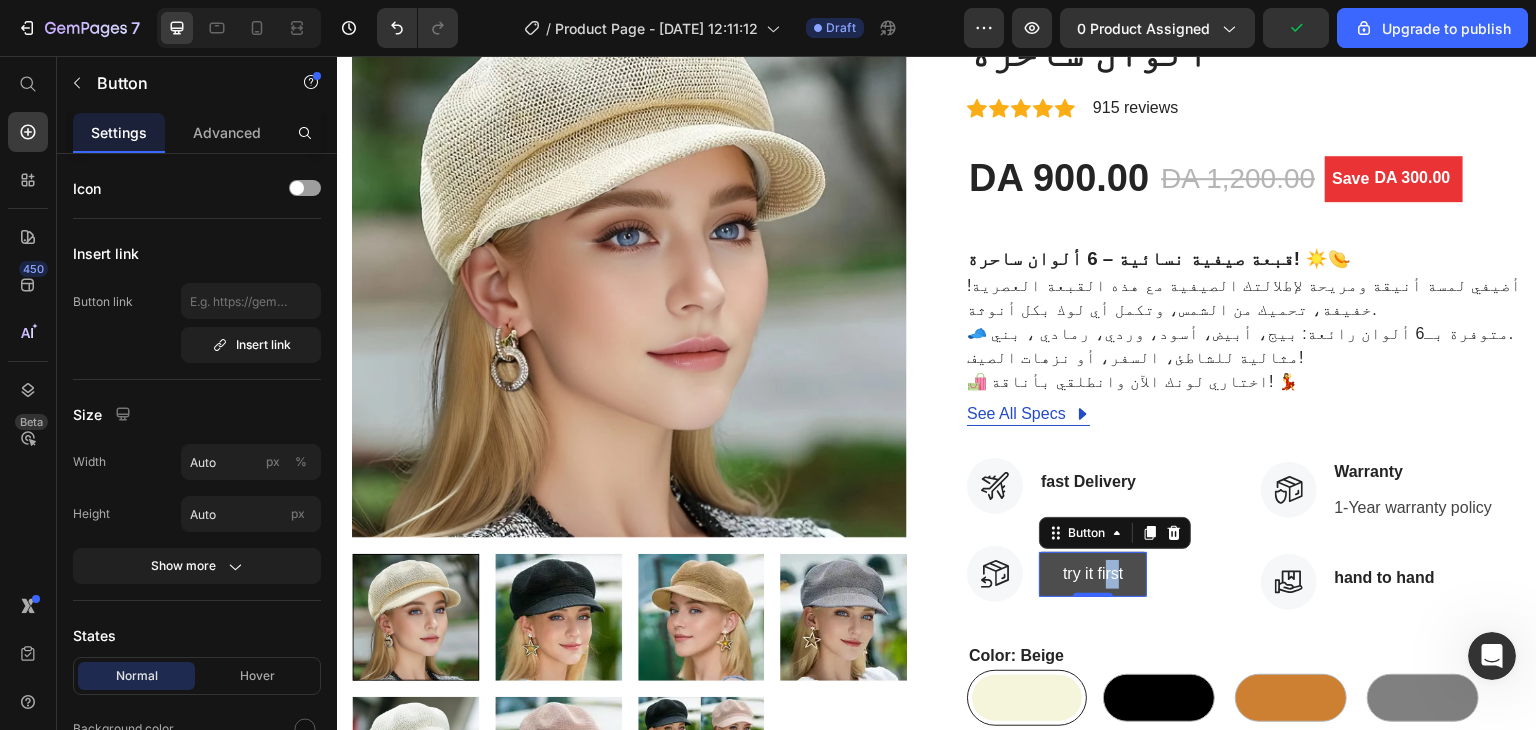 click on "try it first" at bounding box center (1093, 574) 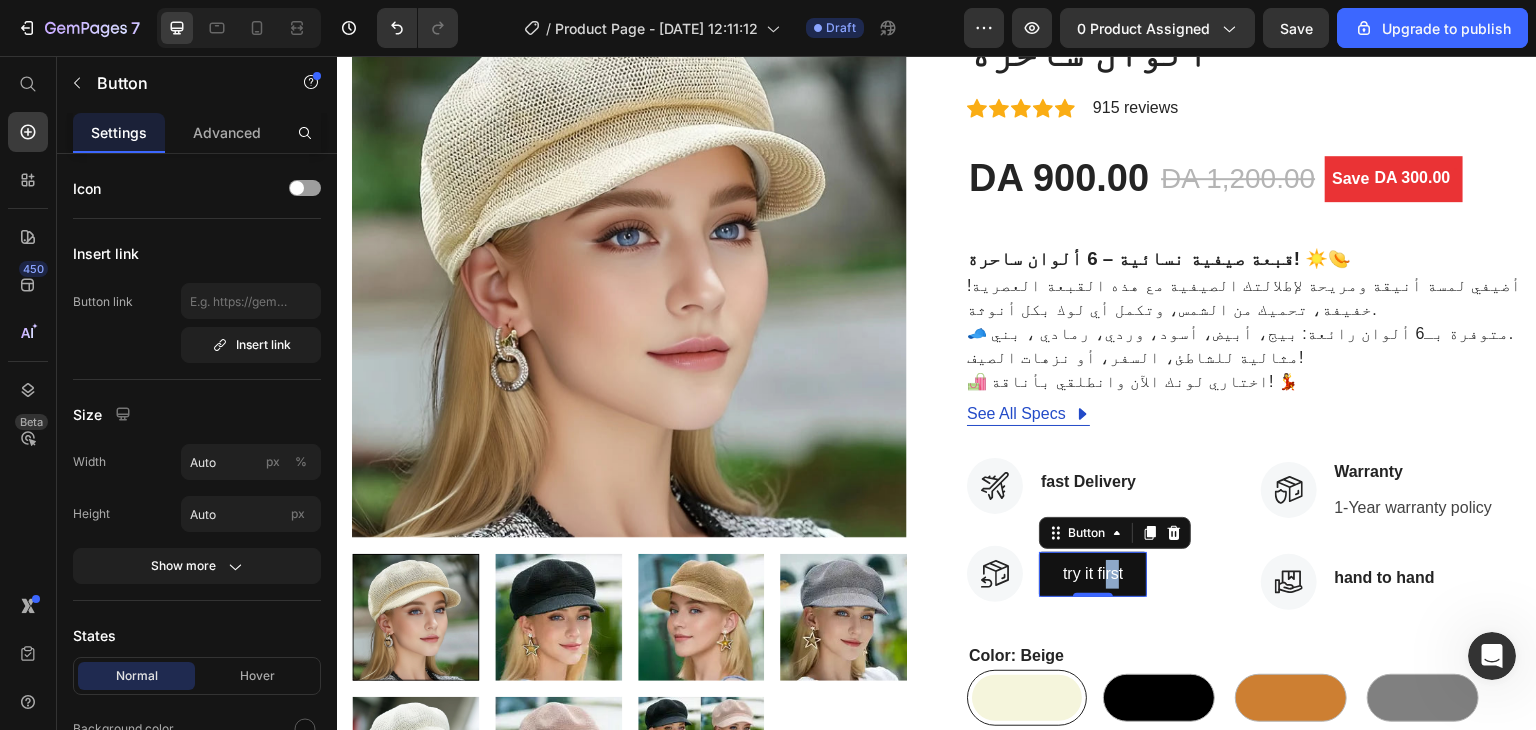 click on "0" at bounding box center [1093, 613] 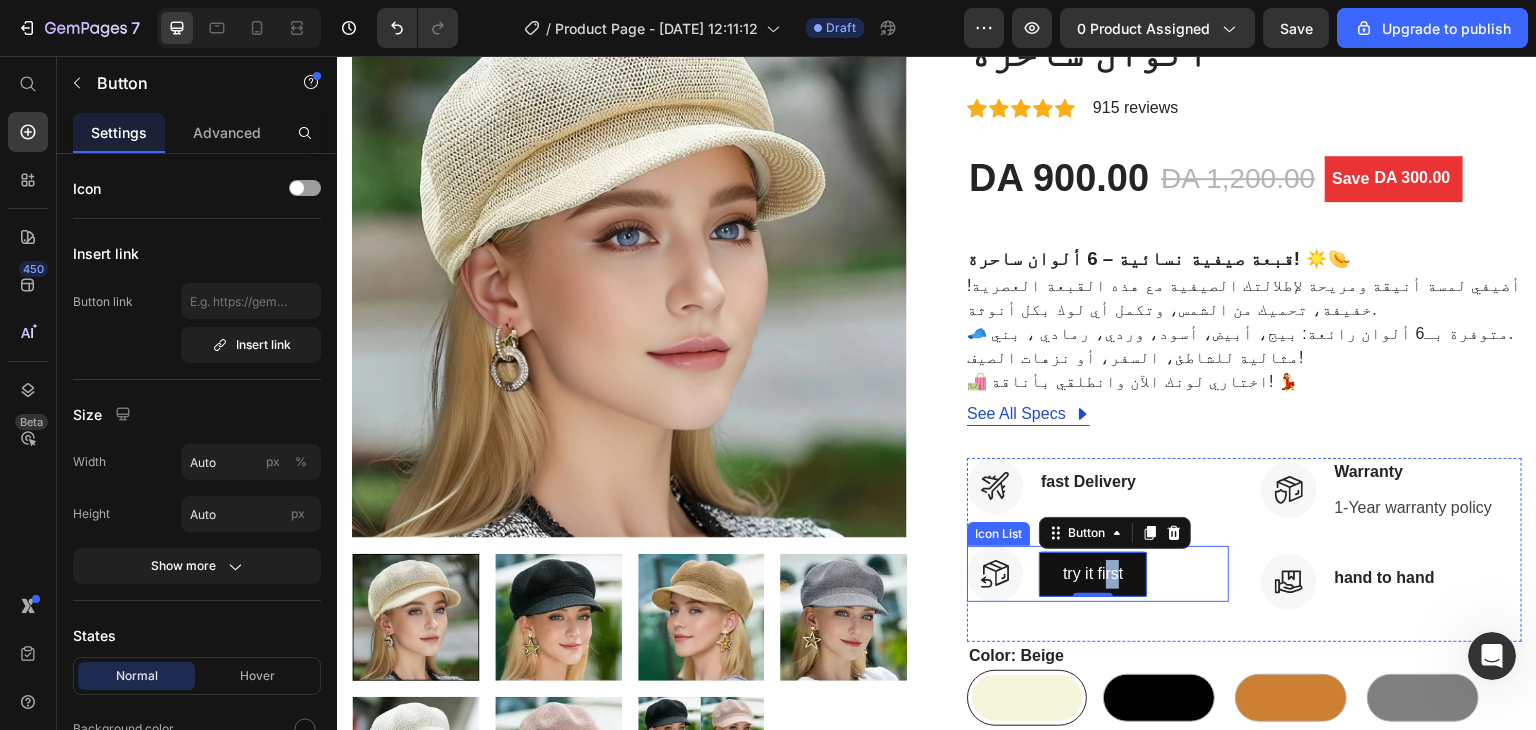 click on "Icon try it first Button   0" at bounding box center (1057, 574) 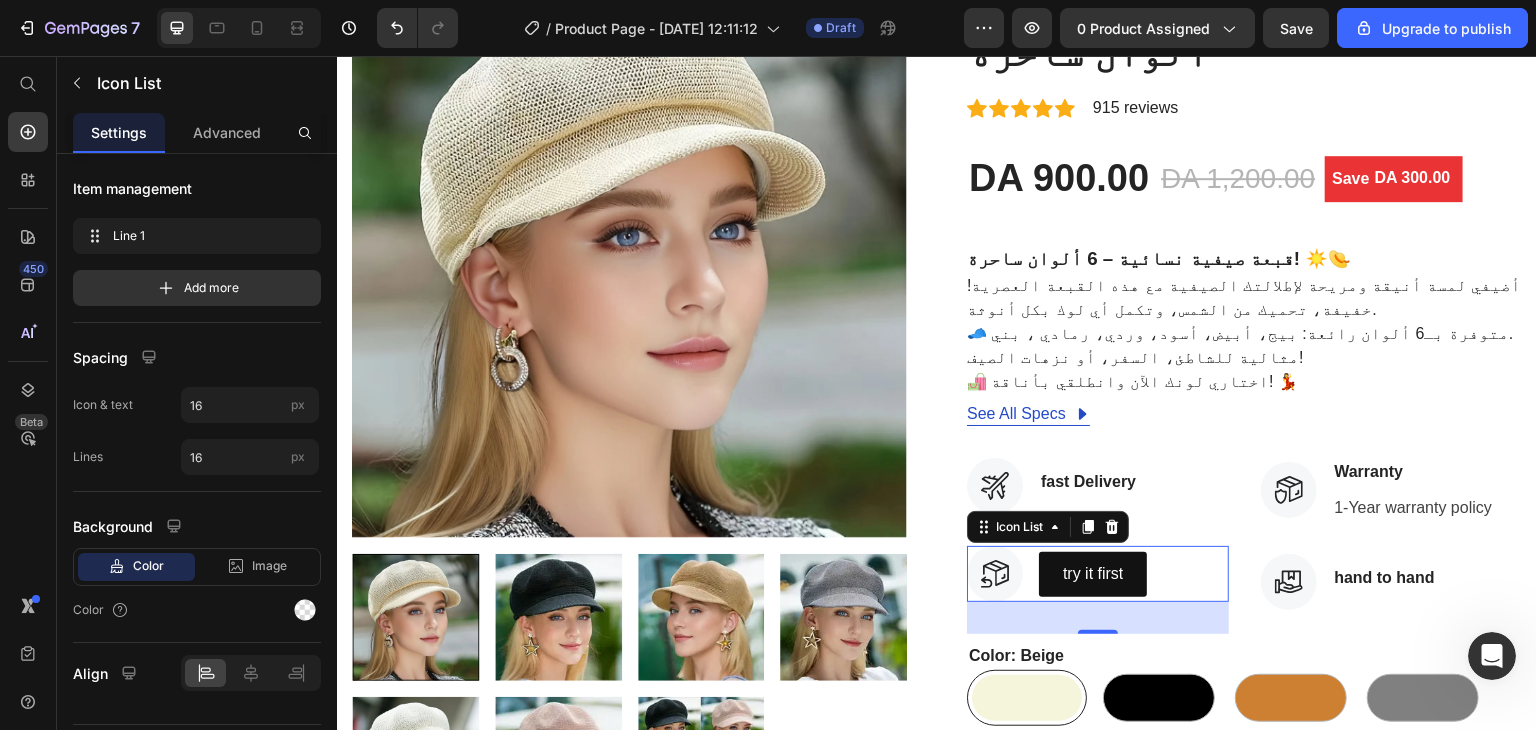 click on "32" at bounding box center (1098, 618) 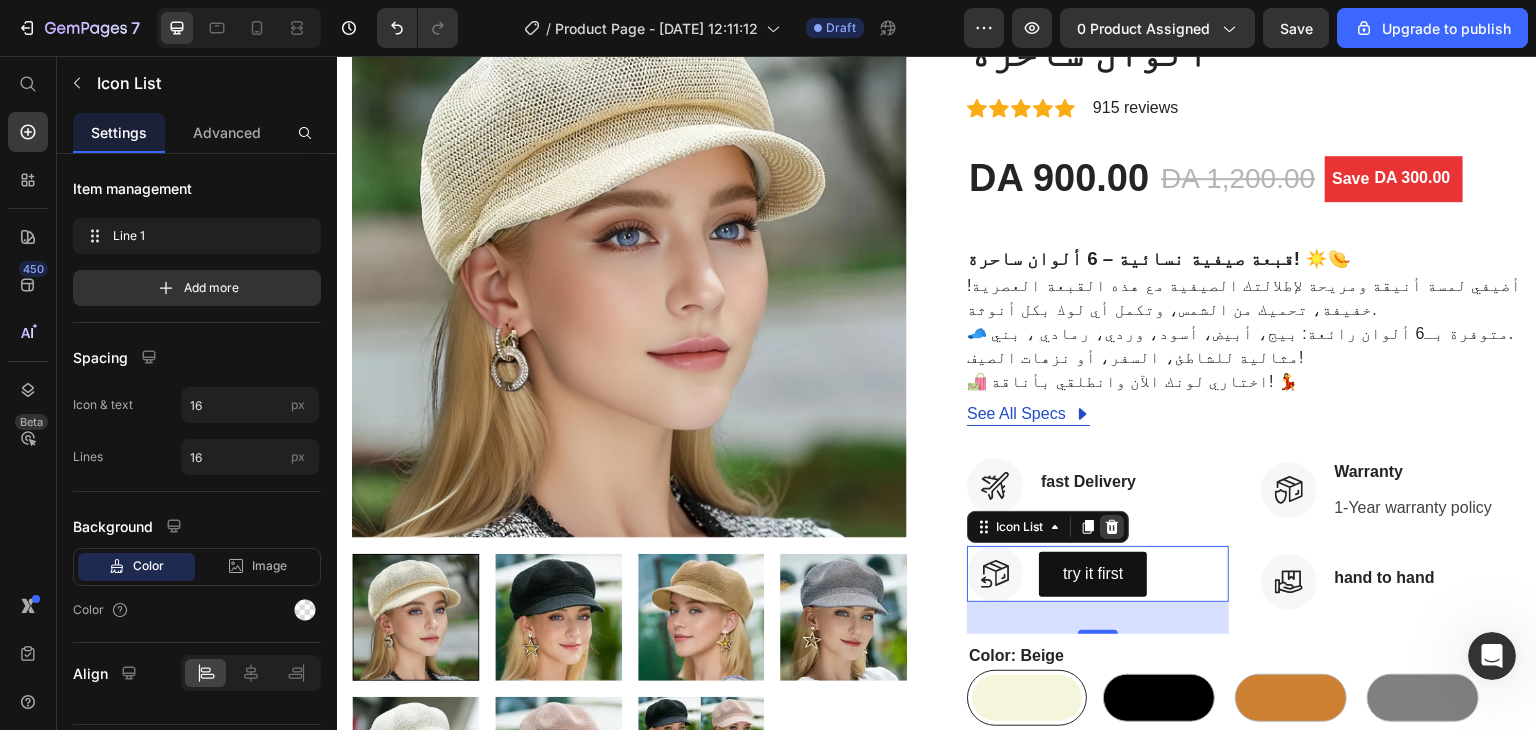 click 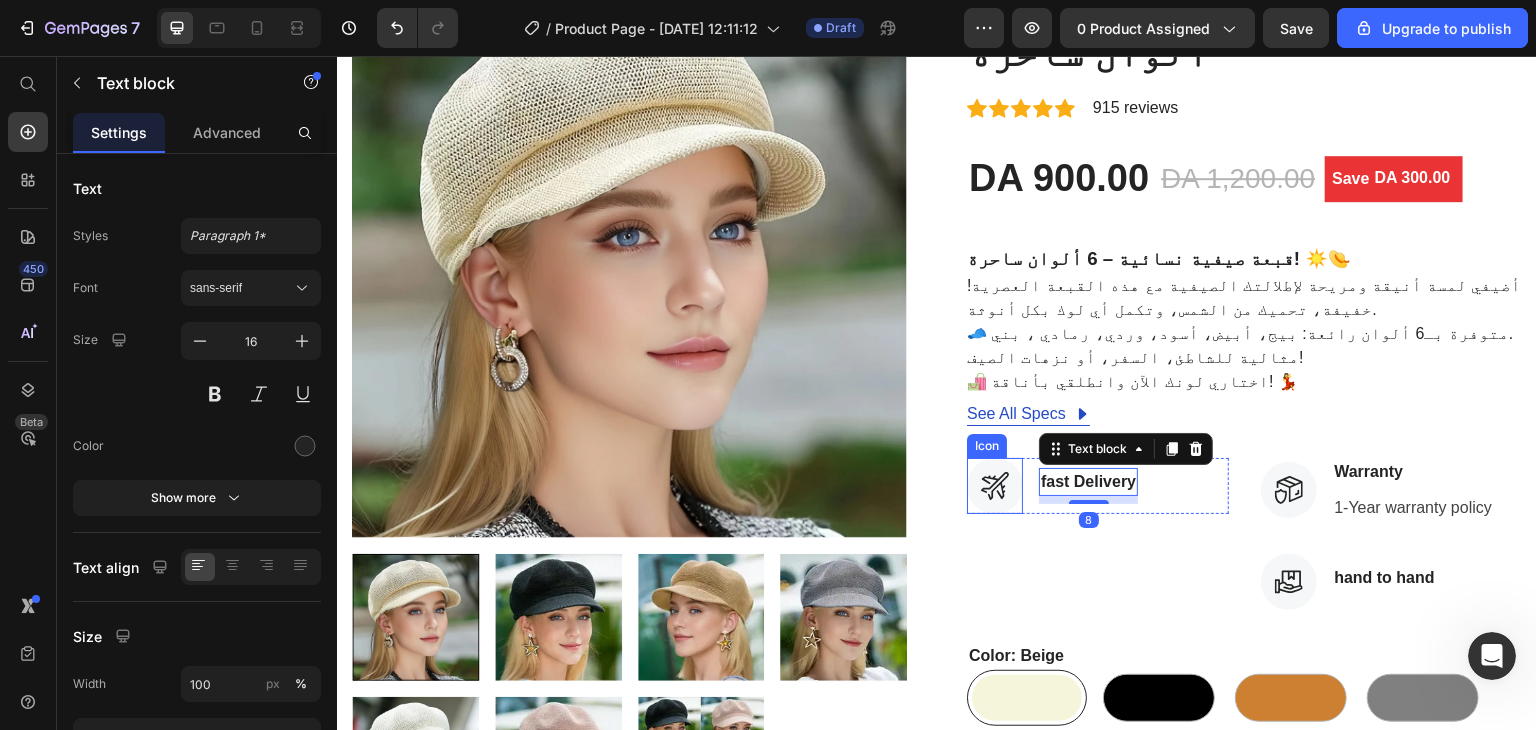 click at bounding box center (995, 486) 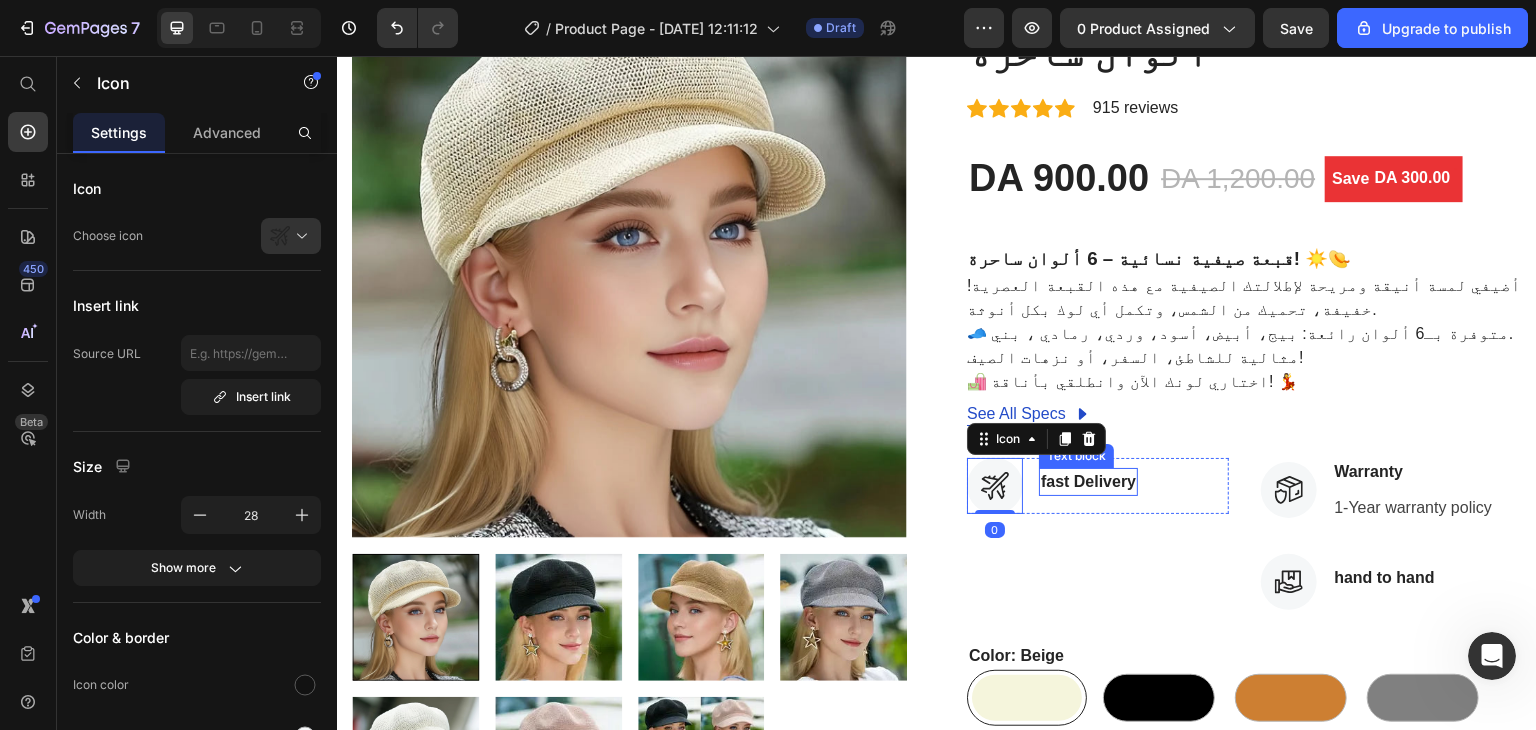 click on "fast Delivery" at bounding box center (1088, 482) 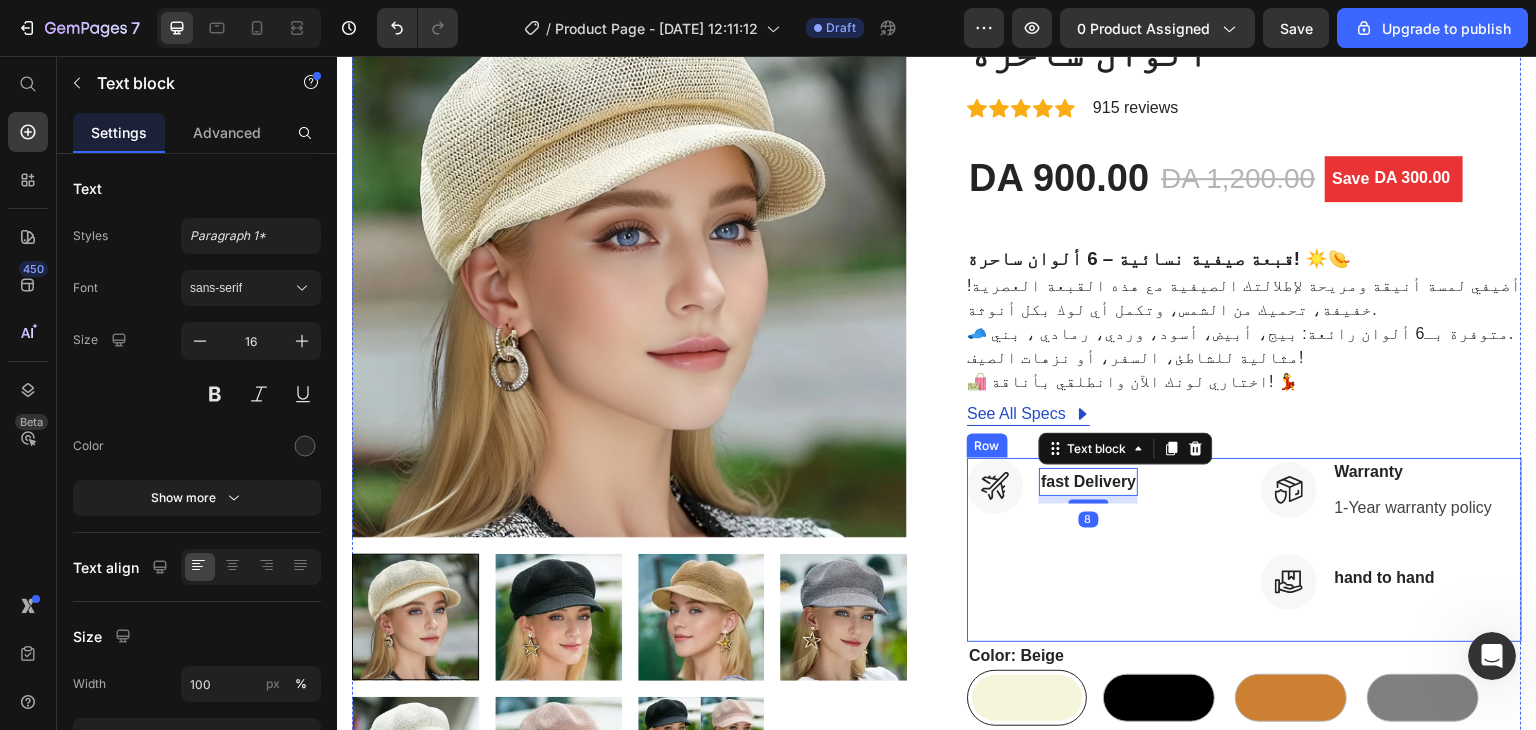 click on "Icon fast Delivery Text block   8 Icon List" at bounding box center [1098, 550] 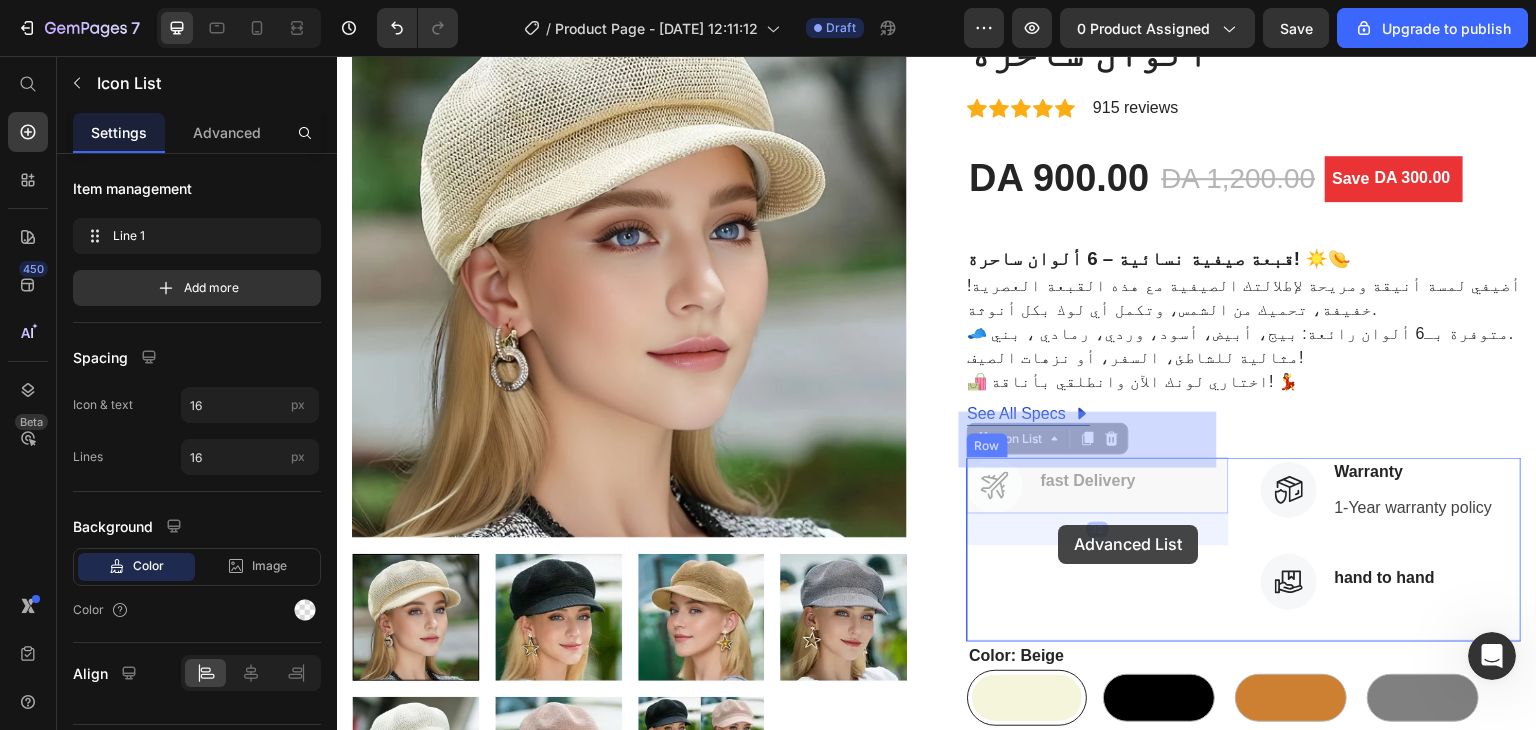 drag, startPoint x: 1048, startPoint y: 462, endPoint x: 1059, endPoint y: 524, distance: 62.968246 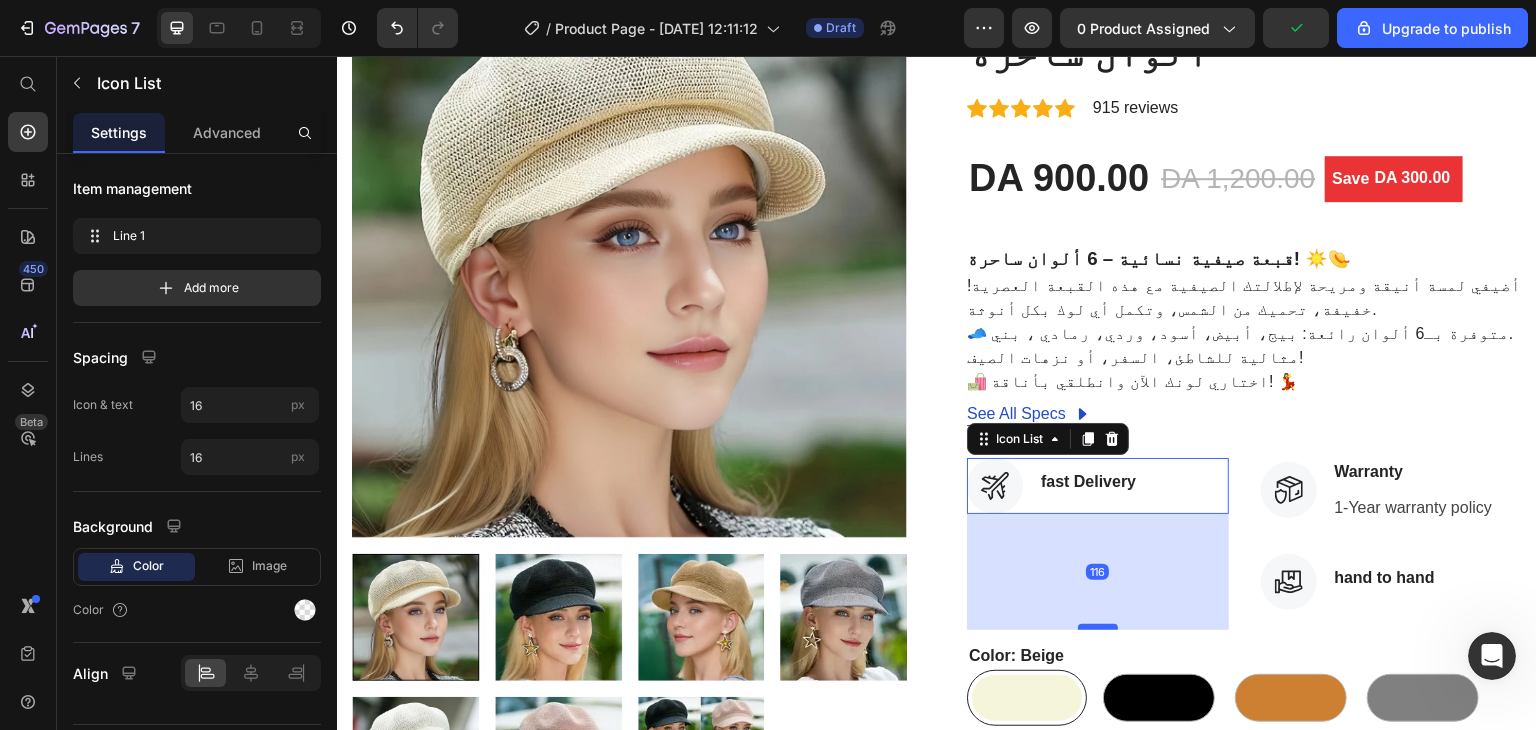 drag, startPoint x: 1085, startPoint y: 497, endPoint x: 1090, endPoint y: 579, distance: 82.1523 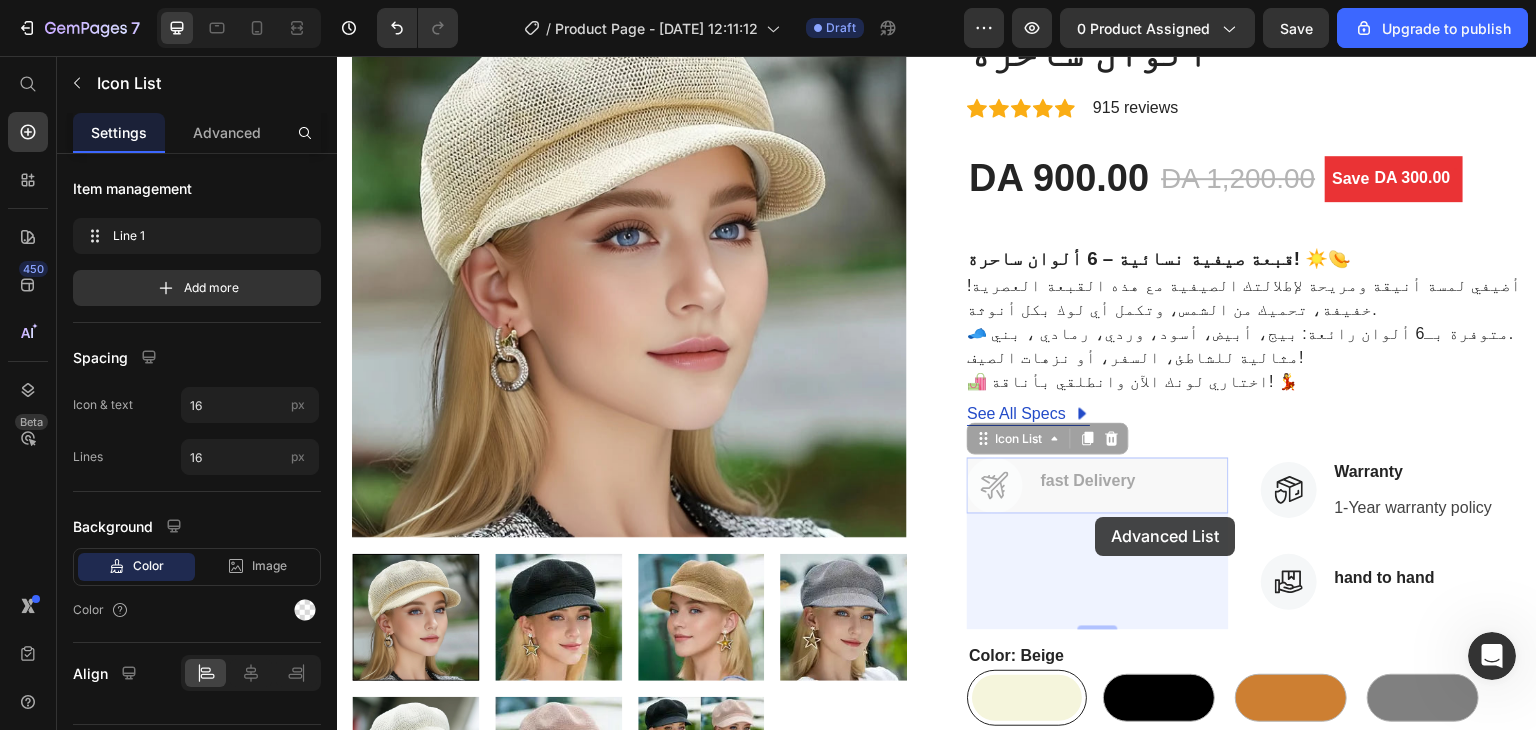 drag, startPoint x: 1093, startPoint y: 462, endPoint x: 1096, endPoint y: 500, distance: 38.118237 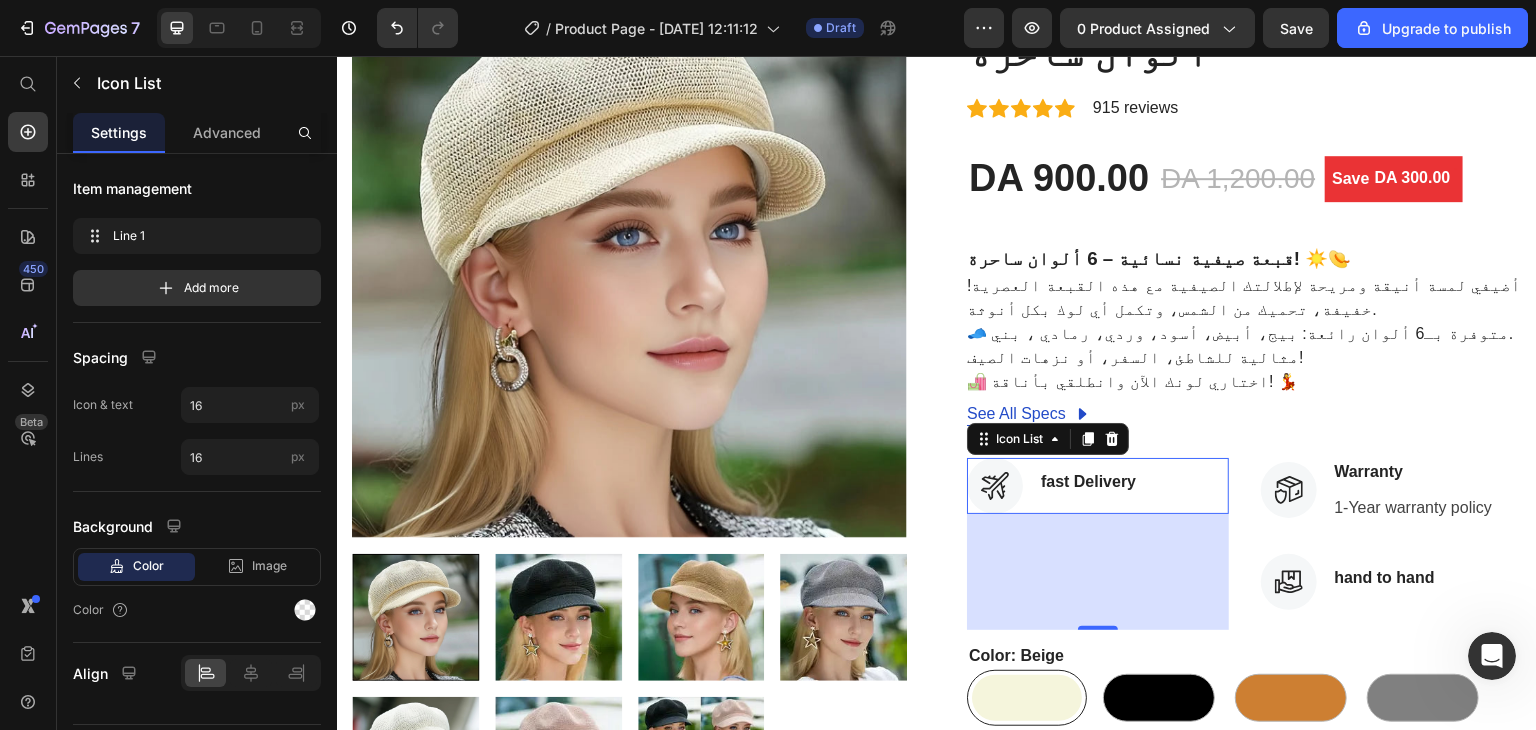 click on "116" at bounding box center (1098, 572) 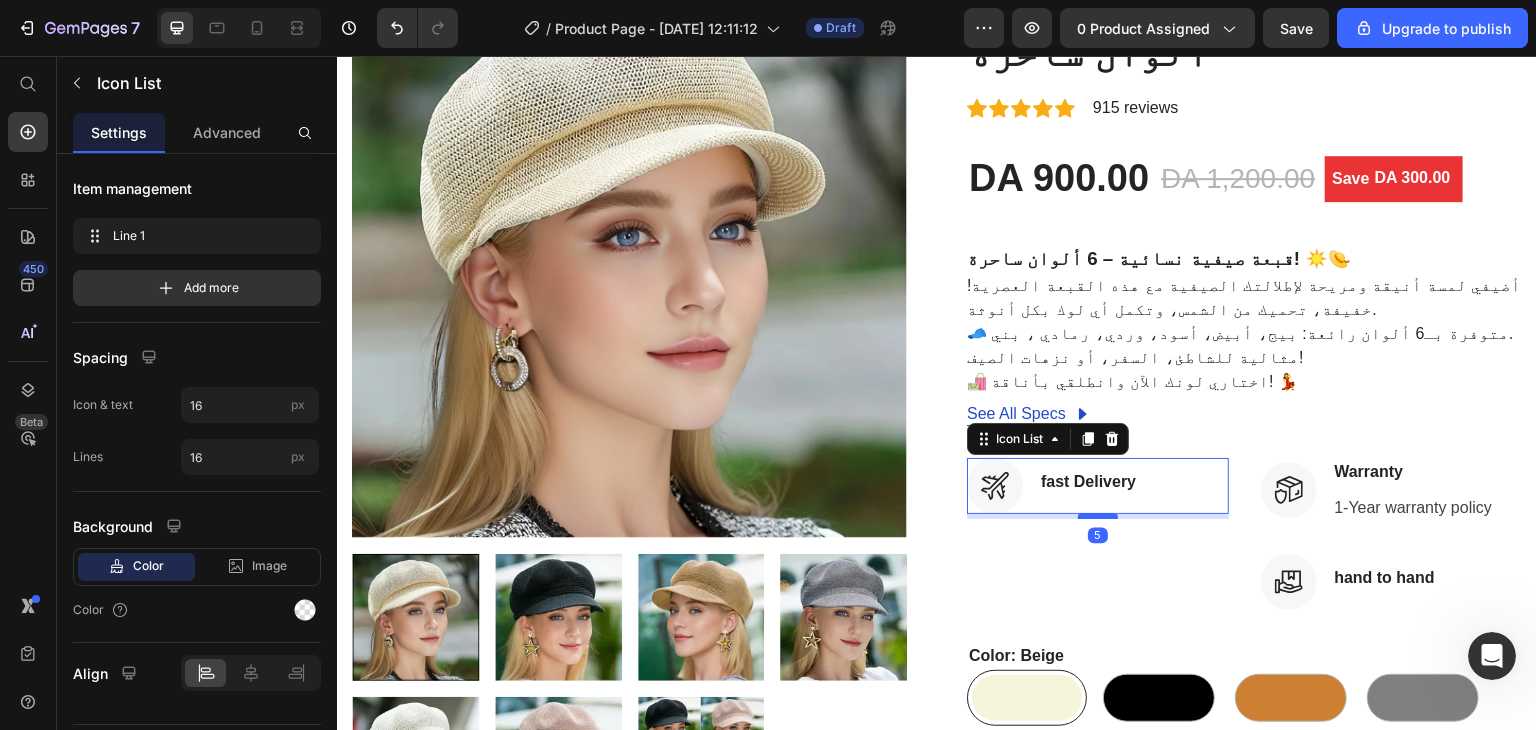 drag, startPoint x: 1090, startPoint y: 581, endPoint x: 1090, endPoint y: 470, distance: 111 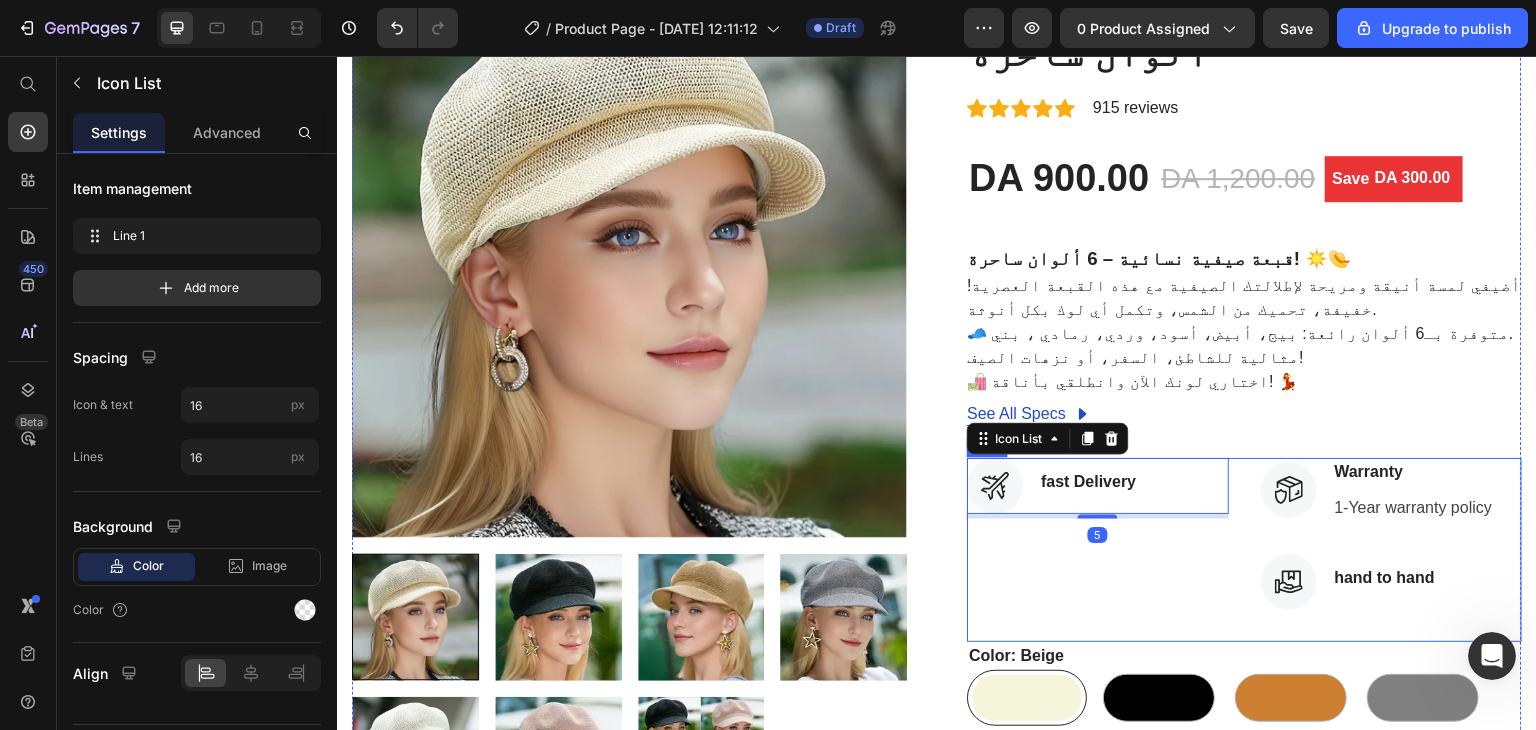 click on "Icon fast Delivery Text block Icon List   5" at bounding box center [1098, 550] 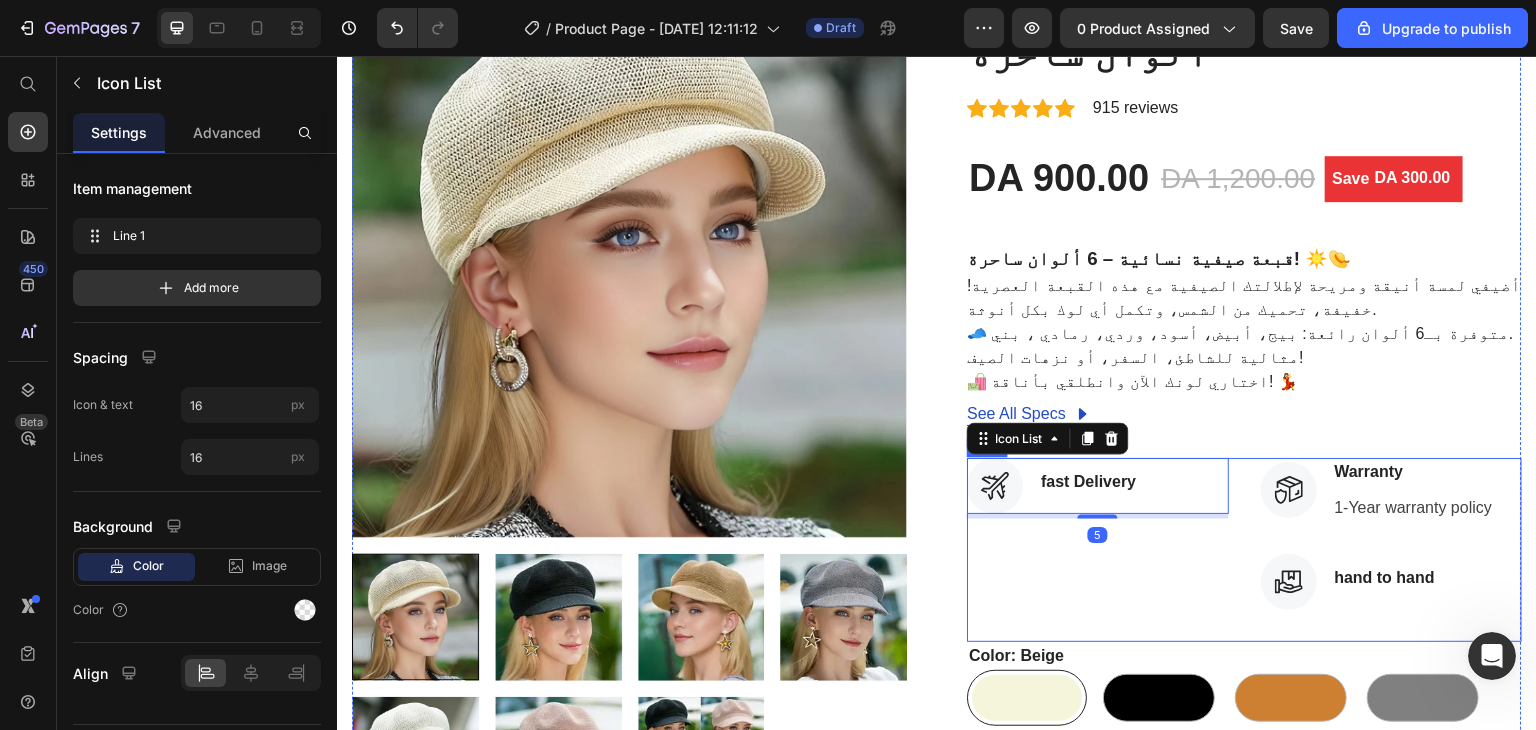 click on "Icon fast Delivery Text block Icon List   5" at bounding box center (1098, 550) 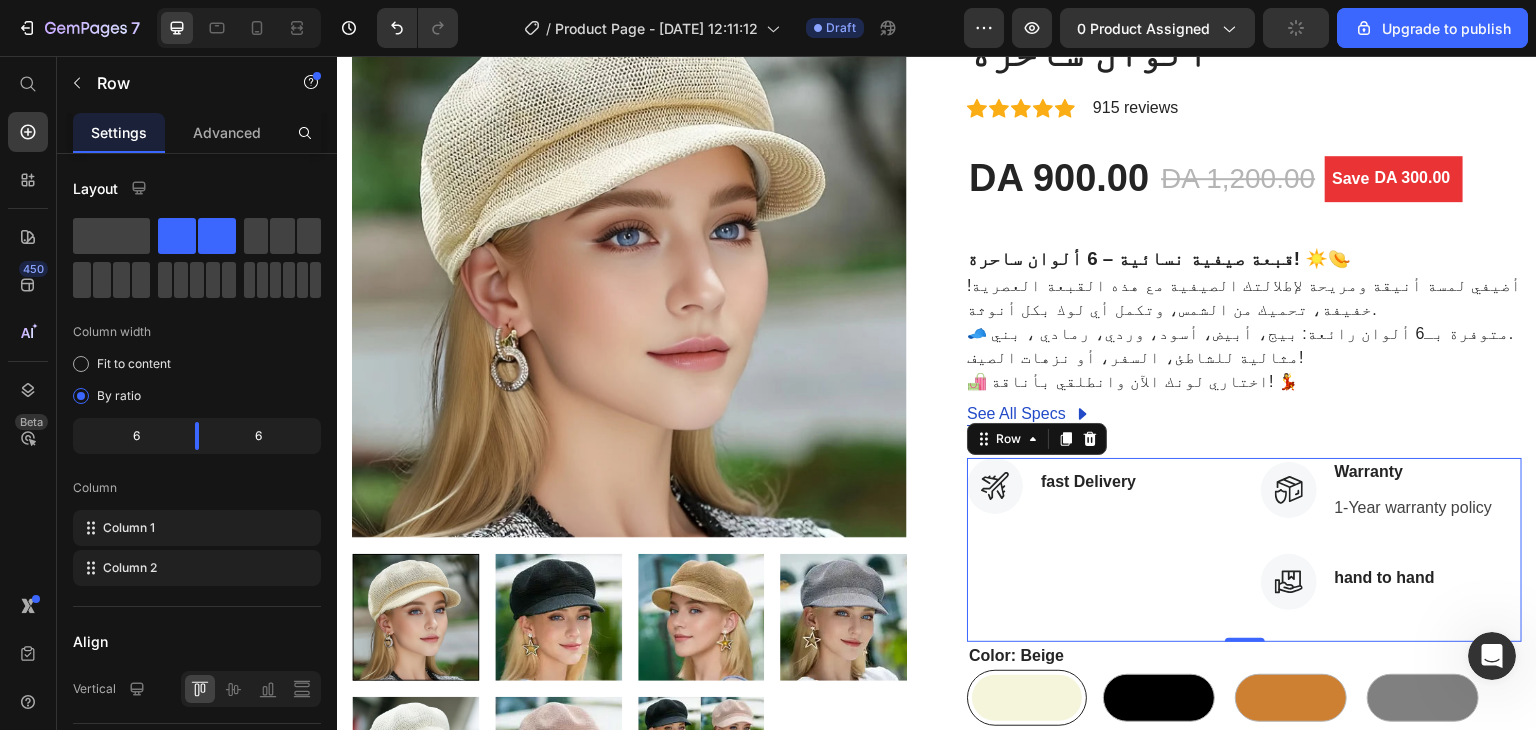 click on "Icon fast Delivery Text block Icon List" at bounding box center (1098, 550) 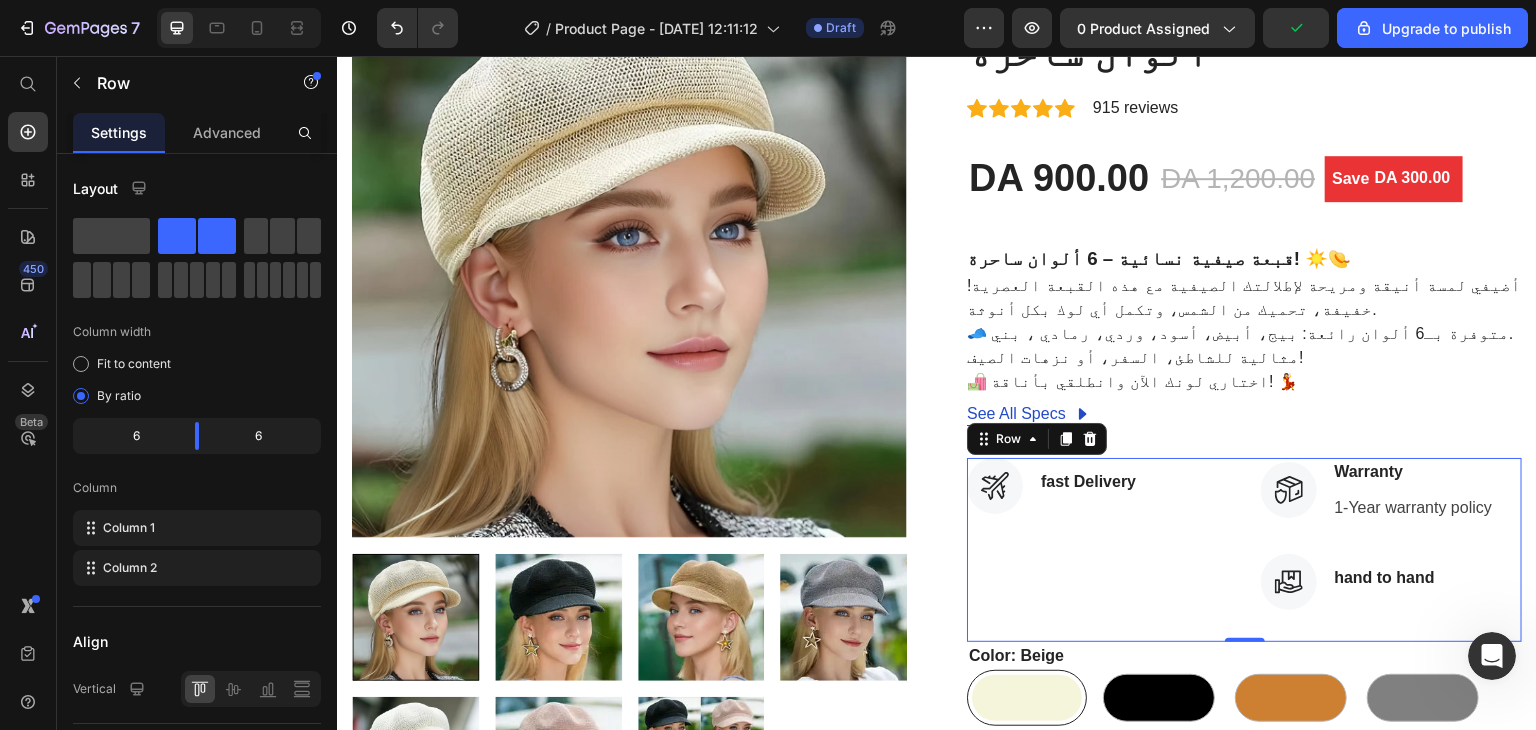 click on "Icon fast Delivery Text block Icon List" at bounding box center [1098, 550] 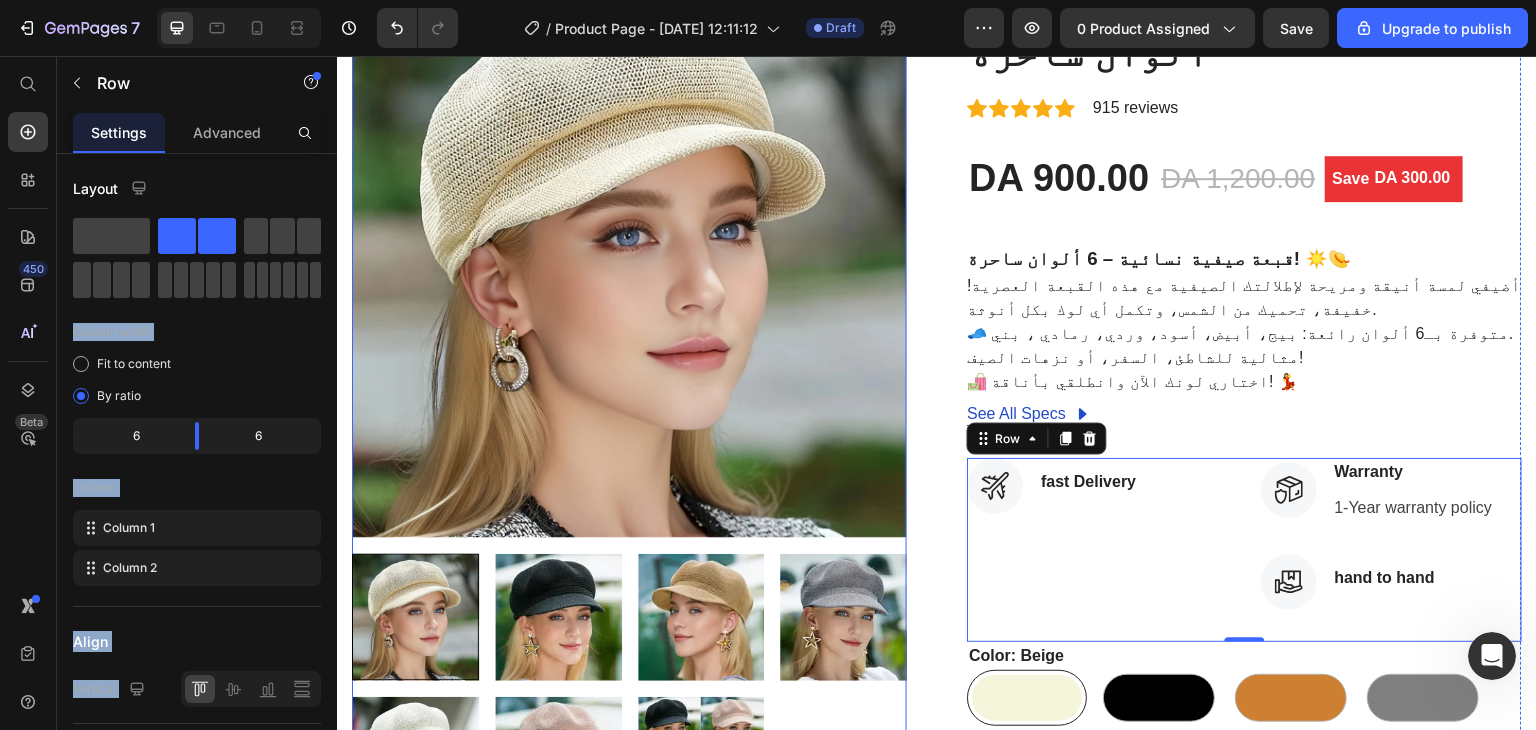 drag, startPoint x: 529, startPoint y: 301, endPoint x: 342, endPoint y: 322, distance: 188.17545 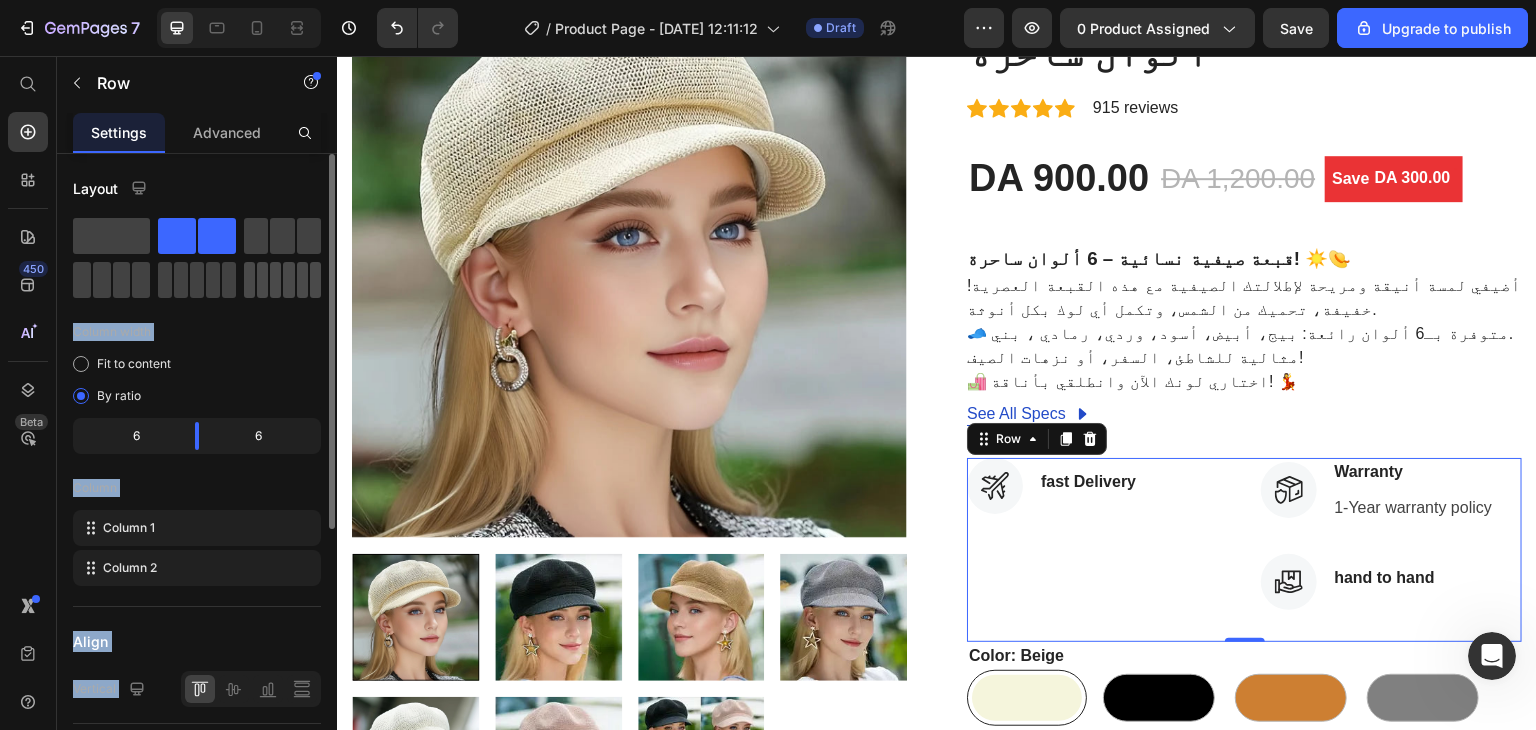 drag, startPoint x: 316, startPoint y: 288, endPoint x: 70, endPoint y: 268, distance: 246.81168 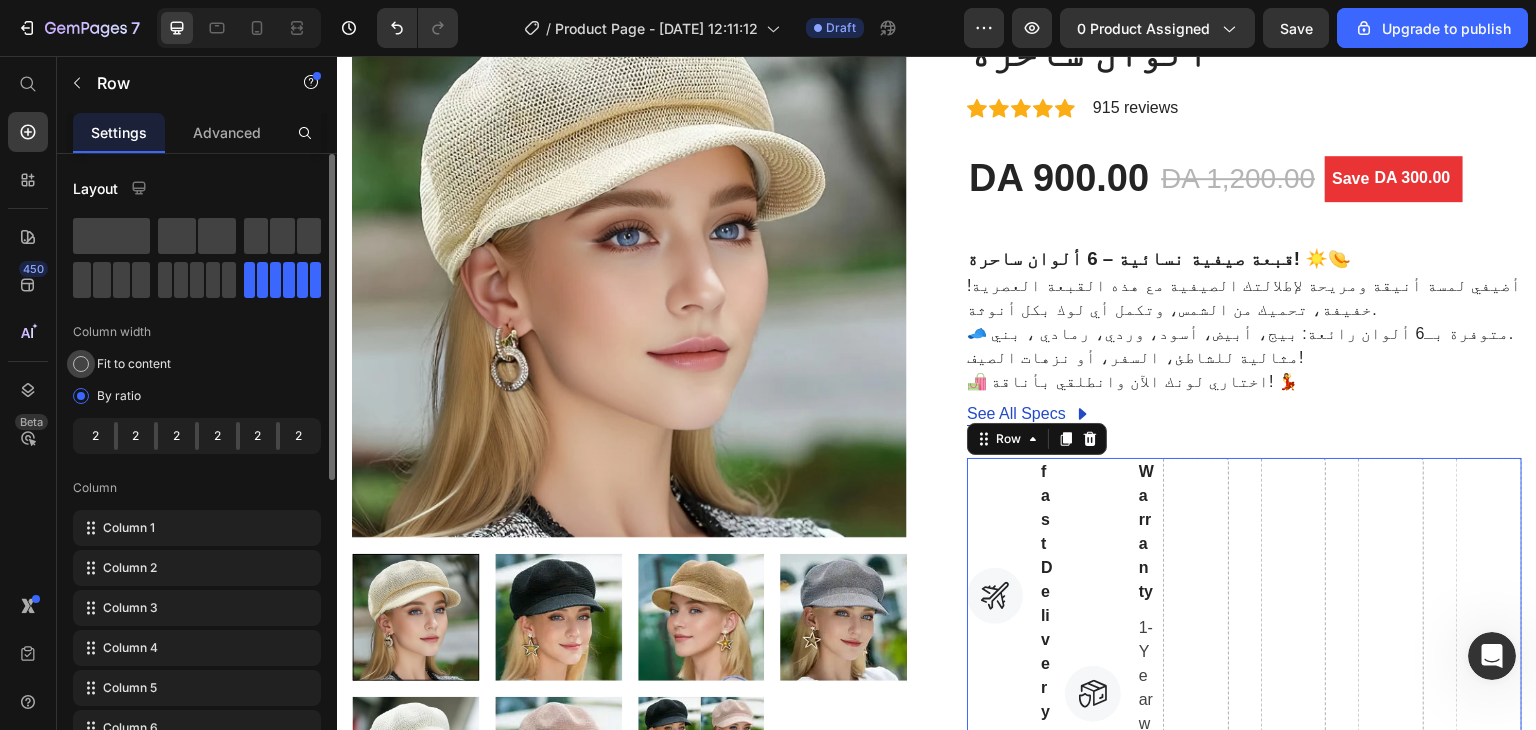 click at bounding box center [81, 364] 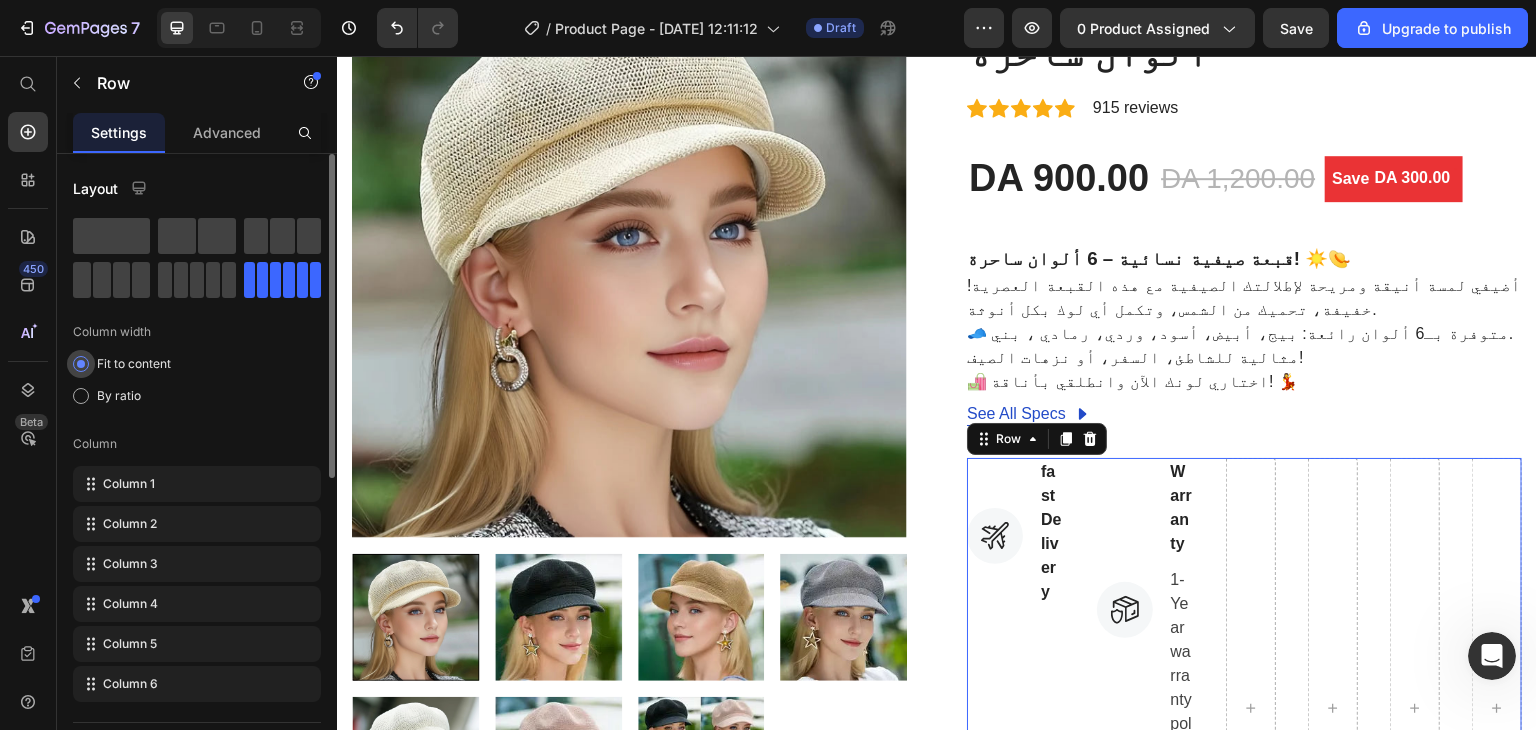 click at bounding box center (81, 364) 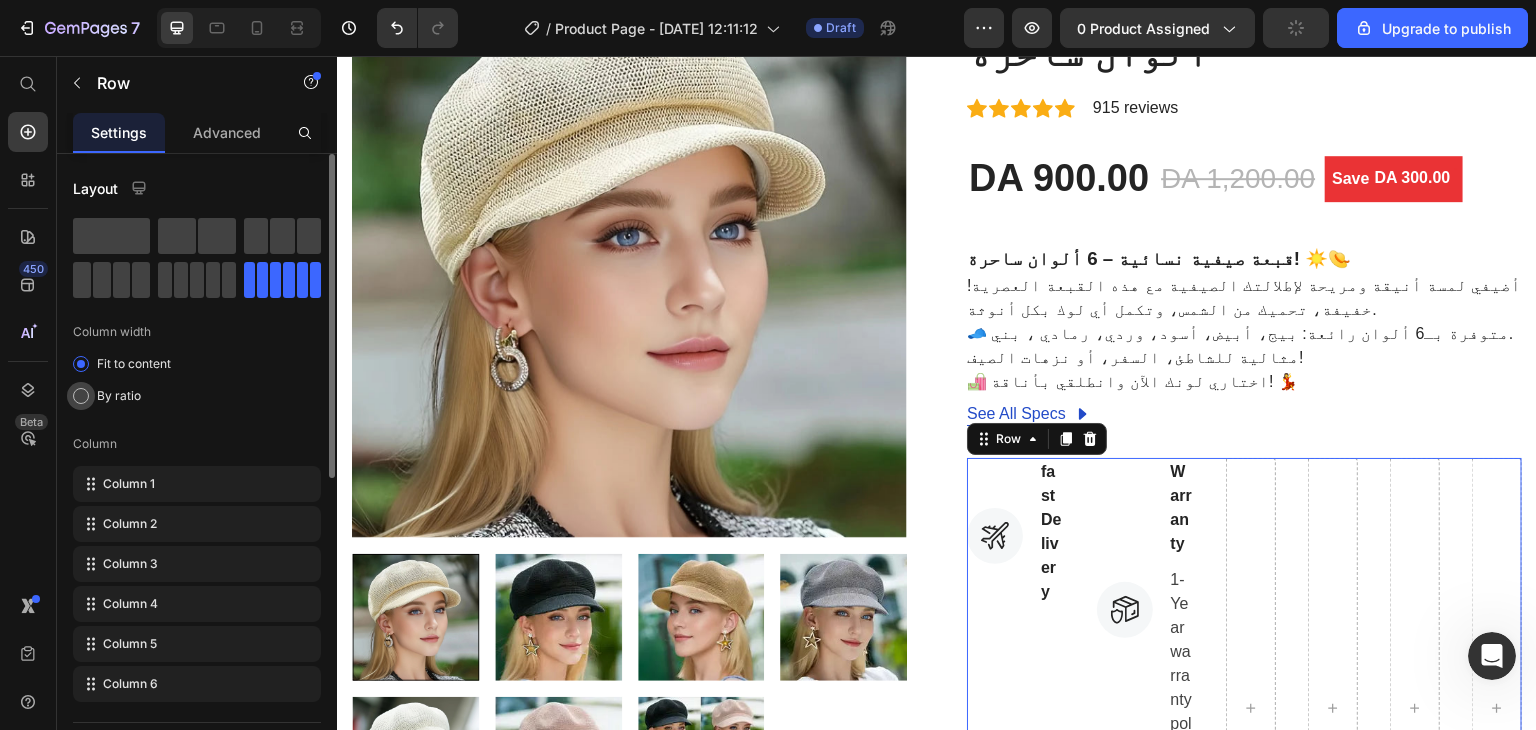 click at bounding box center (81, 396) 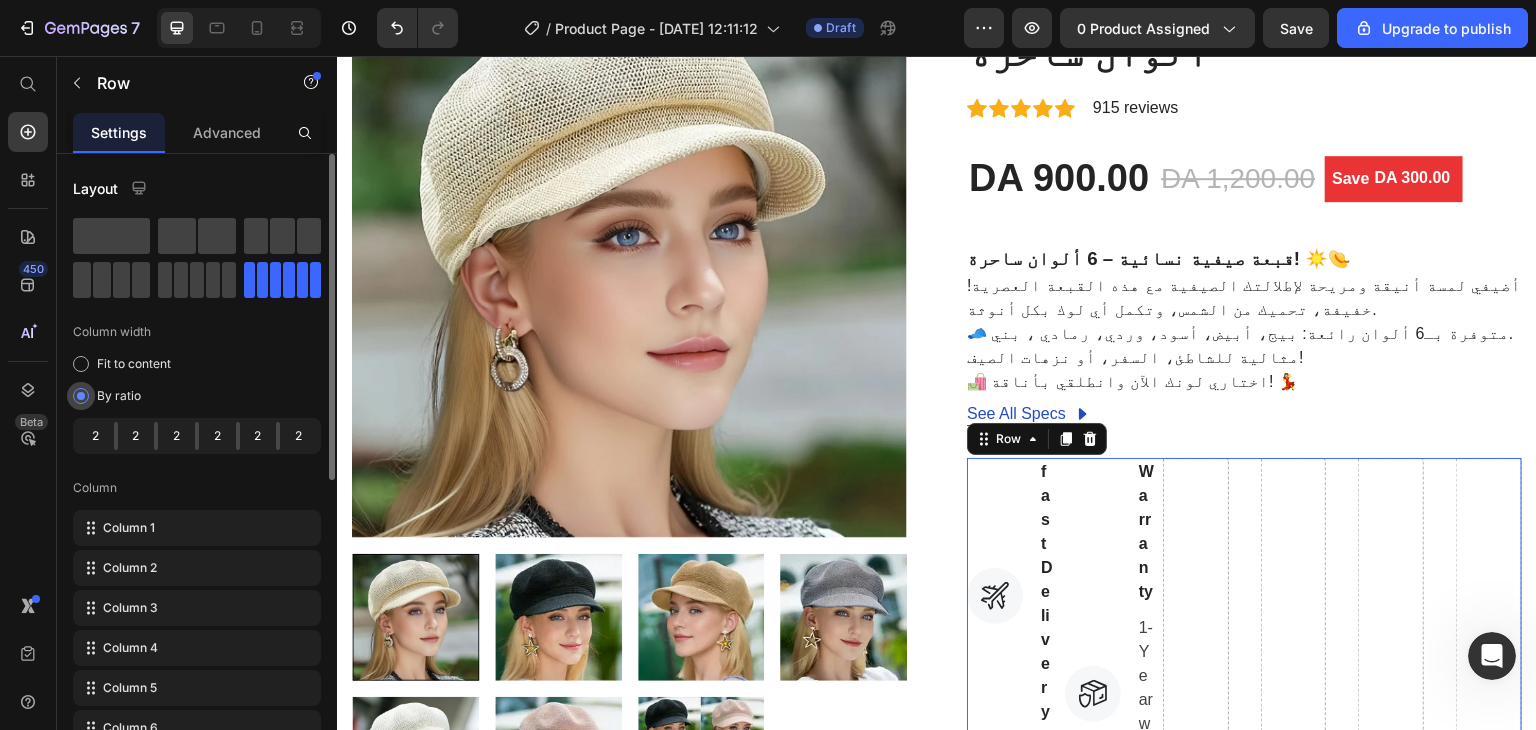 click at bounding box center (81, 396) 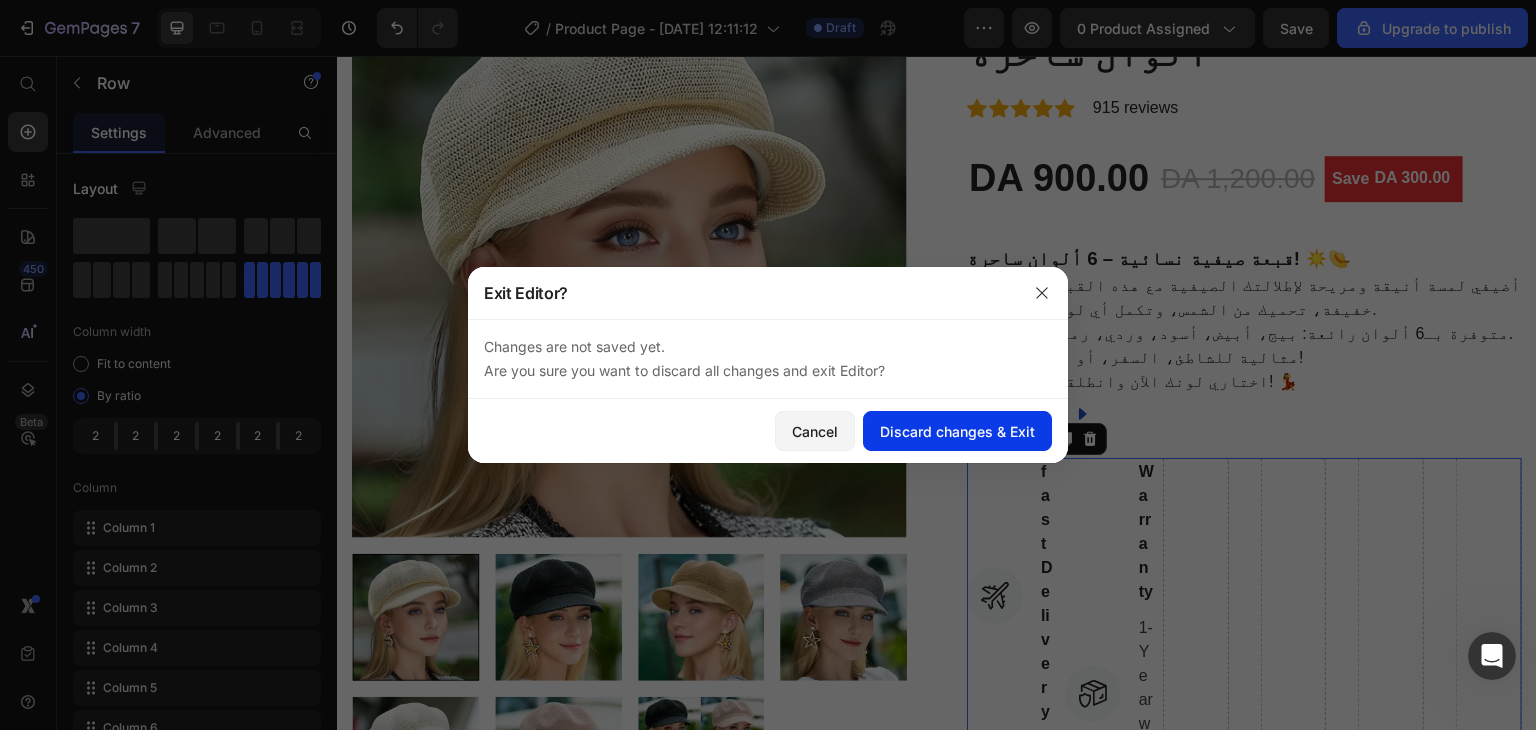 click on "Discard changes & Exit" at bounding box center (957, 431) 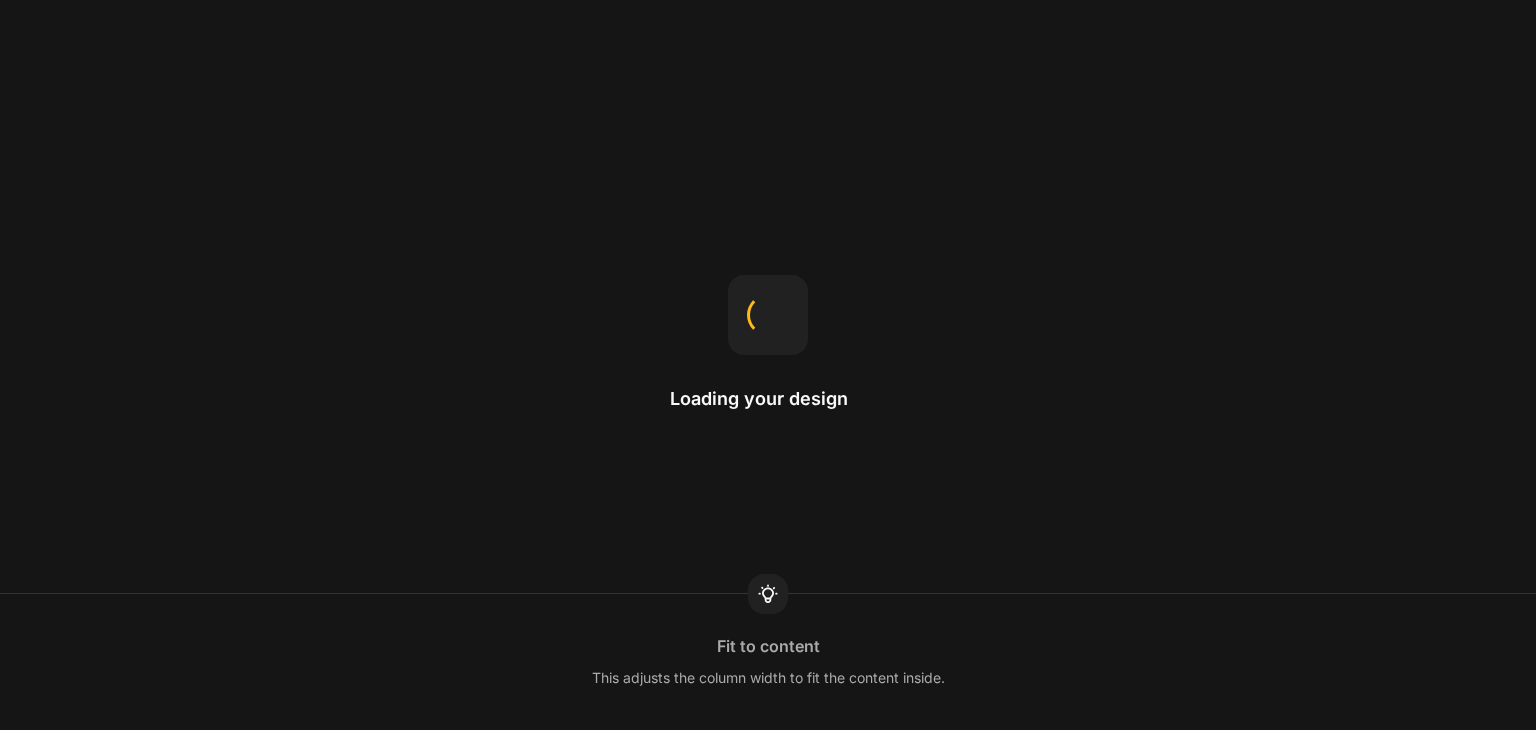 scroll, scrollTop: 0, scrollLeft: 0, axis: both 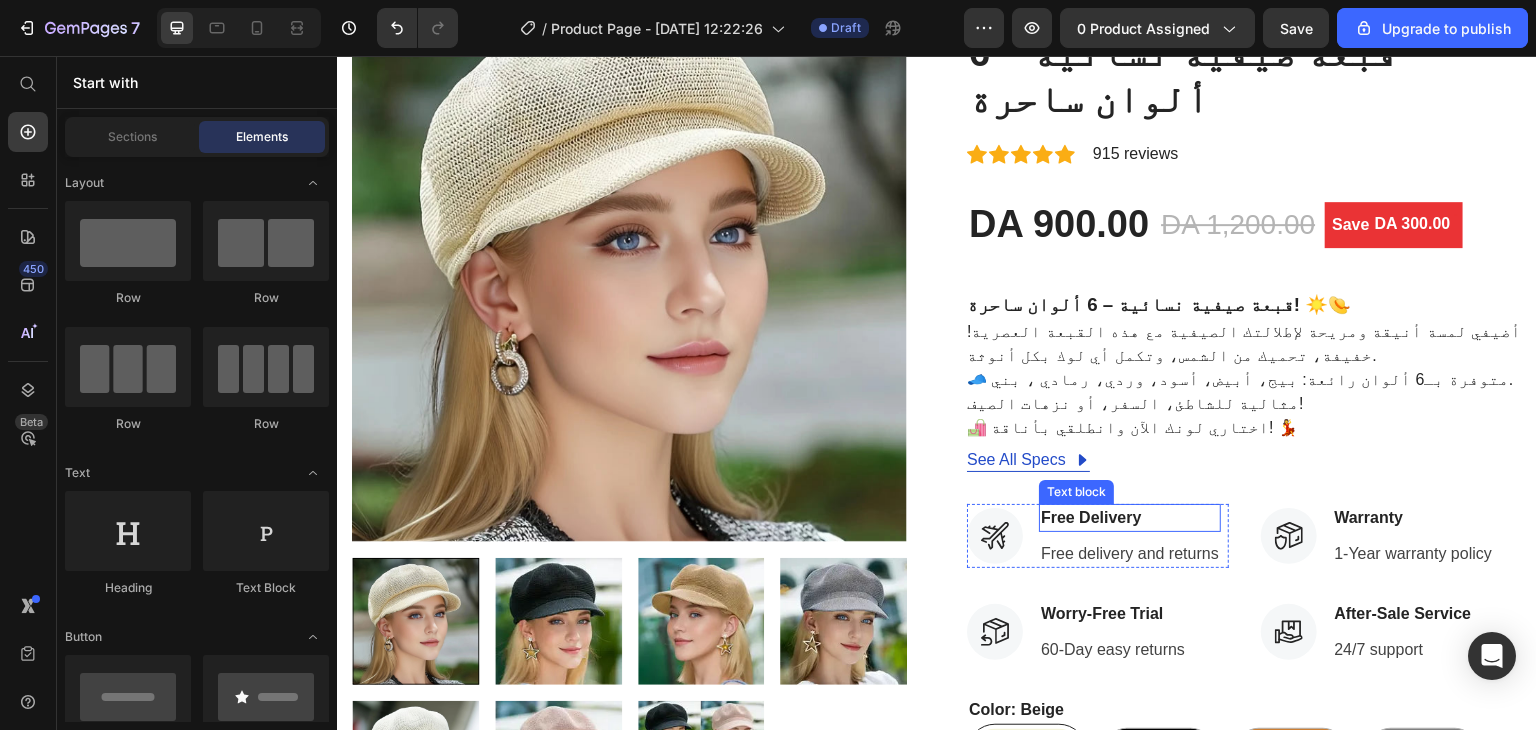 click on "Free Delivery" at bounding box center (1130, 518) 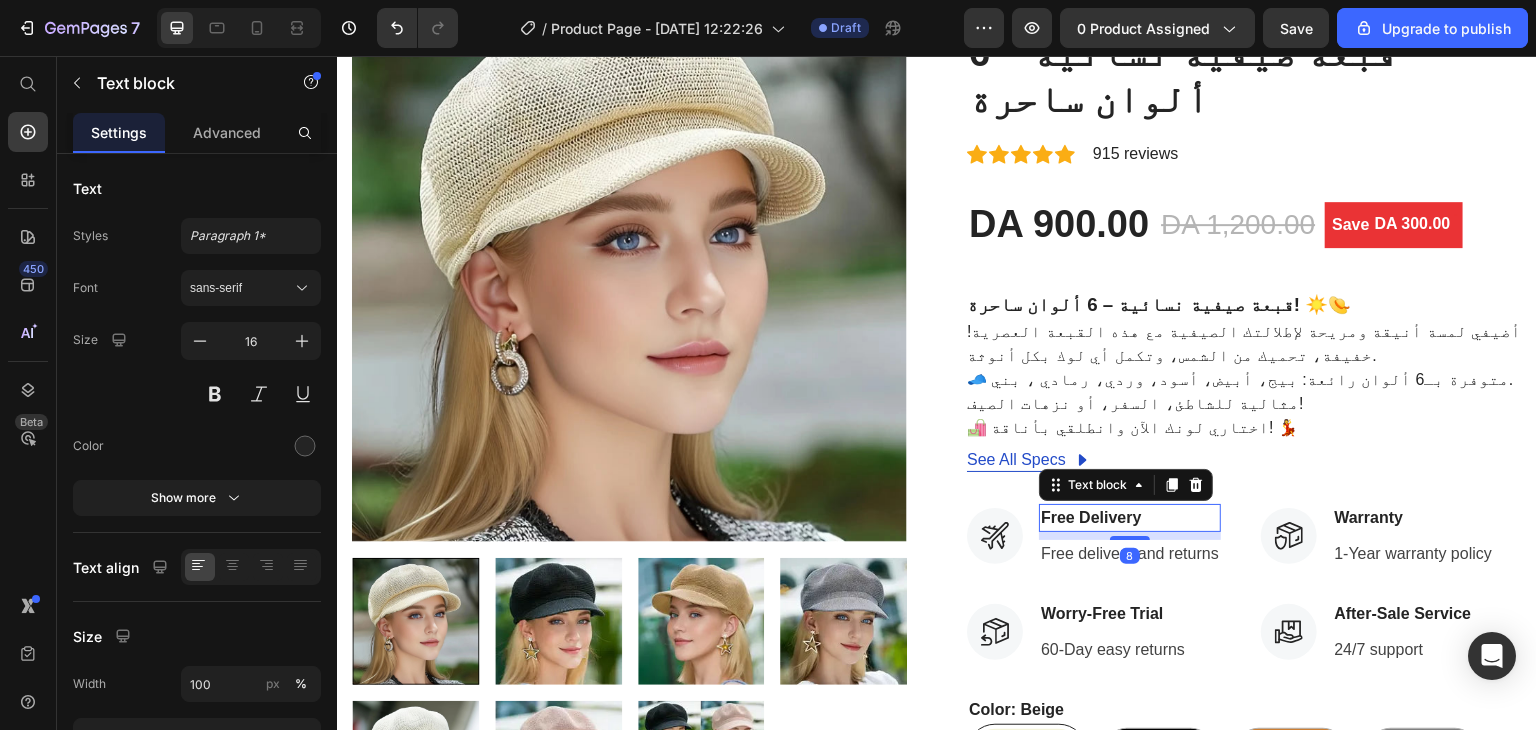 click on "Free Delivery" at bounding box center [1130, 518] 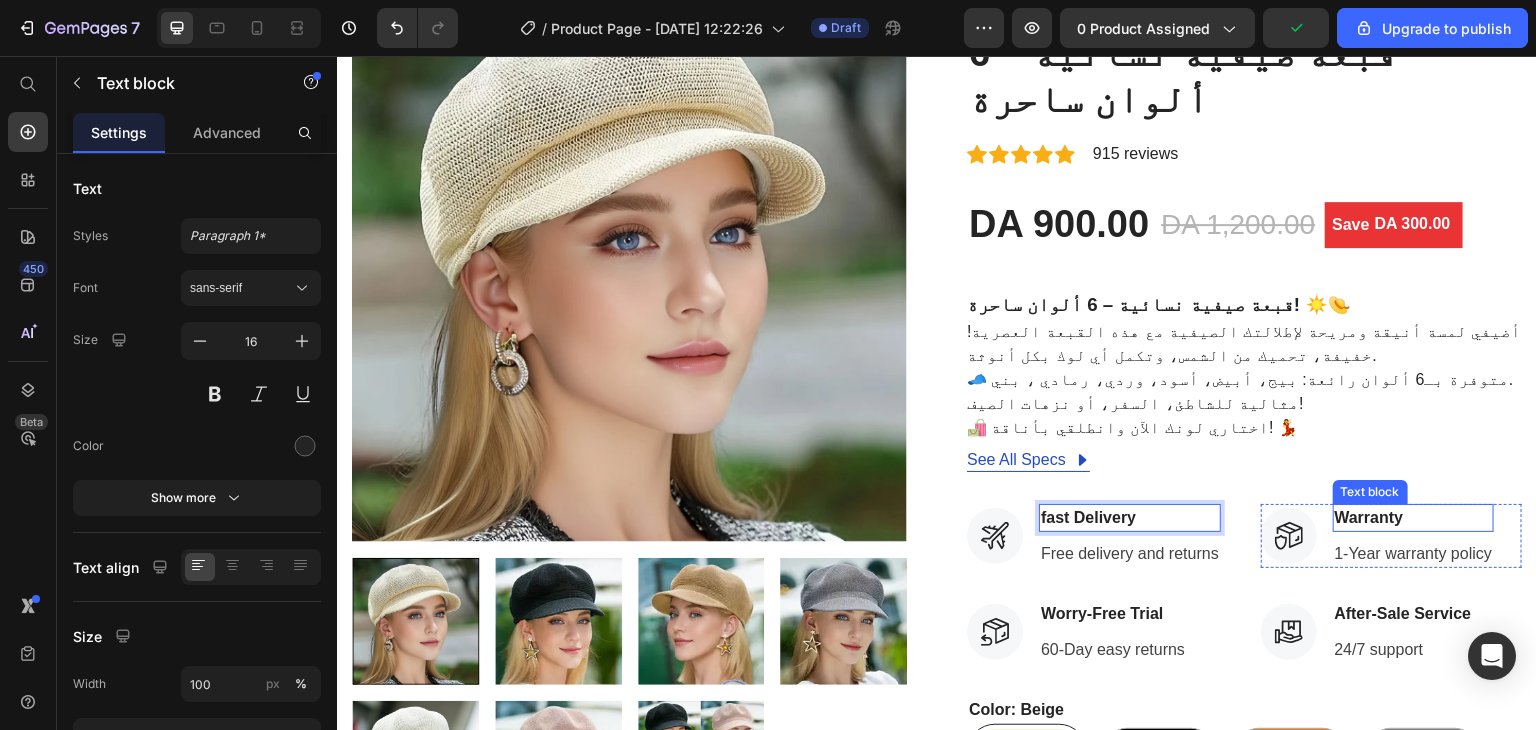 click on "Warranty" at bounding box center (1414, 518) 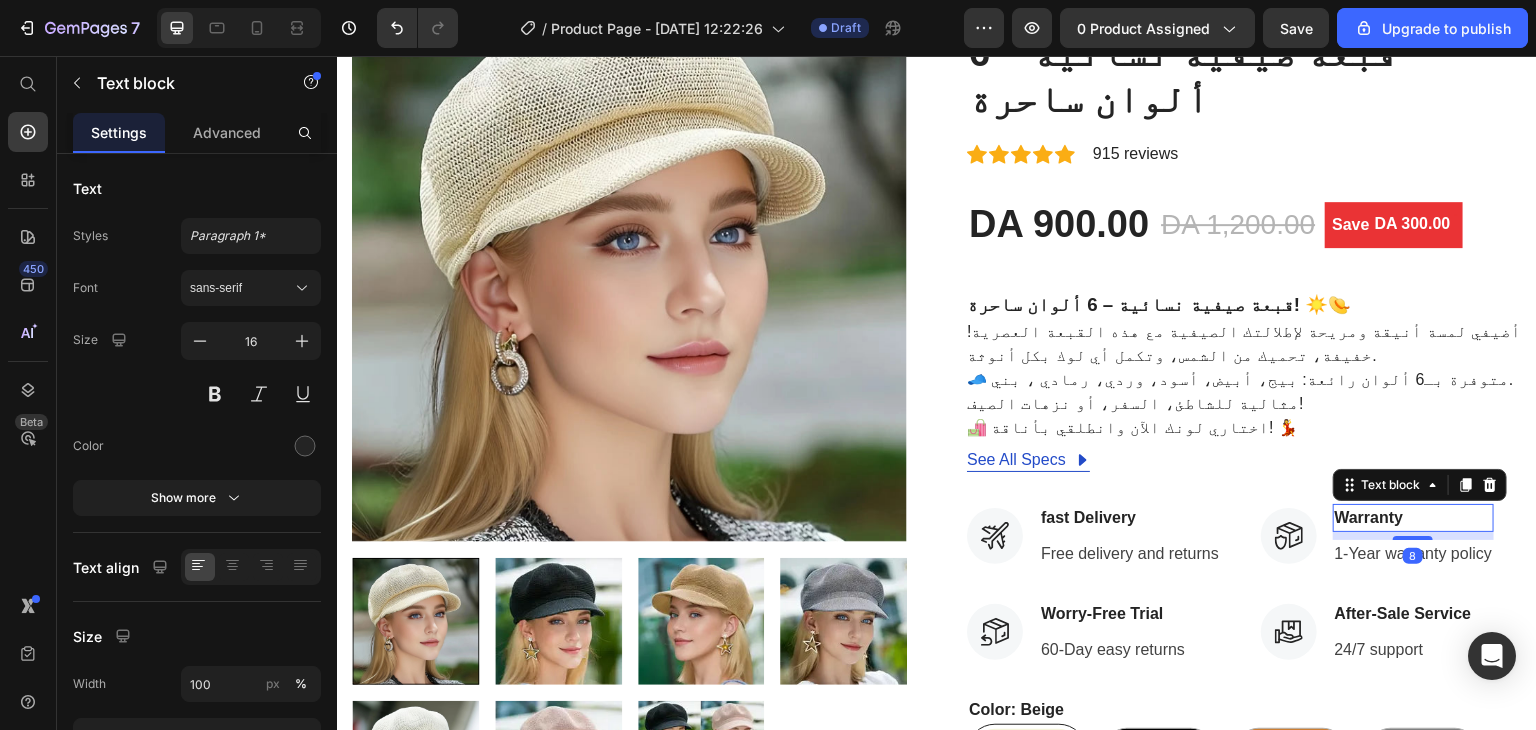 click on "Warranty" at bounding box center [1414, 518] 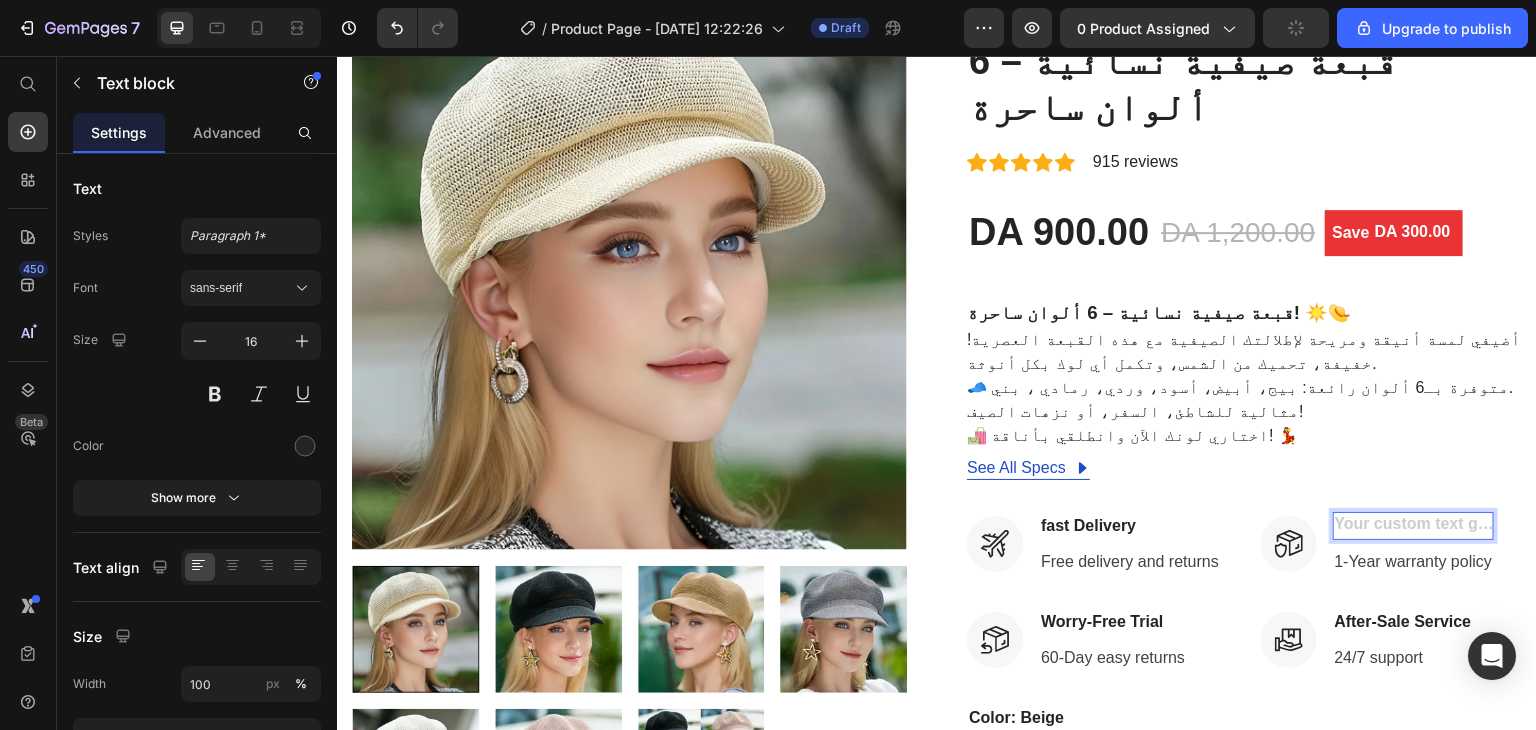 scroll, scrollTop: 166, scrollLeft: 0, axis: vertical 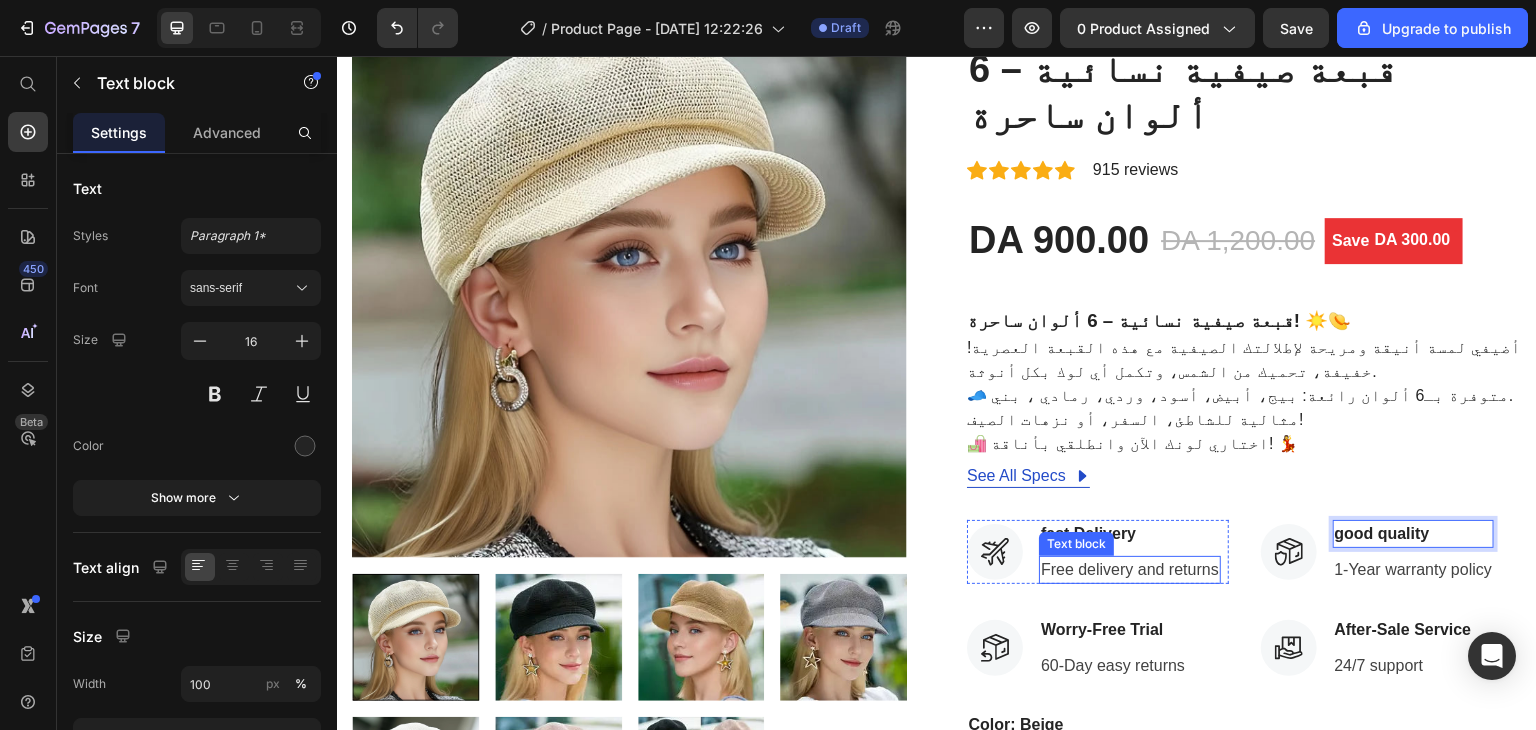 click on "Free delivery and returns" at bounding box center [1130, 570] 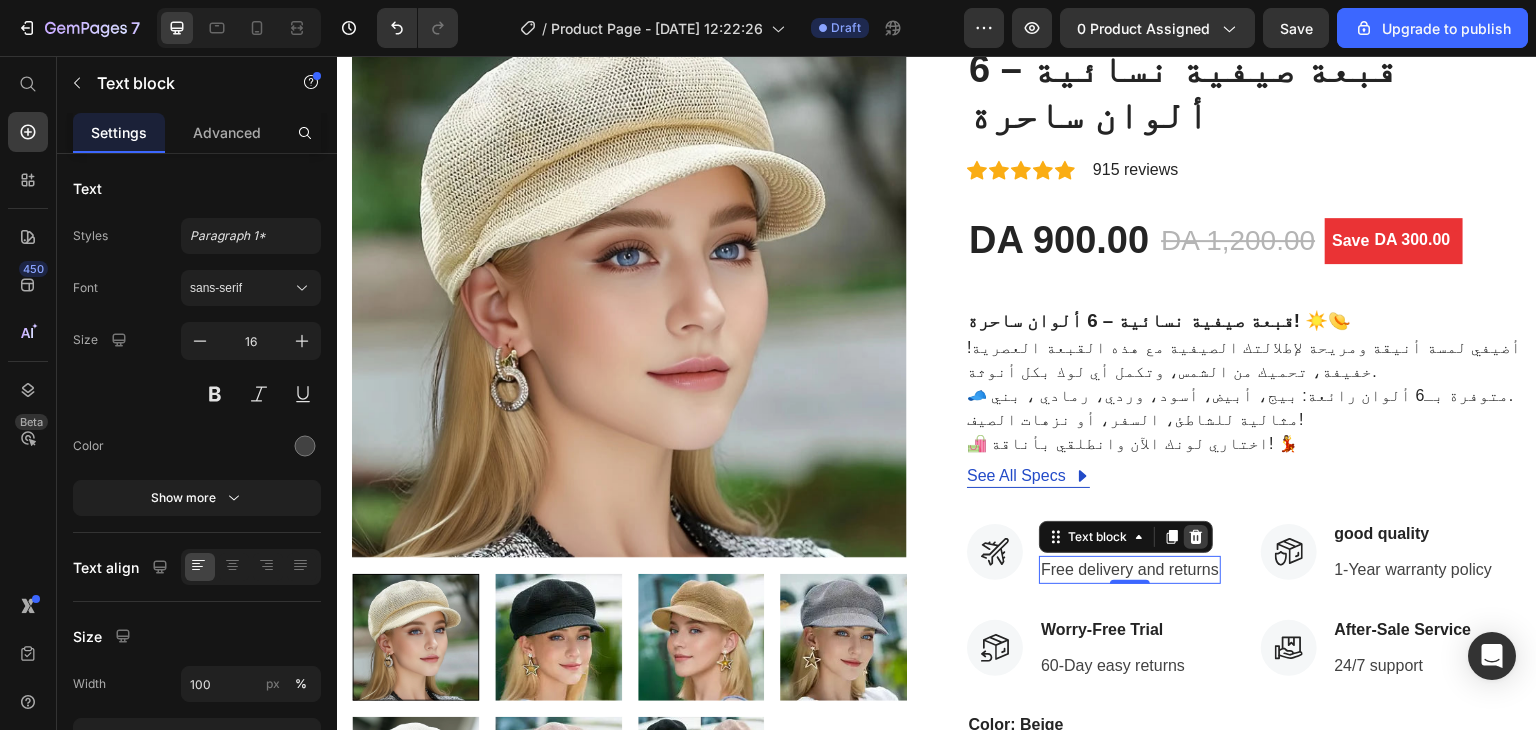 click 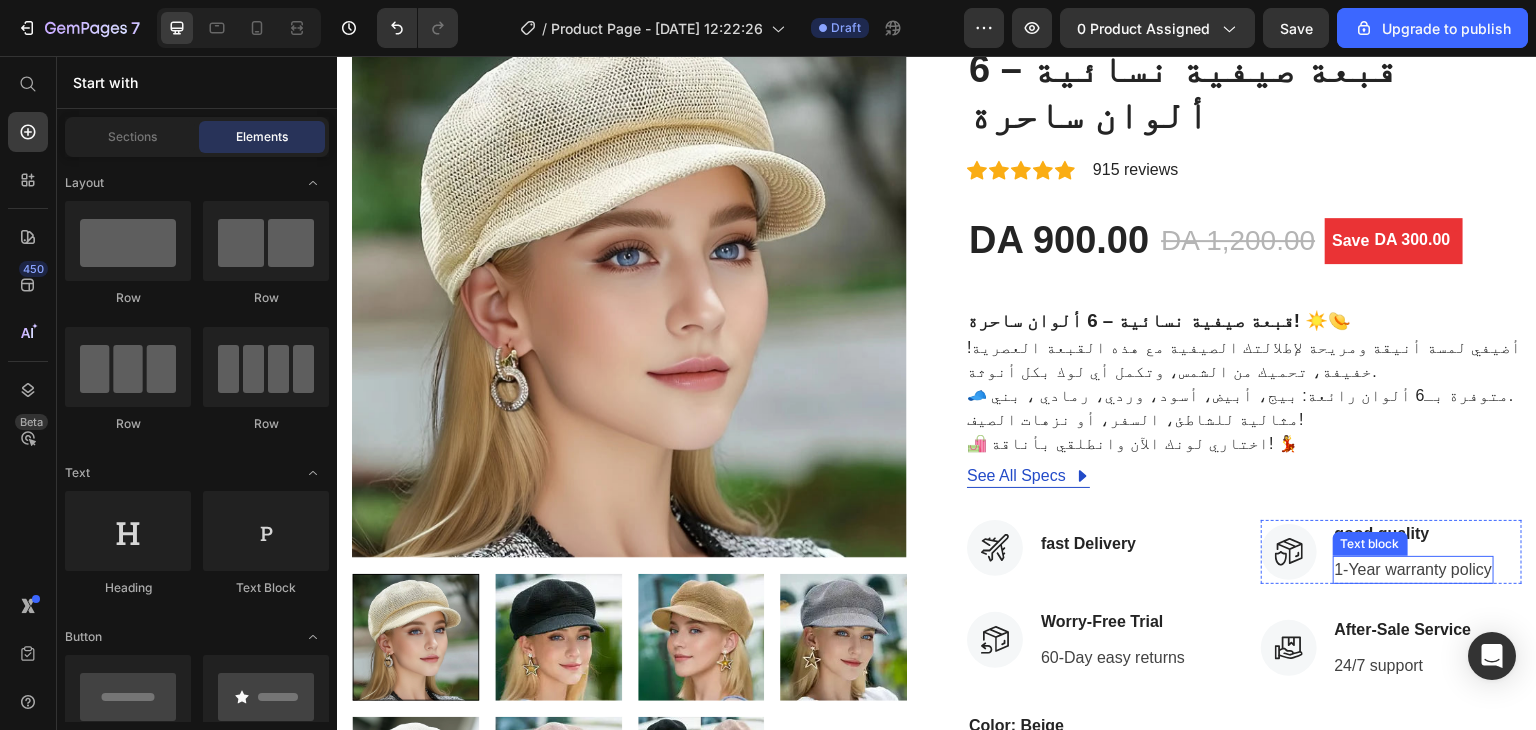 click on "1-Year warranty policy" at bounding box center (1414, 570) 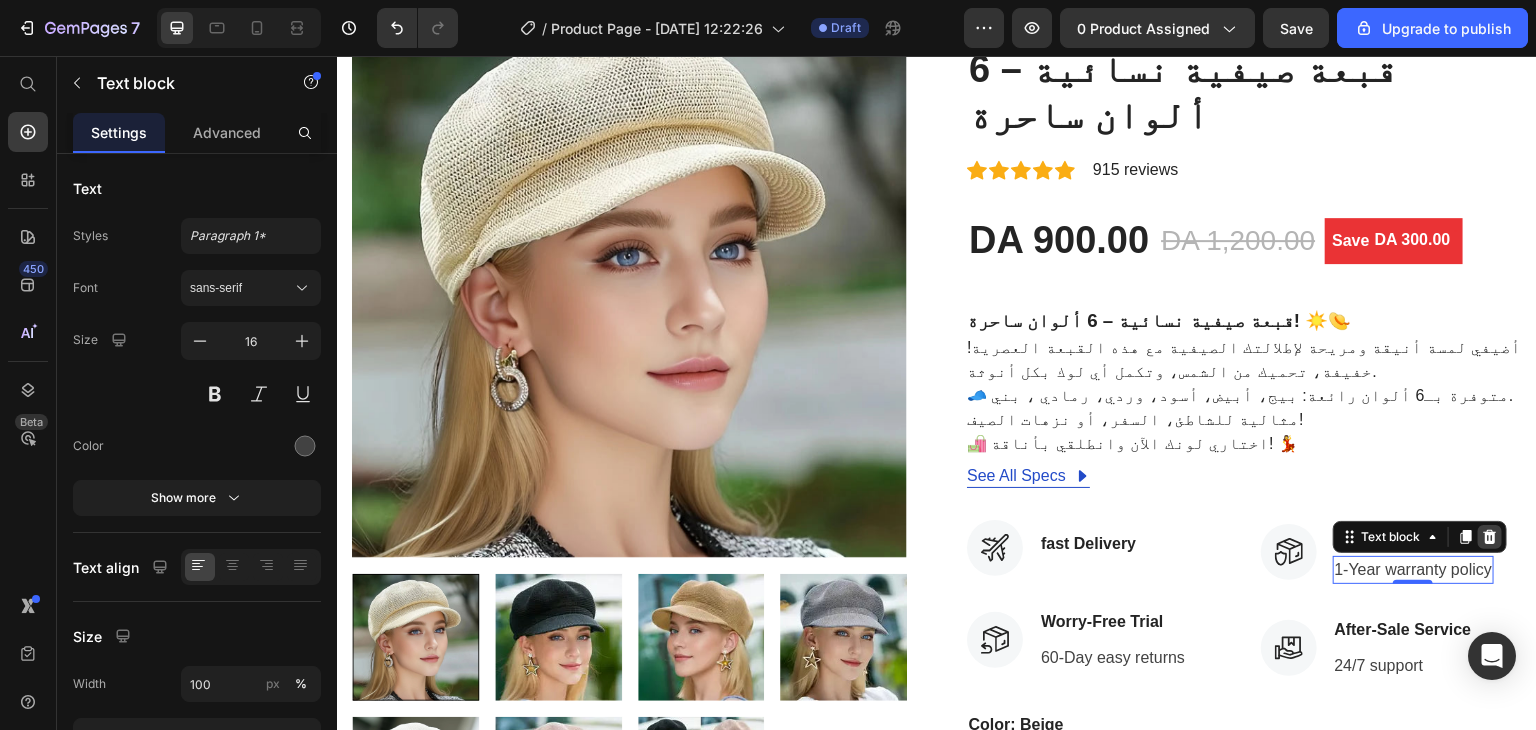 click 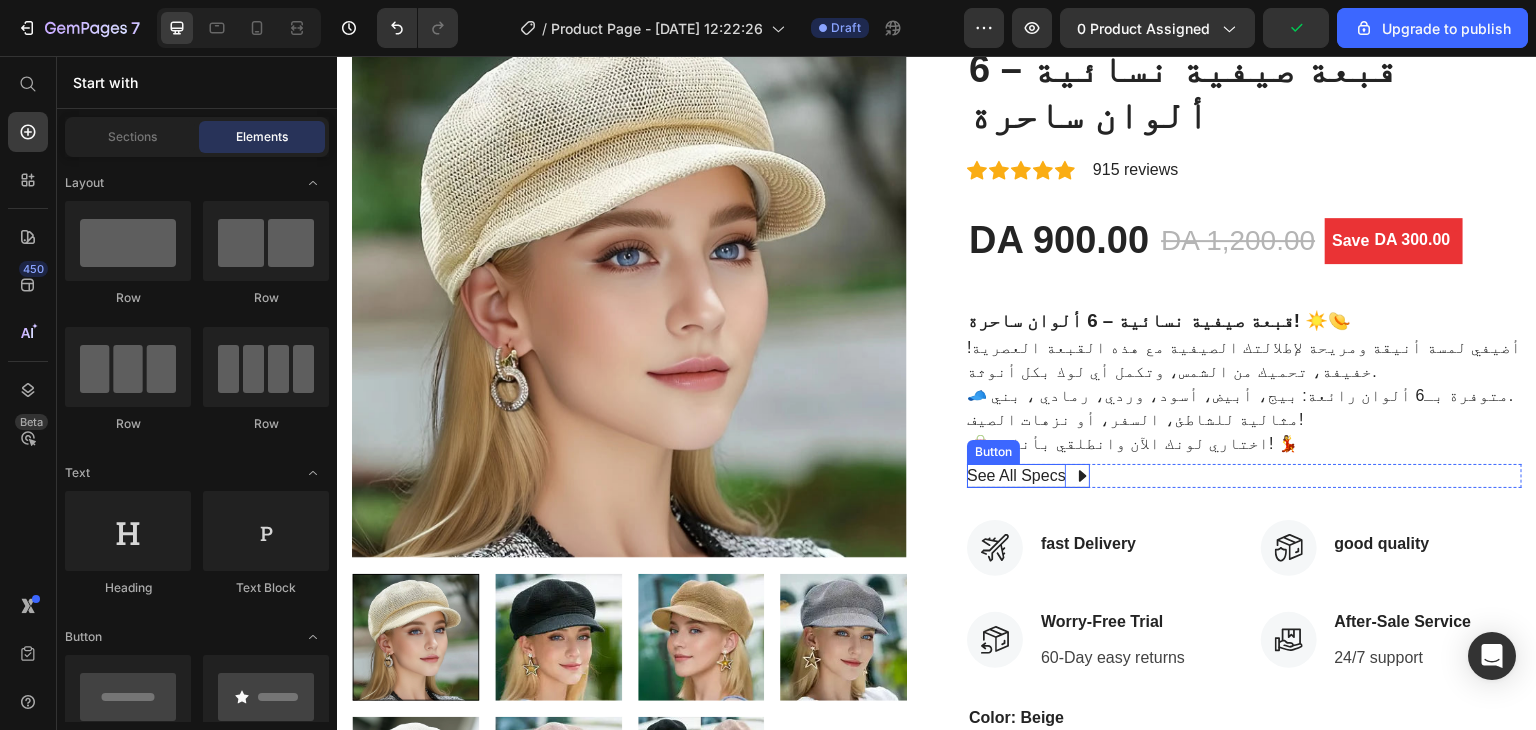 click on "See All Specs" at bounding box center [1016, 476] 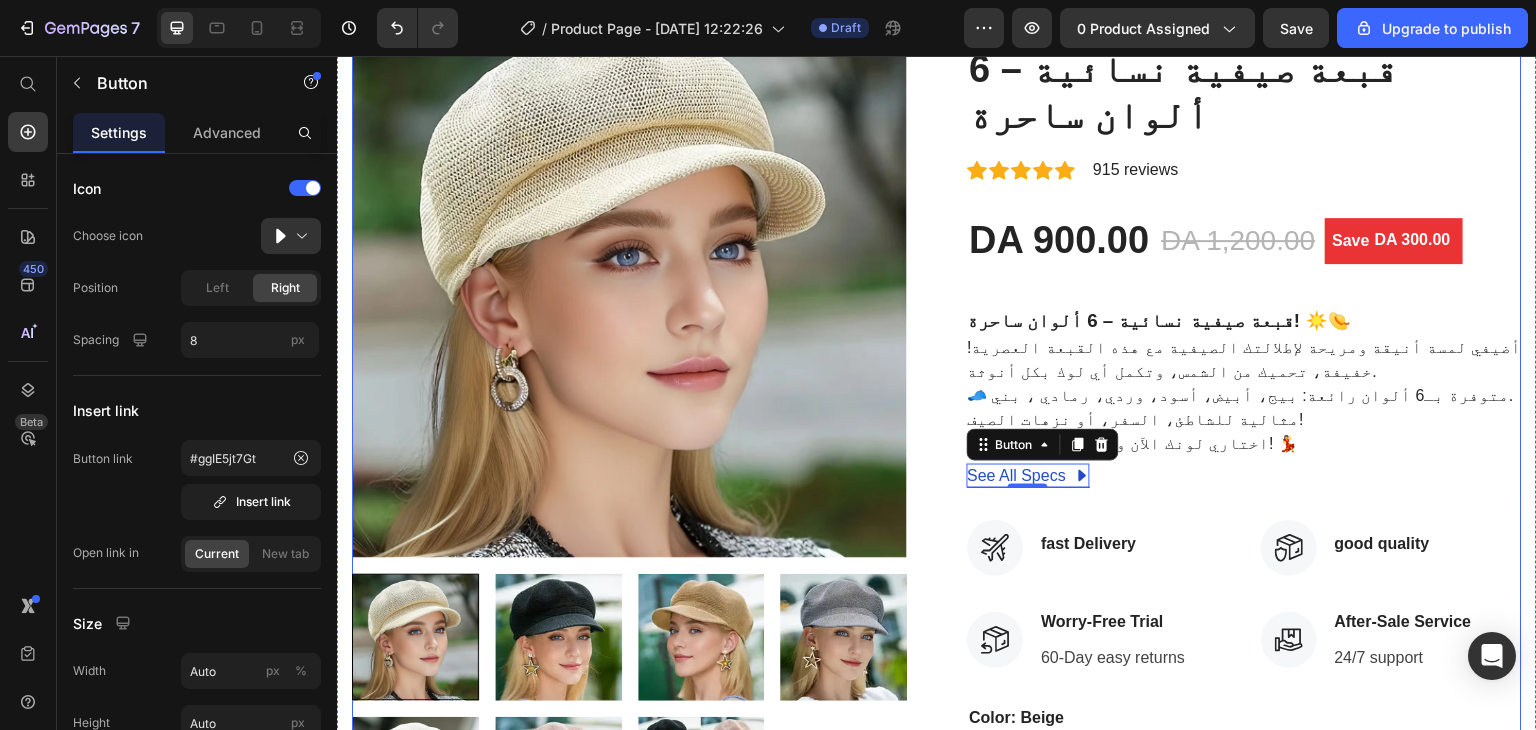 click on "HURRY!  LET BUY NOW (P) Stock Counter قبعة صيفية نسائية – 6 ألوان ساحرة (P) Title
Icon
Icon
Icon
Icon
Icon Icon List Hoz 915 reviews Text block Row DA 900.00 (P) Price DA 1,200.00 (P) Price Save DA 300.00 (P) Tag Row قبعة صيفية نسائية – 6 ألوان ساحرة! ☀️👒
أضيفي لمسة أنيقة ومريحة لإطلالتك الصيفية مع هذه القبعة العصرية! خفيفة، تحميك من الشمس، وتكمل أي لوك بكل أنوثة.
🧢 متوفرة بـ6 ألوان رائعة: بيج، أبيض، أسود، وردي، رمادي ، بني.
مثالية للشاطئ، السفر، أو نزهات الصيف!
🛍️ اختاري لونك الآن وانطلقي بأناقة! 💃 (P) Description
See All Specs Button   0 Row
Icon fast Delivery Text block Icon List" at bounding box center [1244, 580] 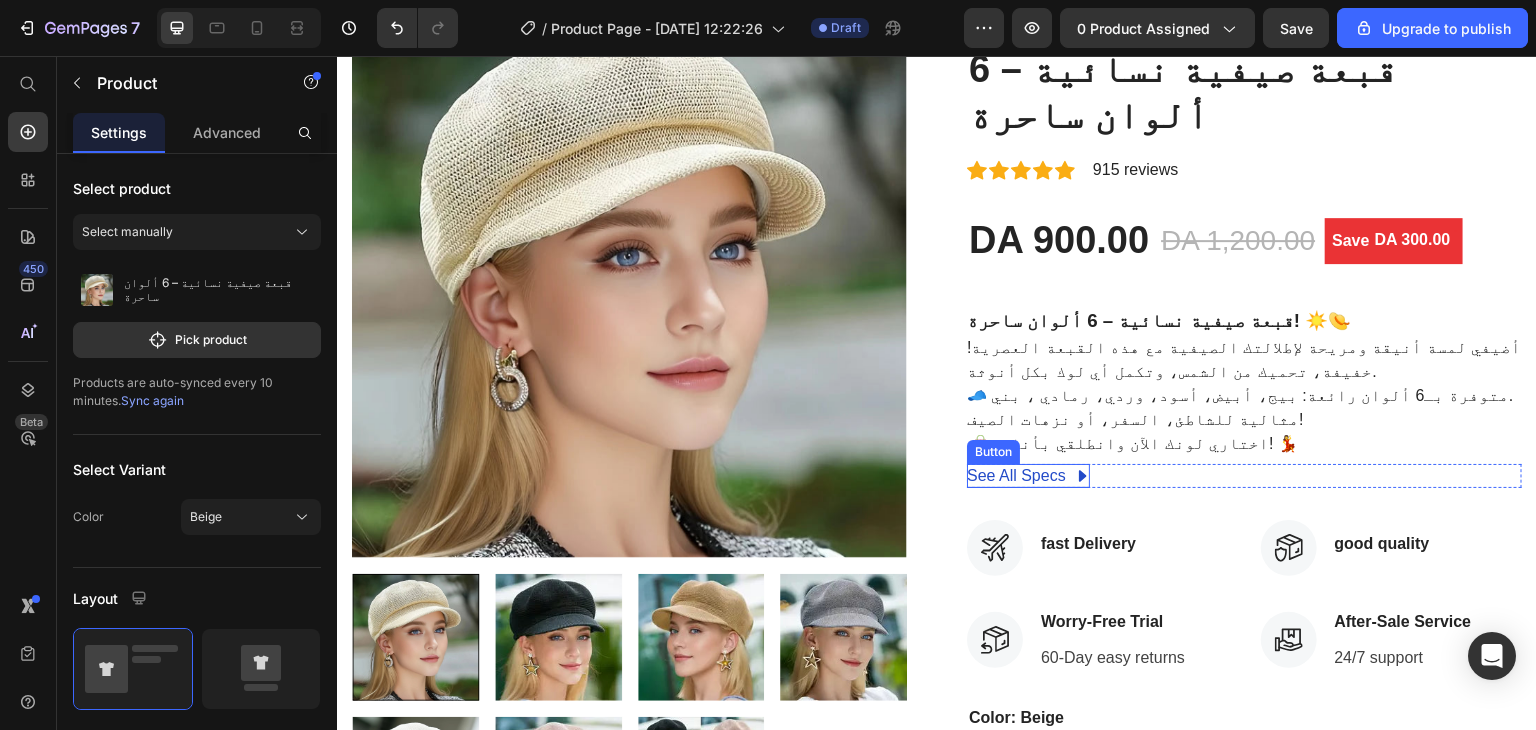 click on "See All Specs" at bounding box center [1016, 476] 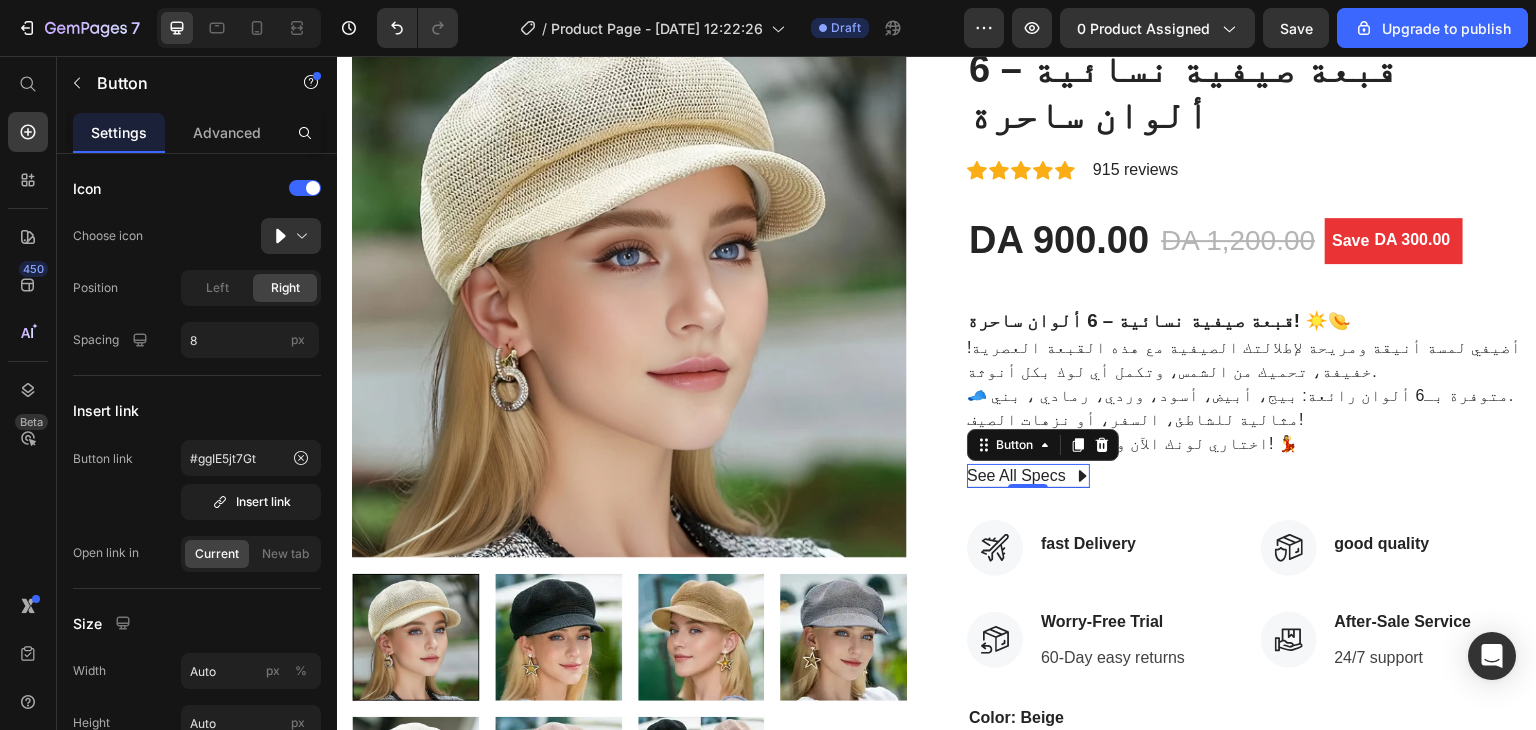 click 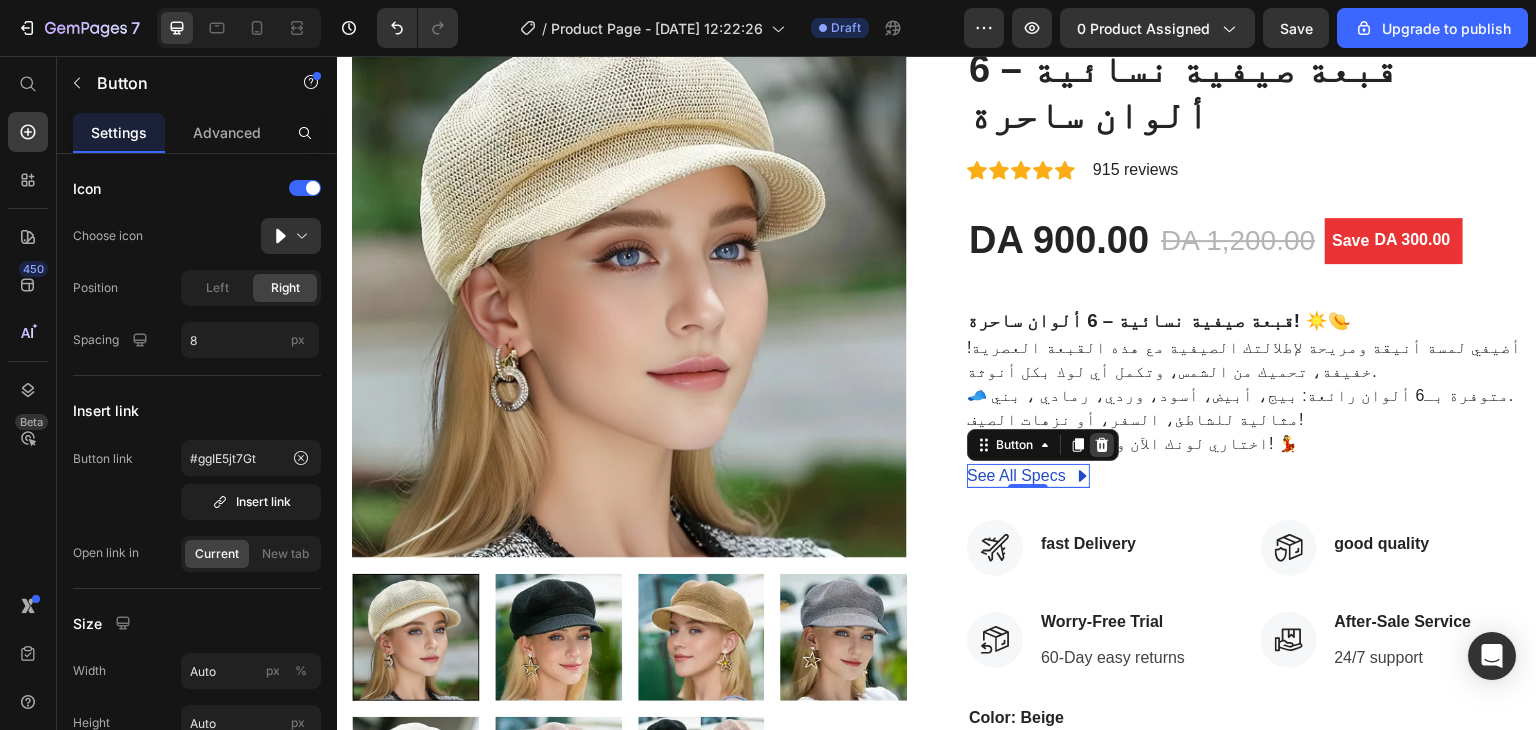 click 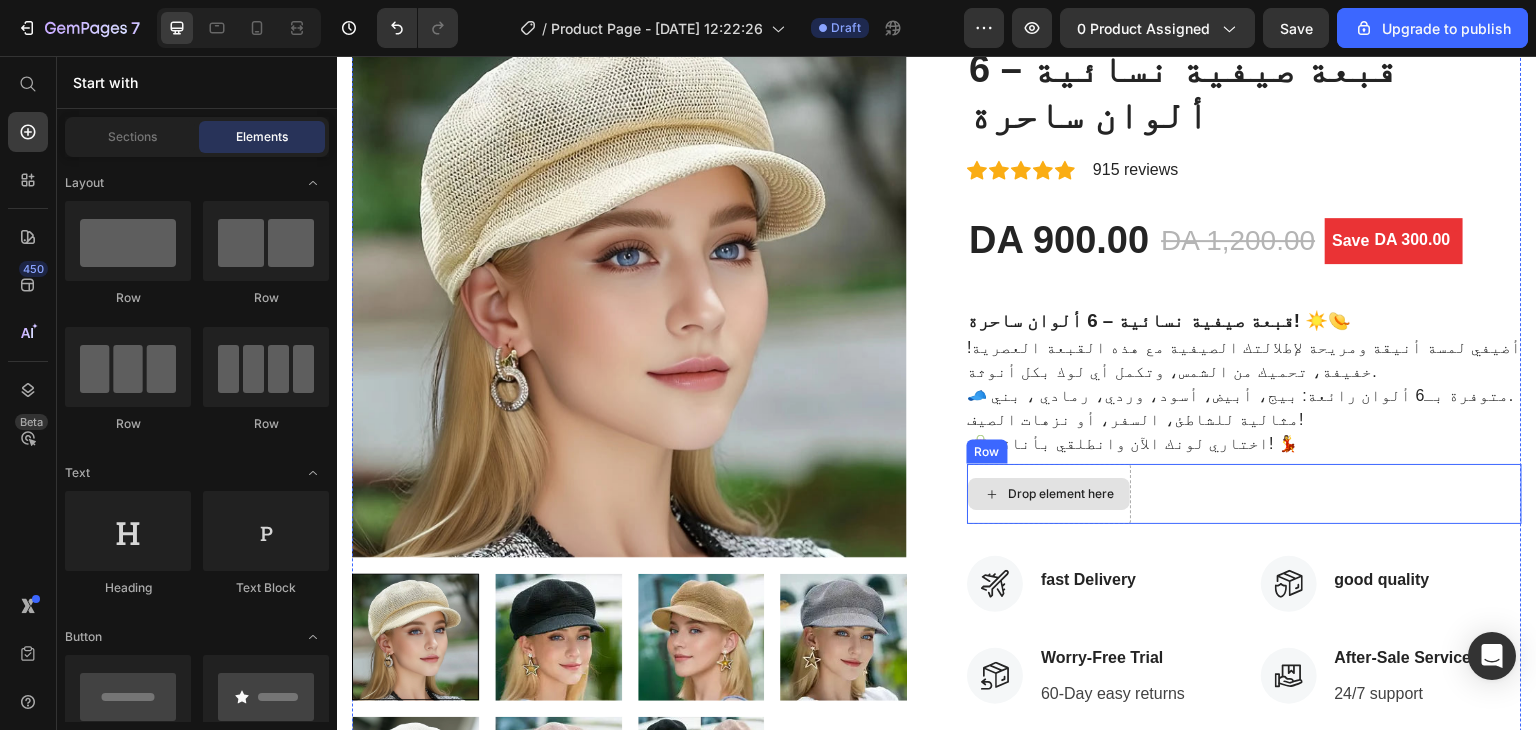 click on "Drop element here" at bounding box center [1061, 494] 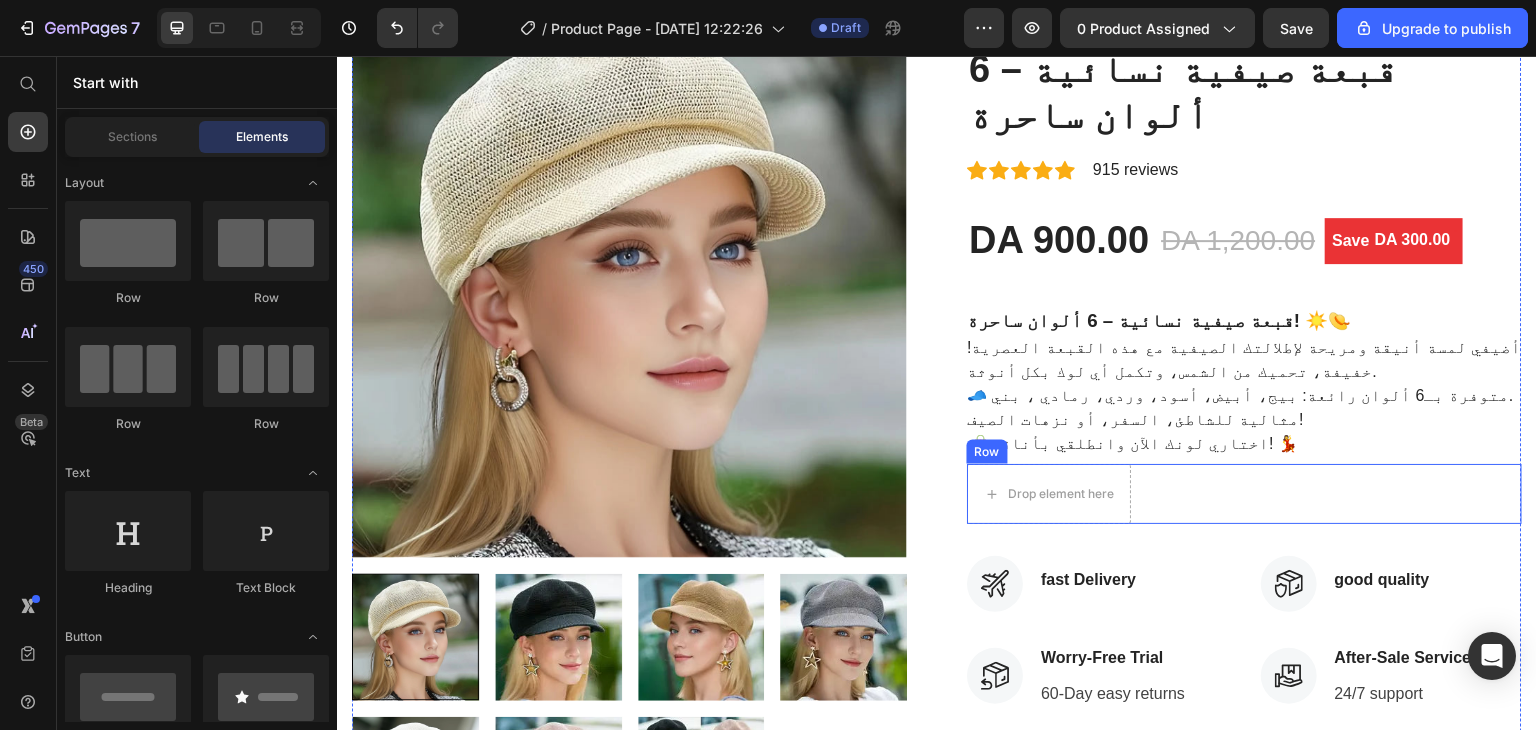 click on "Row" at bounding box center (987, 452) 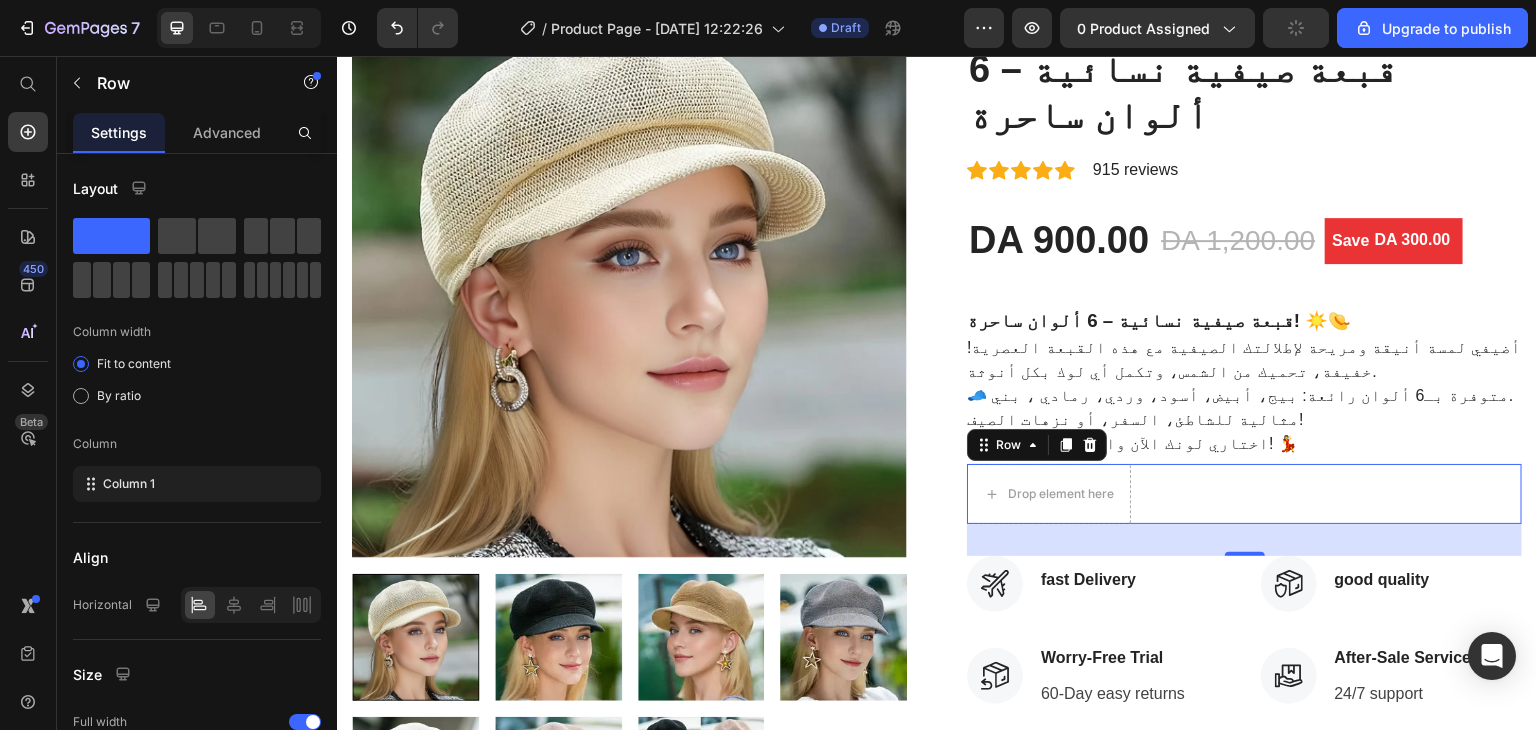 drag, startPoint x: 1229, startPoint y: 504, endPoint x: 1227, endPoint y: 468, distance: 36.05551 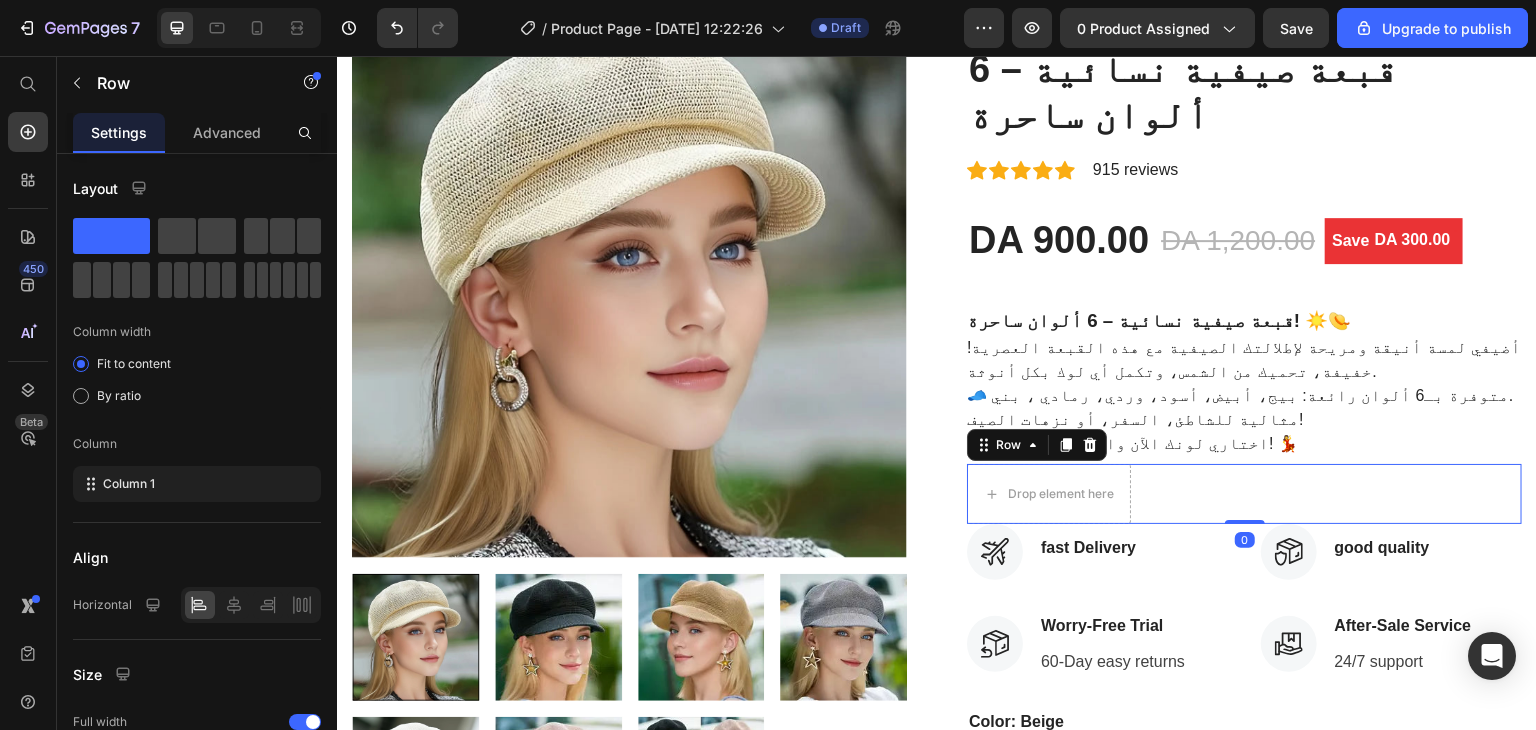 drag, startPoint x: 1237, startPoint y: 506, endPoint x: 1238, endPoint y: 445, distance: 61.008198 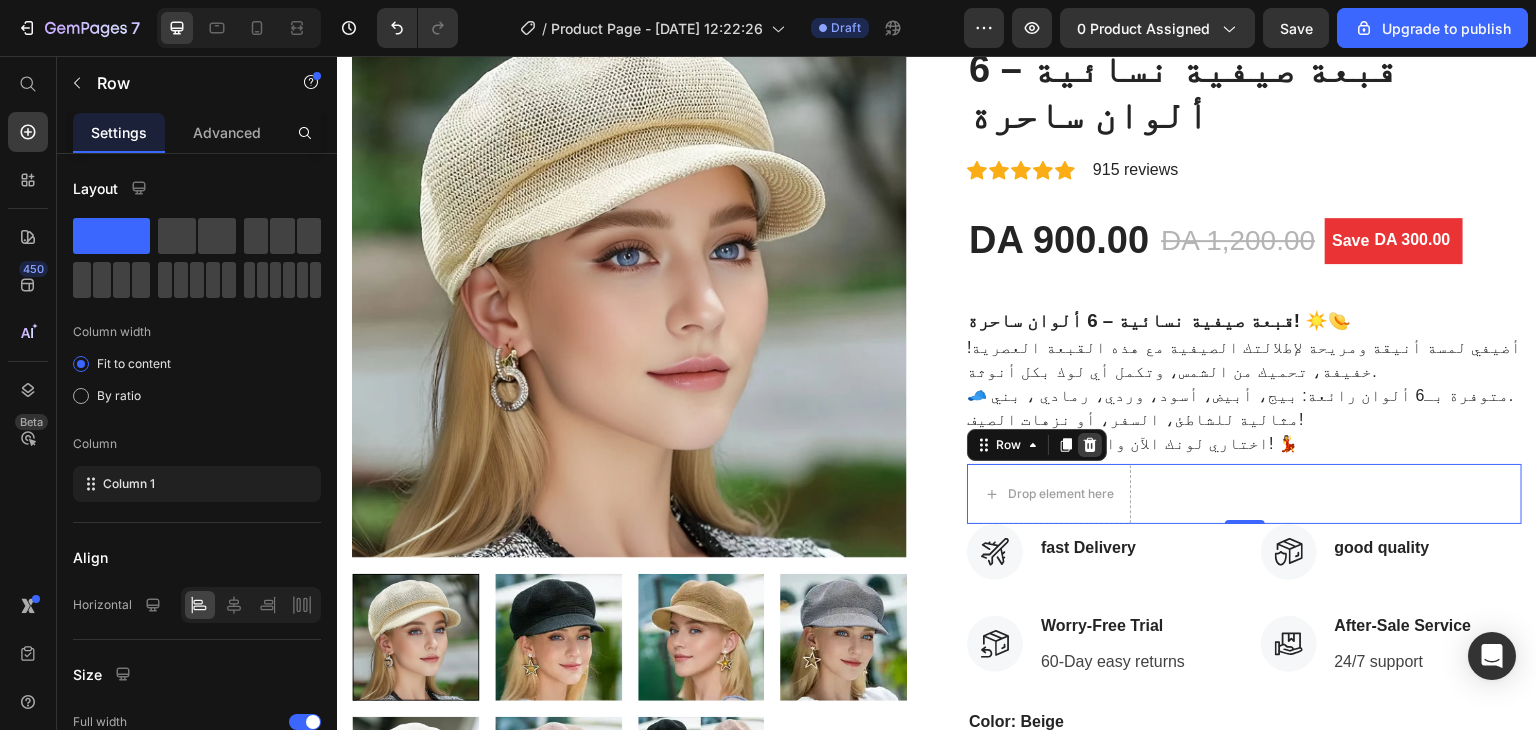click 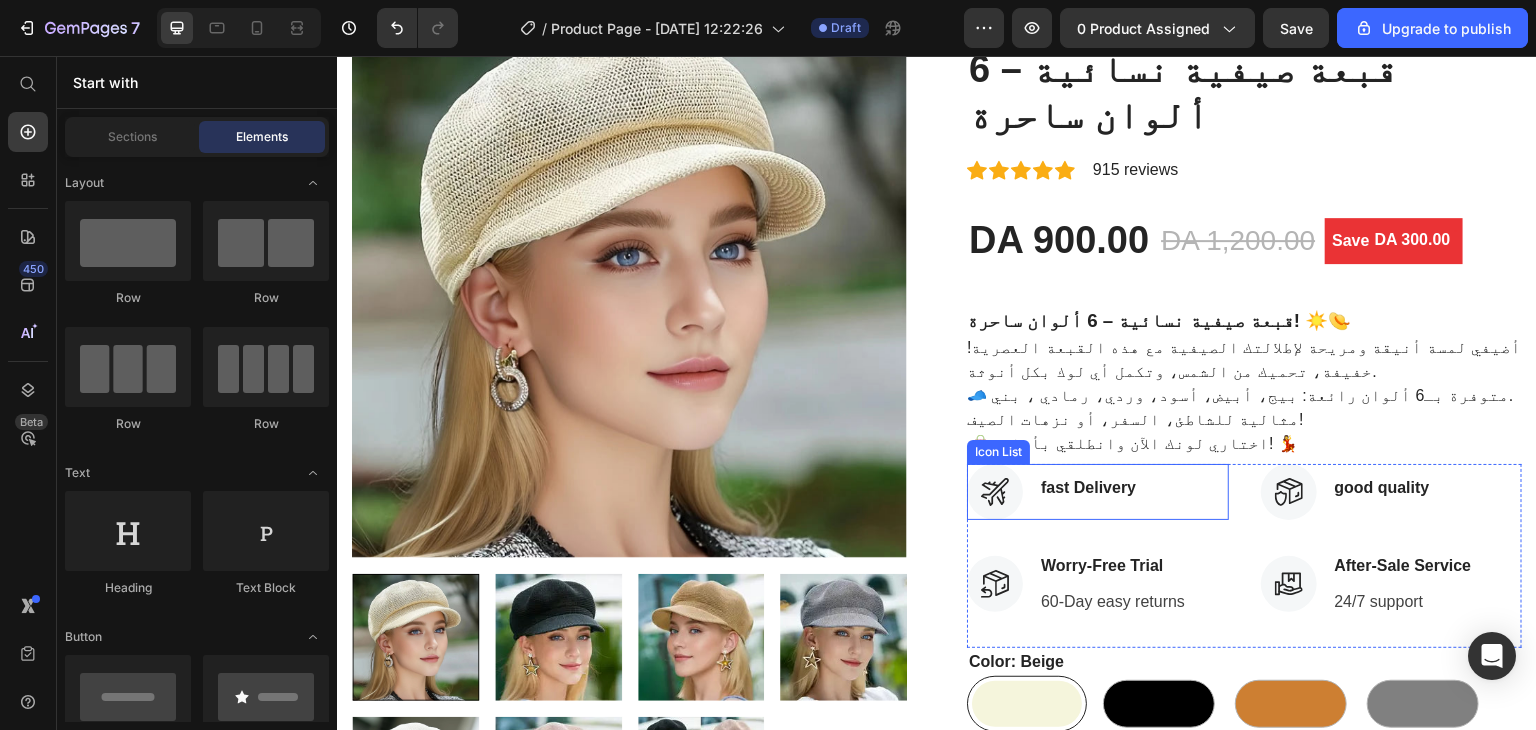 click on "Icon fast Delivery Text block" at bounding box center (1098, 492) 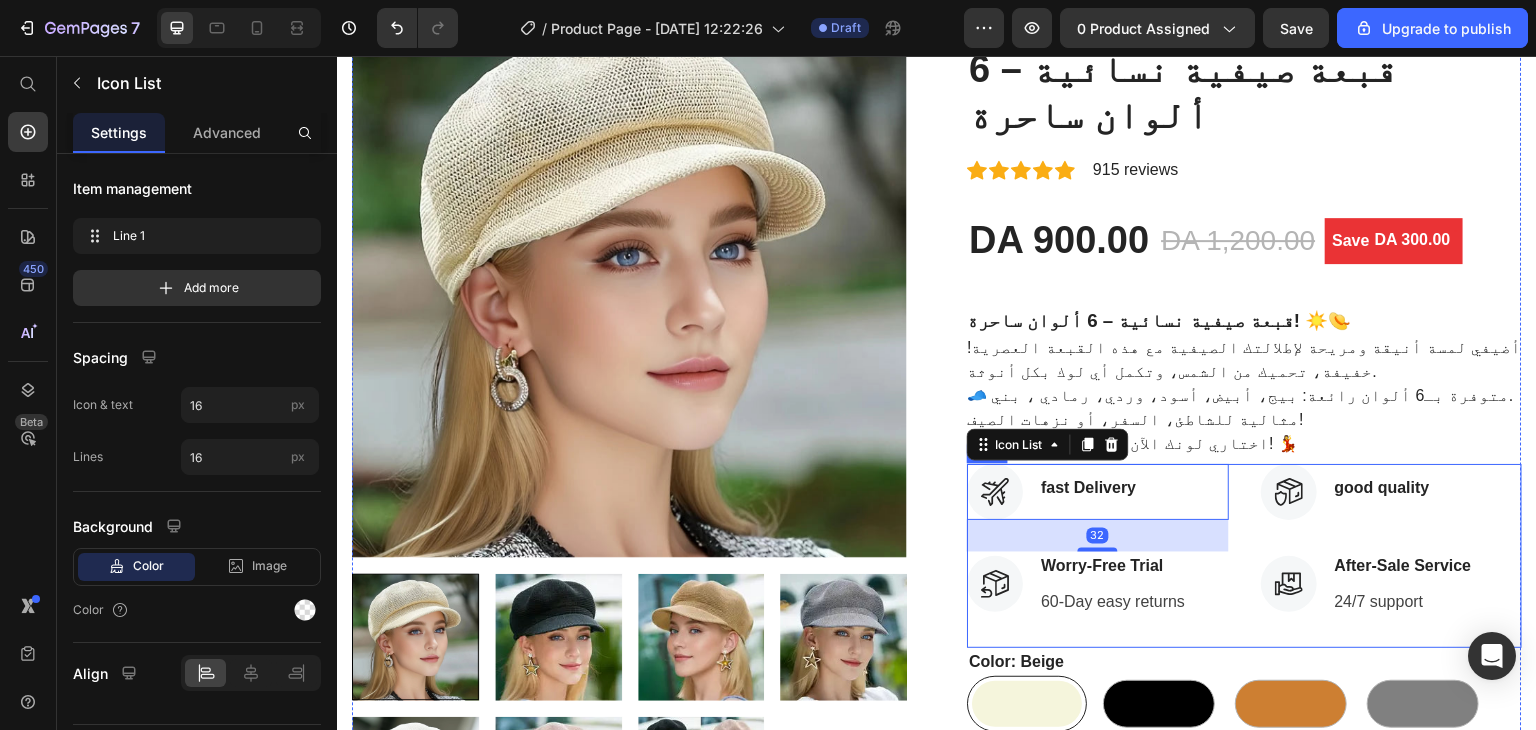 click on "Icon fast Delivery Text block Icon List   32
Icon Worry-Free Trial Text block 60-Day easy returns Text block Icon List
Icon good quality Text block Icon List
Icon After-Sale Service Text block 24/7 support Text block Icon List Row" at bounding box center [1244, 556] 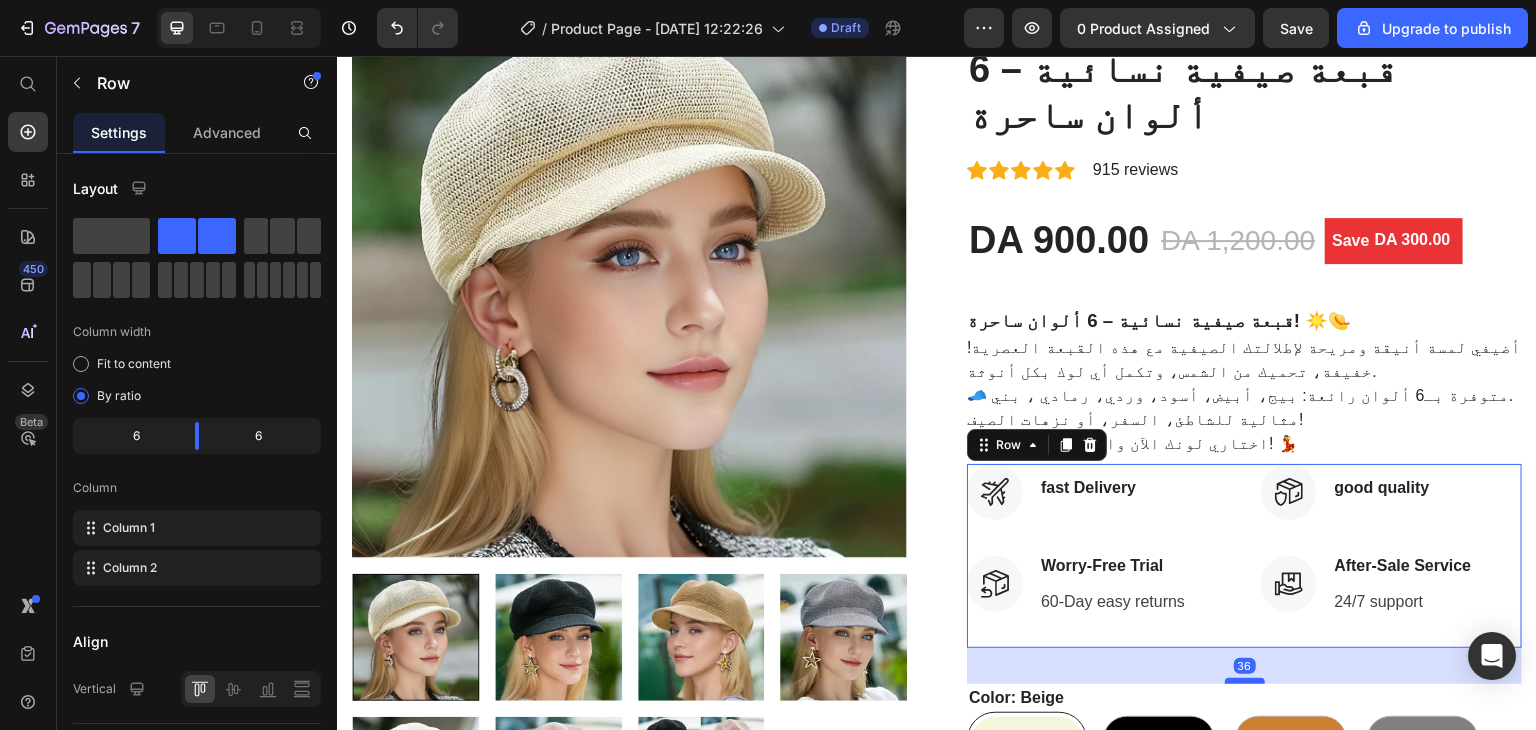 drag, startPoint x: 1228, startPoint y: 599, endPoint x: 1232, endPoint y: 635, distance: 36.221542 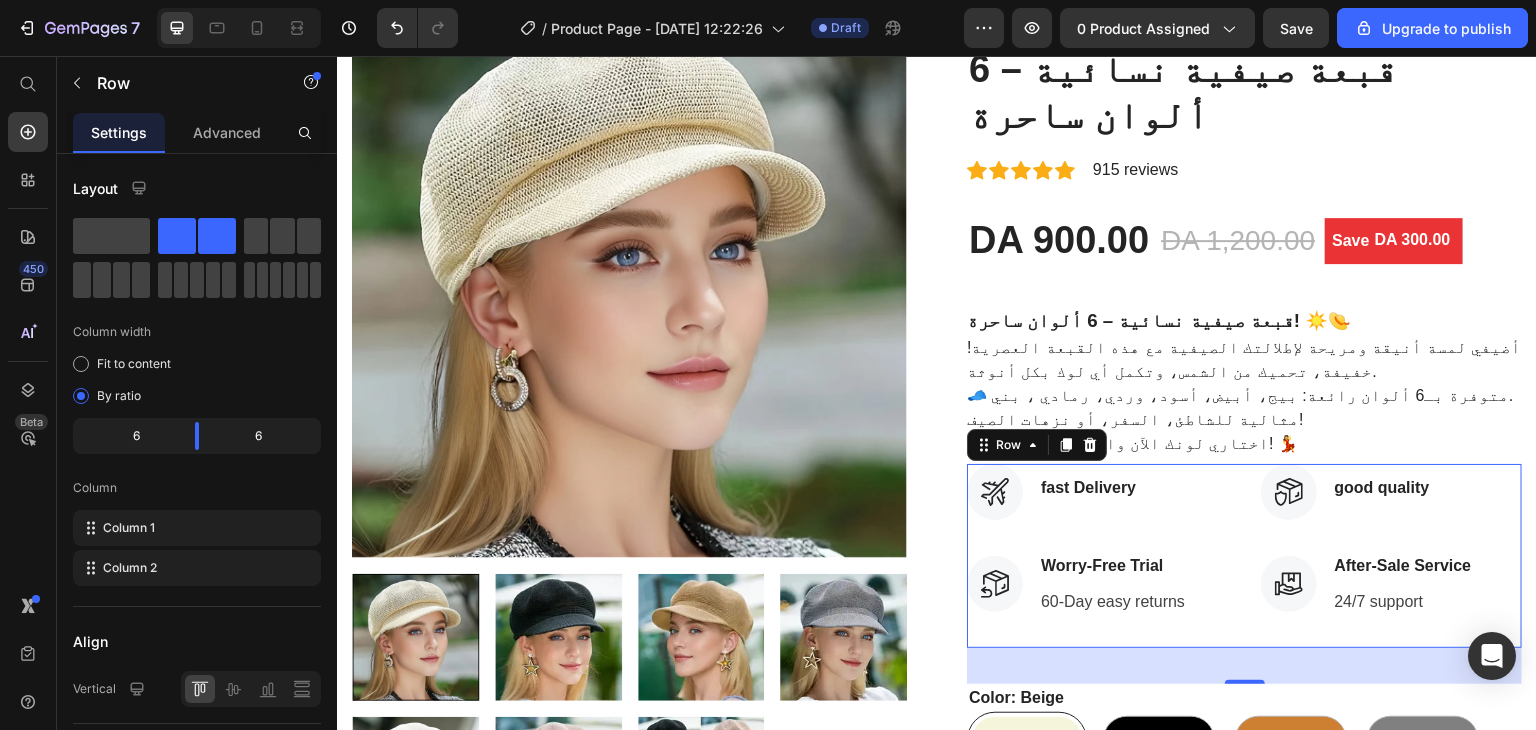 click on "36" at bounding box center [1244, 666] 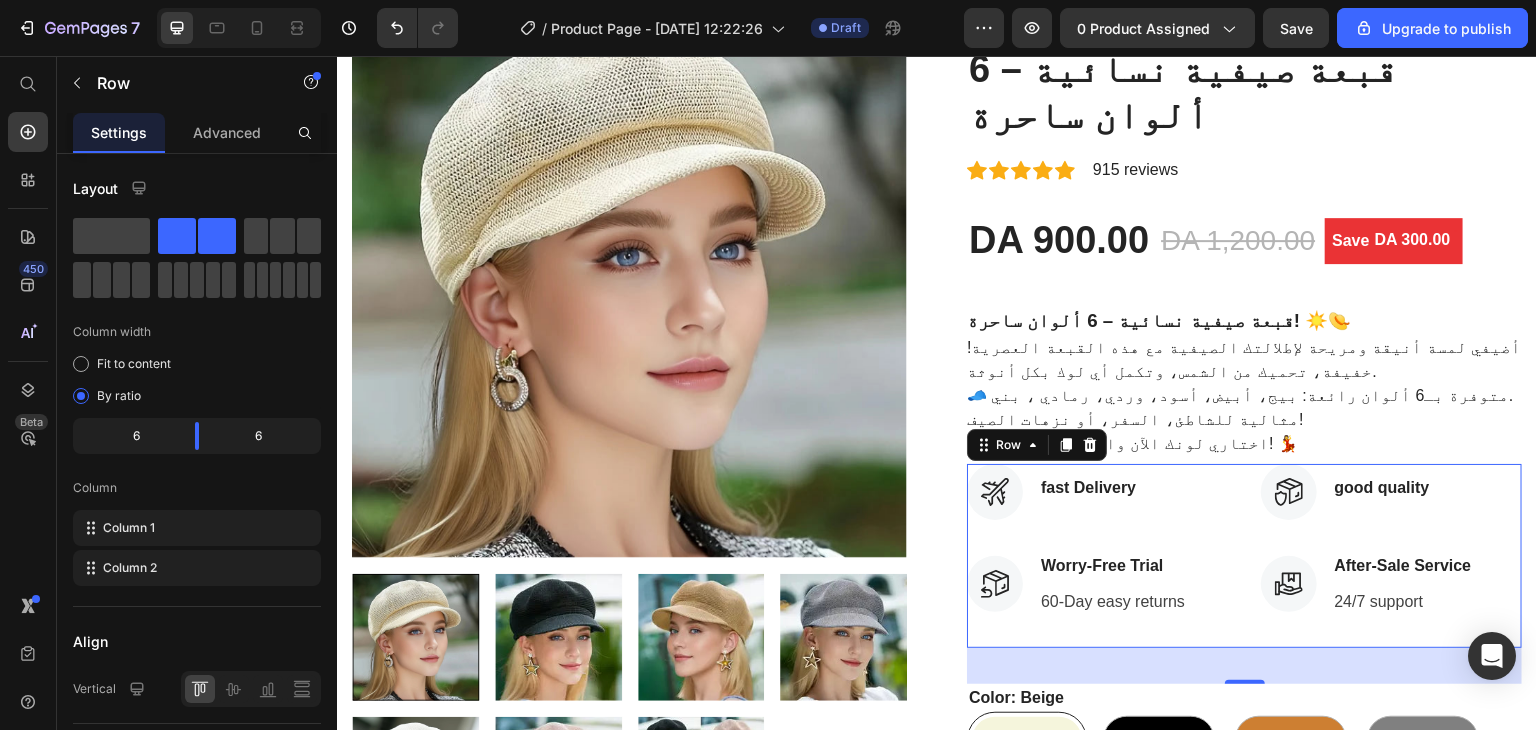click on "Icon Worry-Free Trial Text block 60-Day easy returns Text block" at bounding box center (1098, 584) 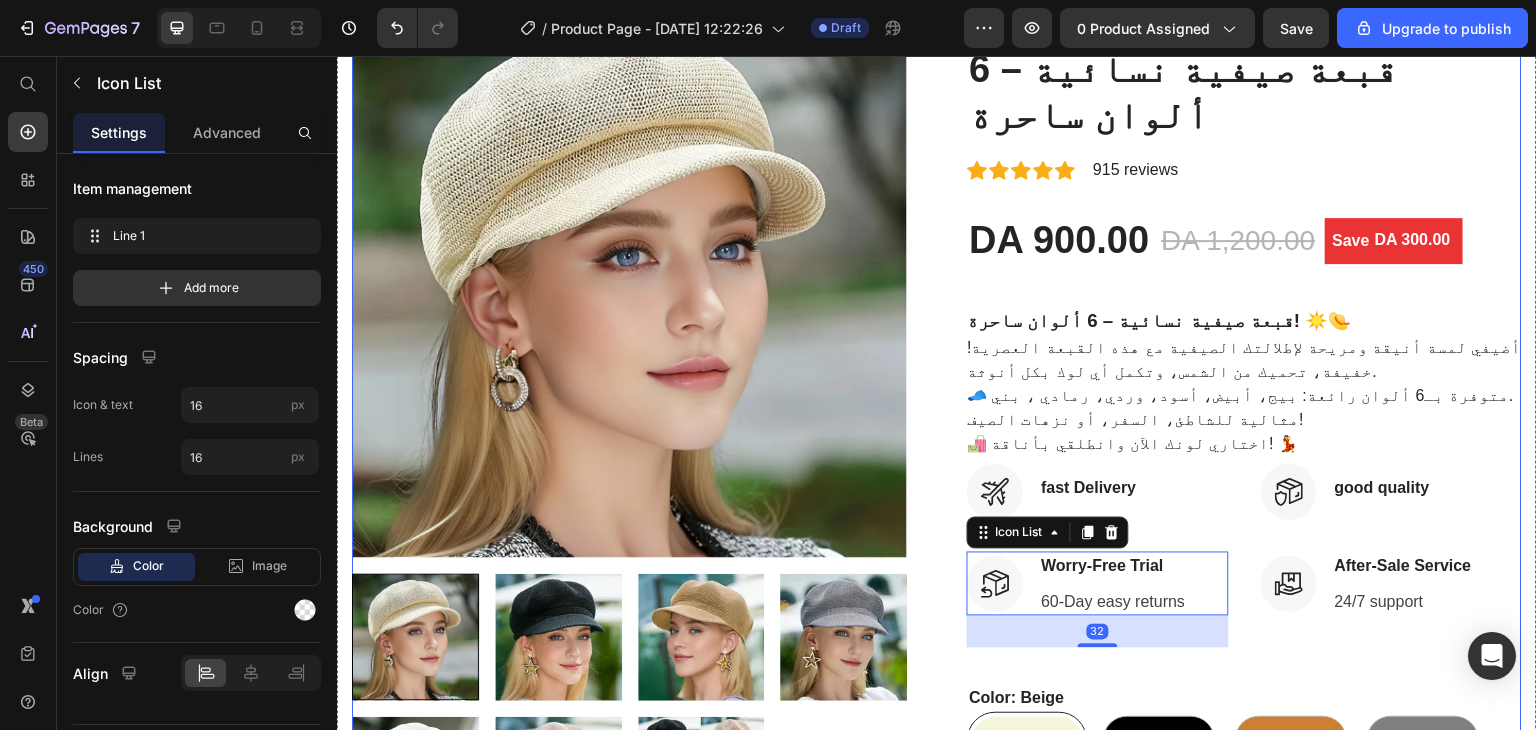 click on "HURRY!  LET BUY NOW (P) Stock Counter قبعة صيفية نسائية – 6 ألوان ساحرة (P) Title
Icon
Icon
Icon
Icon
Icon Icon List Hoz 915 reviews Text block Row DA 900.00 (P) Price DA 1,200.00 (P) Price Save DA 300.00 (P) Tag Row قبعة صيفية نسائية – 6 ألوان ساحرة! ☀️👒
أضيفي لمسة أنيقة ومريحة لإطلالتك الصيفية مع هذه القبعة العصرية! خفيفة، تحميك من الشمس، وتكمل أي لوك بكل أنوثة.
🧢 متوفرة بـ6 ألوان رائعة: بيج، أبيض، أسود، وردي، رمادي ، بني.
مثالية للشاطئ، السفر، أو نزهات الصيف!
🛍️ اختاري لونك الآن وانطلقي بأناقة! 💃 (P) Description
Icon fast Delivery Text block Icon List
Icon Worry-Free Trial Text block   32" at bounding box center [1244, 570] 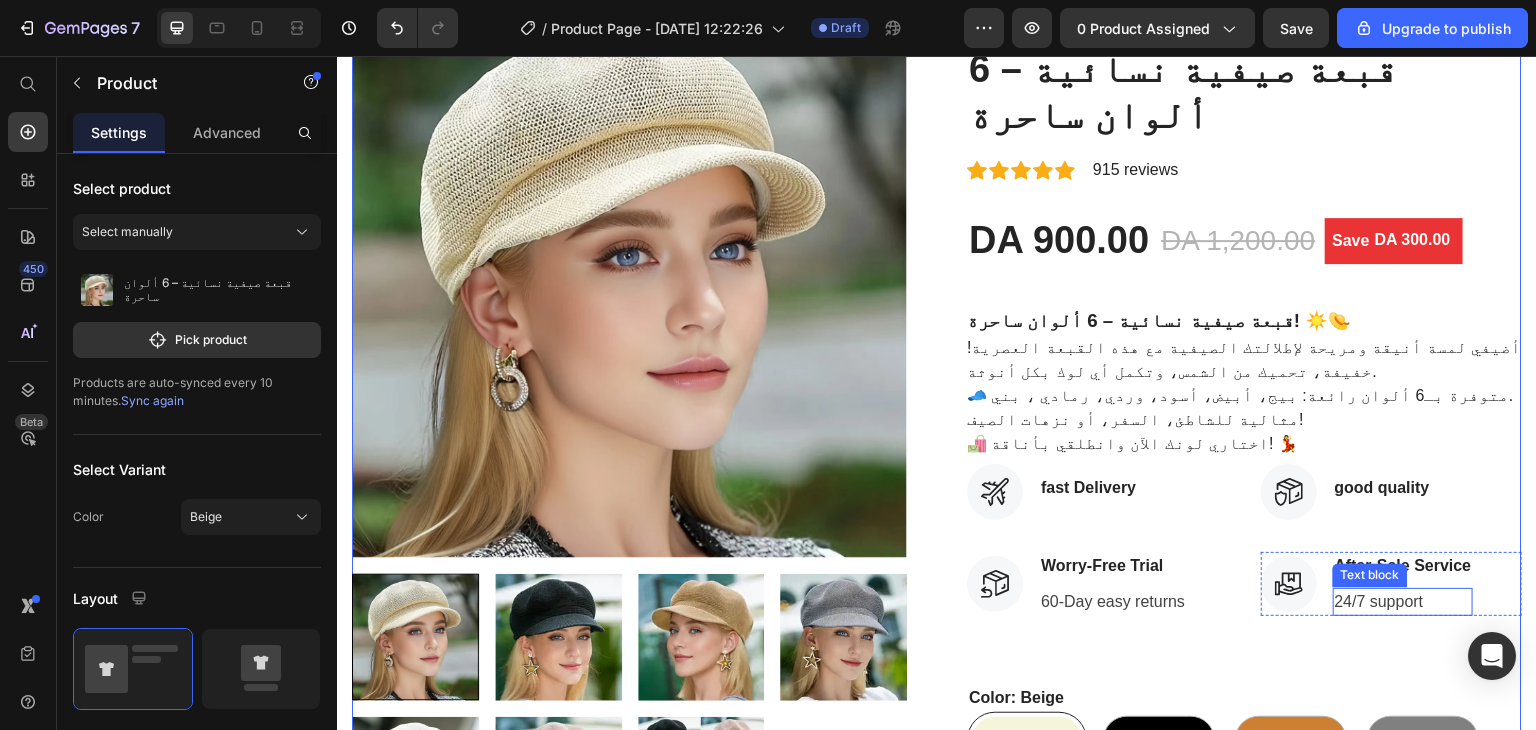 click on "24/7 support" at bounding box center (1403, 602) 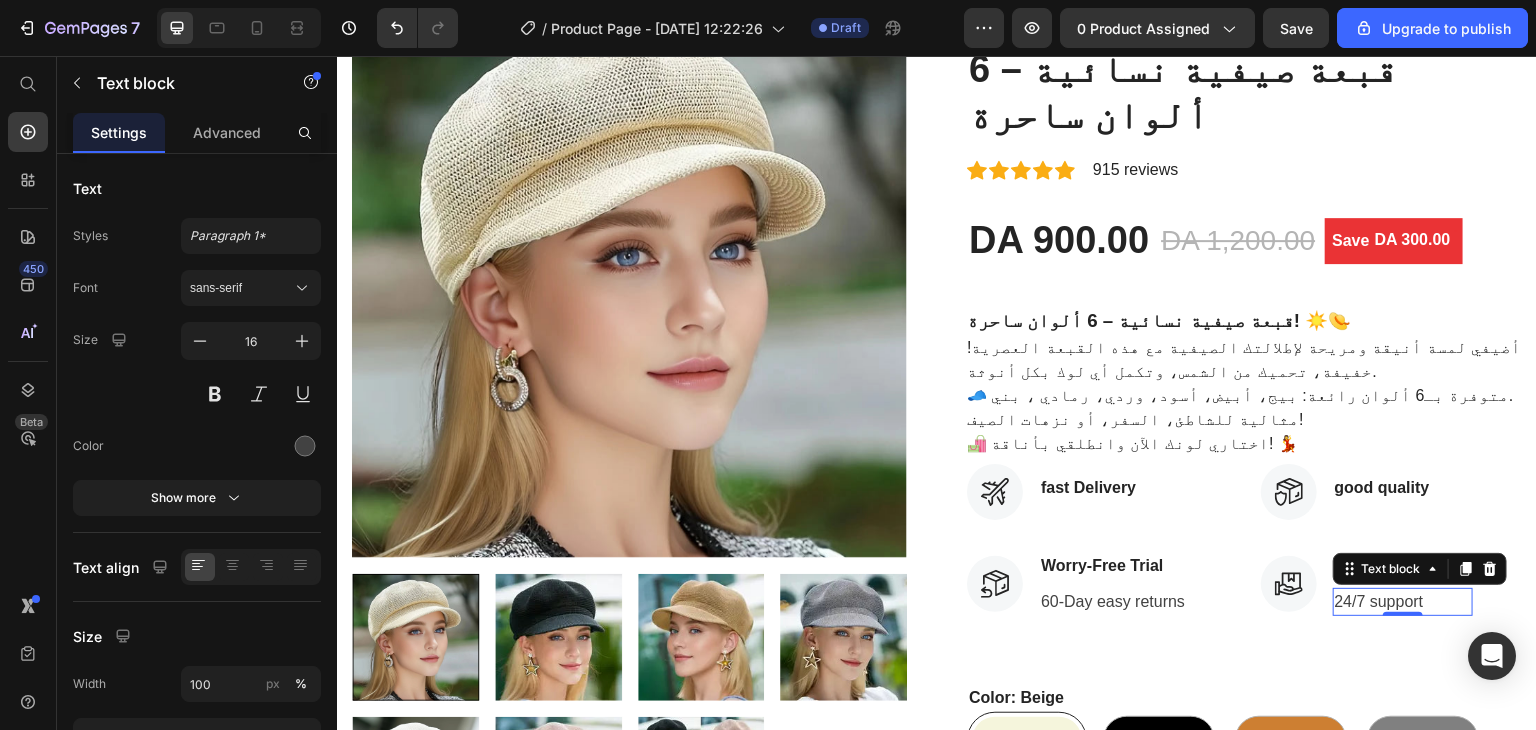 click on "24/7 support" at bounding box center [1403, 602] 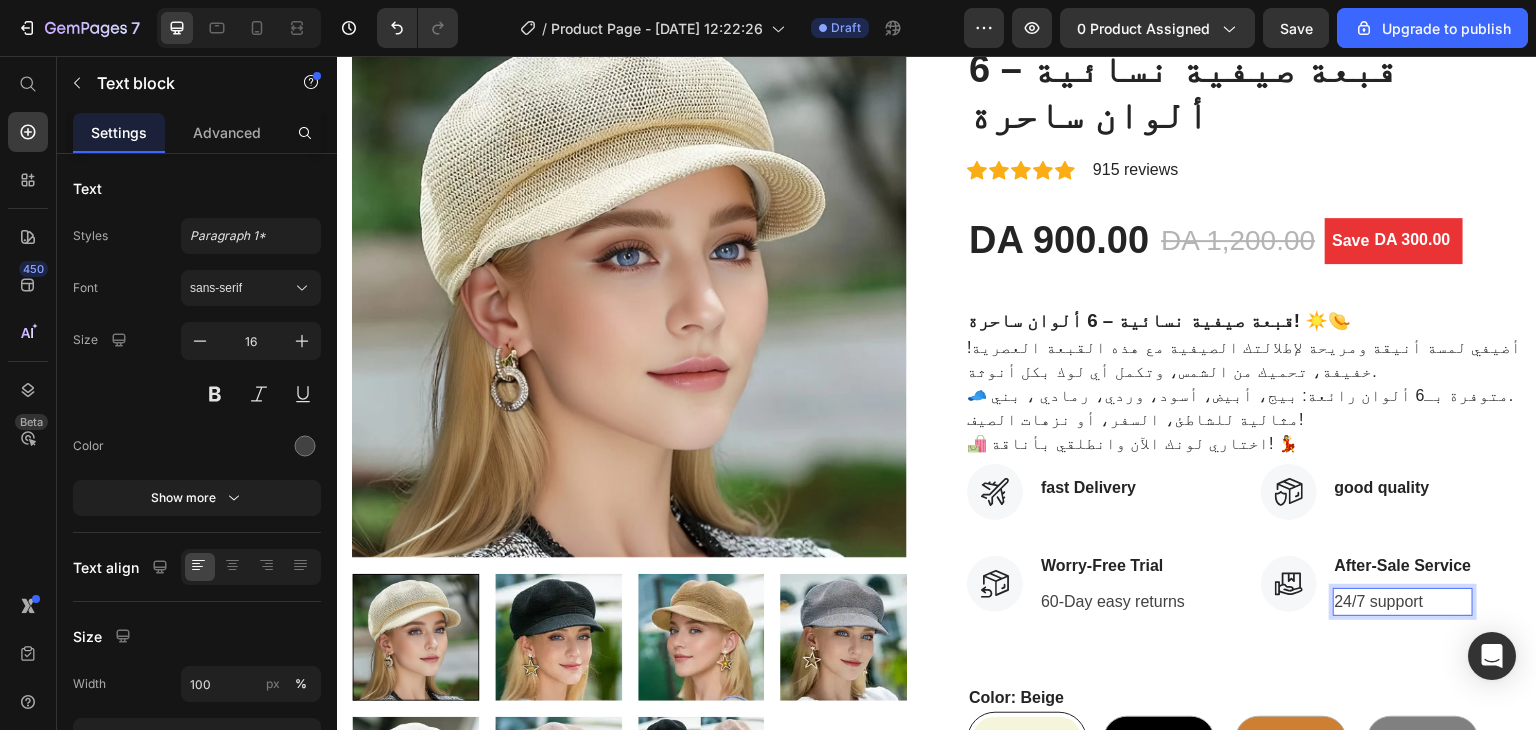 click on "24/7 support" at bounding box center (1403, 602) 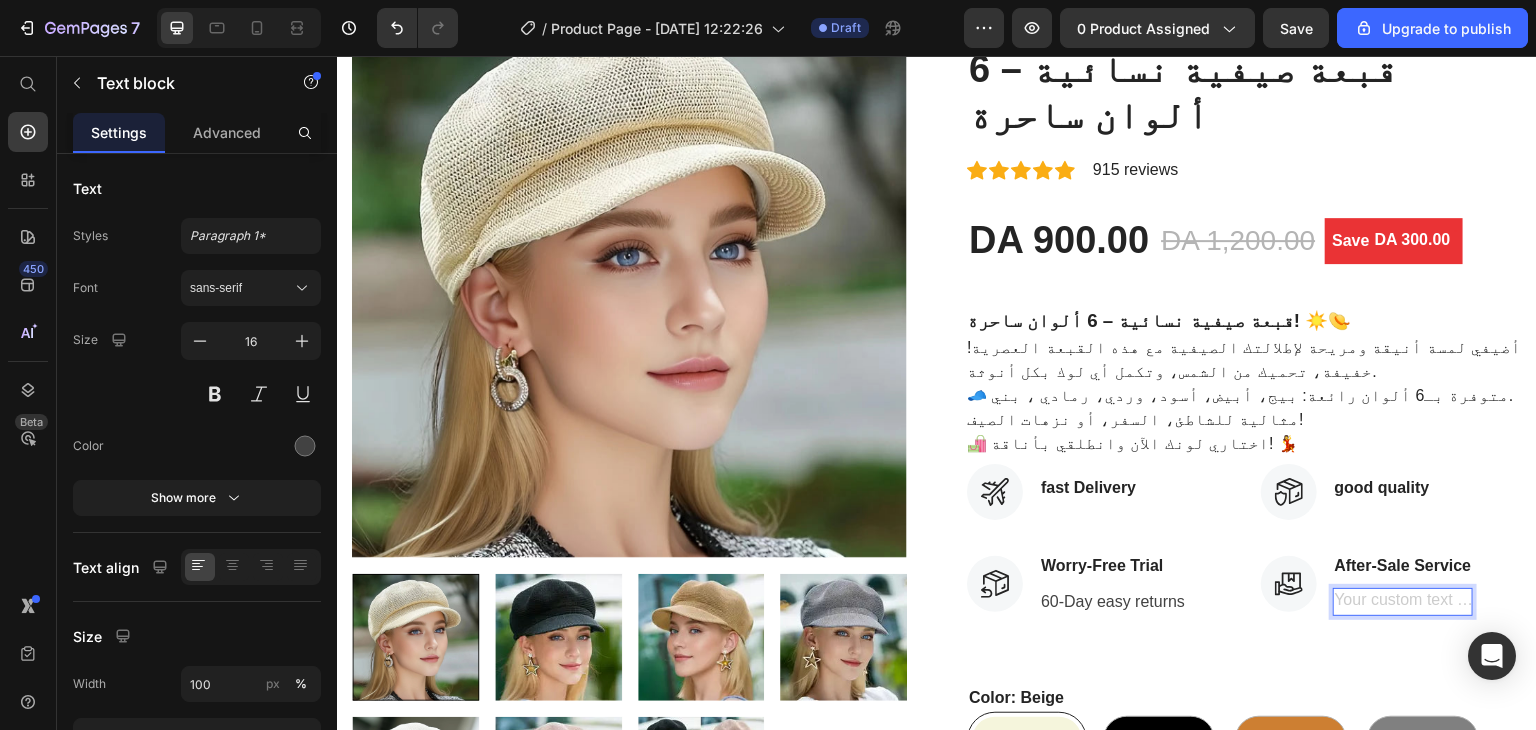 scroll, scrollTop: 158, scrollLeft: 0, axis: vertical 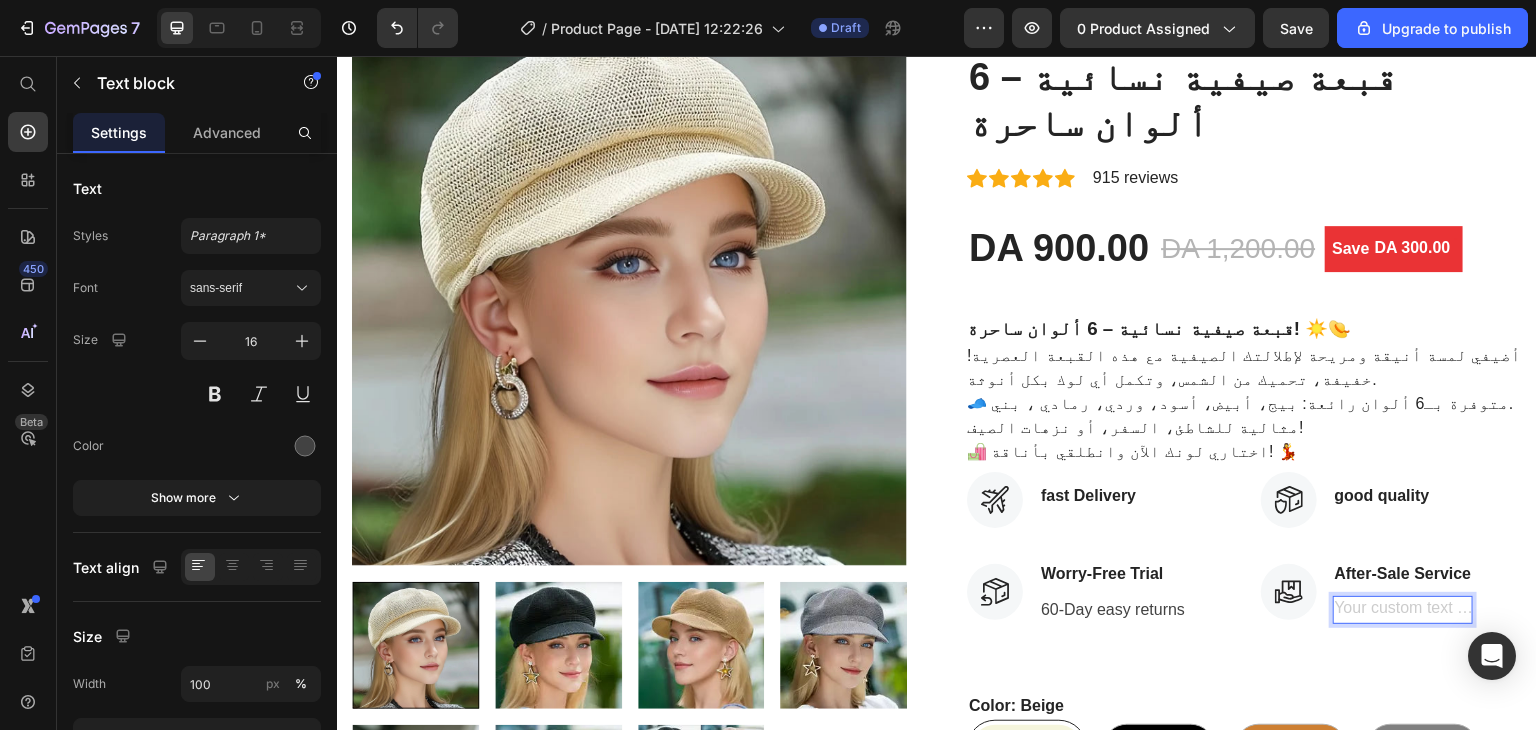 click at bounding box center [1403, 610] 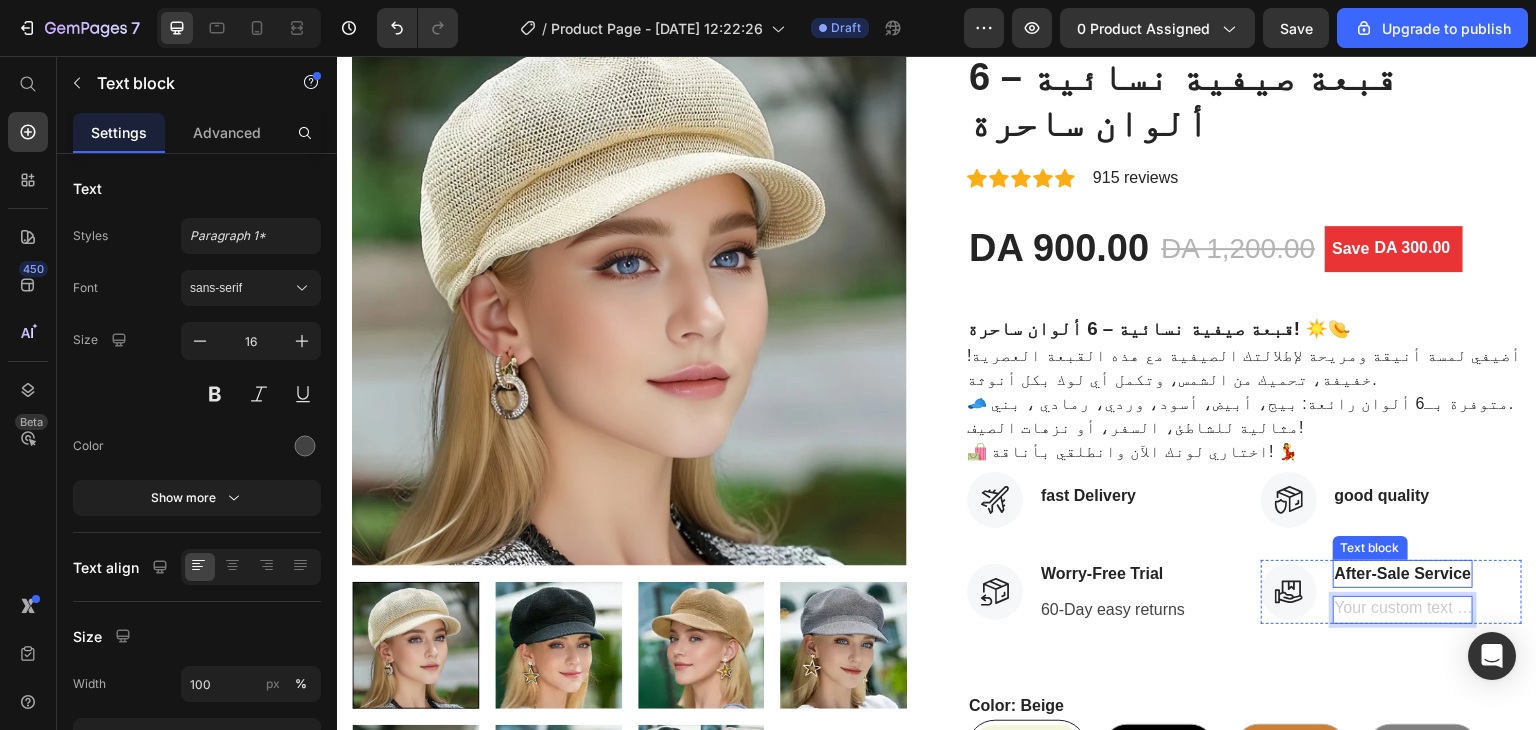 click on "After-Sale Service" at bounding box center [1403, 574] 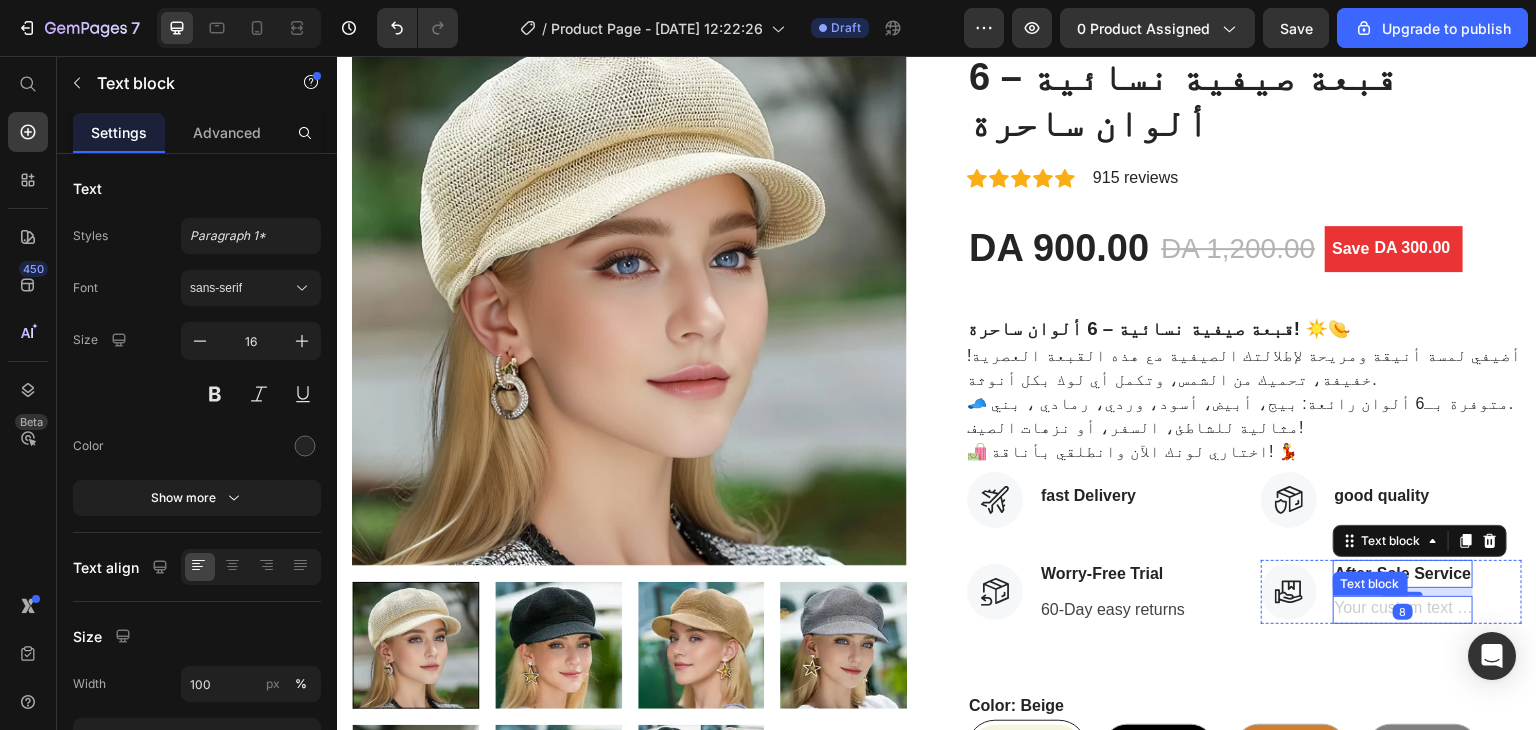 click at bounding box center (1403, 610) 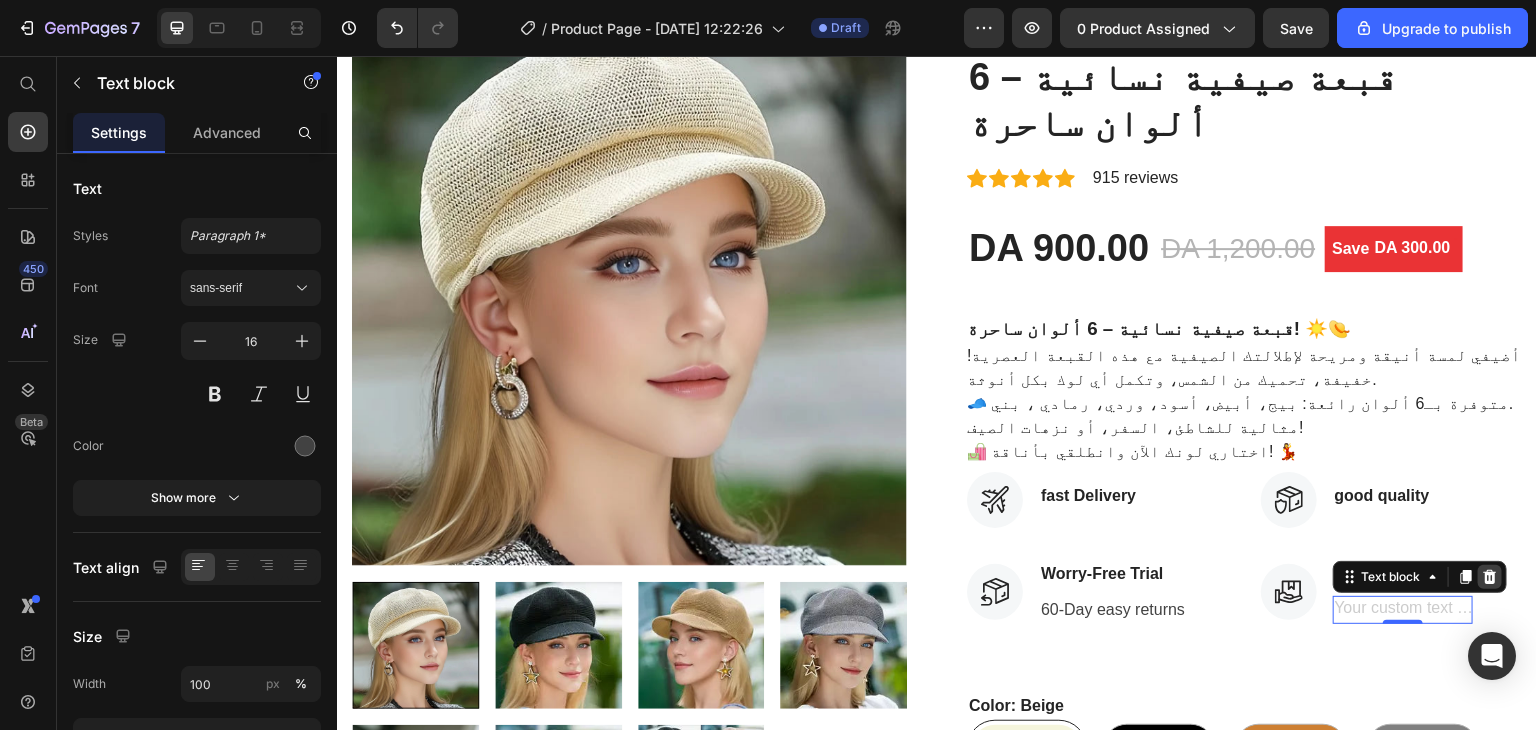 click 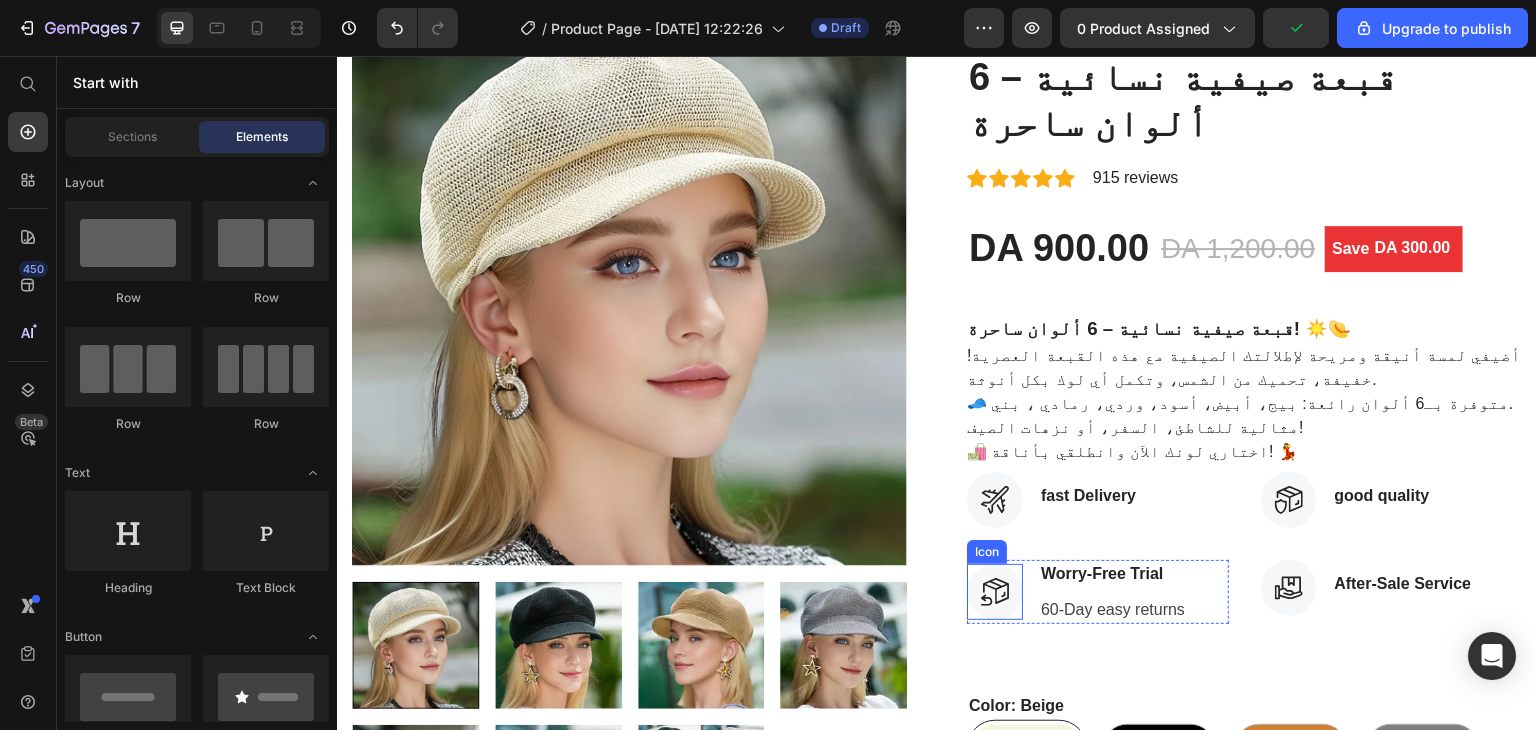 click 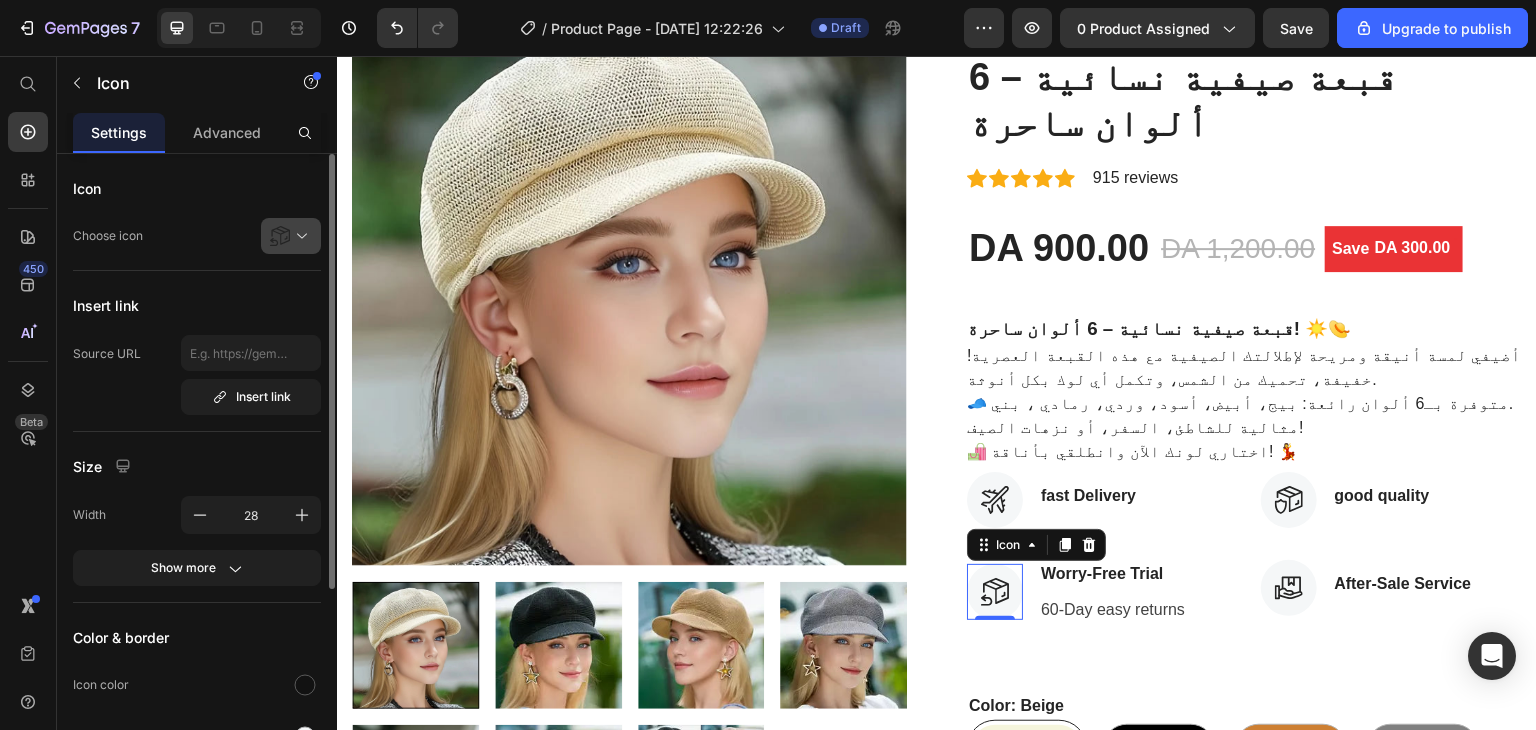 click at bounding box center (299, 236) 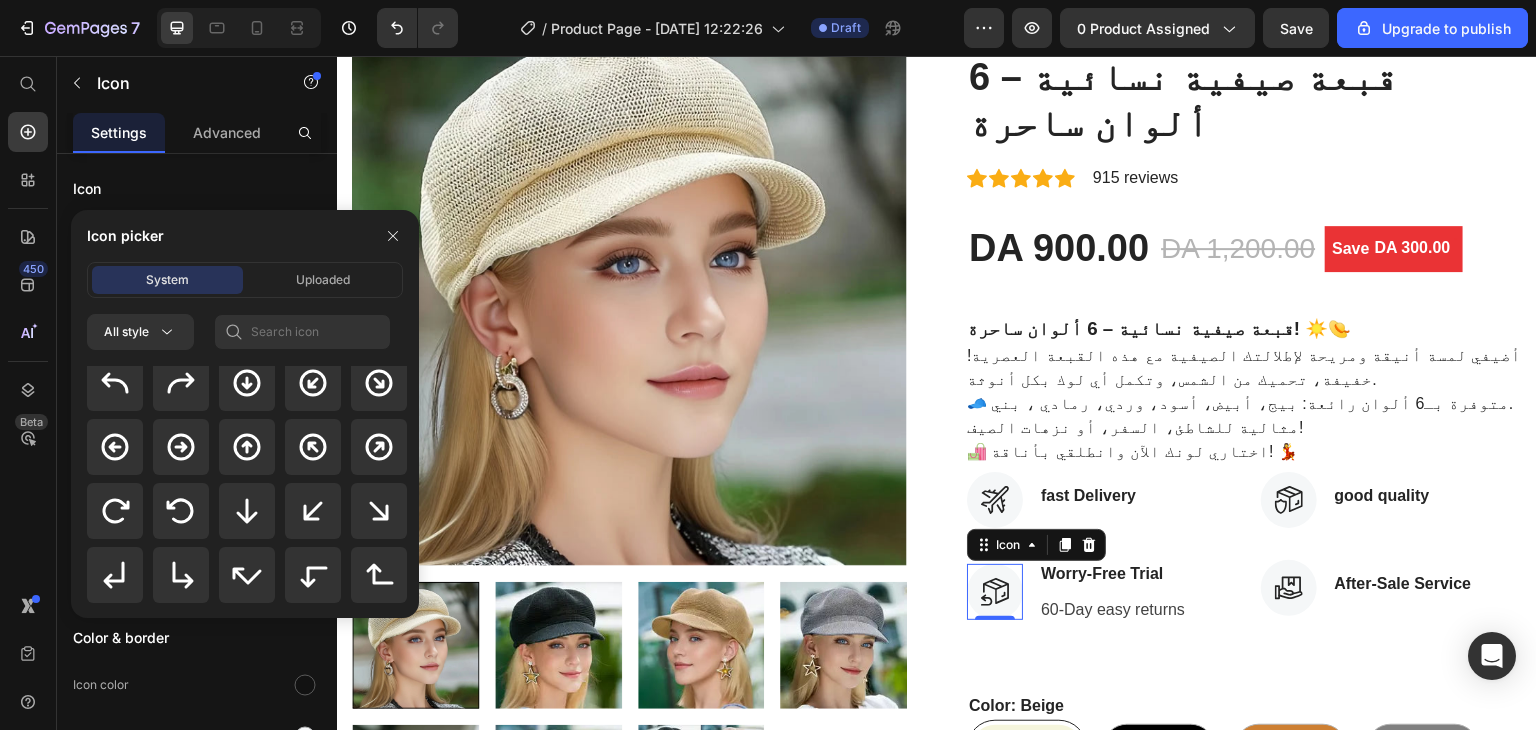scroll, scrollTop: 575, scrollLeft: 0, axis: vertical 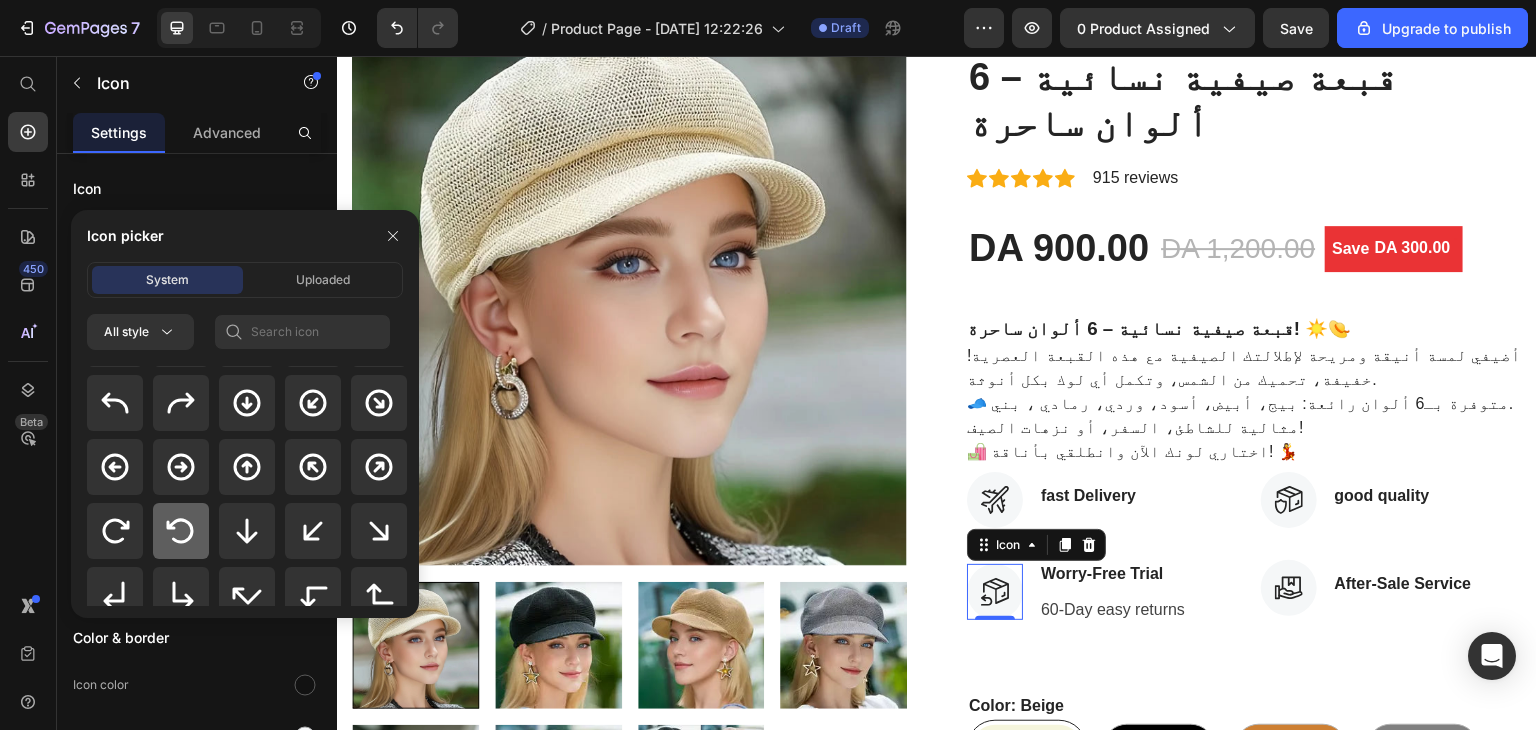 click 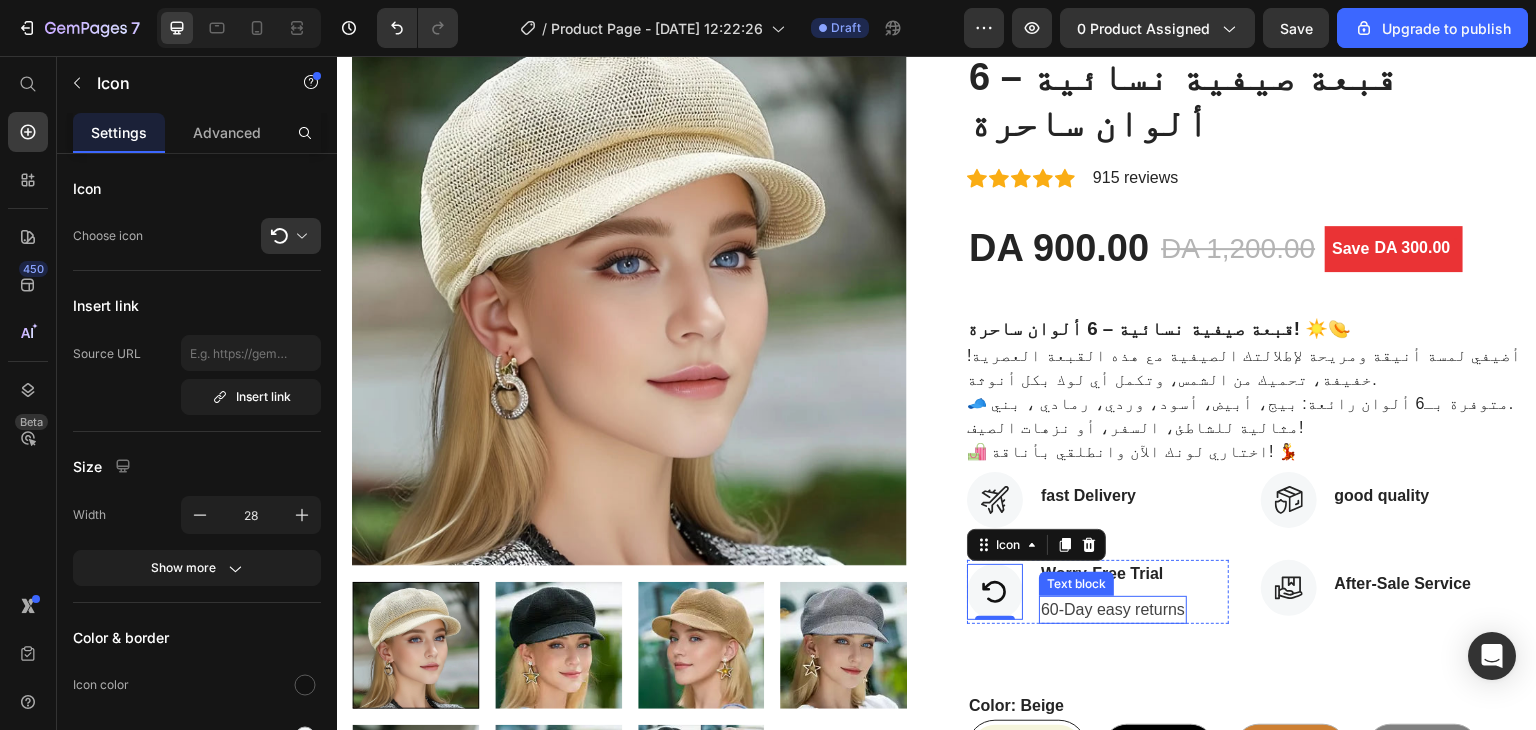 click on "60-Day easy returns" at bounding box center (1113, 610) 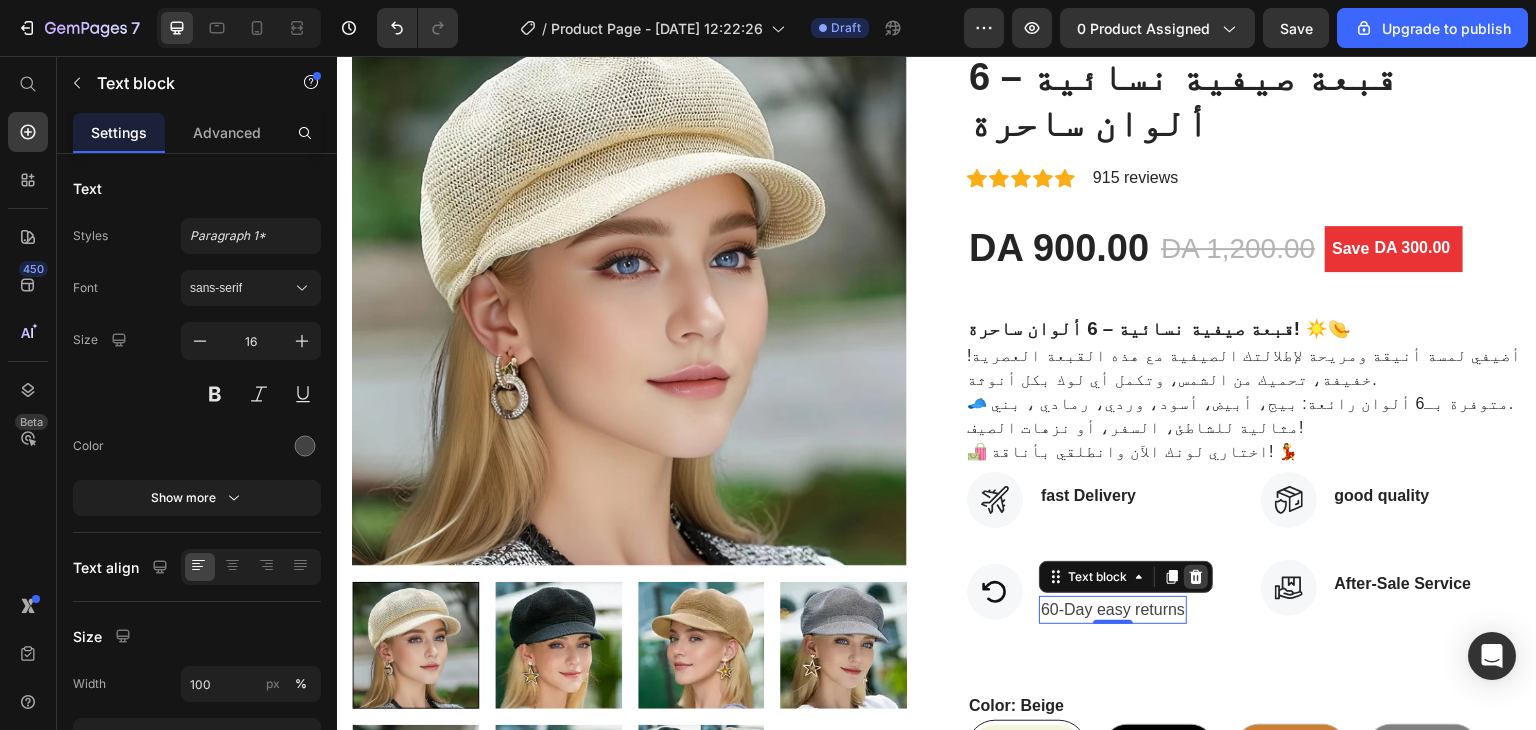 click 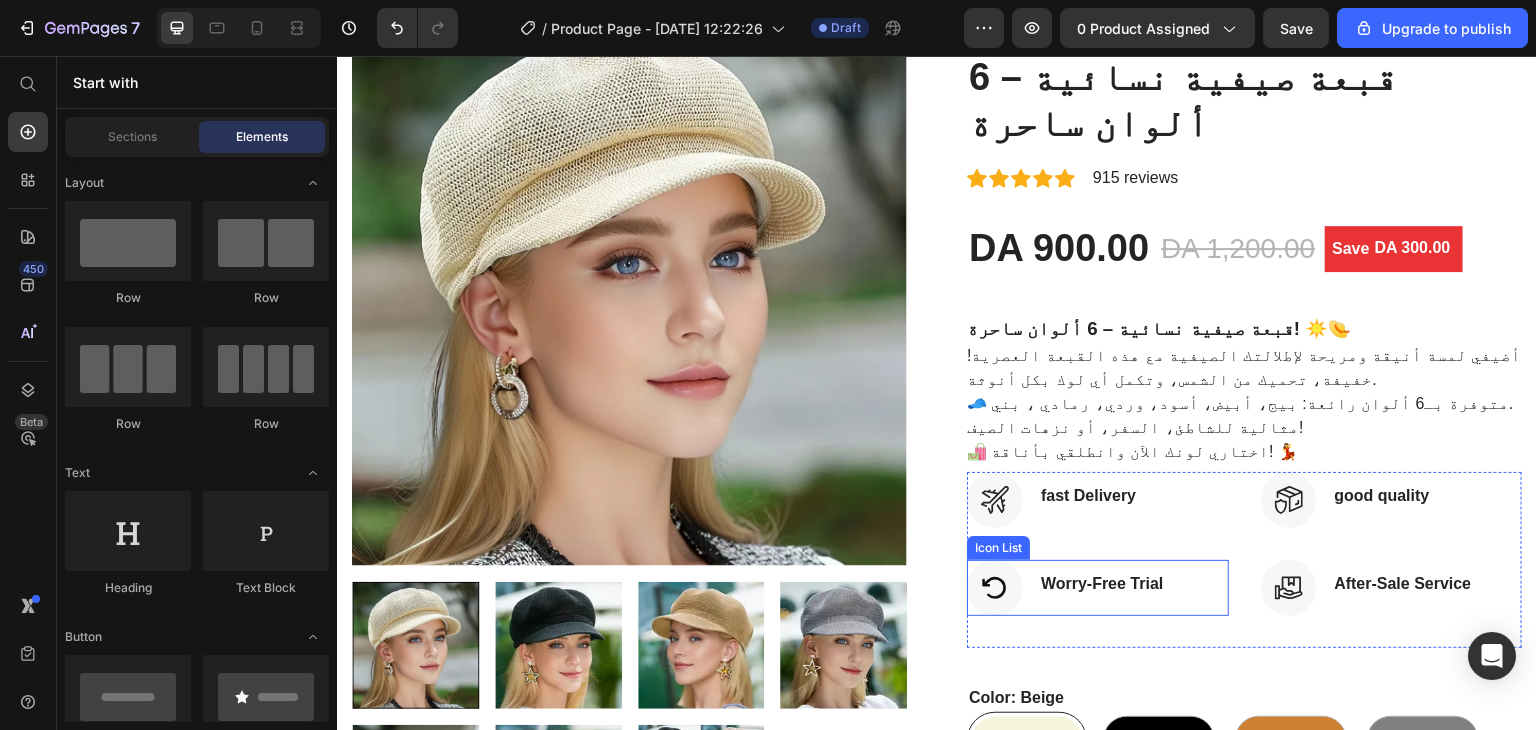 click on "Icon Worry-Free Trial Text block" at bounding box center [1098, 588] 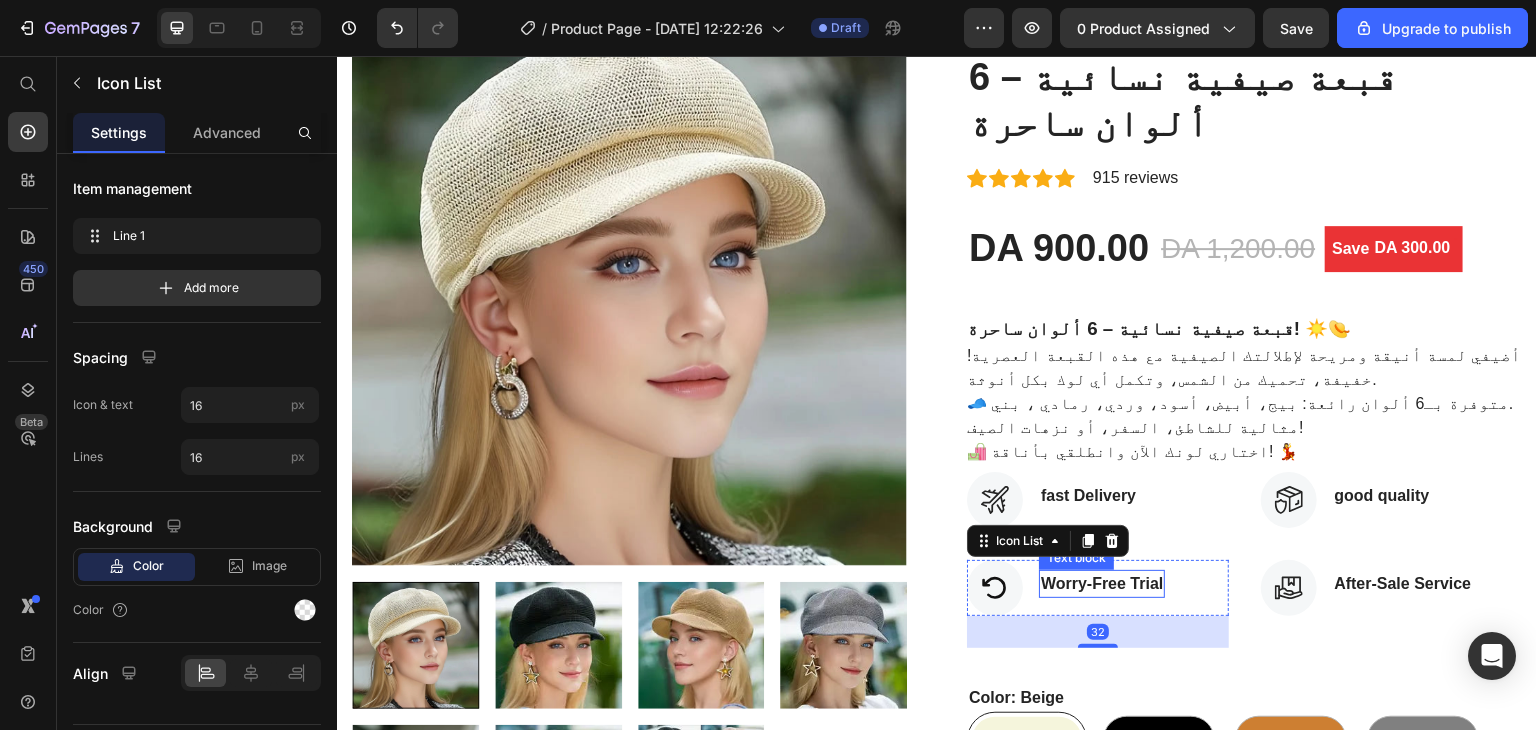 click on "Worry-Free Trial" at bounding box center [1102, 584] 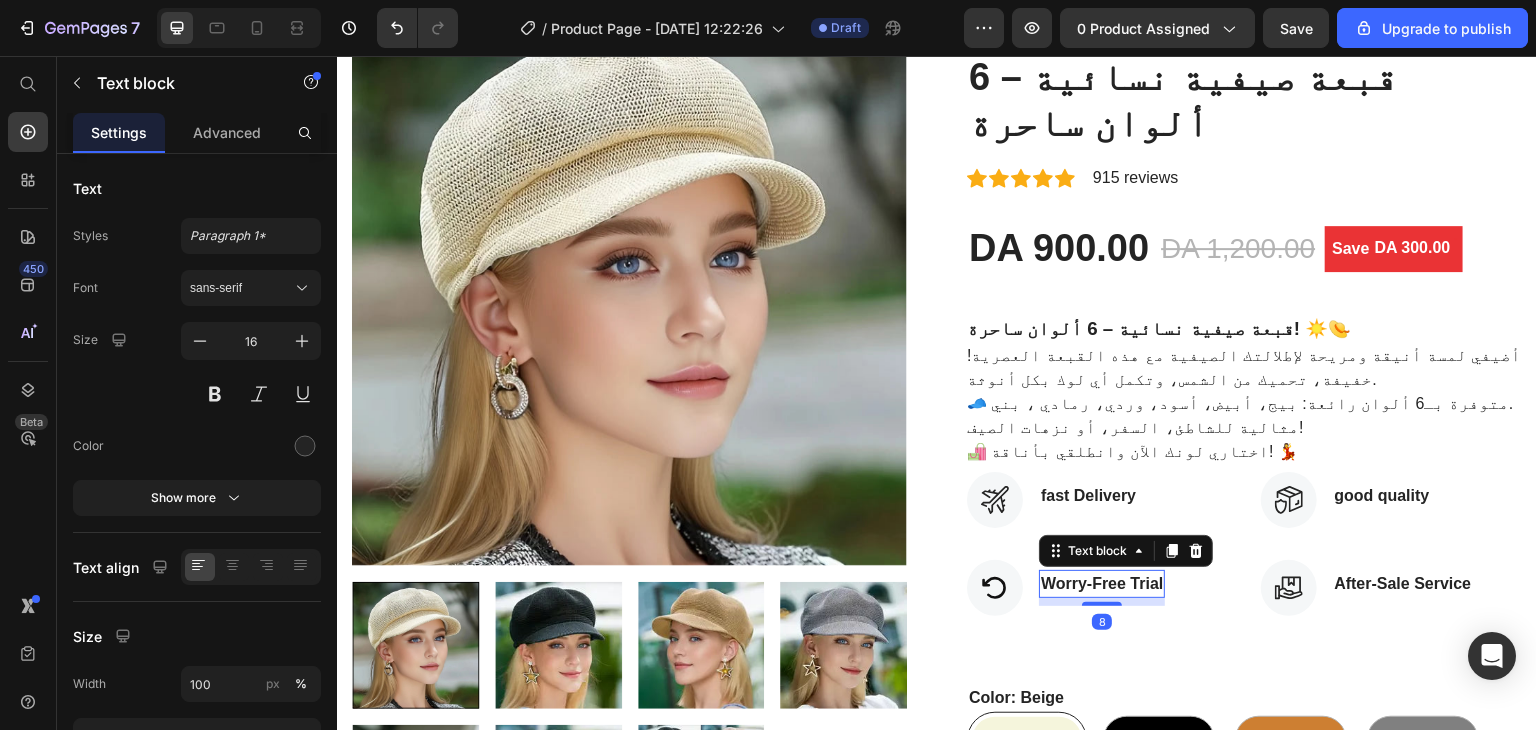 click on "Worry-Free Trial" at bounding box center (1102, 584) 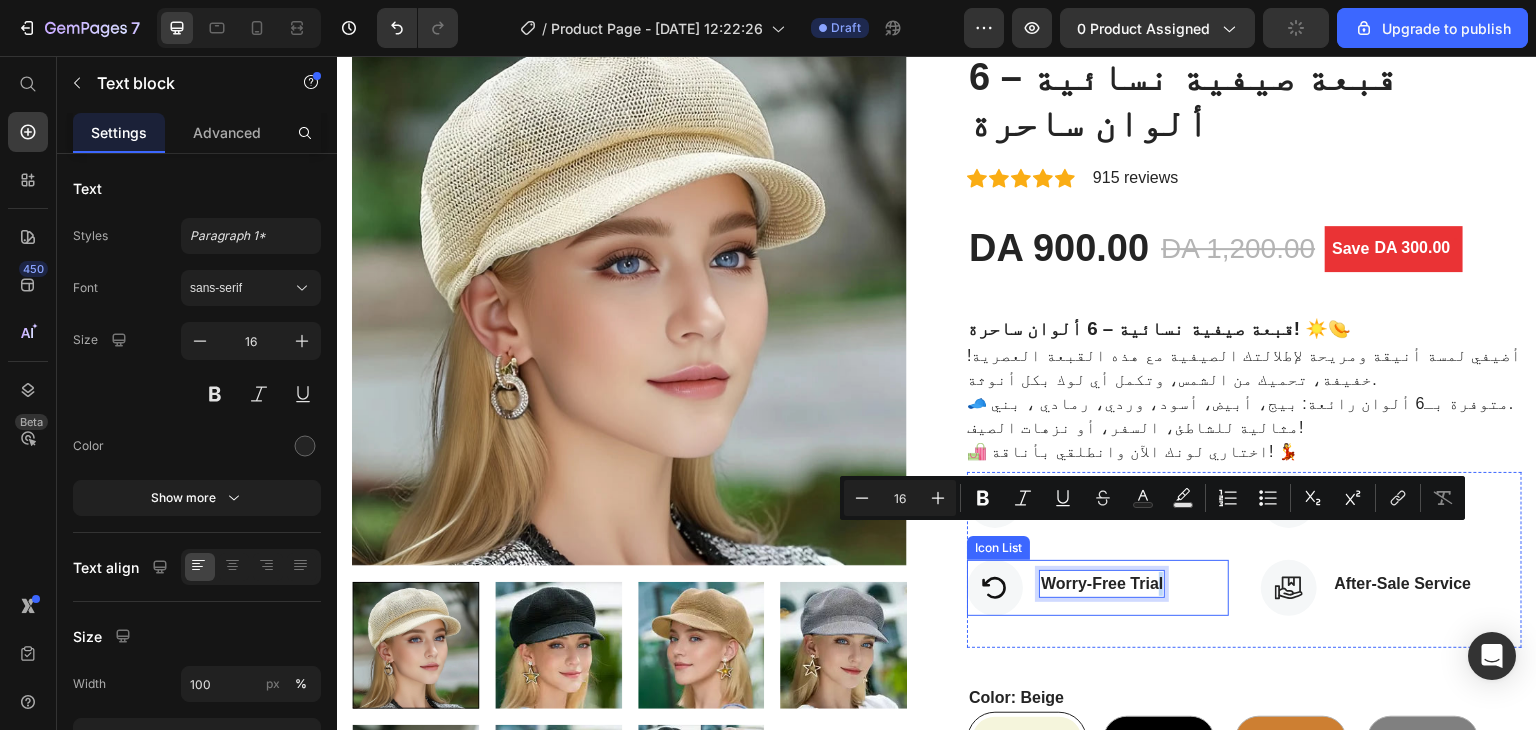 click on "Icon Worry-Free Trial Text block   8" at bounding box center [1098, 588] 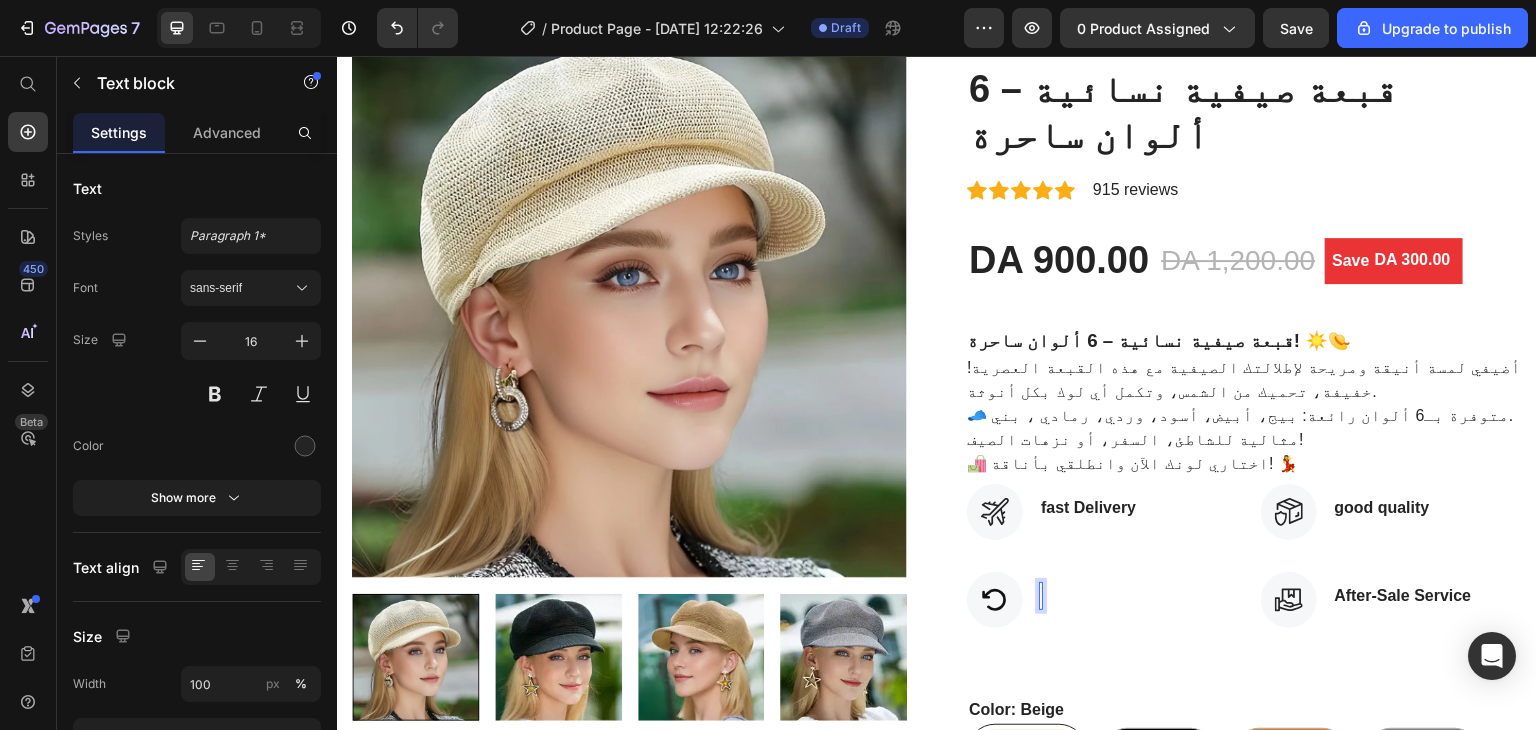 scroll, scrollTop: 134, scrollLeft: 0, axis: vertical 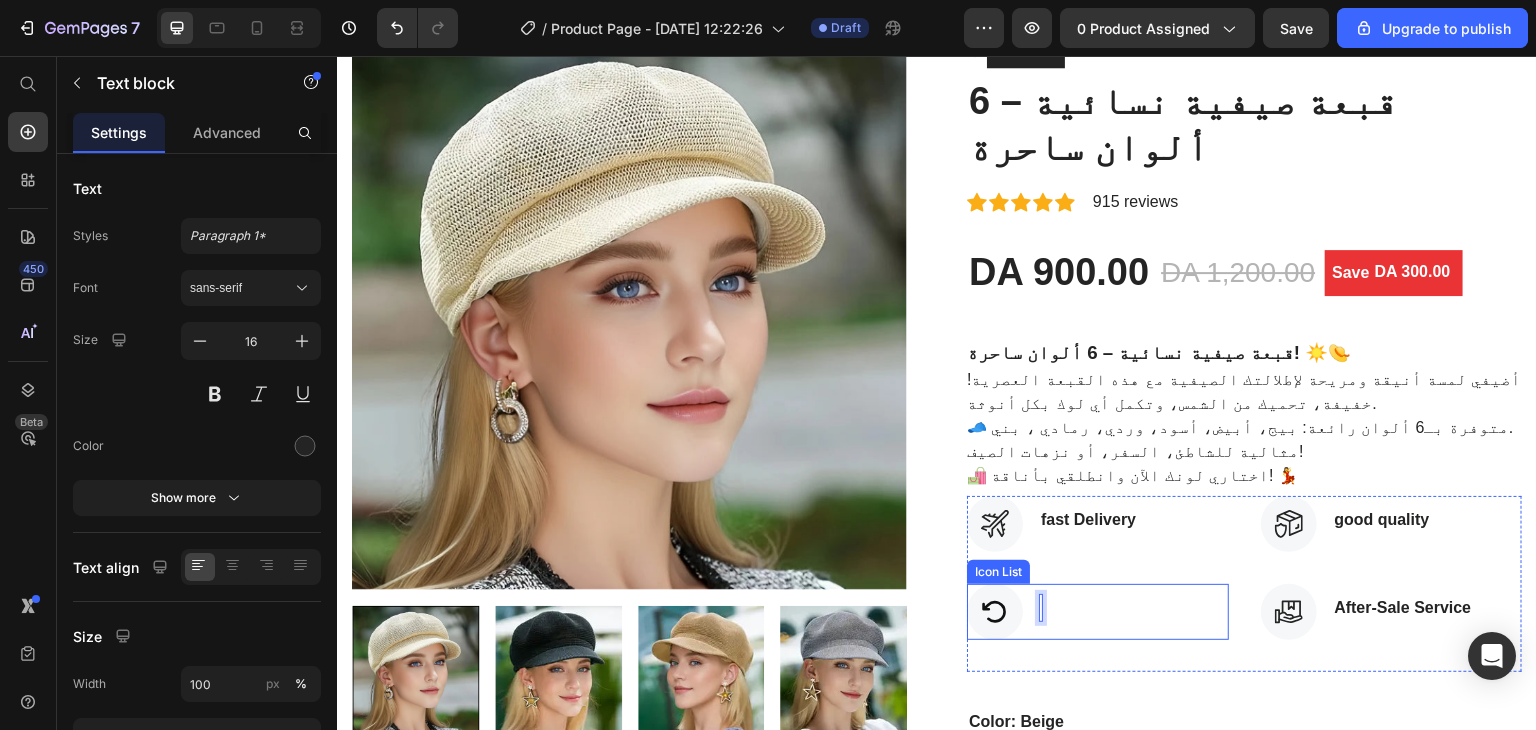 click at bounding box center [1041, 608] 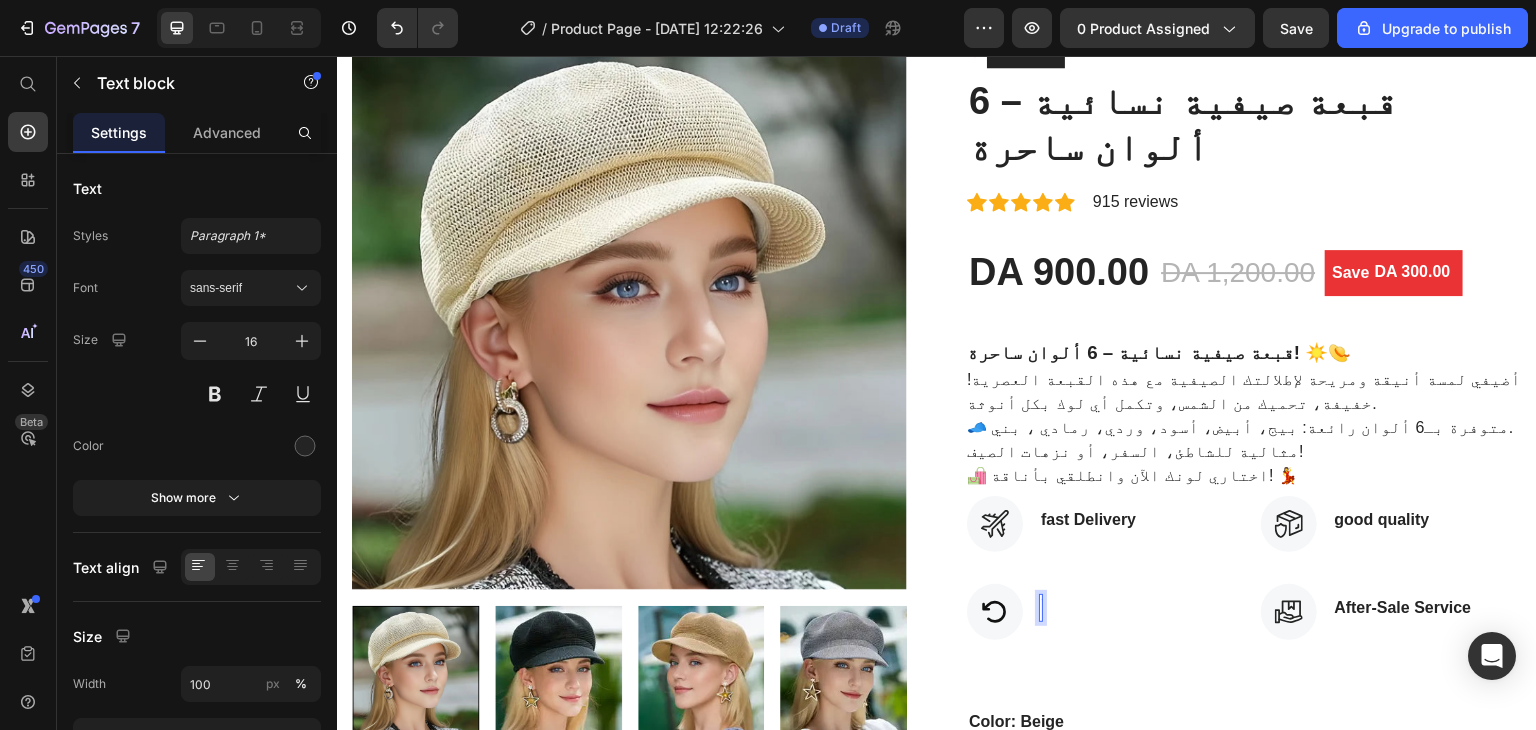click at bounding box center (1041, 608) 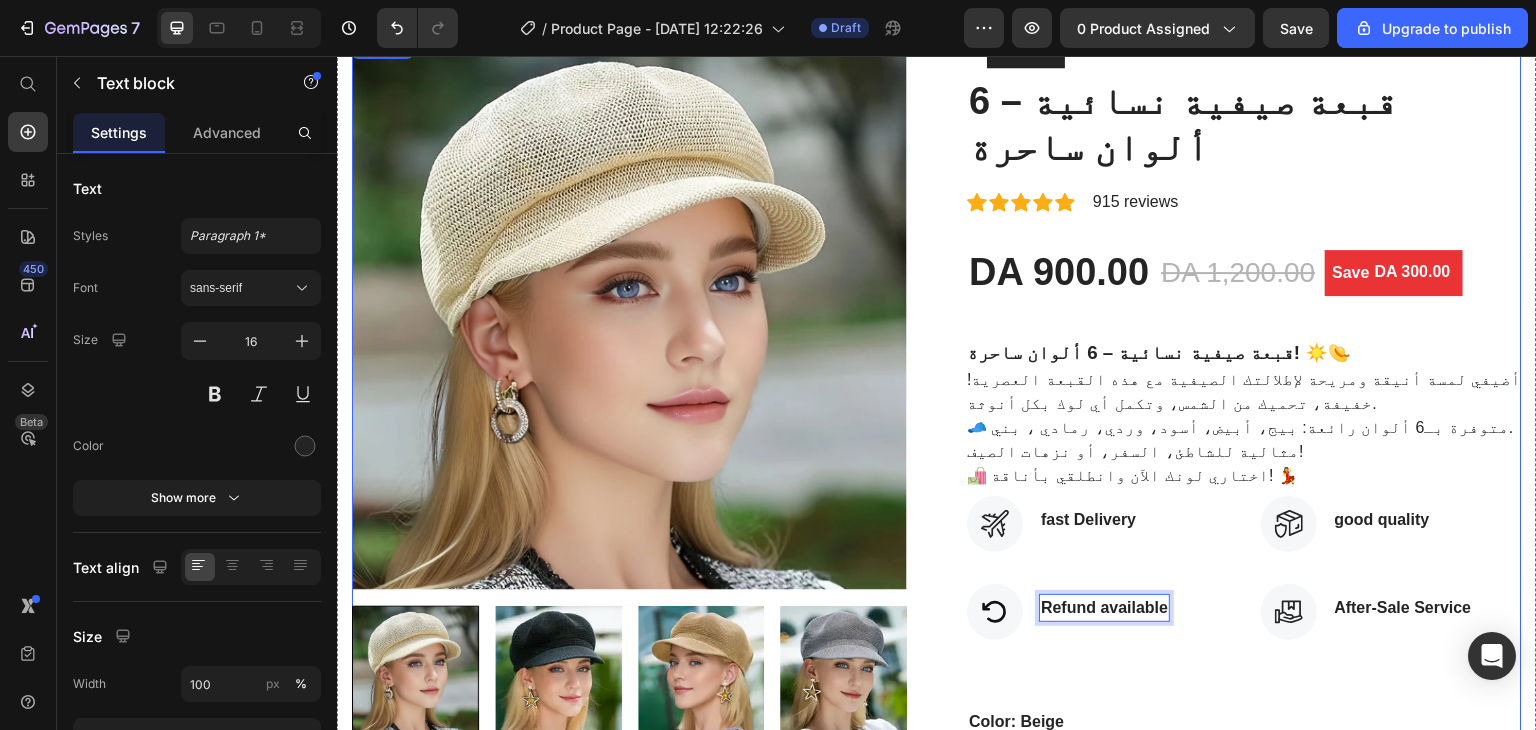 click on "HURRY!  LET BUY NOW (P) Stock Counter قبعة صيفية نسائية – 6 ألوان ساحرة (P) Title
Icon
Icon
Icon
Icon
Icon Icon List Hoz 915 reviews Text block Row DA 900.00 (P) Price DA 1,200.00 (P) Price Save DA 300.00 (P) Tag Row قبعة صيفية نسائية – 6 ألوان ساحرة! ☀️👒
أضيفي لمسة أنيقة ومريحة لإطلالتك الصيفية مع هذه القبعة العصرية! خفيفة، تحميك من الشمس، وتكمل أي لوك بكل أنوثة.
🧢 متوفرة بـ6 ألوان رائعة: بيج، أبيض، أسود، وردي، رمادي ، بني.
مثالية للشاطئ، السفر، أو نزهات الصيف!
🛍️ اختاري لونك الآن وانطلقي بأناقة! 💃 (P) Description
Icon fast Delivery Text block Icon List
Icon Refund available Text block   8 Icon List" at bounding box center [1244, 598] 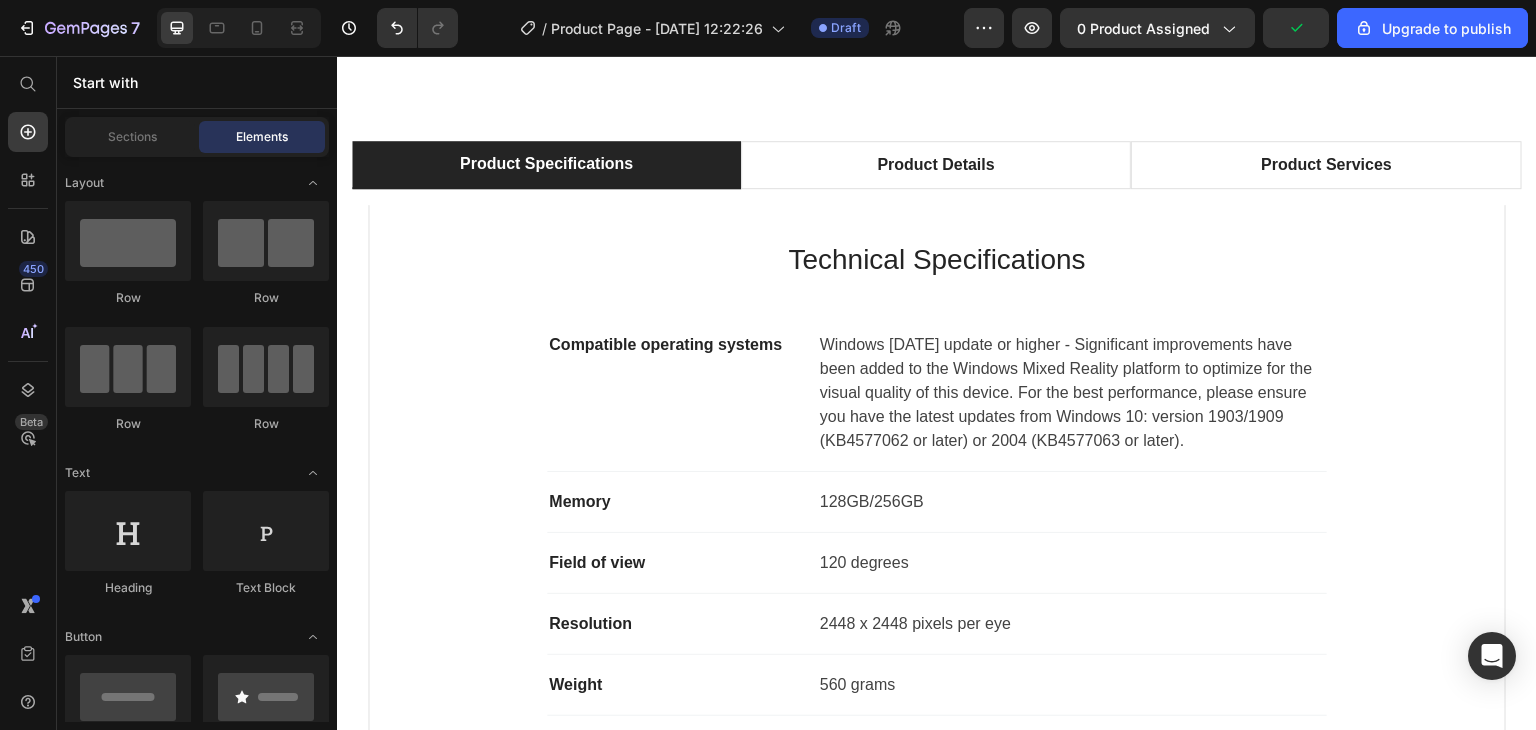 scroll, scrollTop: 1142, scrollLeft: 0, axis: vertical 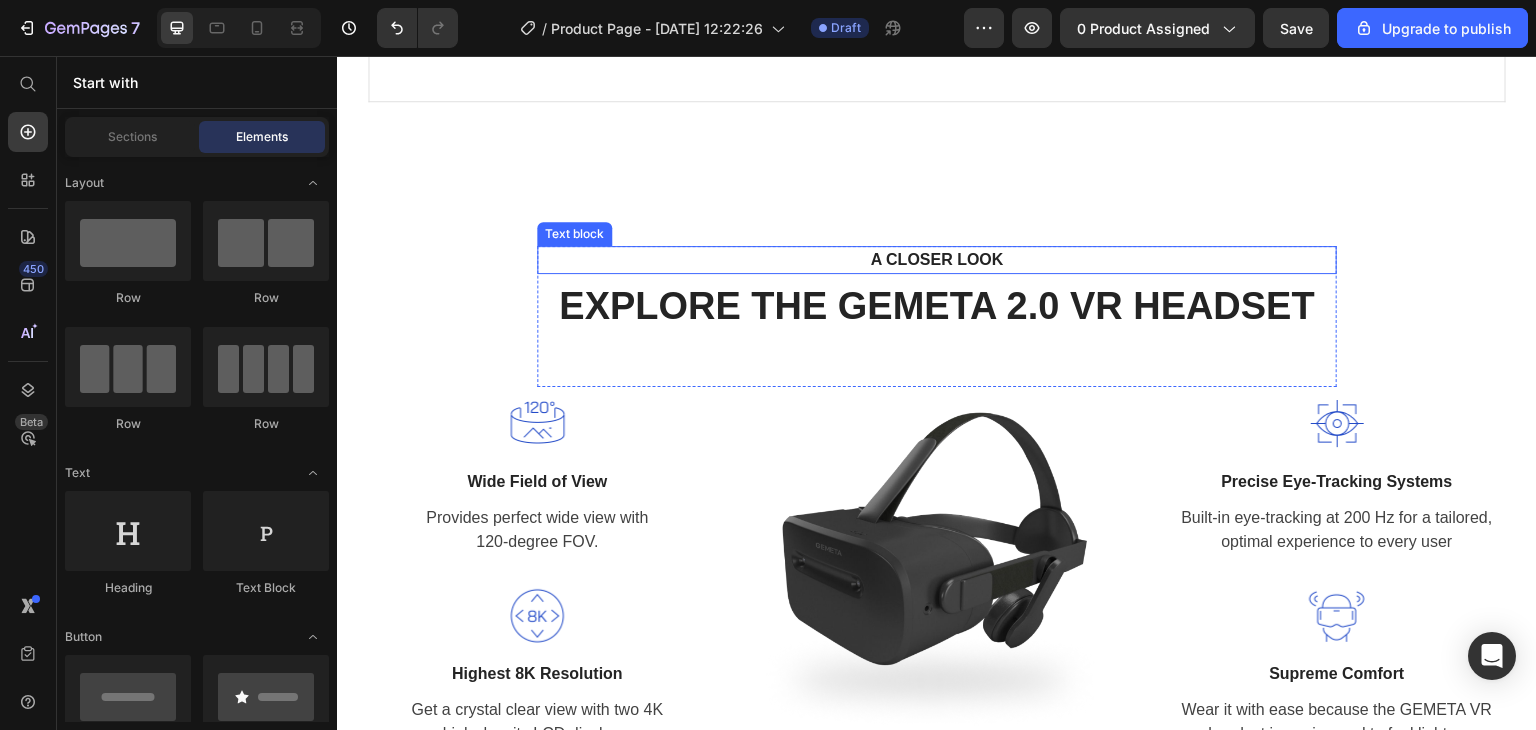 click on "A CLOSER LOOK" at bounding box center (937, 260) 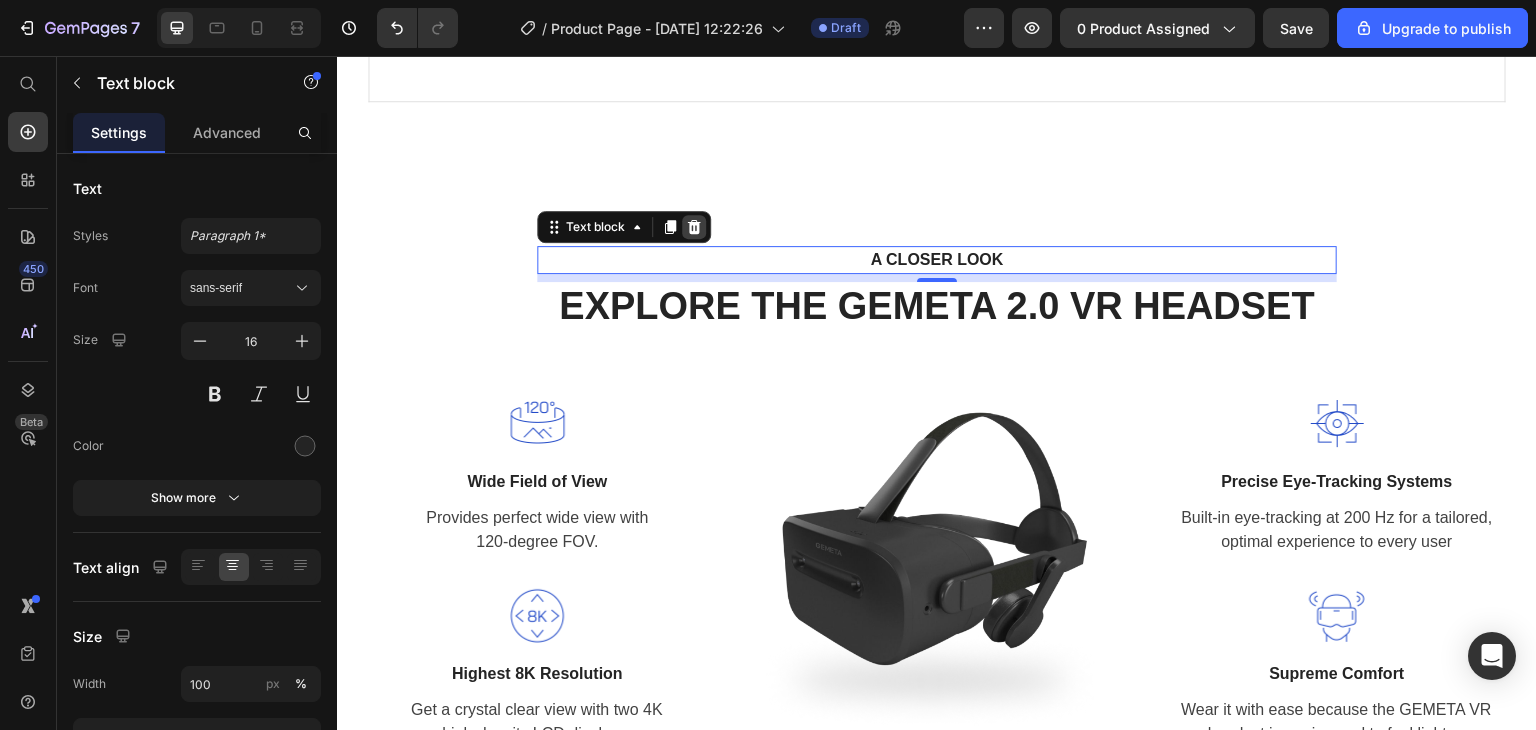 click at bounding box center [694, 227] 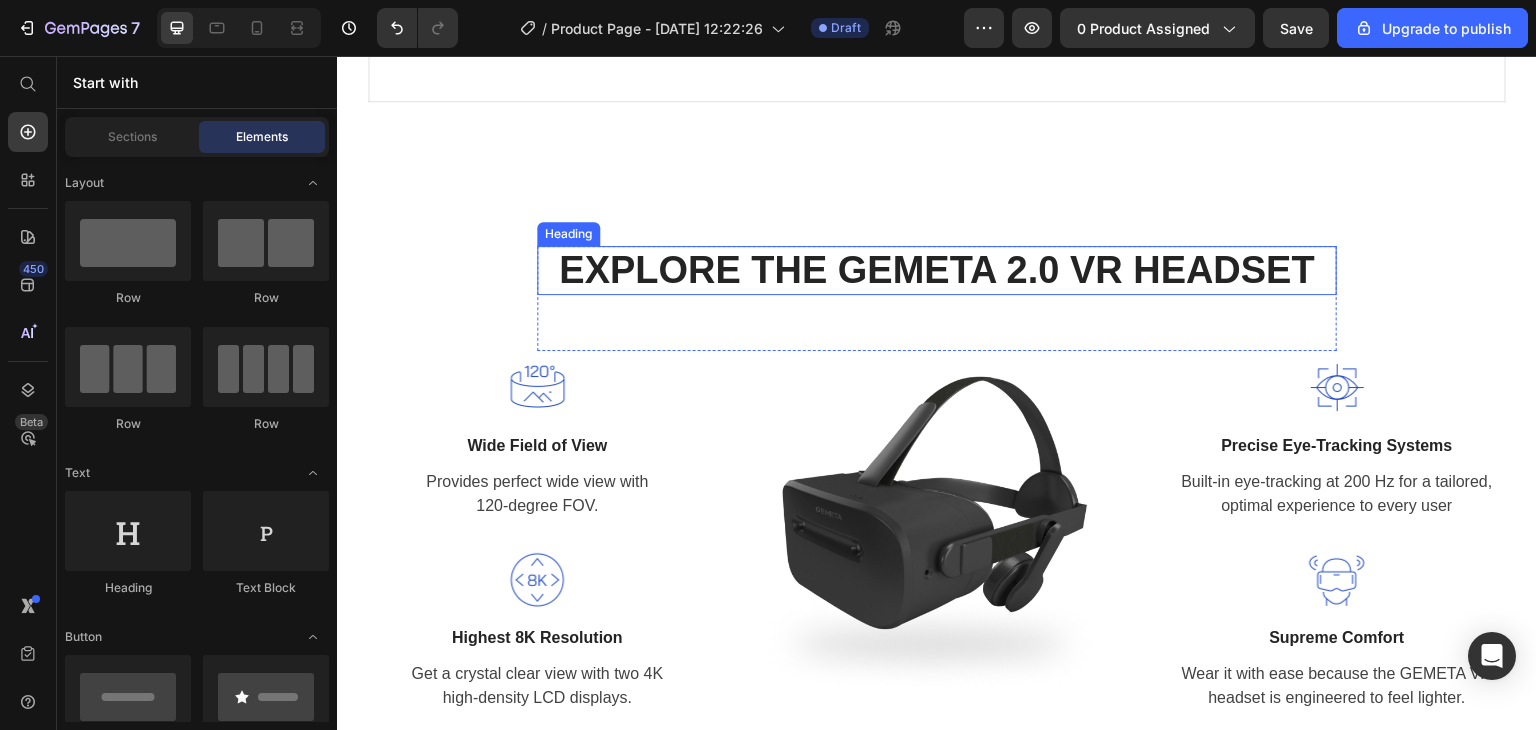 click on "EXPLORE THE GEMETA 2.0 VR HEADSET" at bounding box center [937, 271] 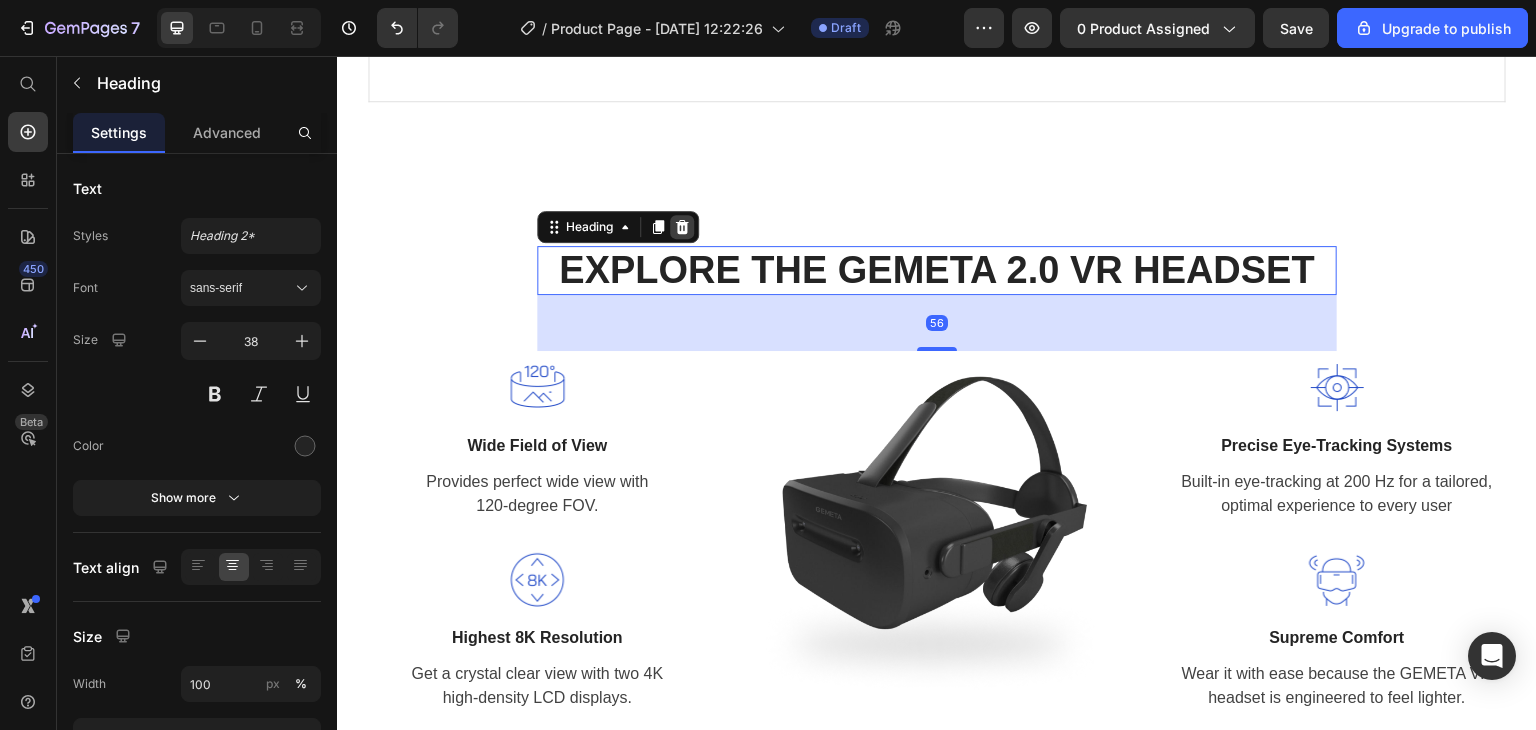 click 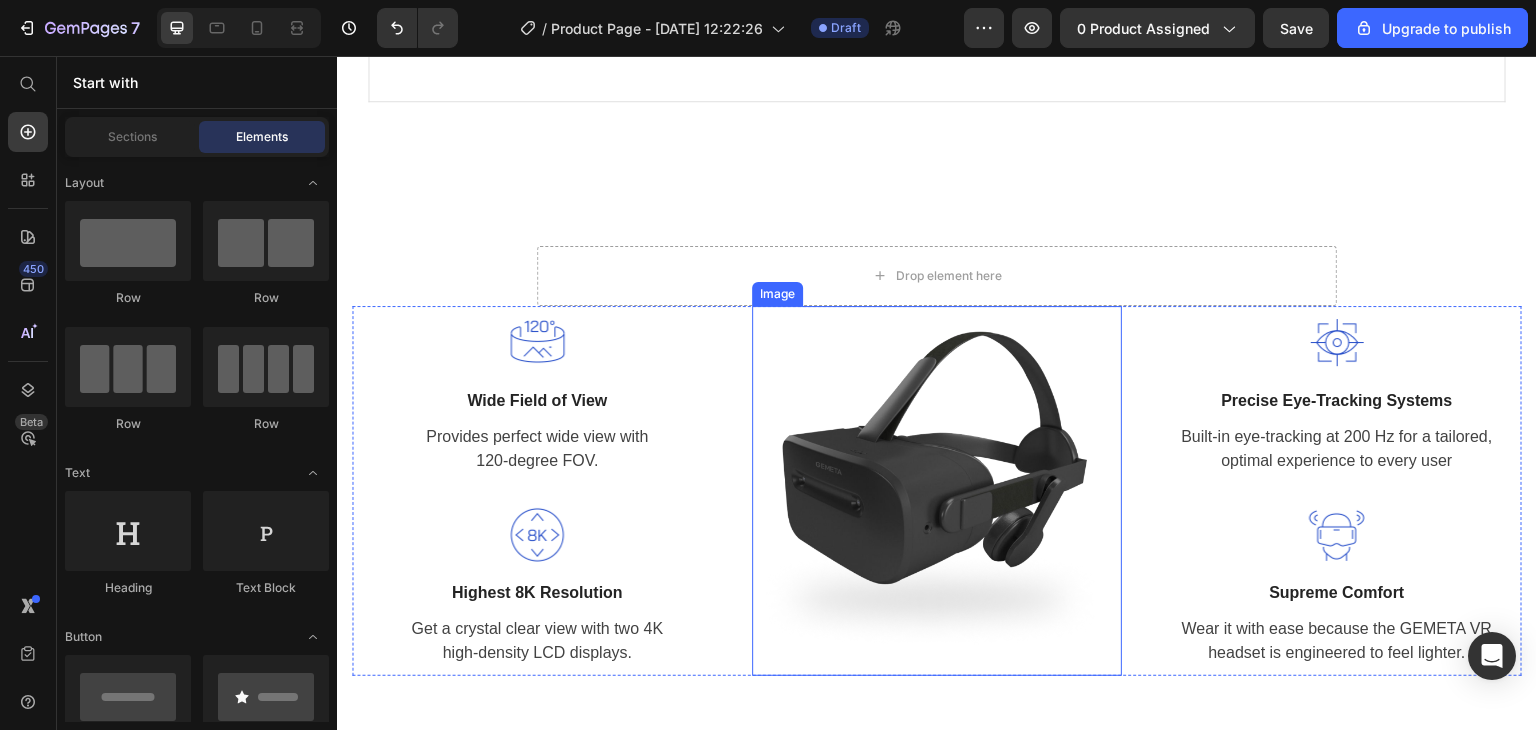 click at bounding box center [937, 491] 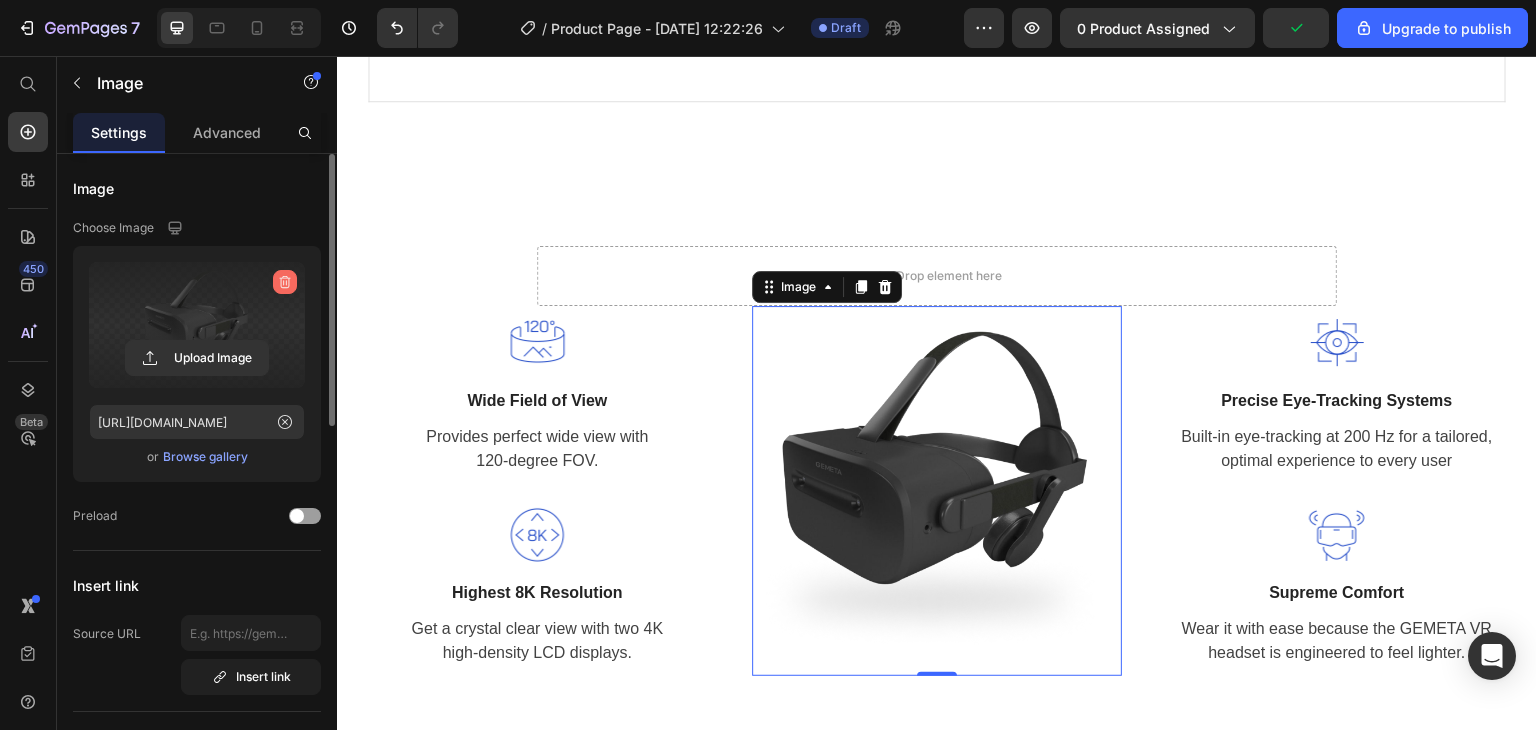 click 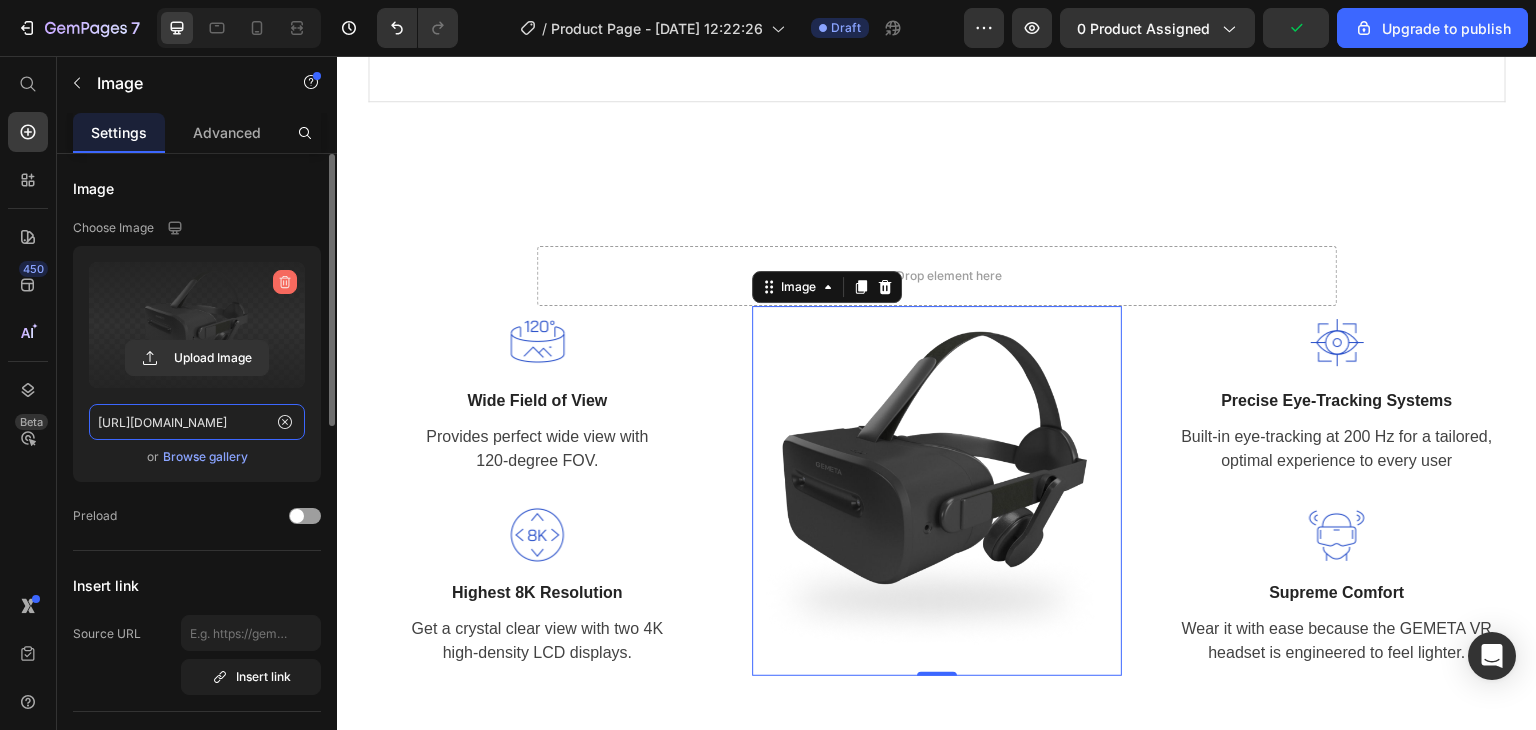 type 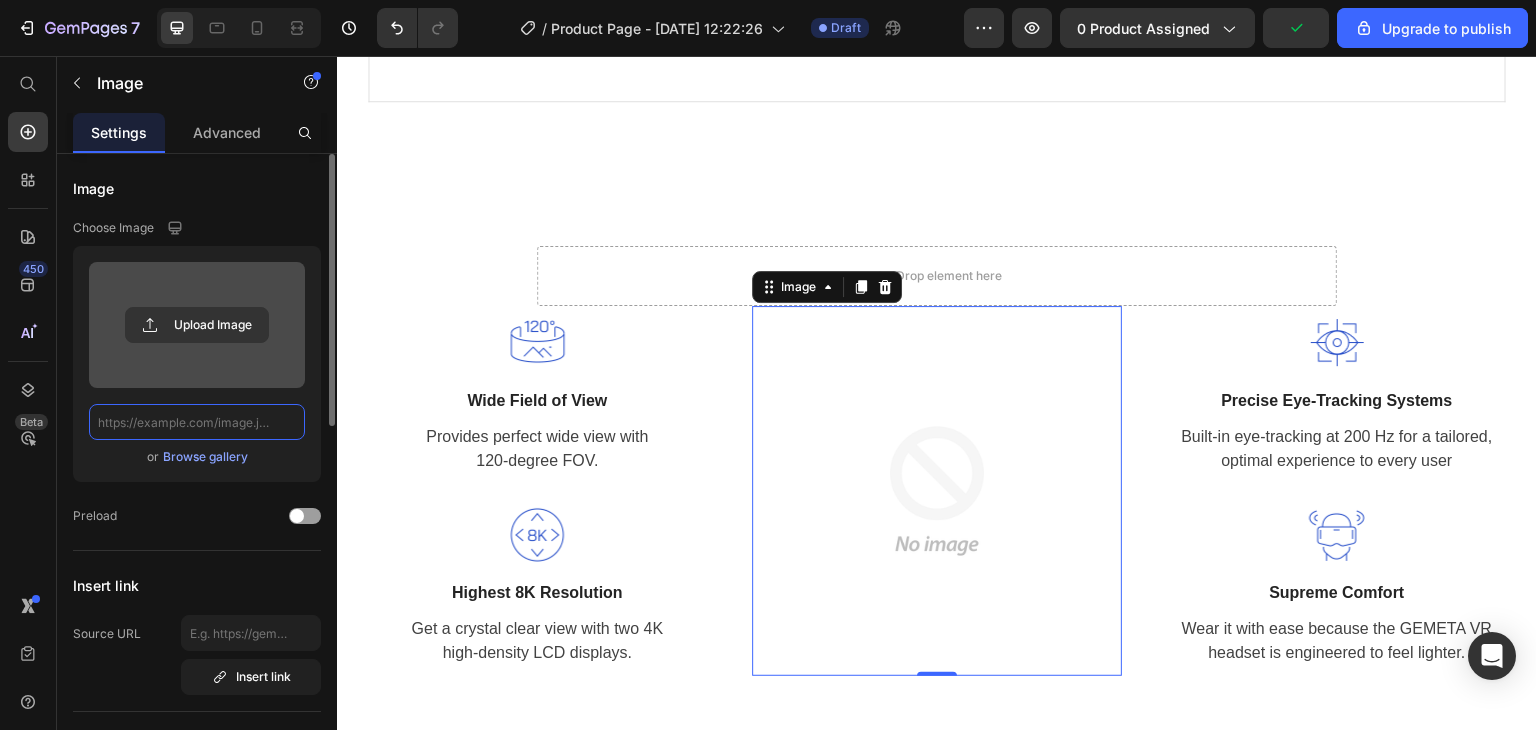 scroll, scrollTop: 0, scrollLeft: 0, axis: both 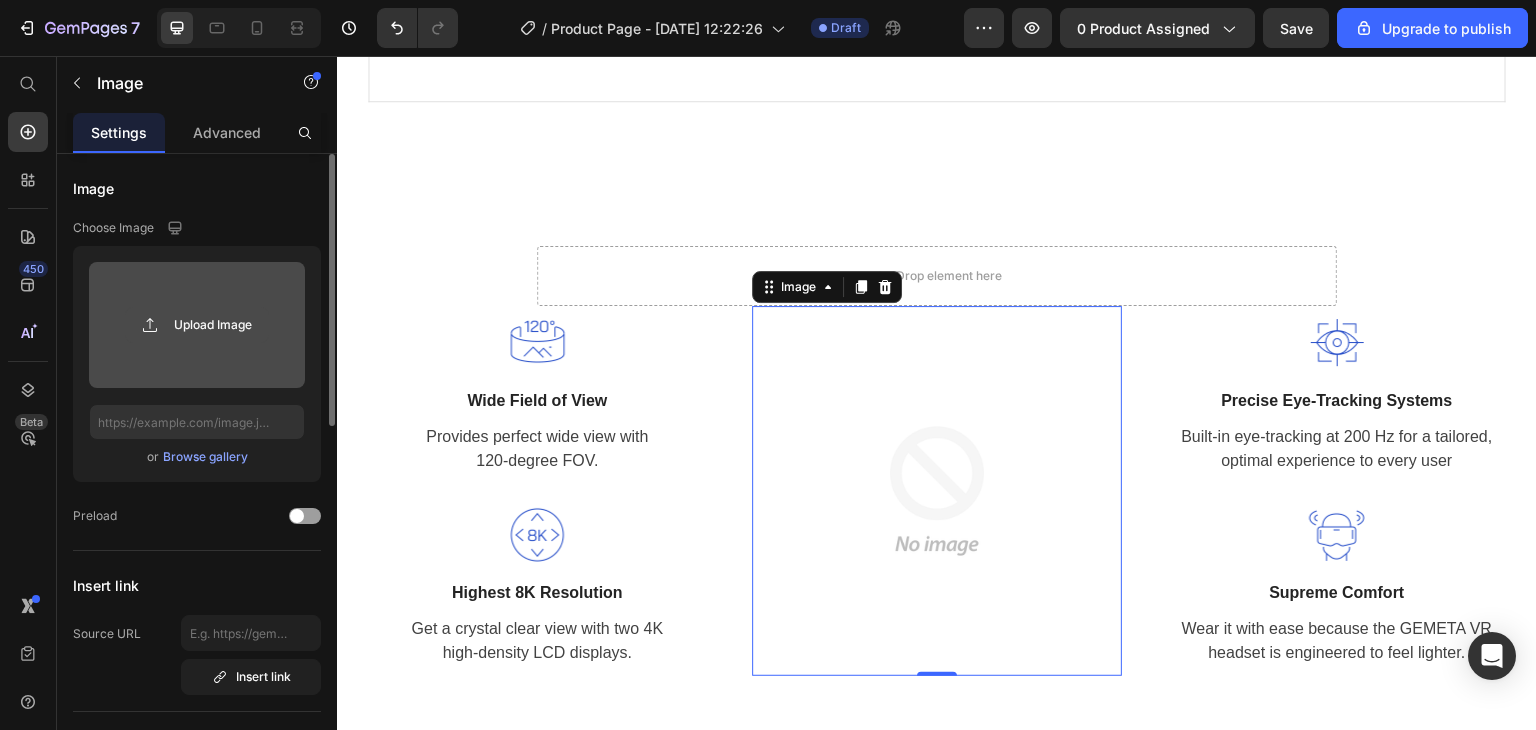 click 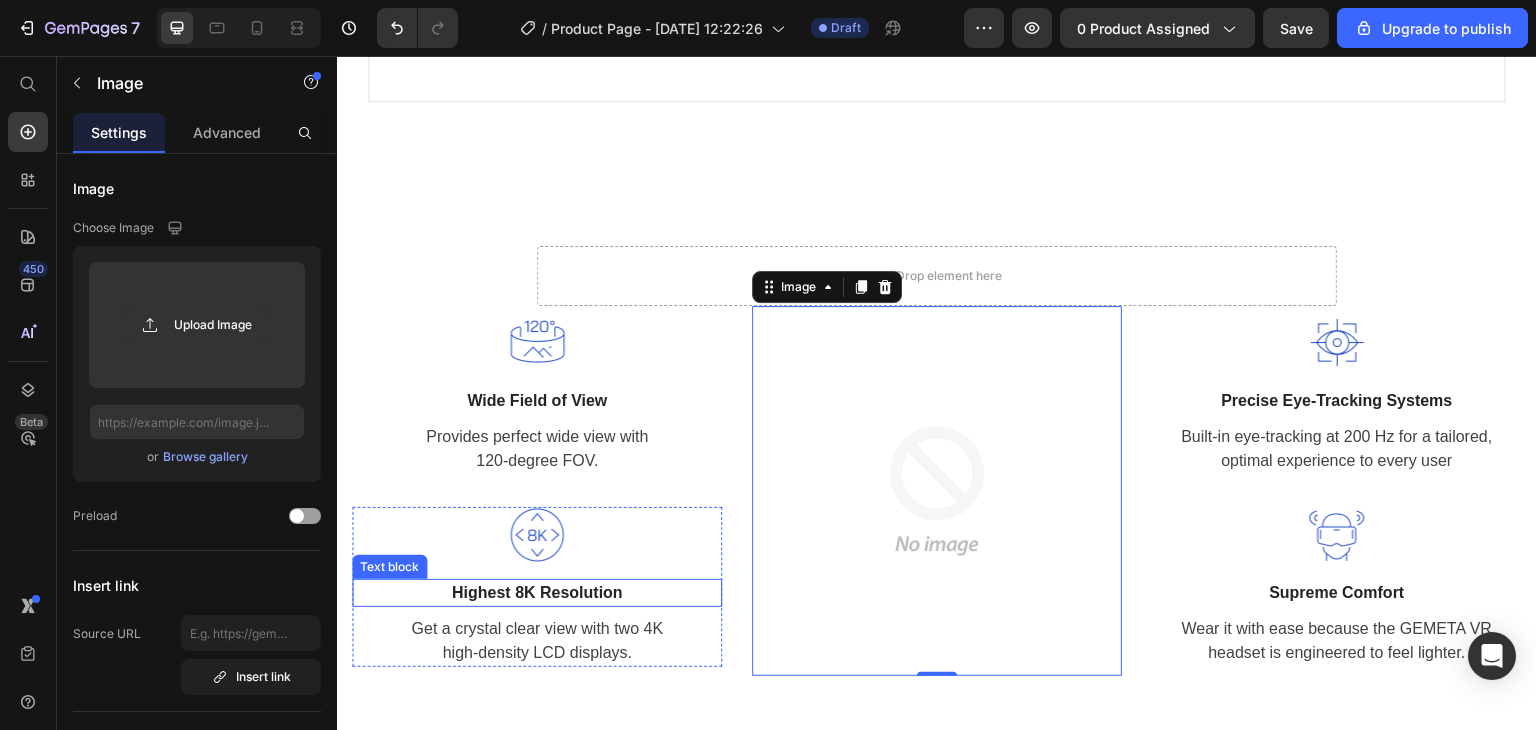 click on "Highest 8K Resolution" at bounding box center (537, 593) 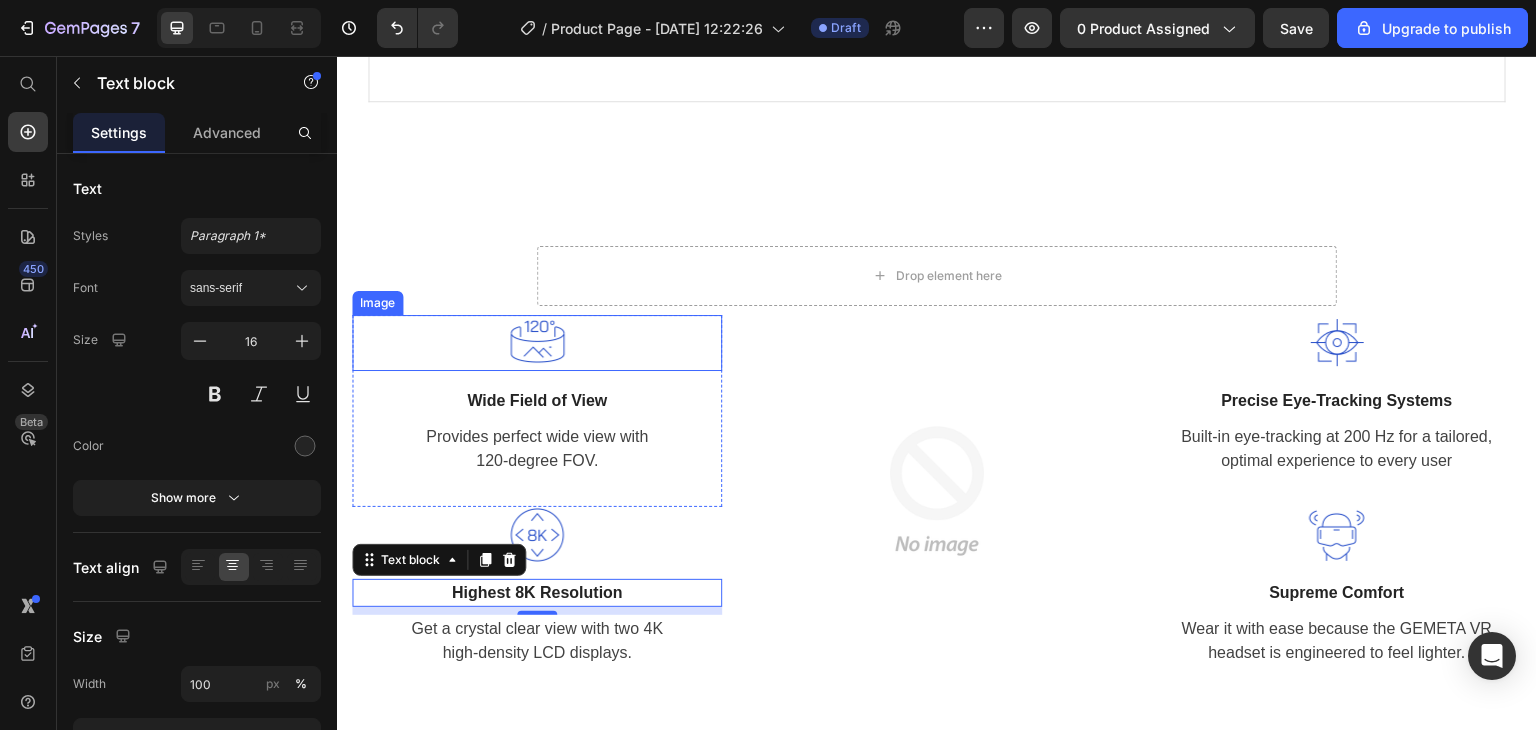 click at bounding box center [537, 343] 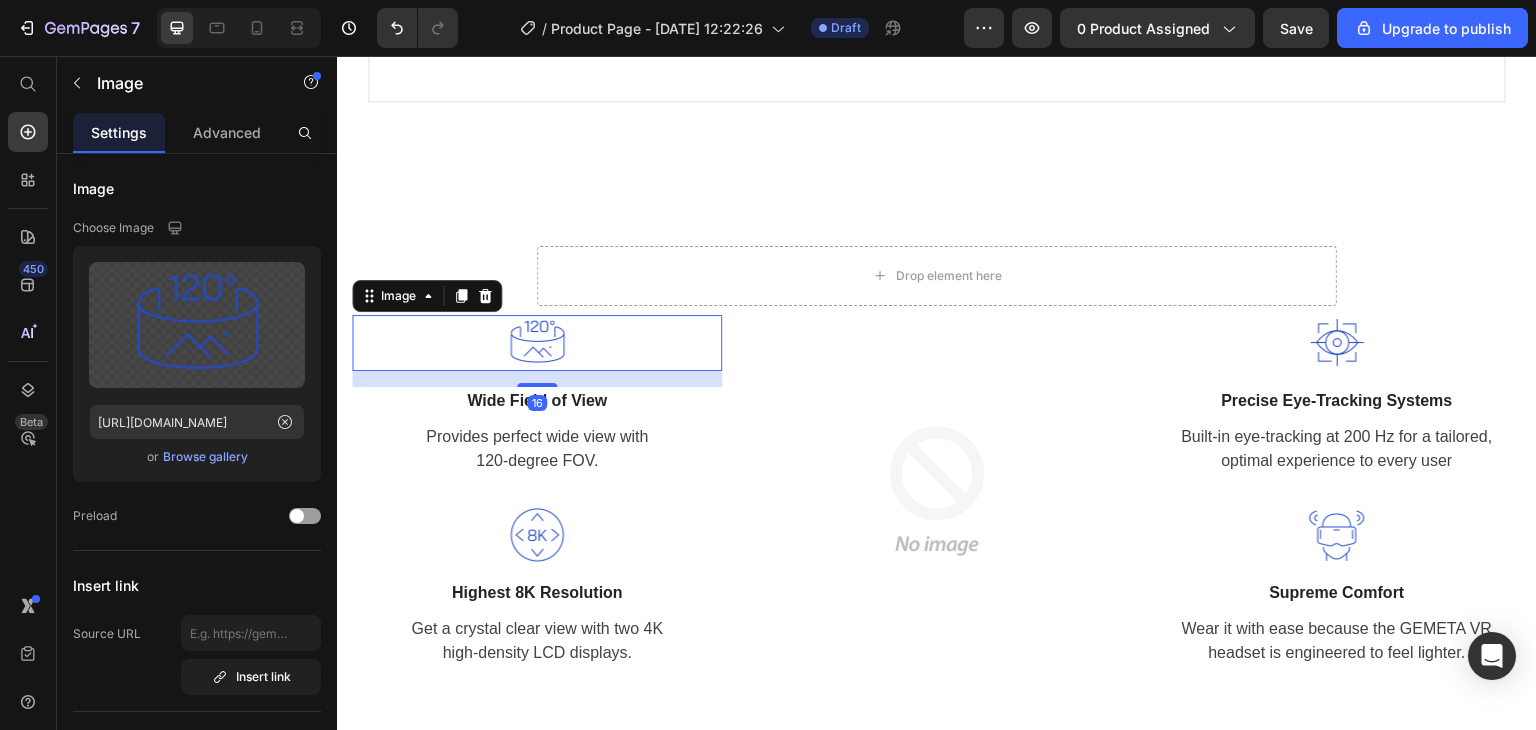 click at bounding box center [537, 343] 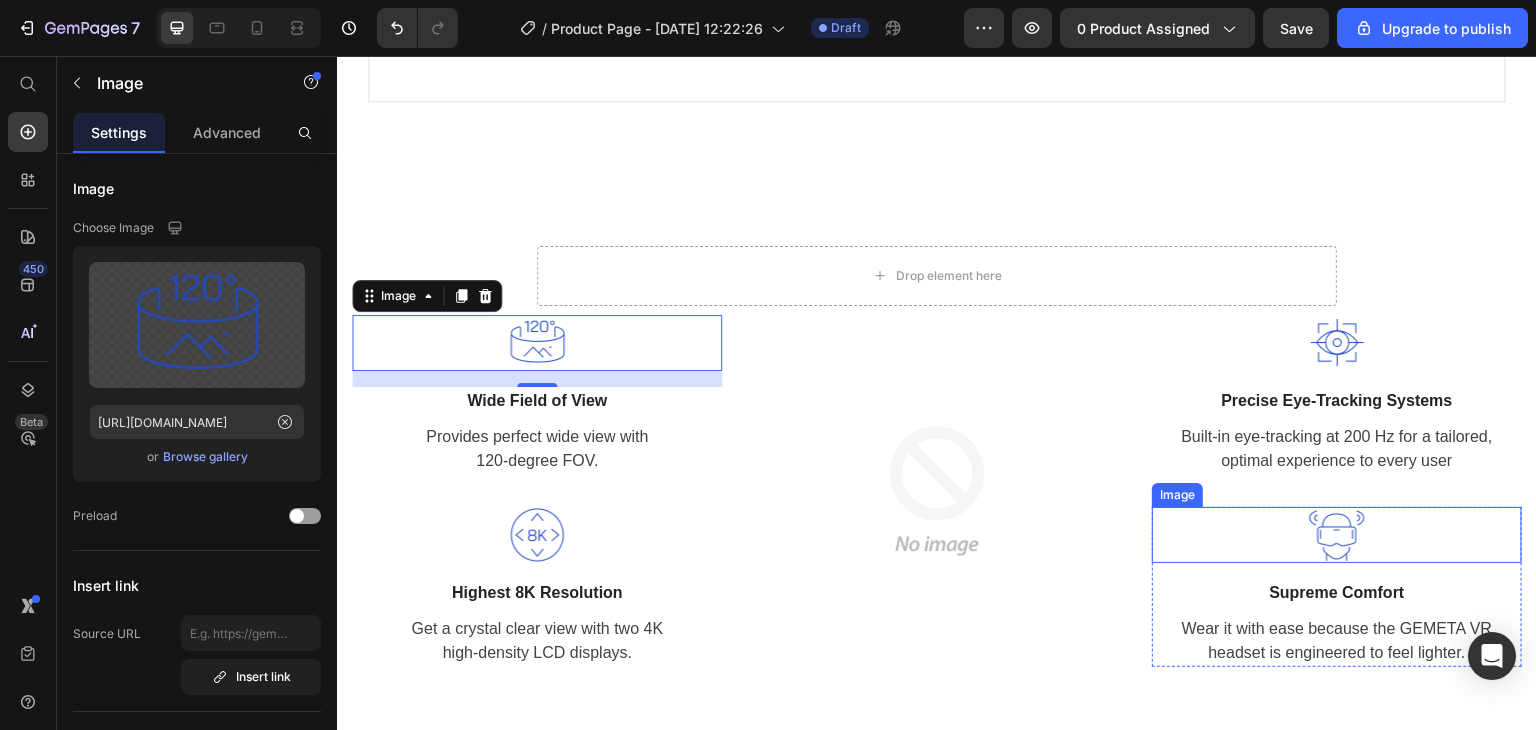 click at bounding box center [1337, 535] 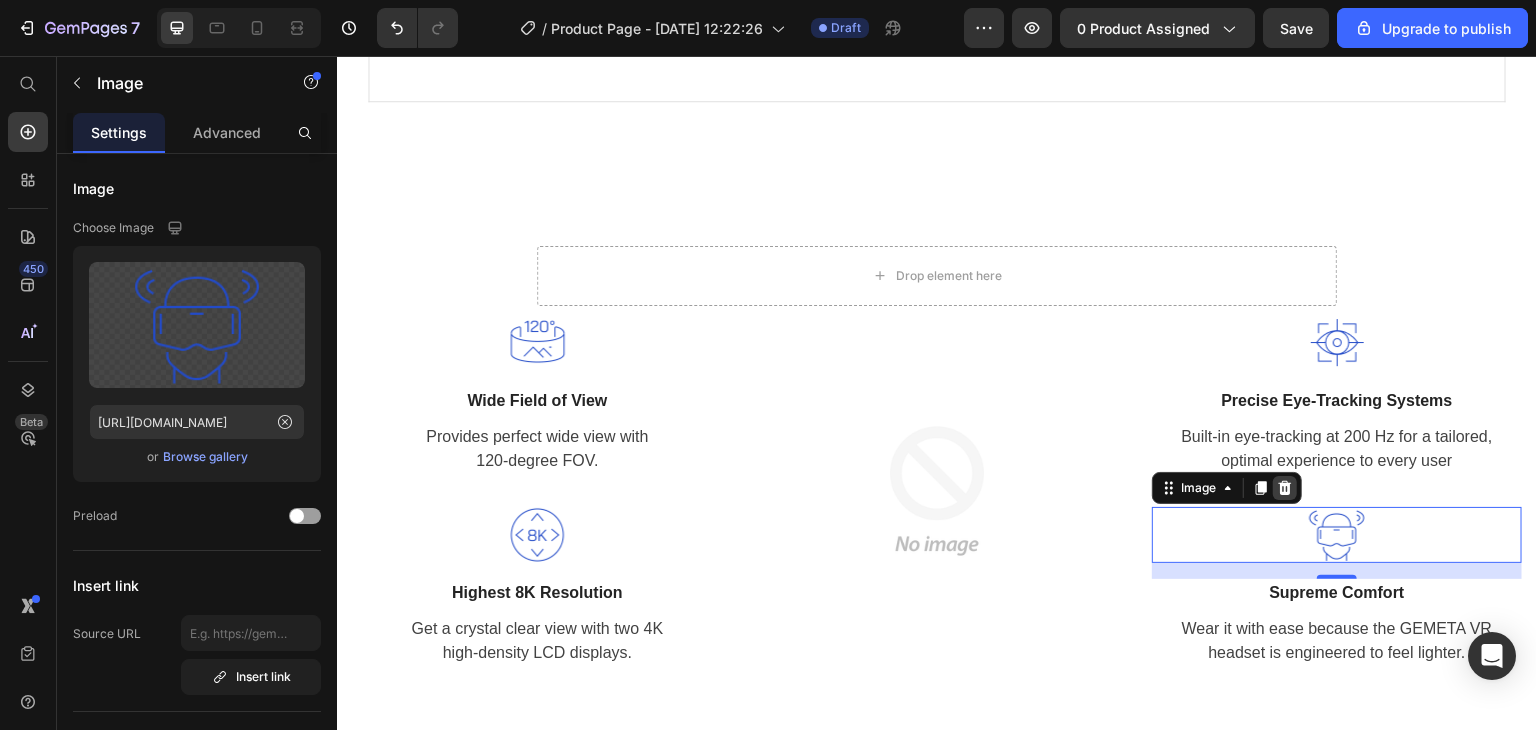 click 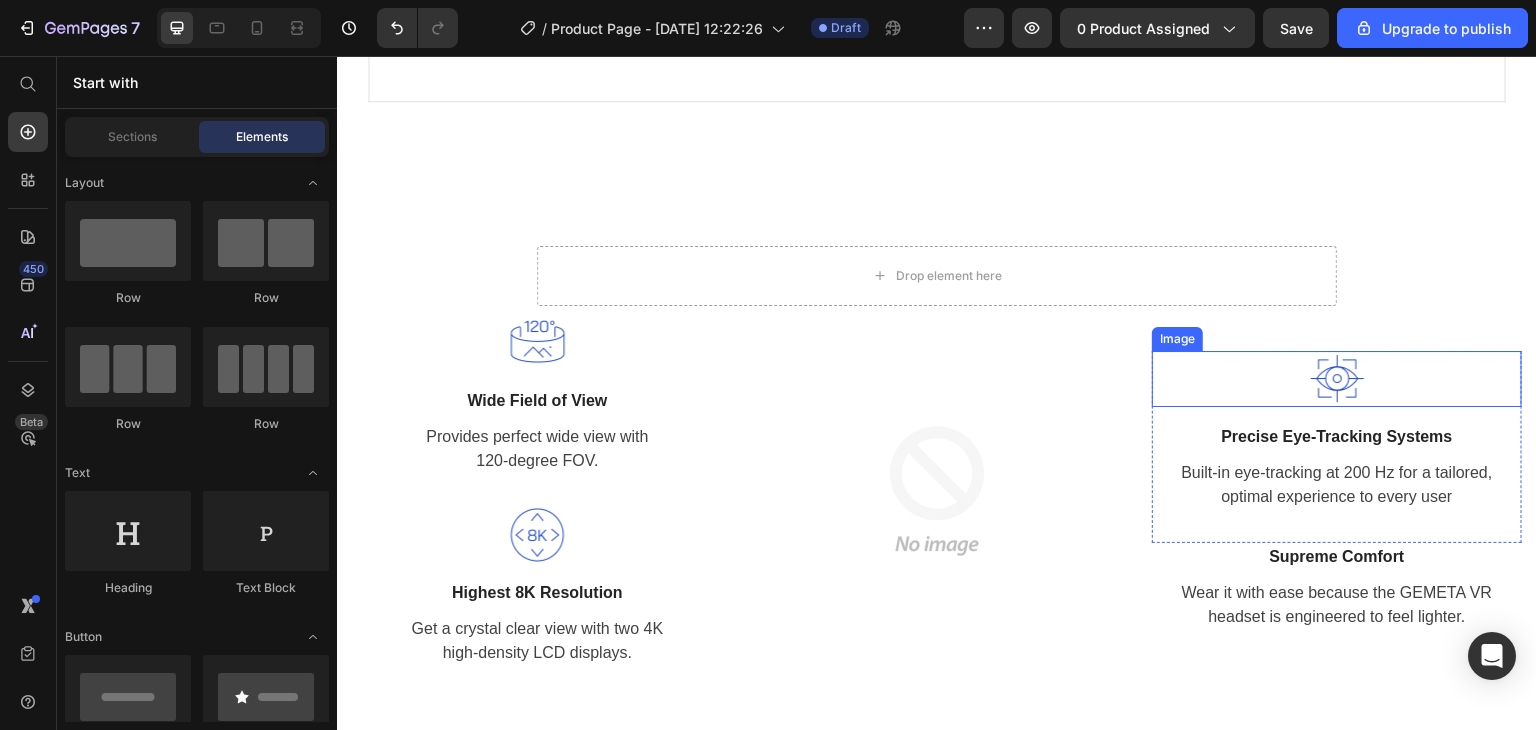 click at bounding box center [1337, 379] 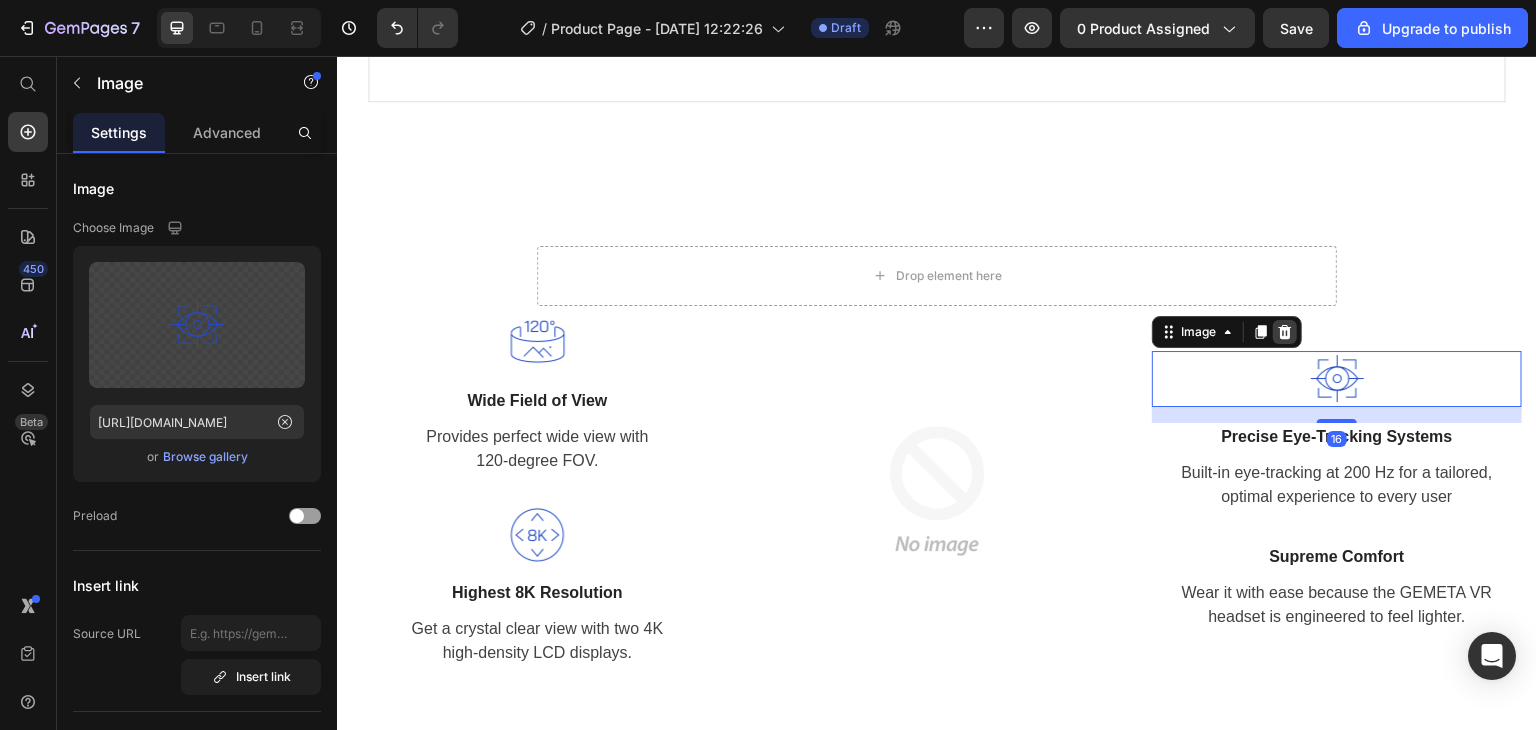 click 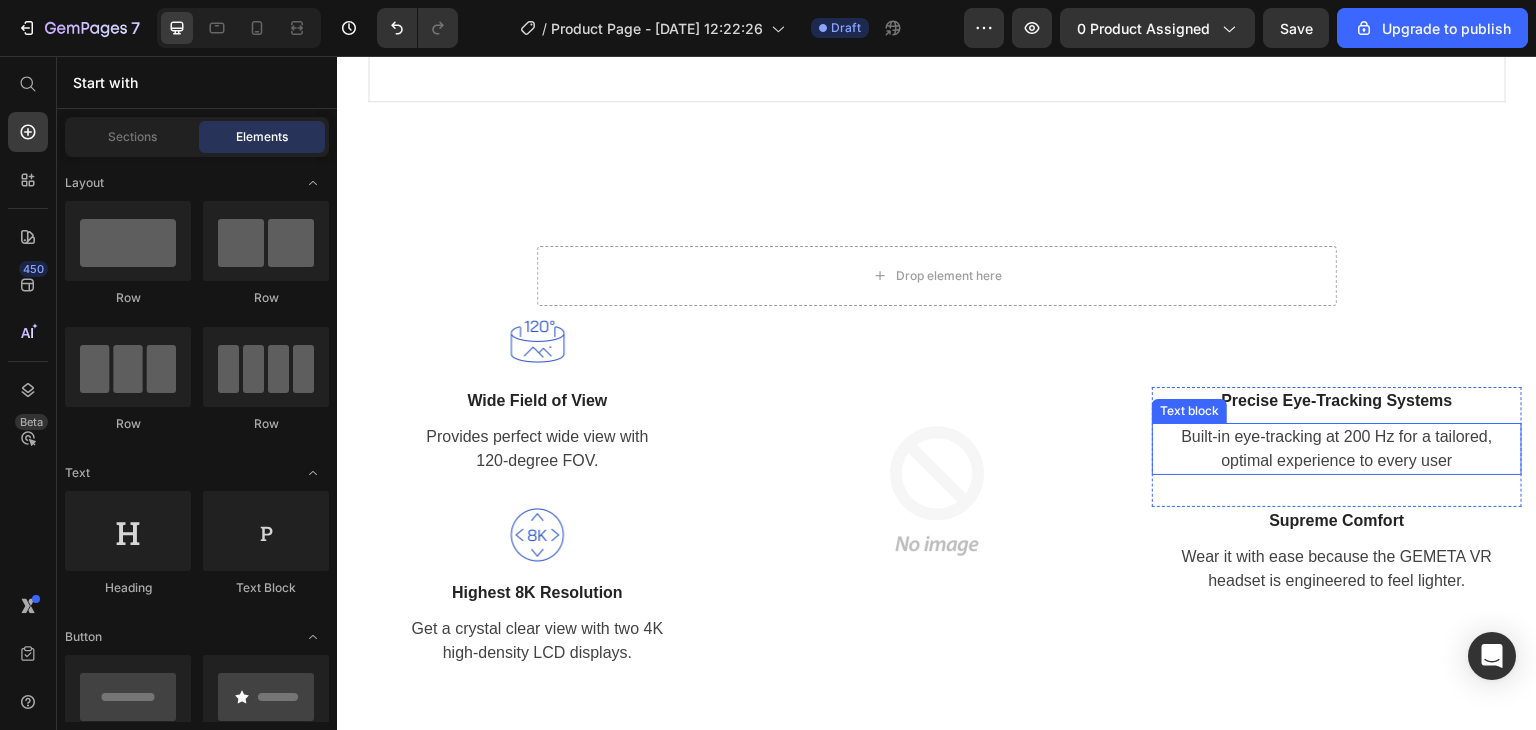 click on "Built-in eye-tracking at 200 Hz for a tailored, optimal experience to every user" at bounding box center (1337, 449) 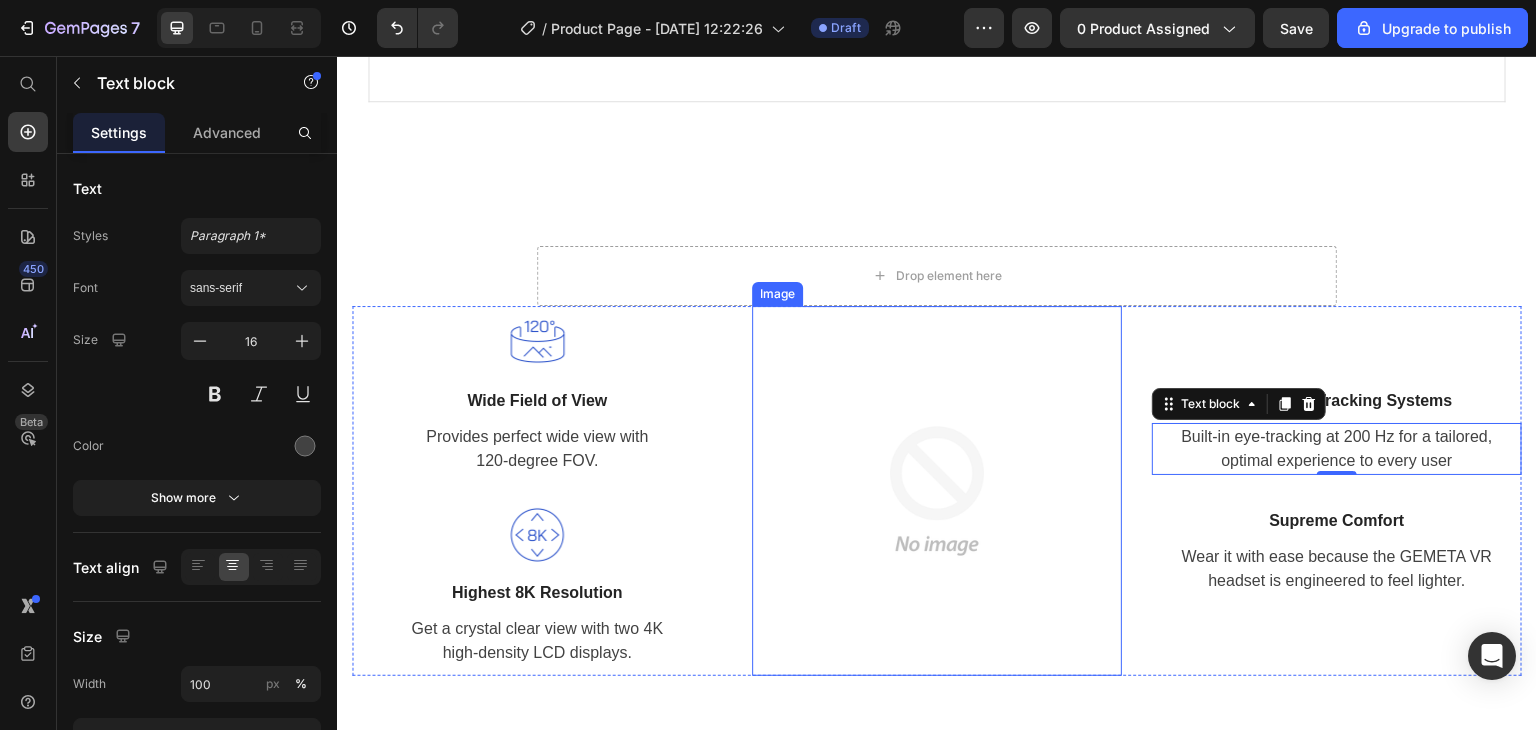 click at bounding box center [937, 491] 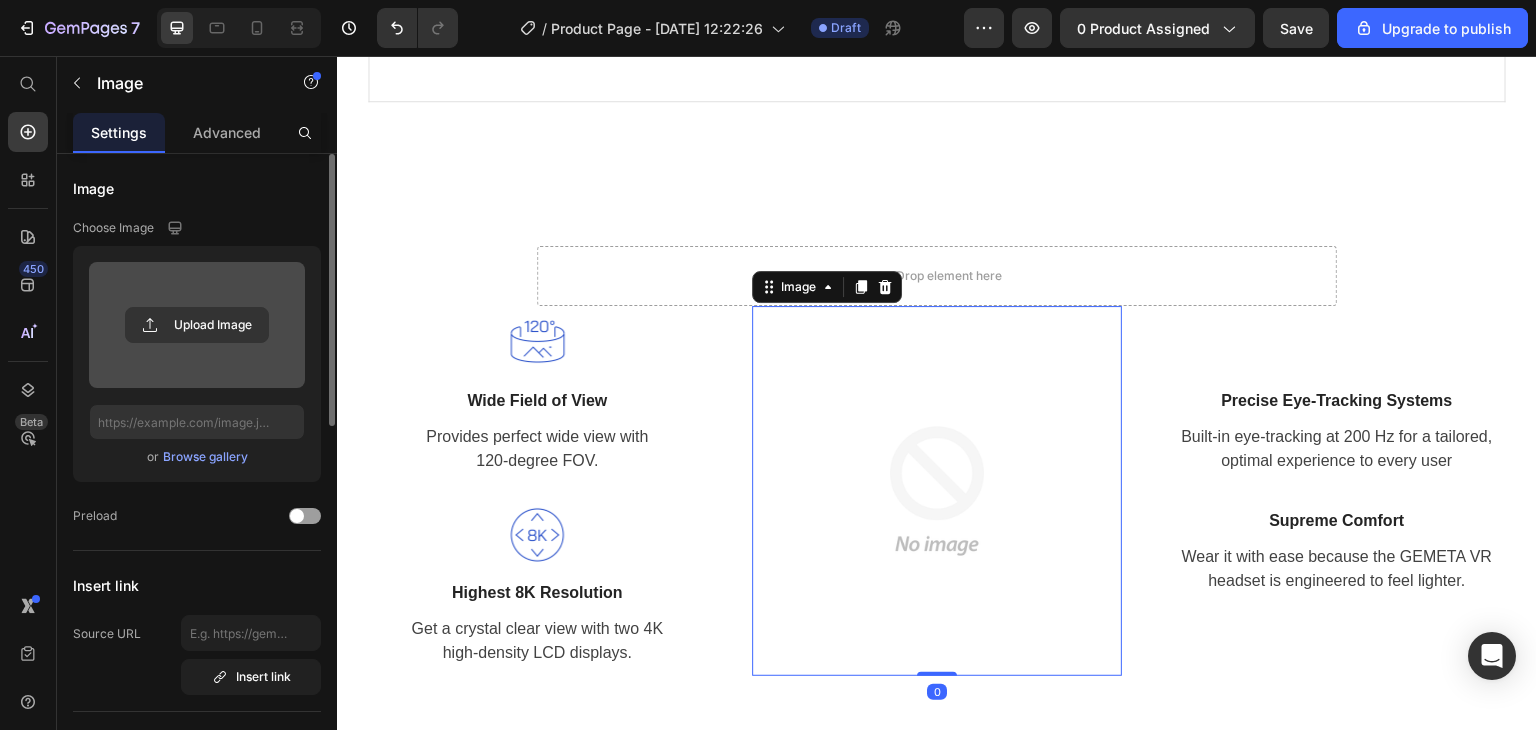 click at bounding box center [197, 325] 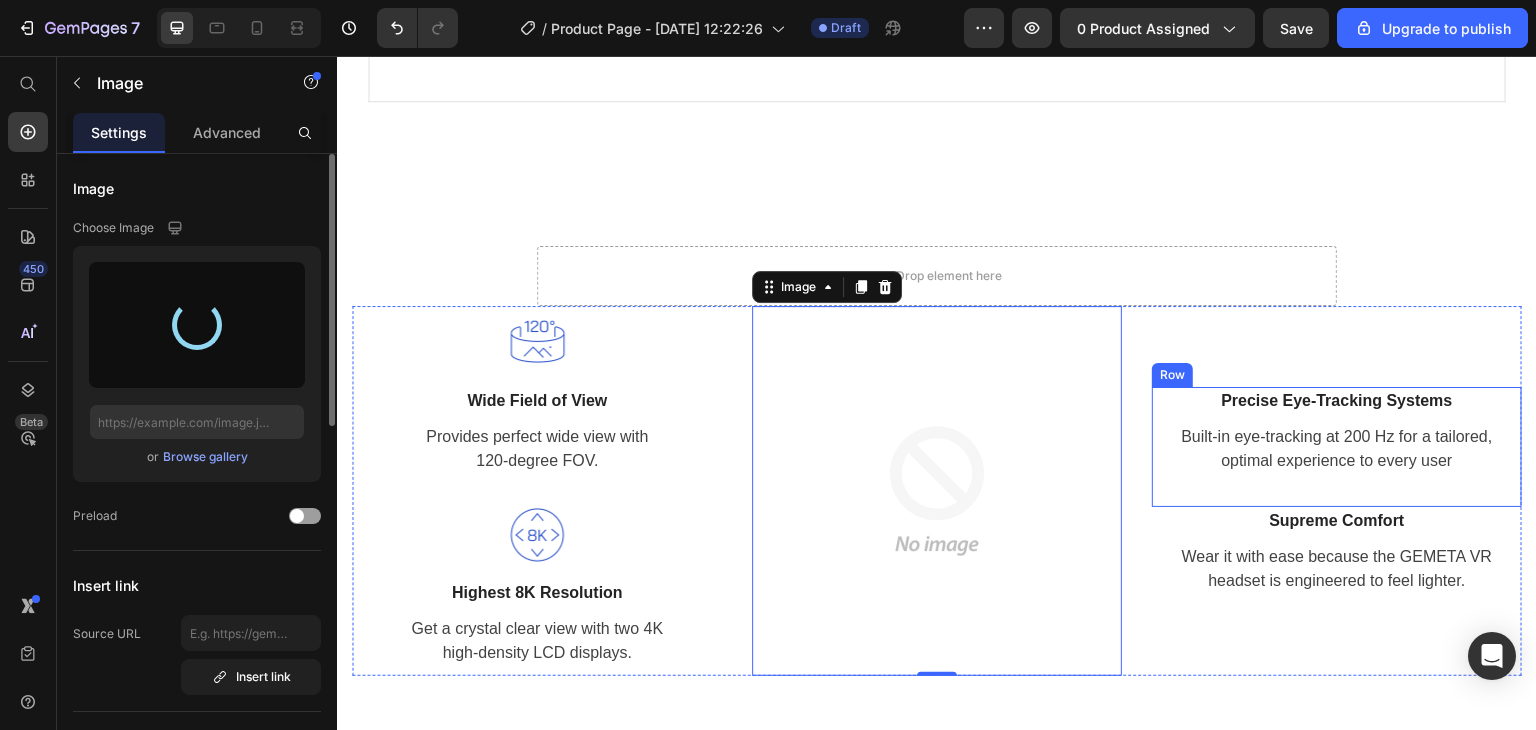 type on "[URL][DOMAIN_NAME]" 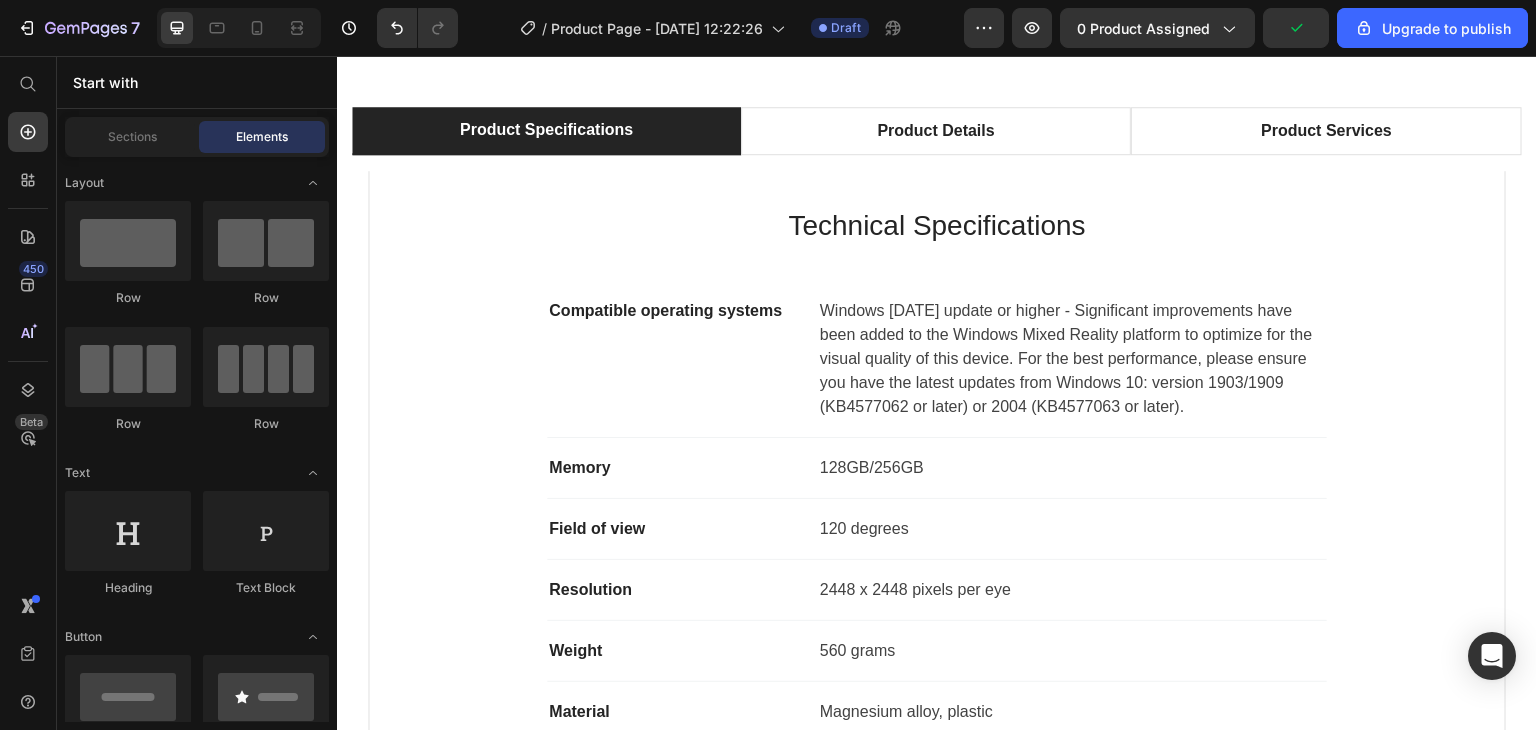 scroll, scrollTop: 1322, scrollLeft: 0, axis: vertical 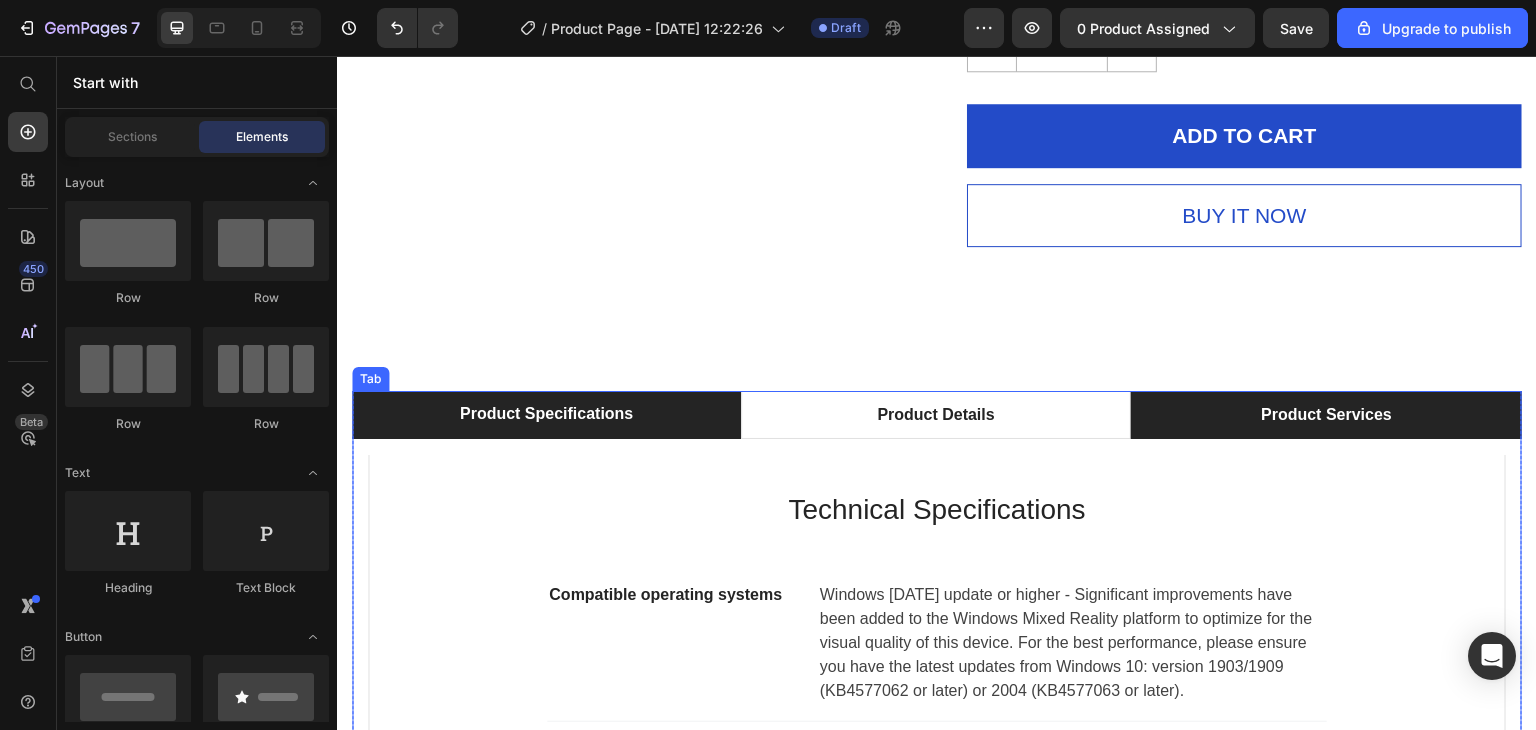 click on "Product Services" at bounding box center [1326, 415] 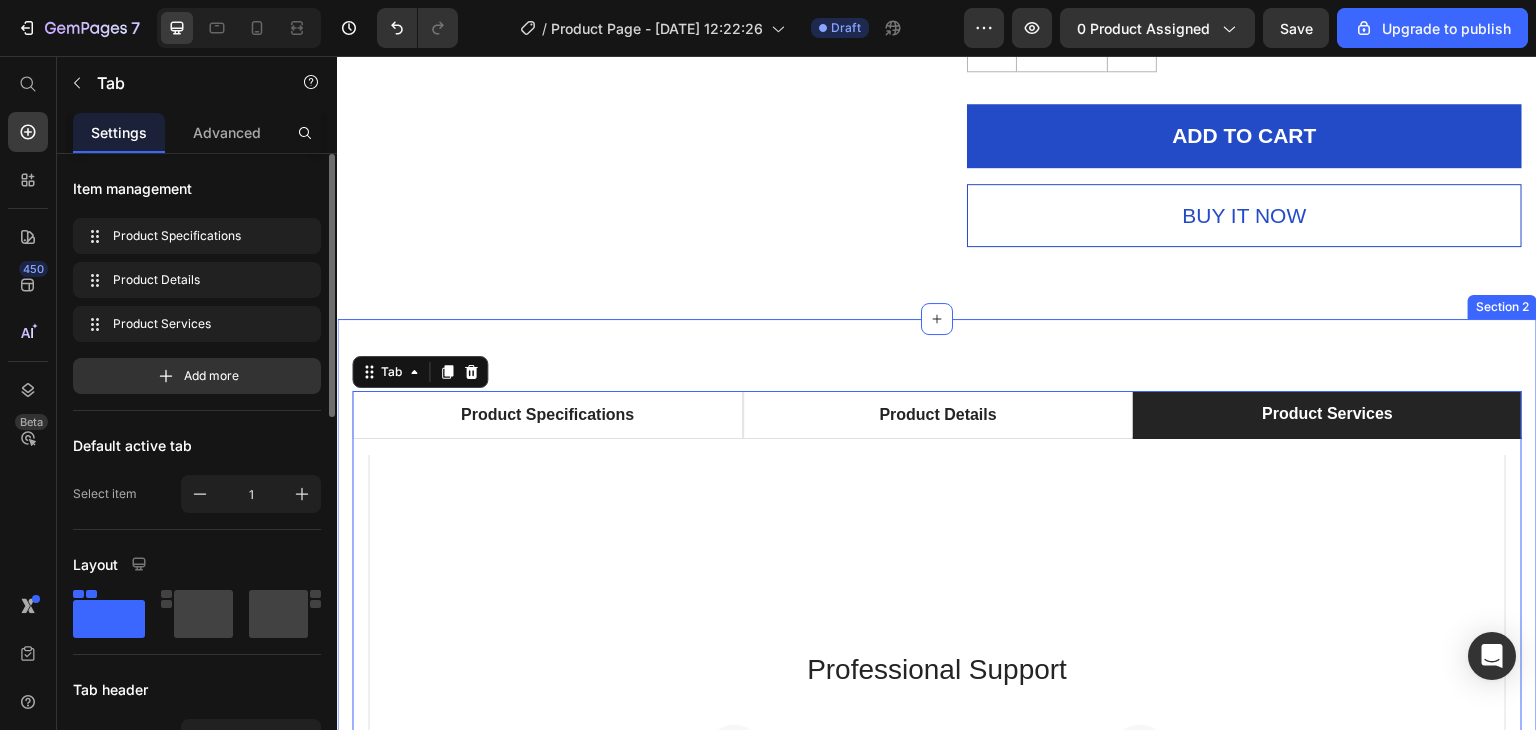 click on "Product Images
HURRY!  LET BUY NOW (P) Stock Counter قبعة صيفية نسائية – 6 ألوان ساحرة (P) Title
Icon
Icon
Icon
Icon
Icon Icon List Hoz 915 reviews Text block Row DA 900.00 (P) Price DA 1,200.00 (P) Price Save DA 300.00 (P) Tag Row قبعة صيفية نسائية – 6 ألوان ساحرة! ☀️👒
أضيفي لمسة أنيقة ومريحة لإطلالتك الصيفية مع هذه القبعة العصرية! خفيفة، تحميك من الشمس، وتكمل أي لوك بكل أنوثة.
🧢 متوفرة بـ6 ألوان رائعة: بيج، أبيض، أسود، وردي، رمادي ، بني.
مثالية للشاطئ، السفر، أو نزهات الصيف!
🛍️ اختاري لونك الآن وانطلقي بأناقة! 💃 (P) Description
Icon fast Delivery Text block Icon List
Icon Refund available Icon List" at bounding box center (937, 2920) 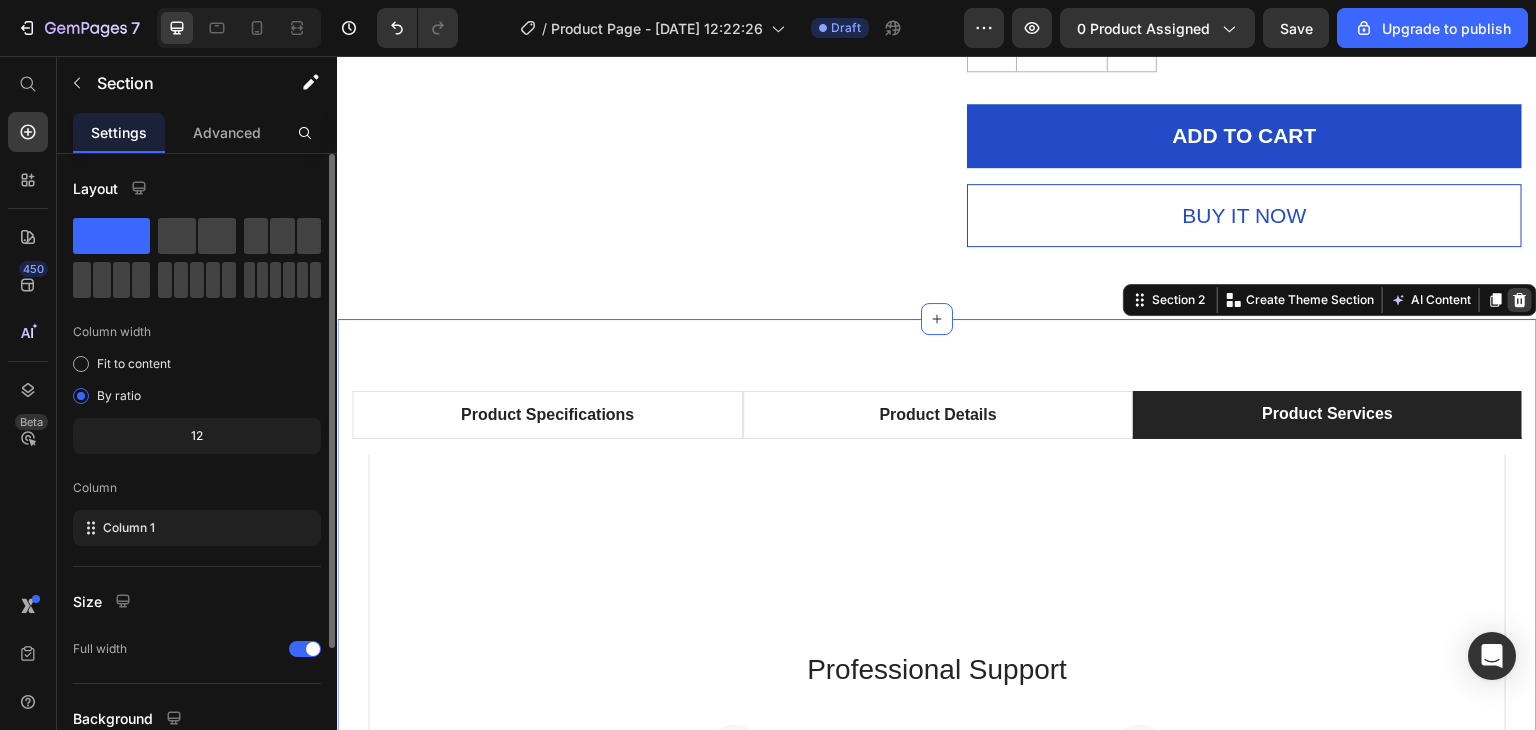 click 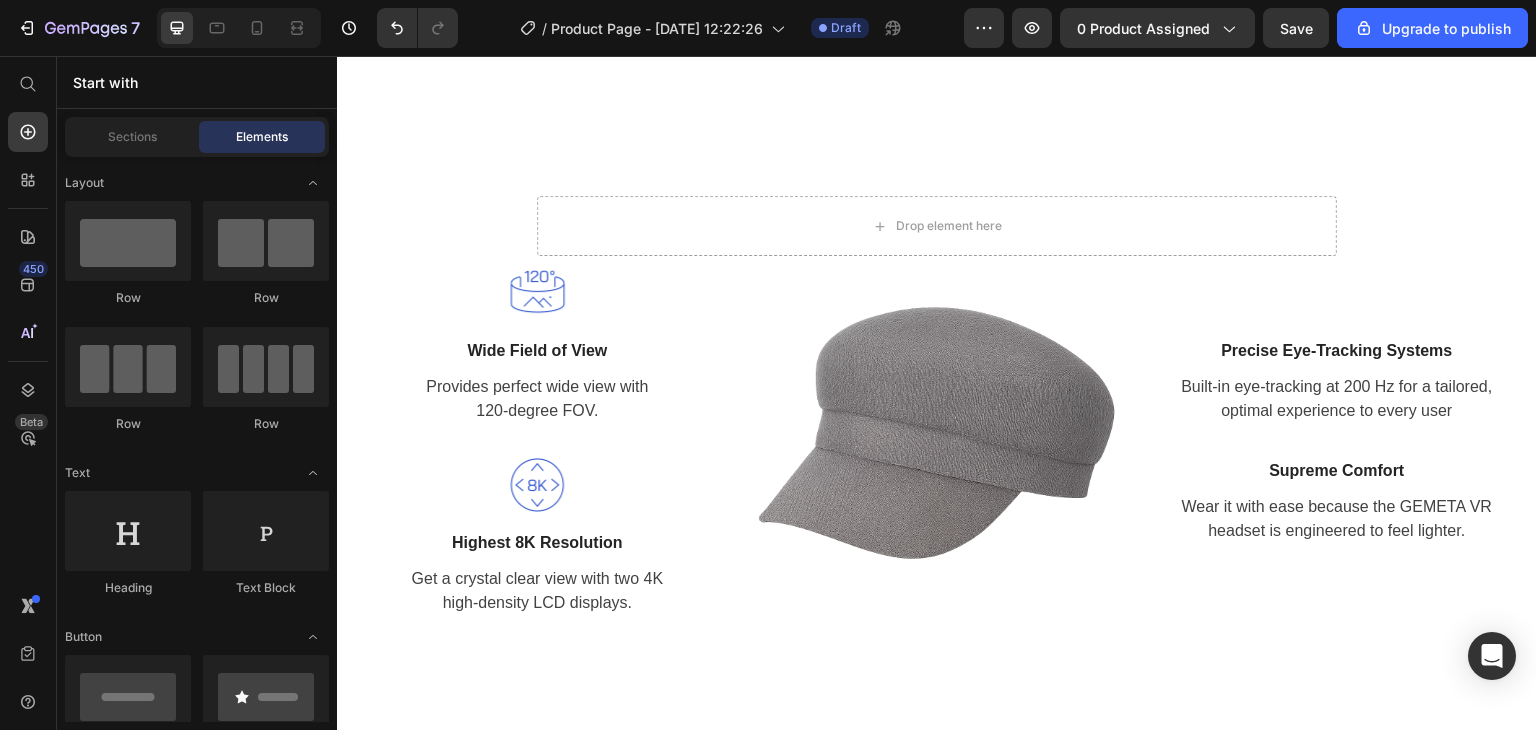 scroll, scrollTop: 1126, scrollLeft: 0, axis: vertical 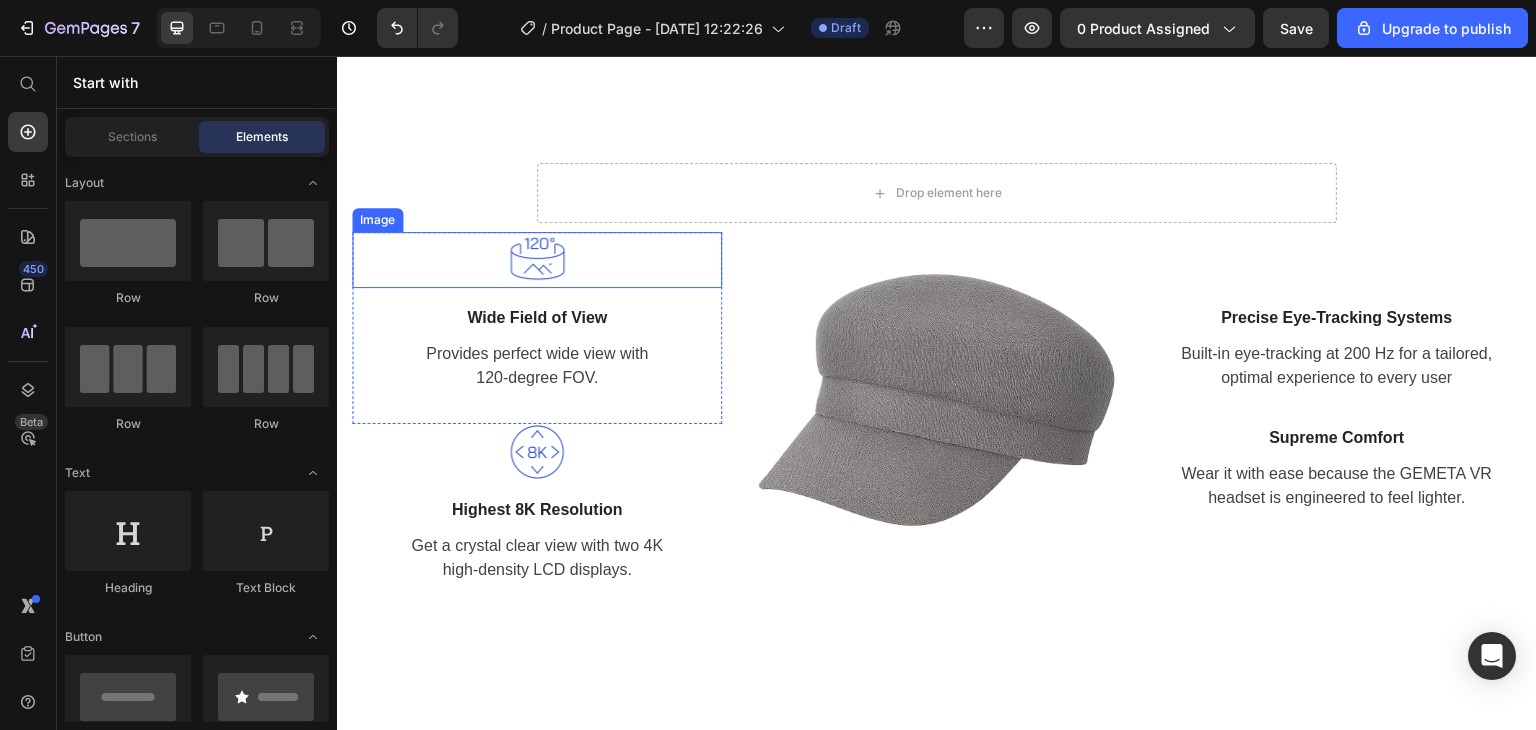 click at bounding box center [537, 260] 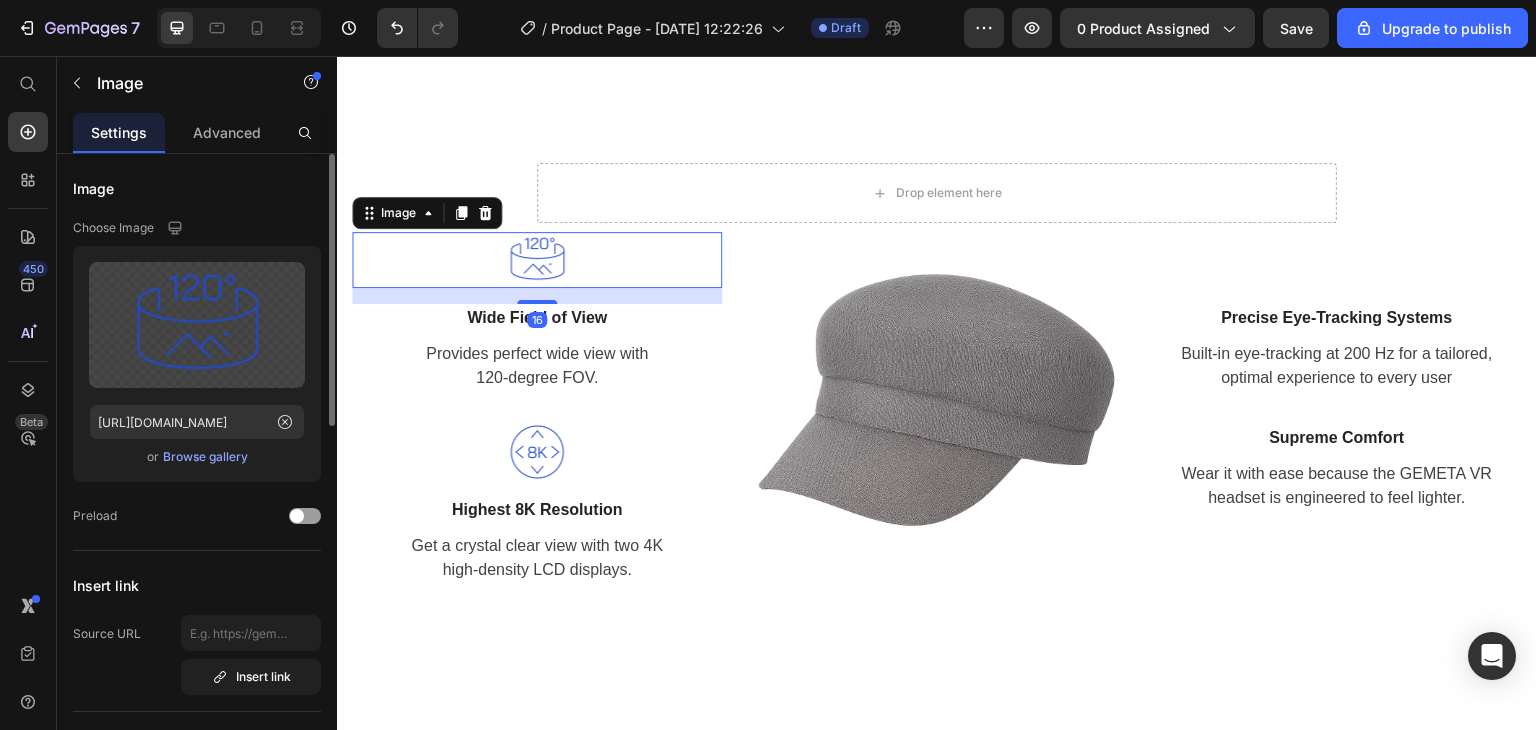 click 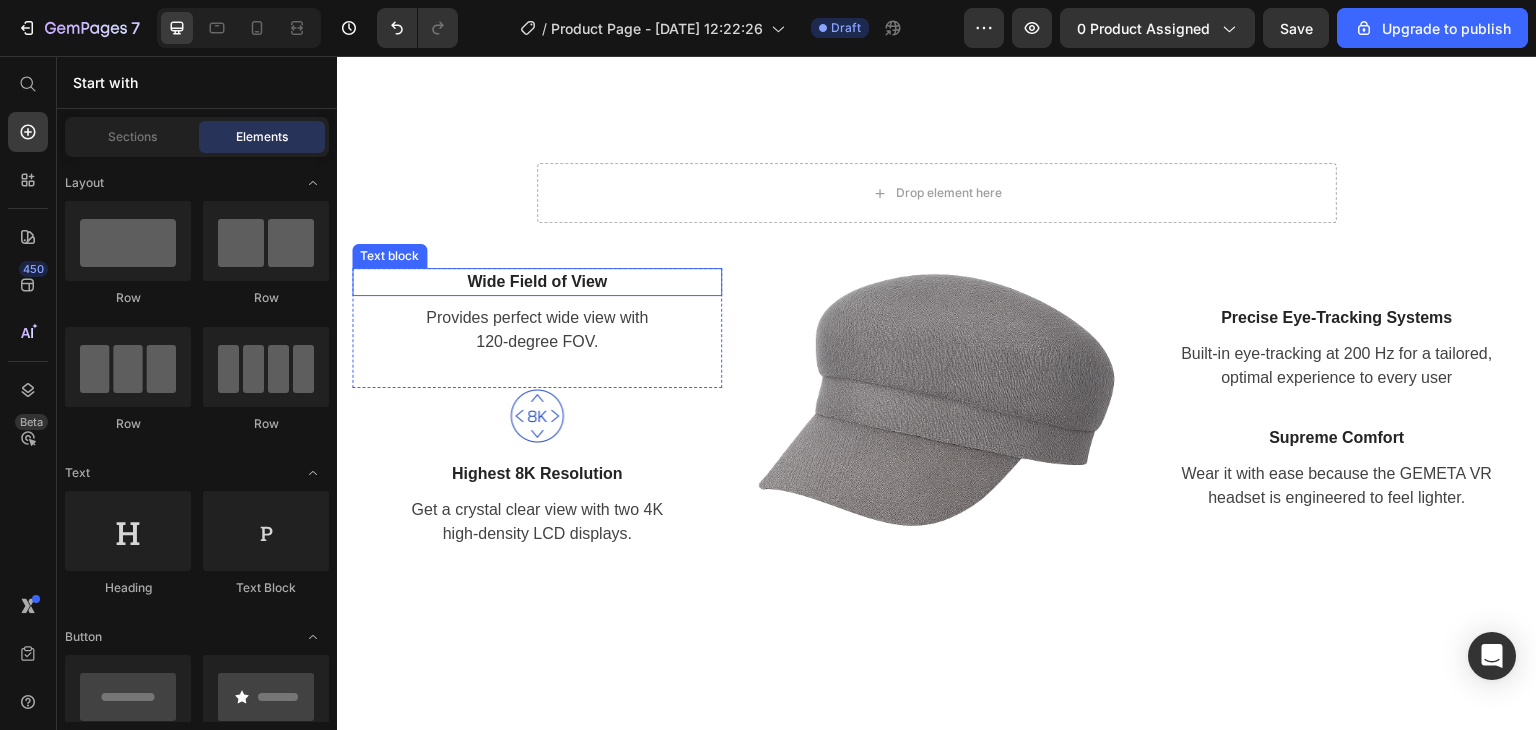 click on "Wide Field of View" at bounding box center (537, 282) 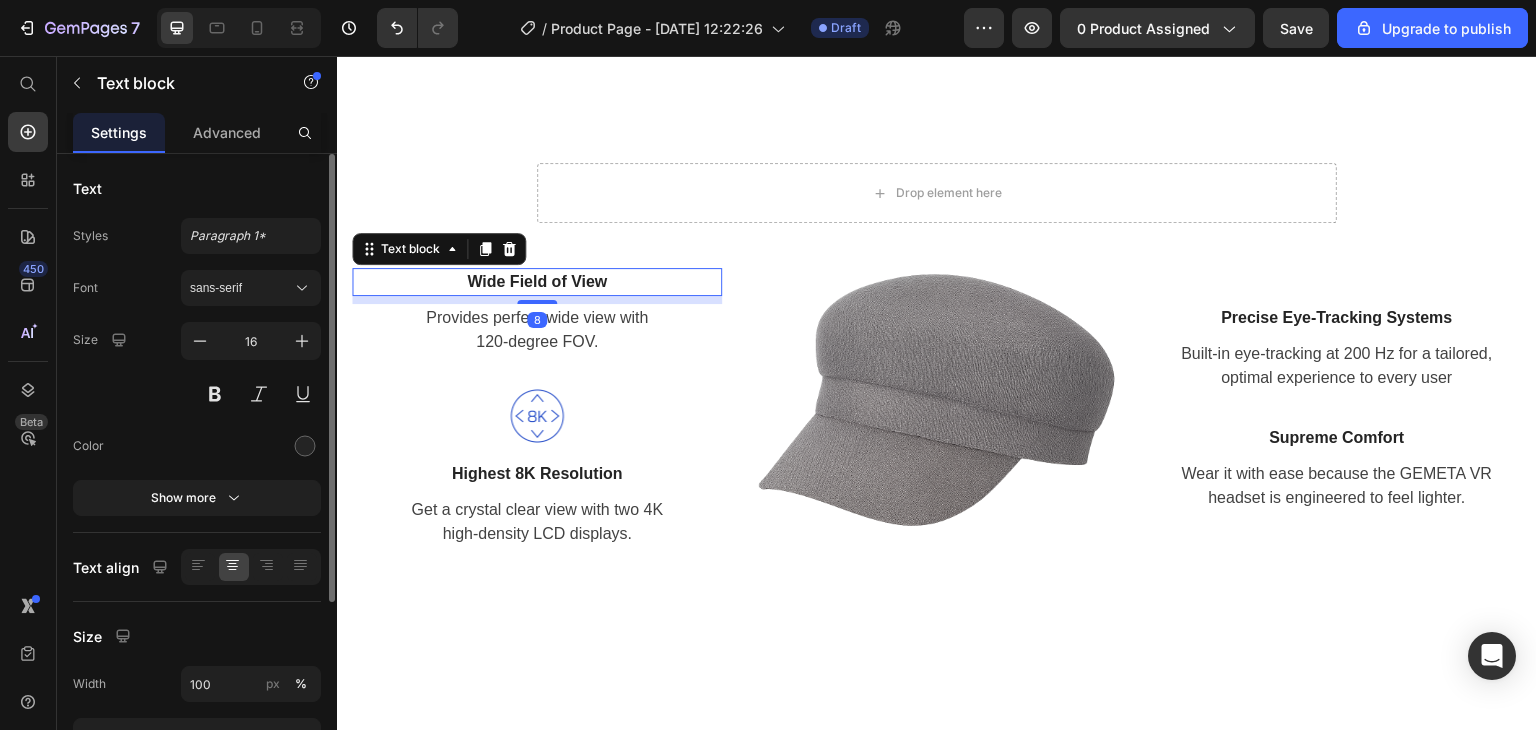 click 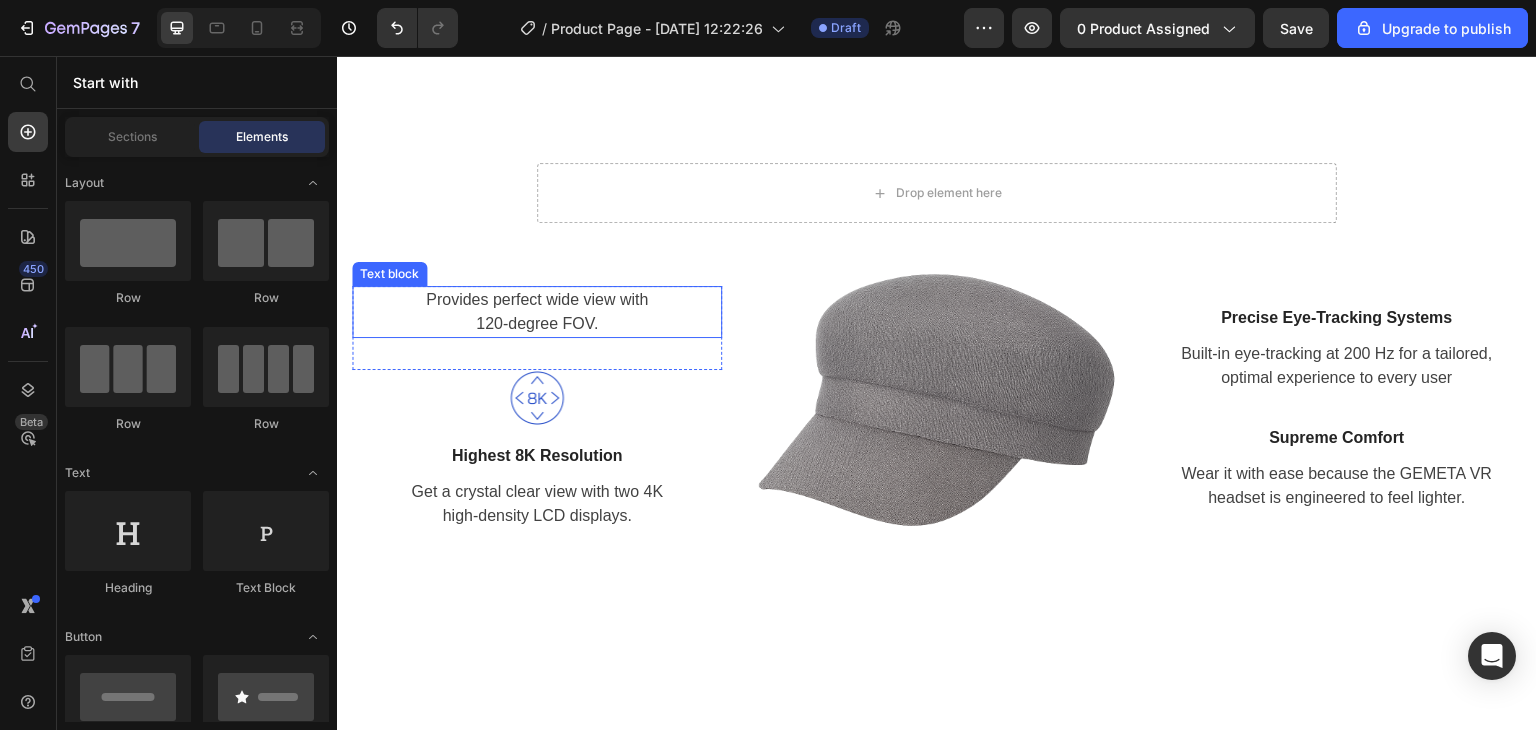 click on "Provides perfect wide view with  120-degree FOV." at bounding box center [537, 312] 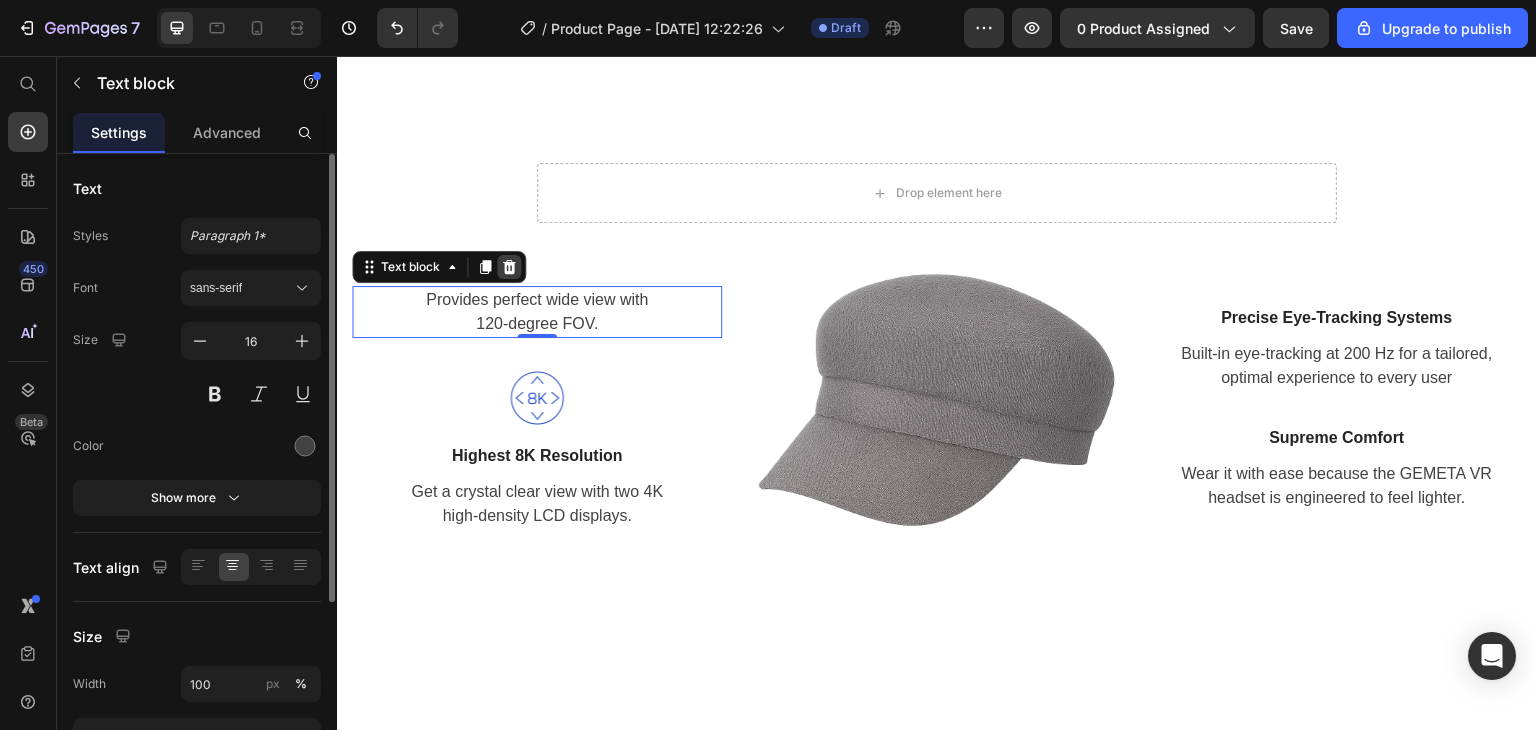 click 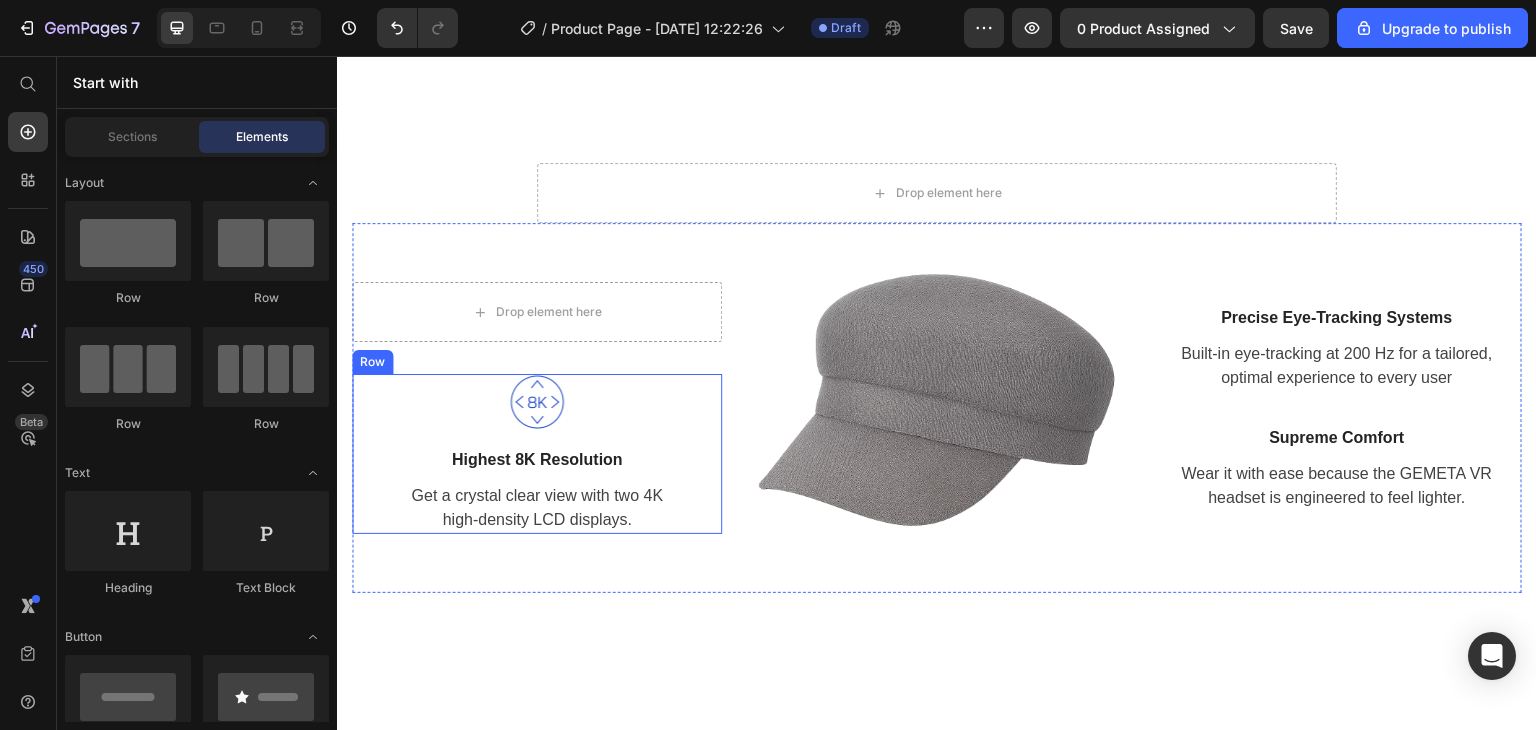 click on "Highest 8K Resolution" at bounding box center [537, 460] 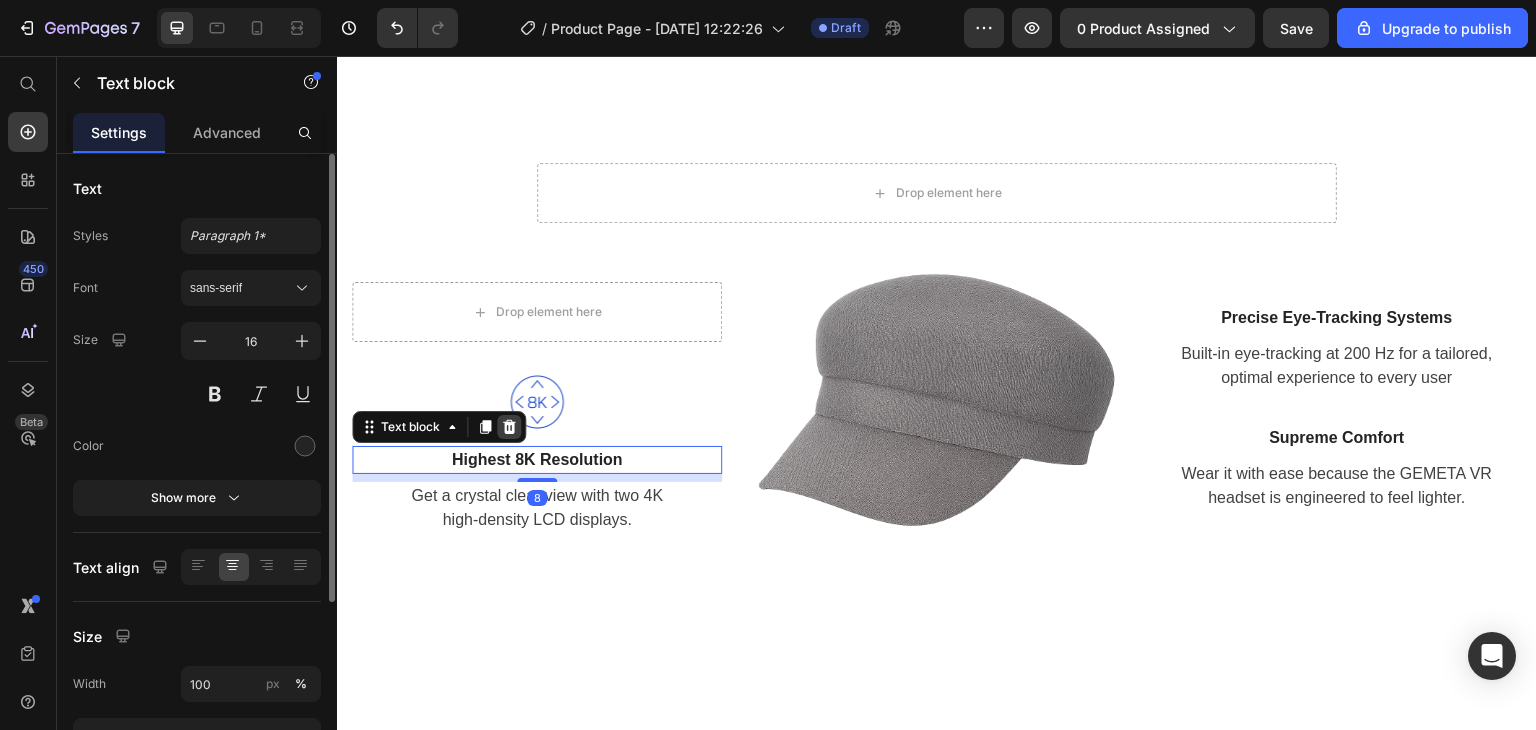 click 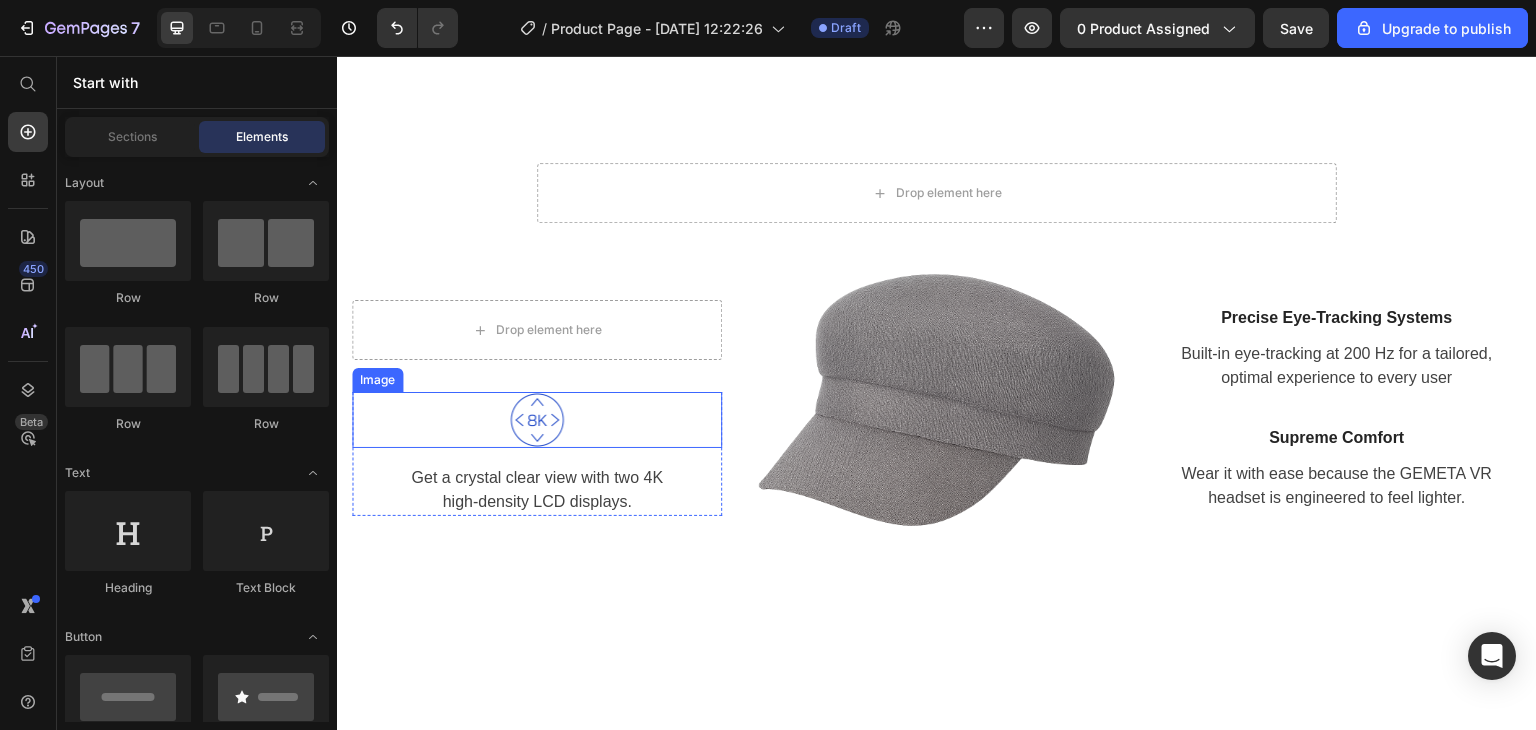 click at bounding box center (537, 420) 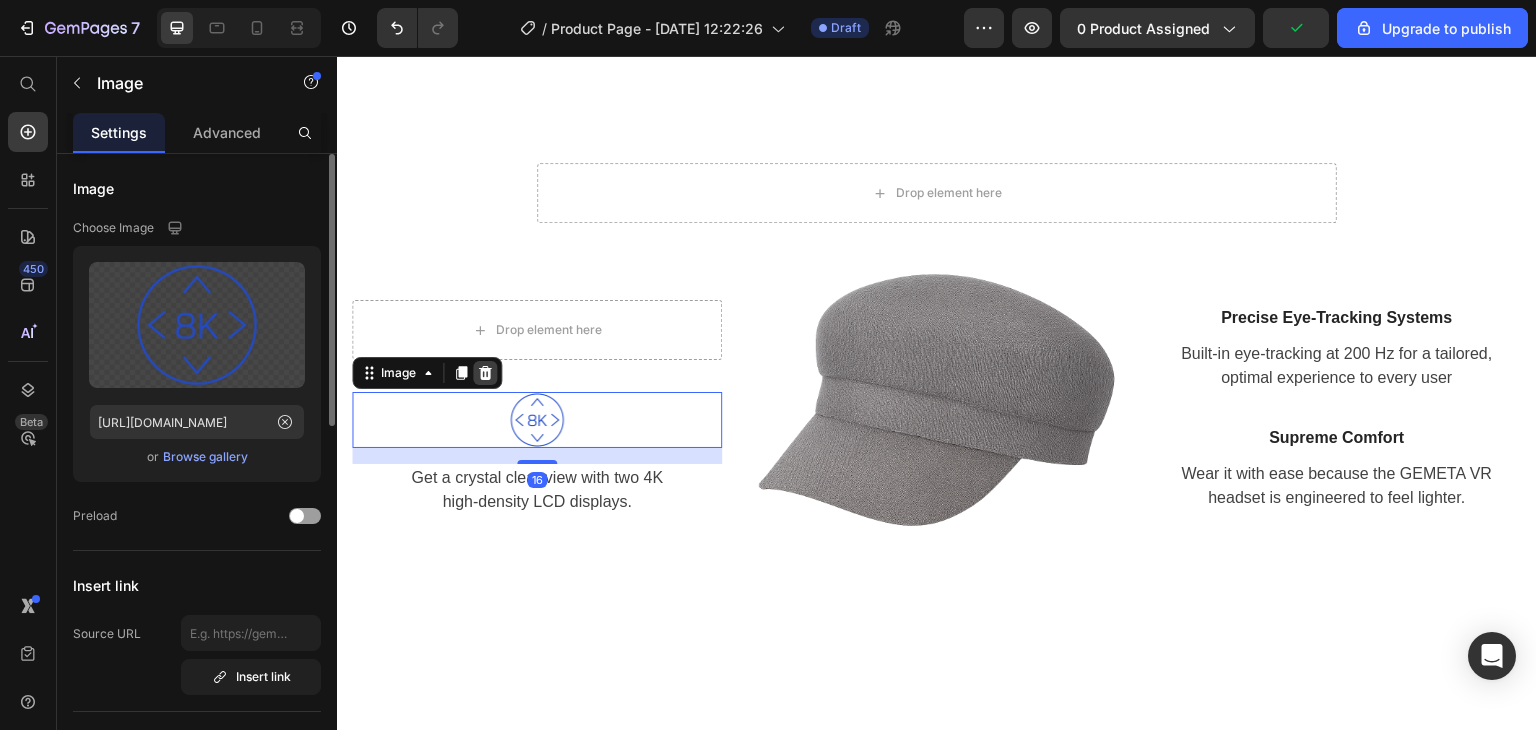 click 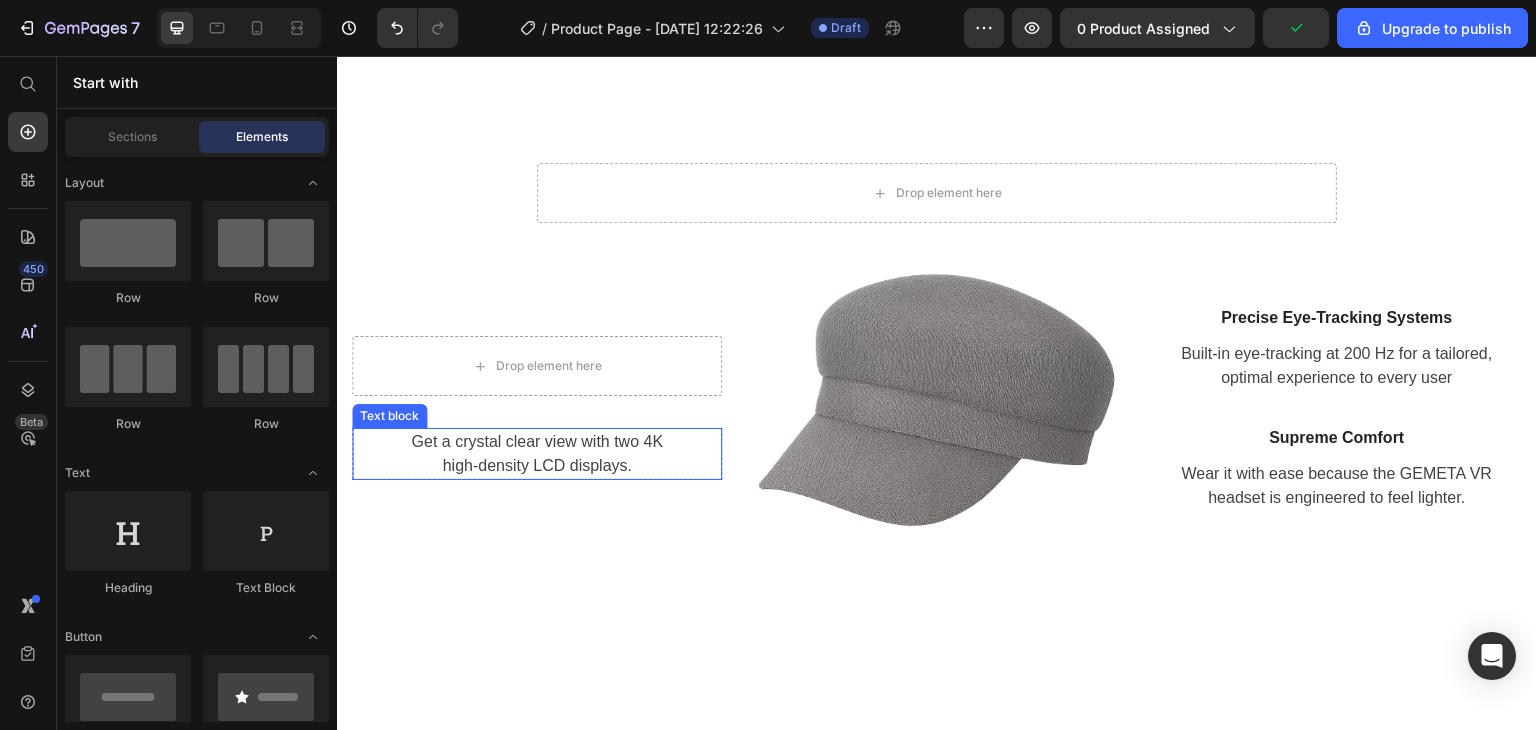 click on "Get a crystal clear view with two 4K  high-density LCD displays." at bounding box center [537, 454] 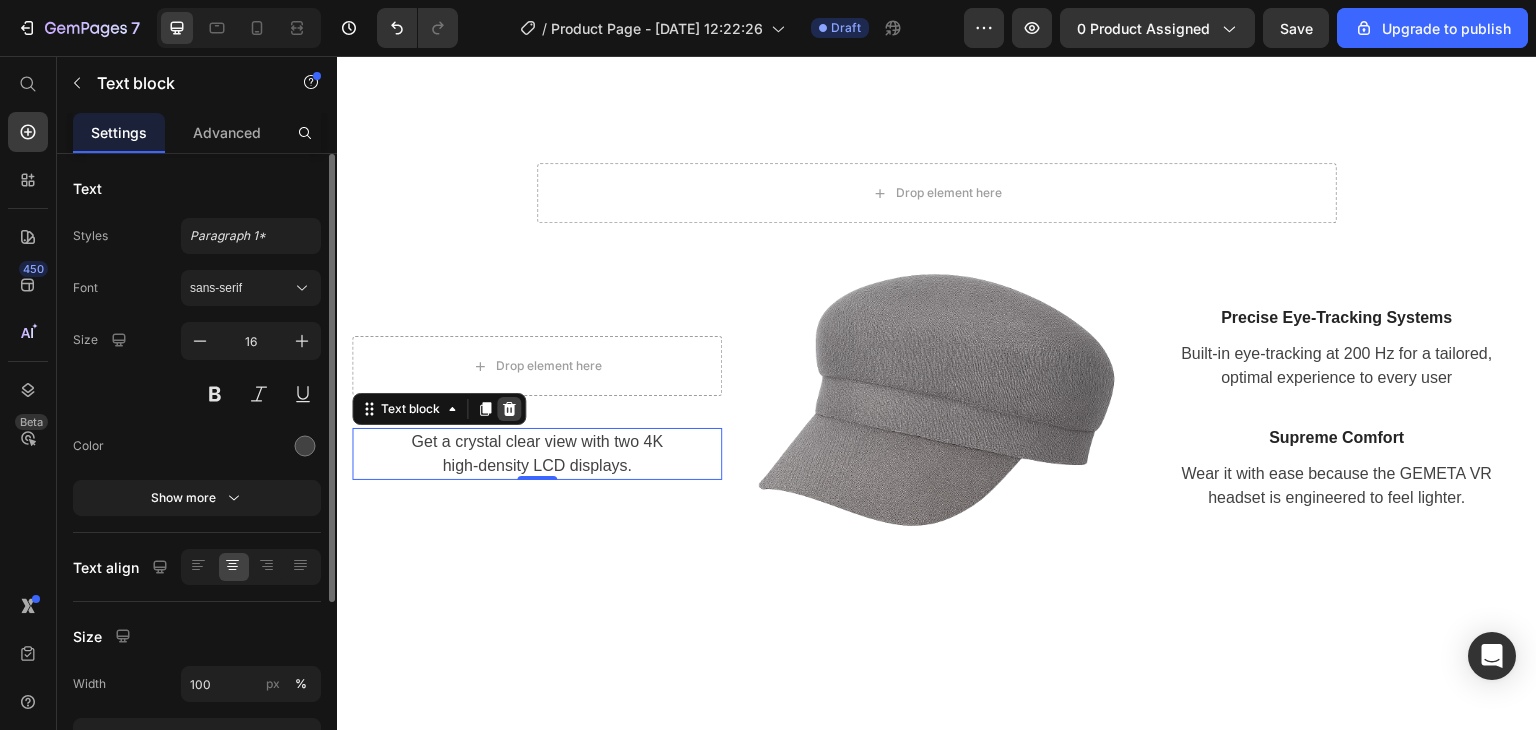 click 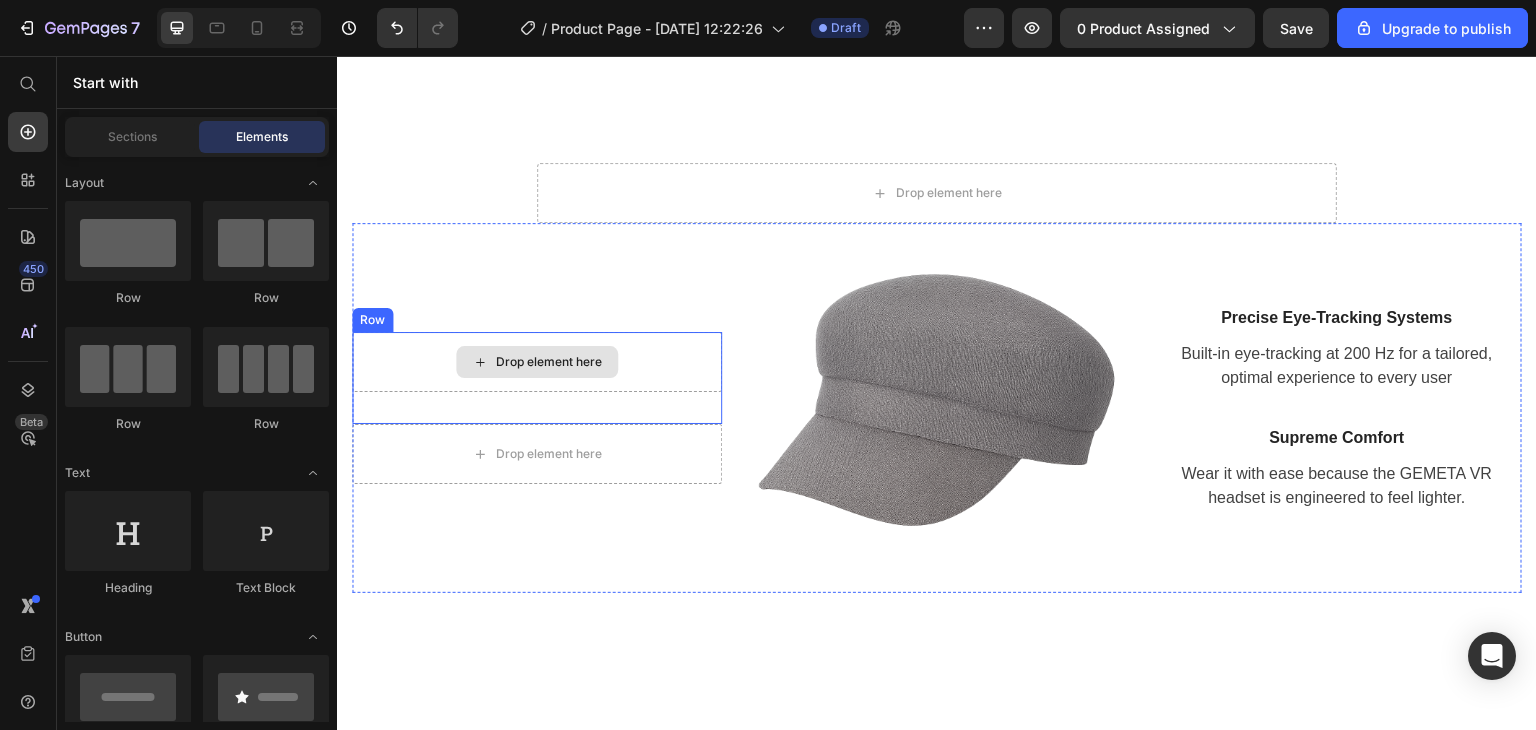 click on "Drop element here" at bounding box center [537, 362] 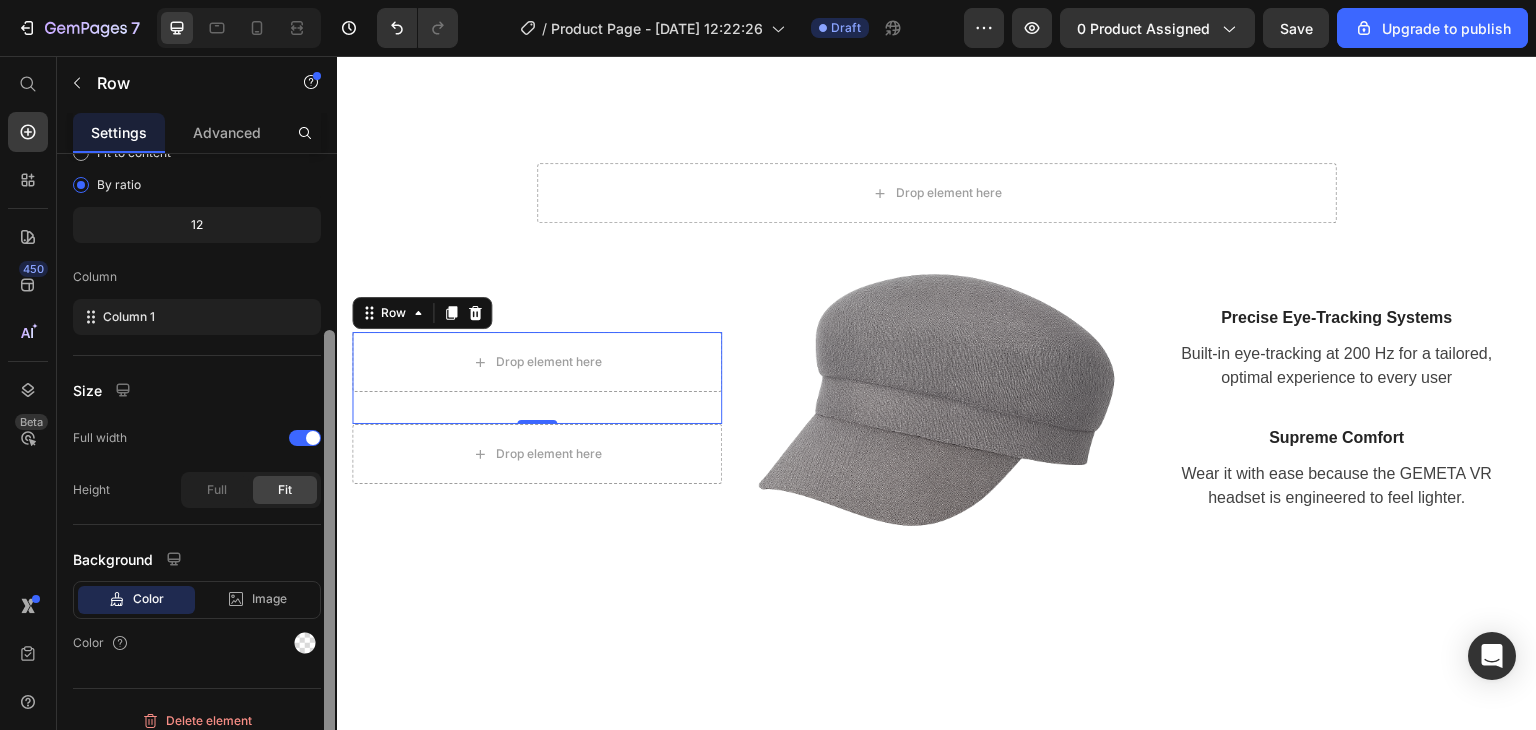 scroll, scrollTop: 225, scrollLeft: 0, axis: vertical 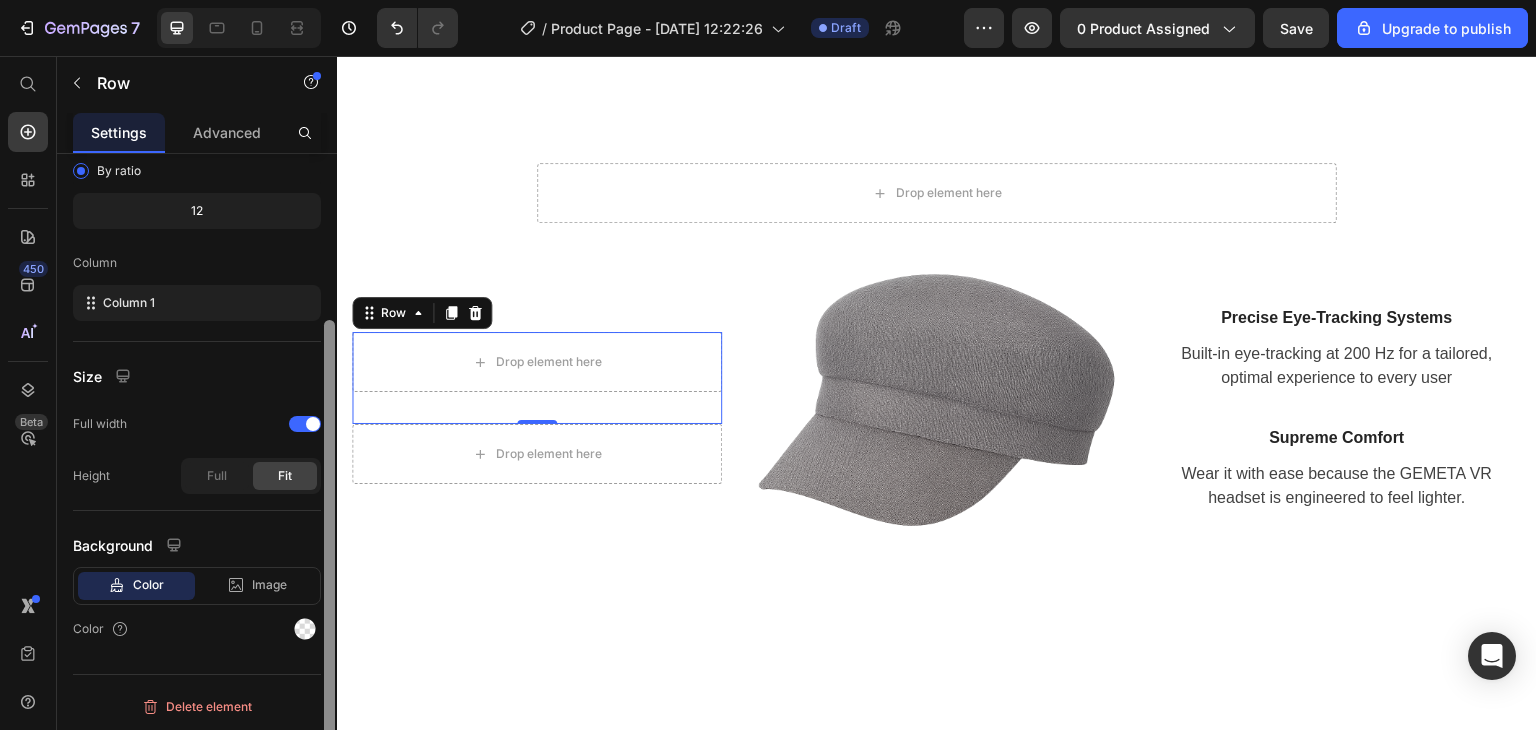 drag, startPoint x: 328, startPoint y: 255, endPoint x: 331, endPoint y: 422, distance: 167.02695 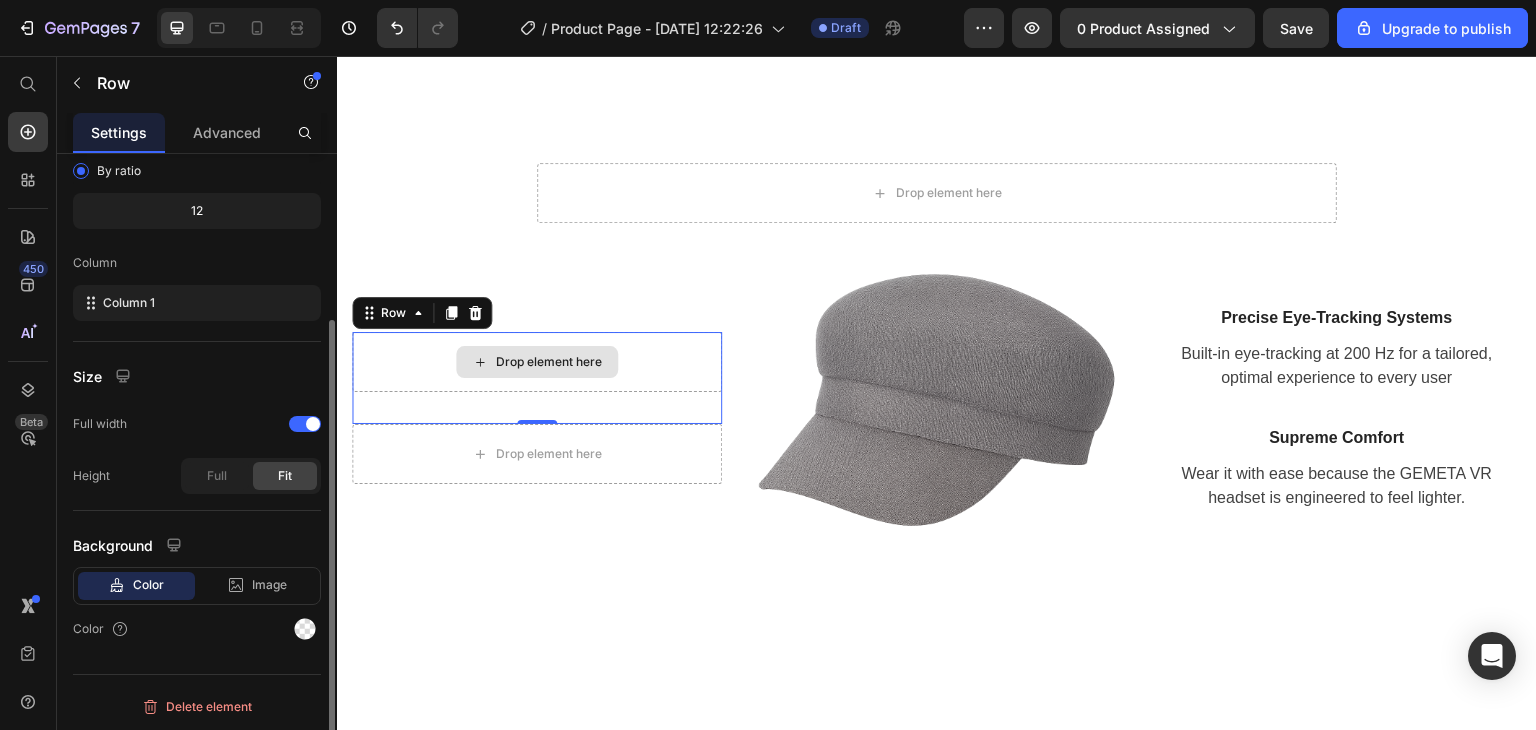 click on "Drop element here" at bounding box center [537, 362] 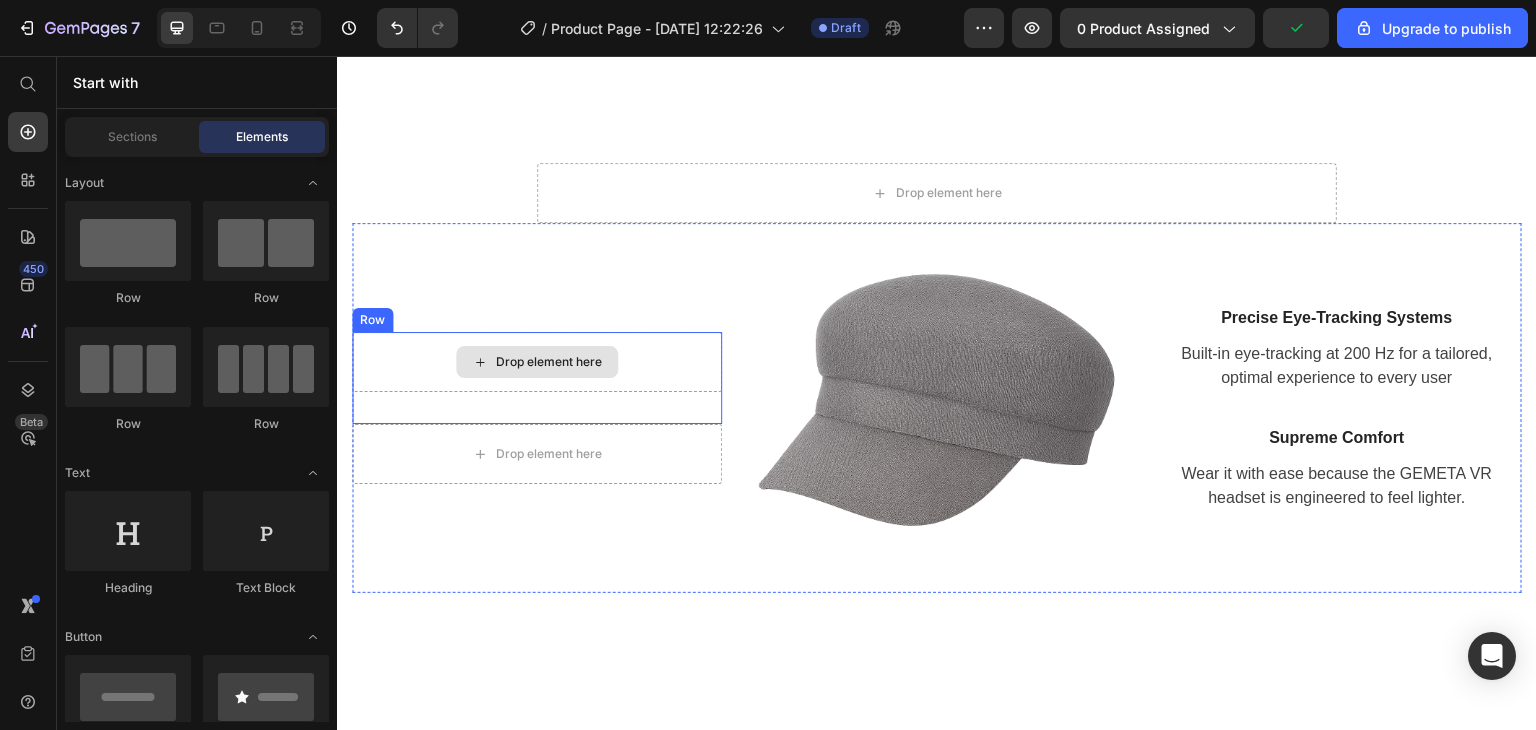 click on "Drop element here" at bounding box center [549, 362] 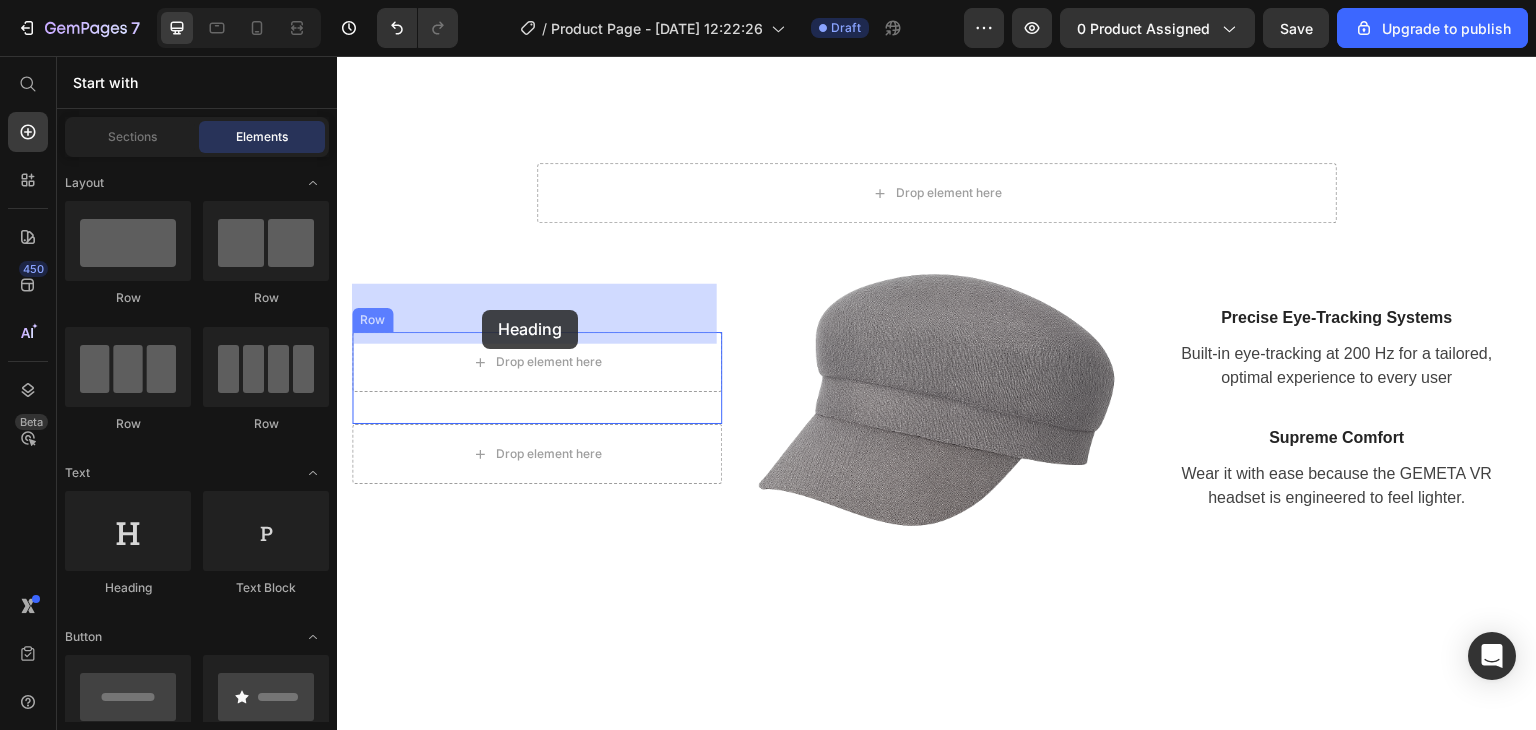 drag, startPoint x: 494, startPoint y: 587, endPoint x: 481, endPoint y: 310, distance: 277.3049 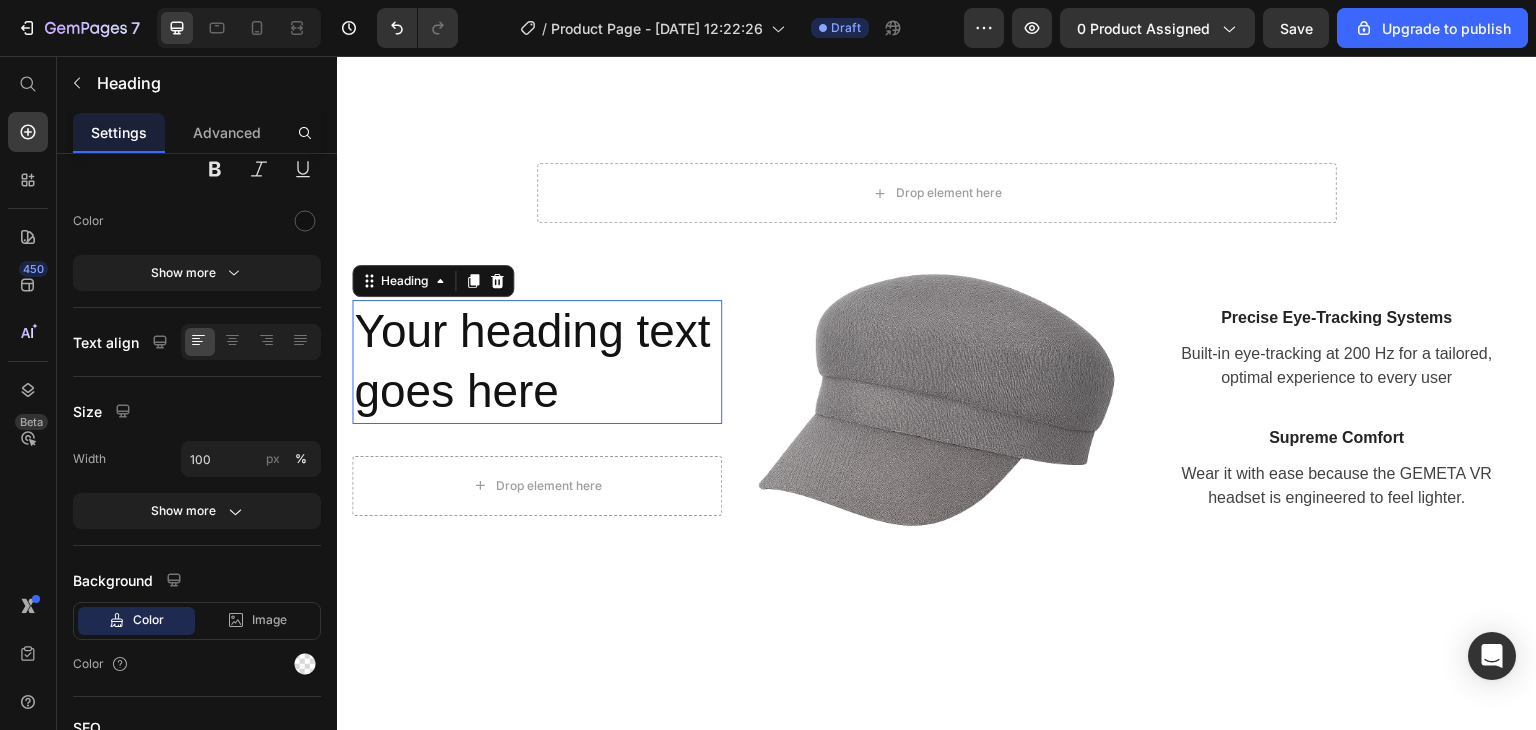 scroll, scrollTop: 0, scrollLeft: 0, axis: both 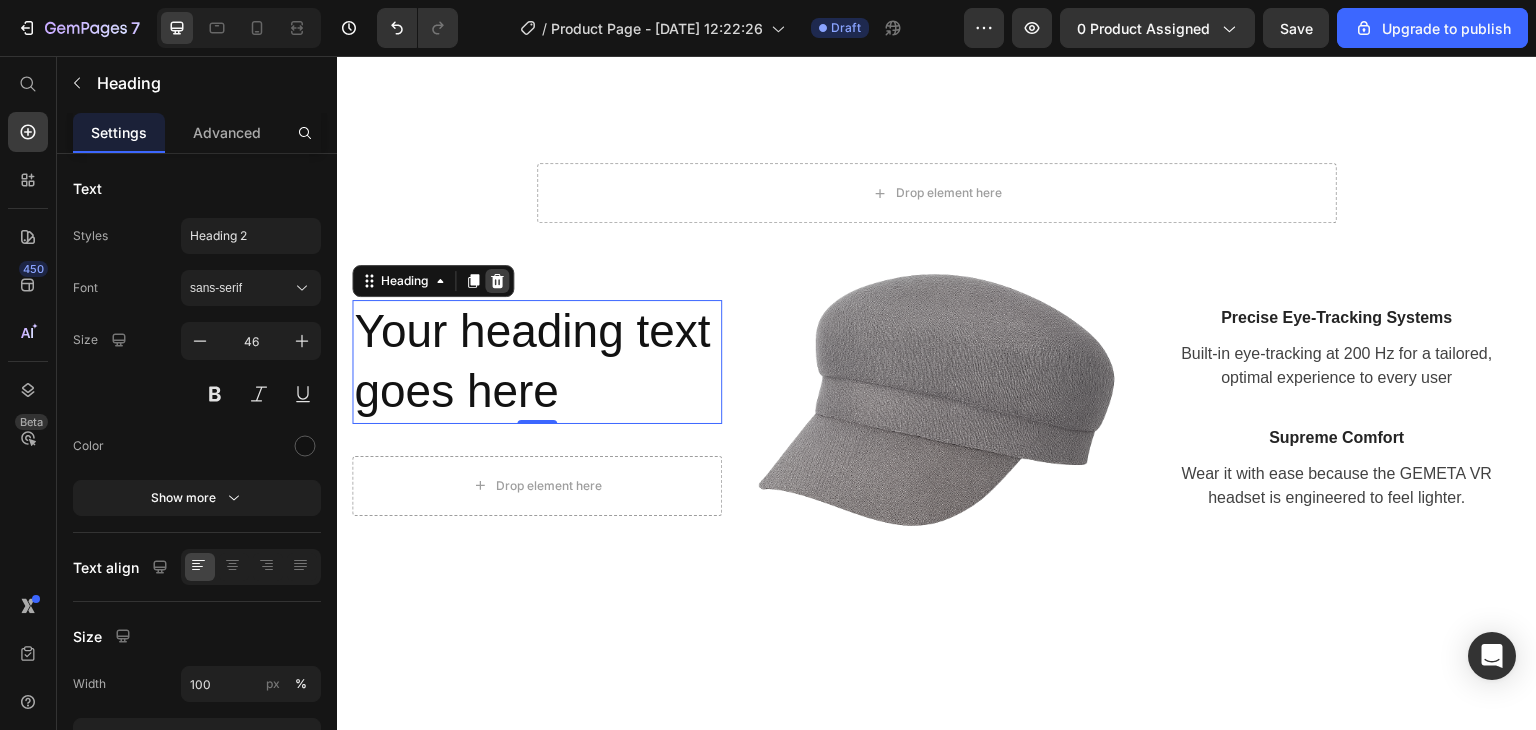 click at bounding box center (497, 281) 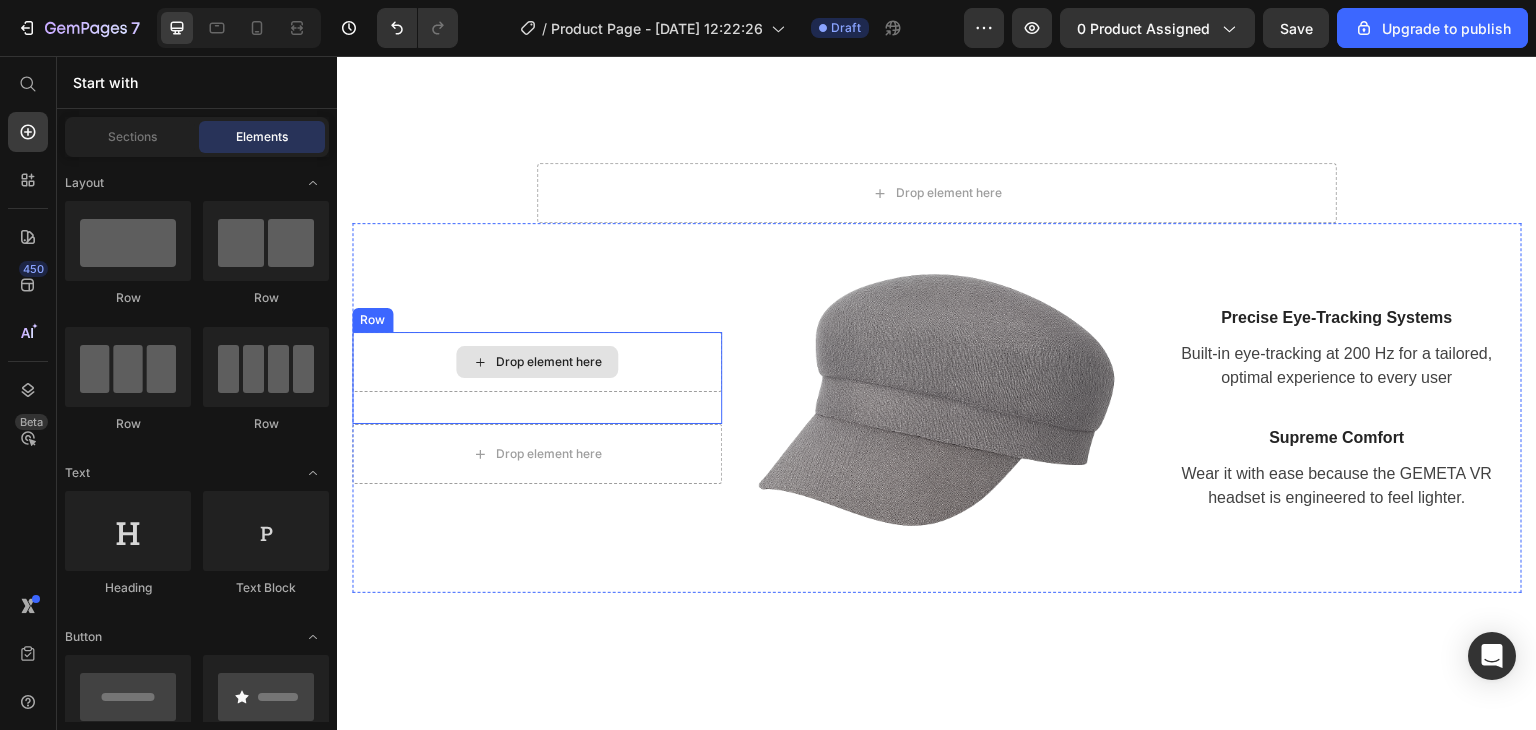 click on "Drop element here" at bounding box center (537, 362) 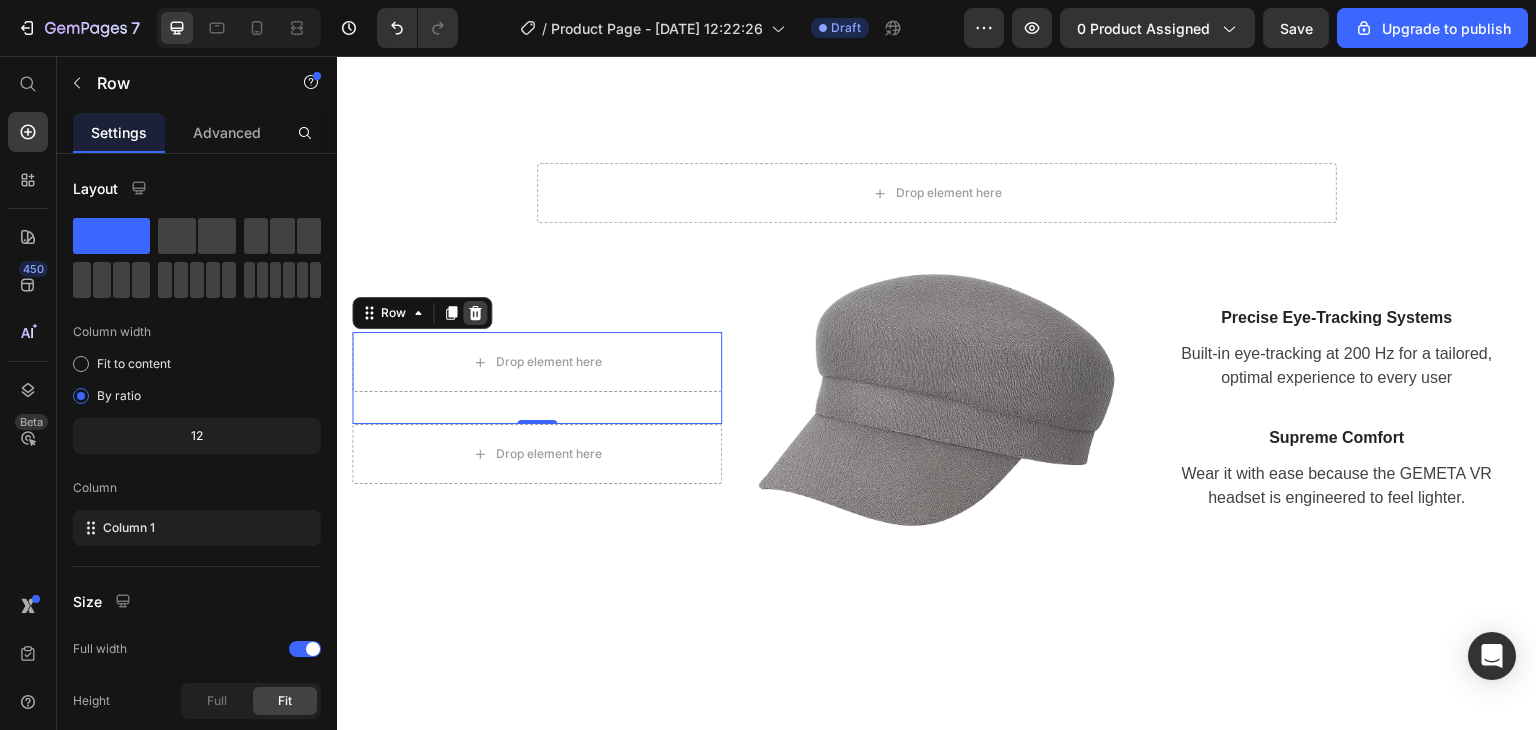 click 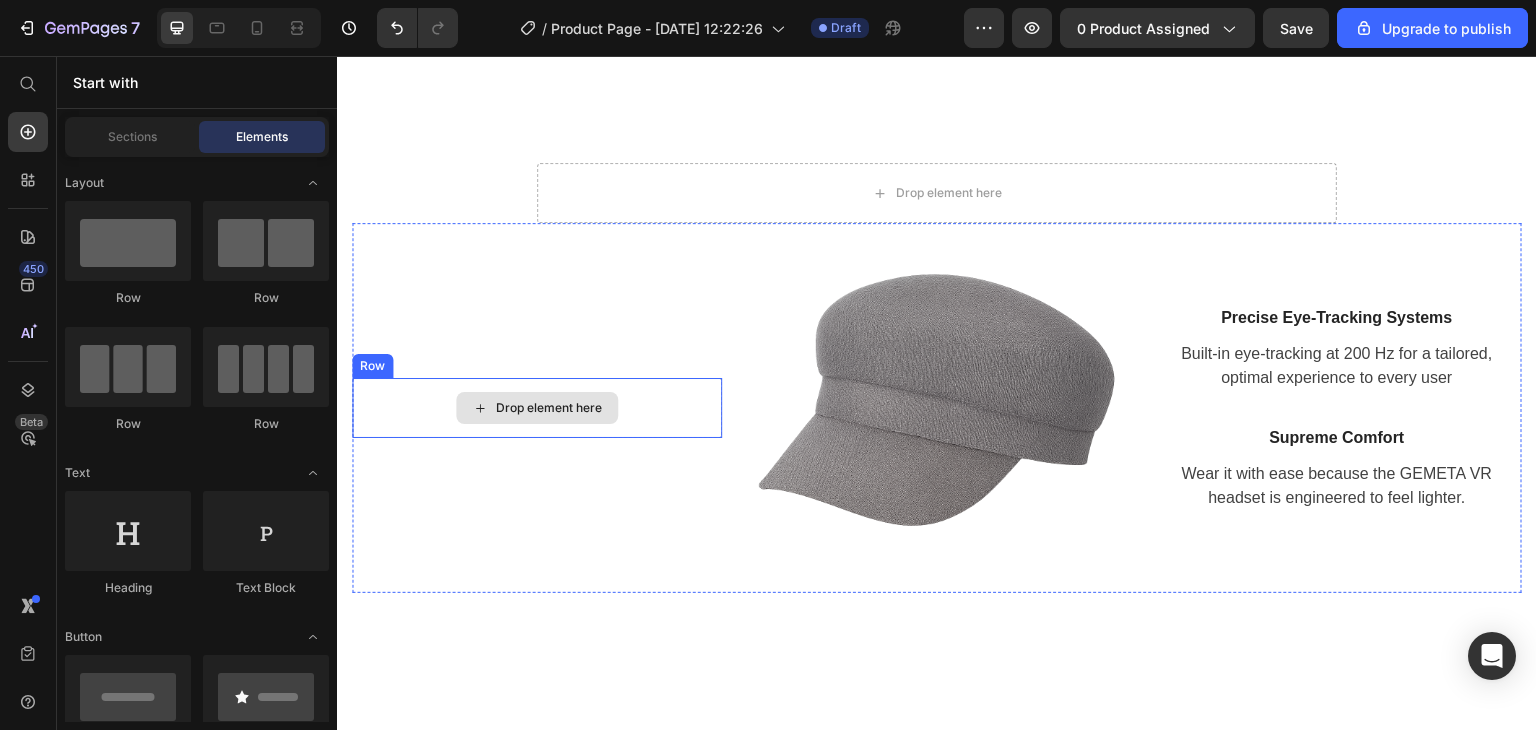 click on "Drop element here" at bounding box center [537, 408] 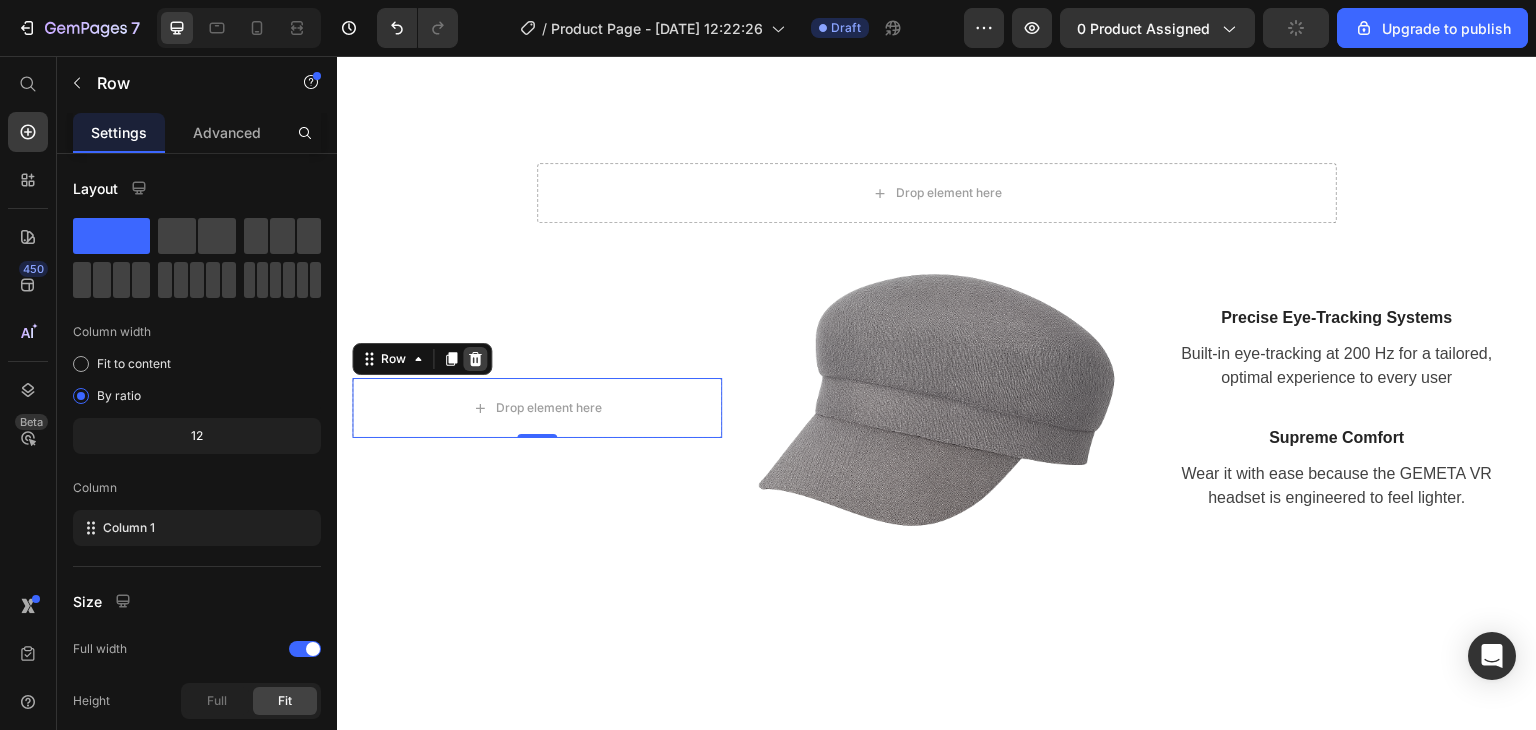 click 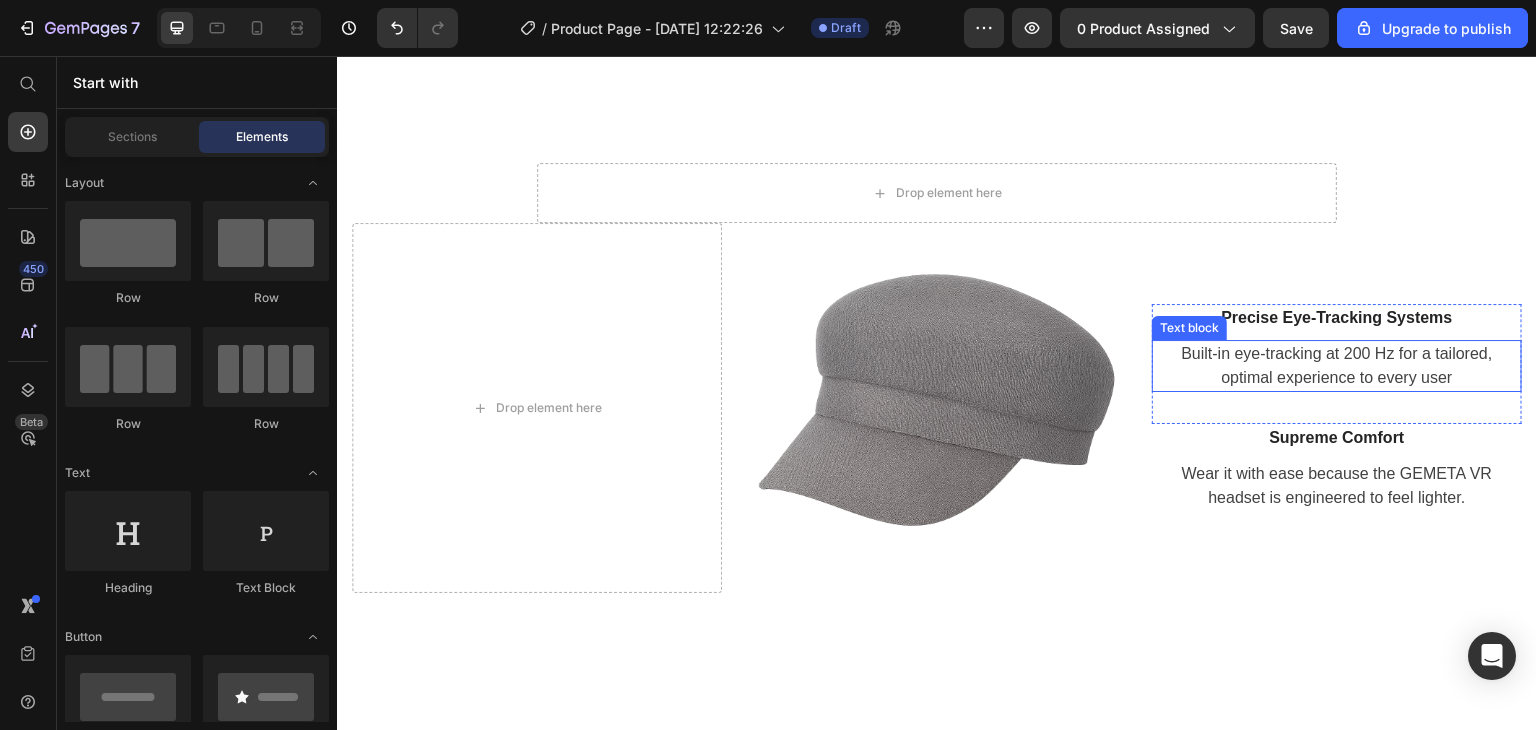 click on "Built-in eye-tracking at 200 Hz for a tailored, optimal experience to every user" at bounding box center [1337, 366] 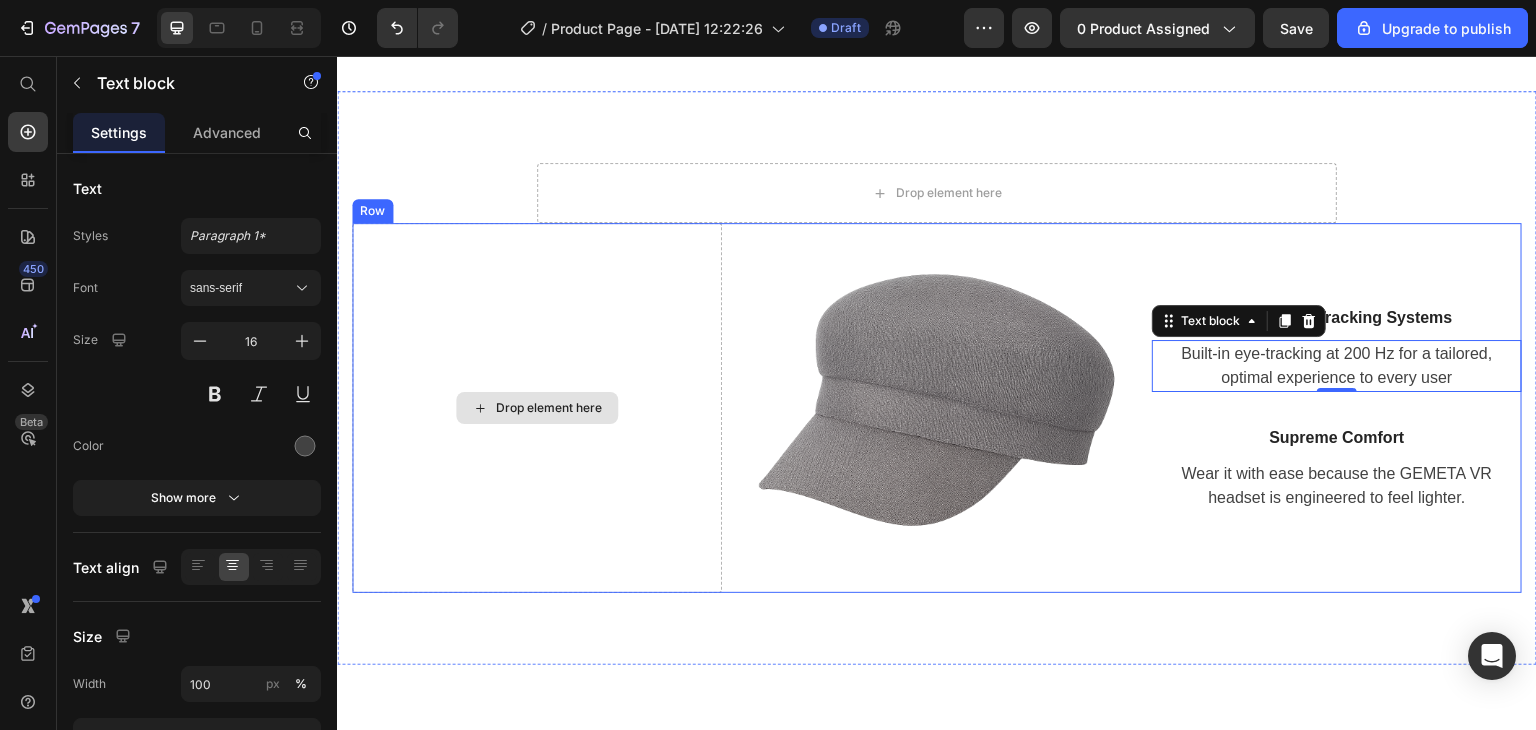 click on "Drop element here" at bounding box center (537, 408) 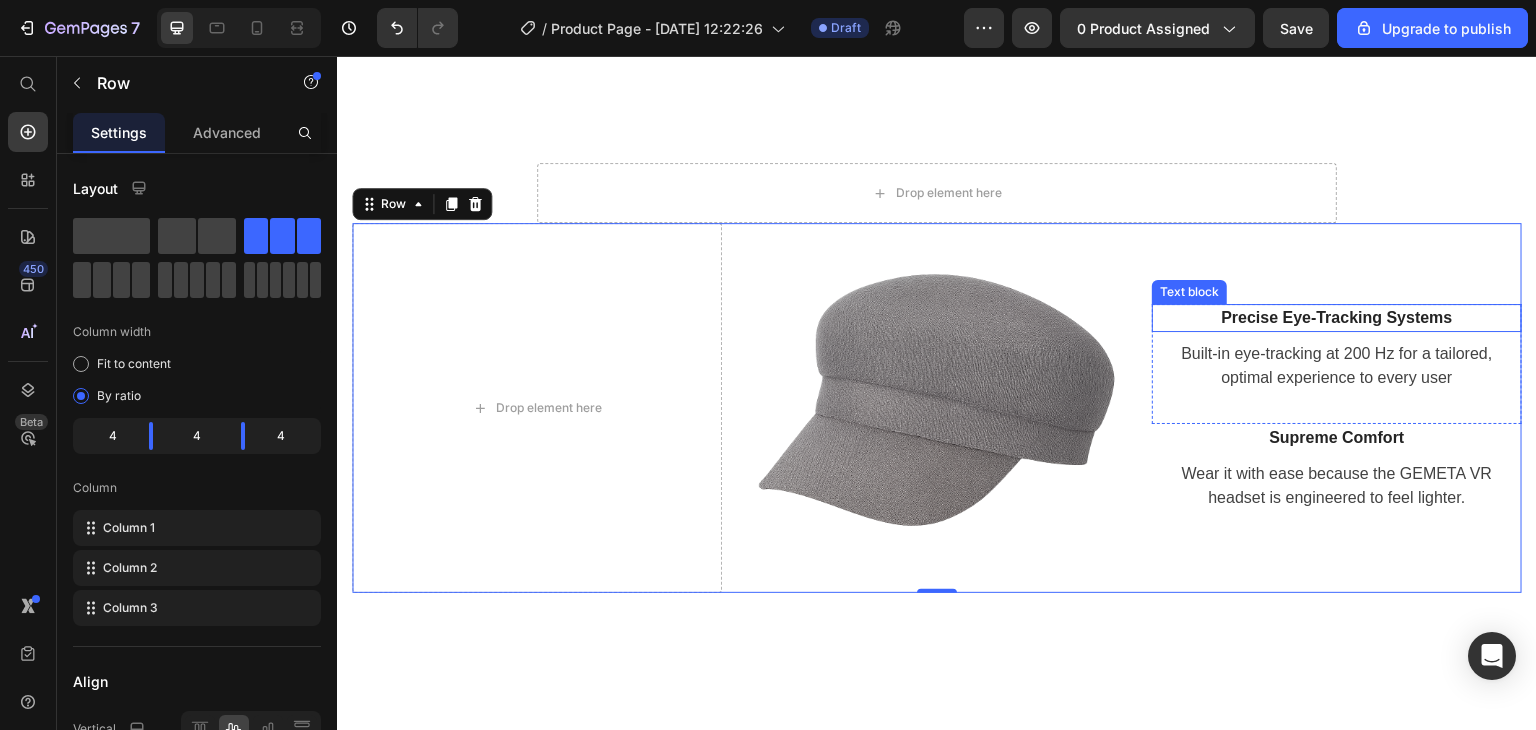 click on "Precise Eye-Tracking Systems" at bounding box center [1337, 318] 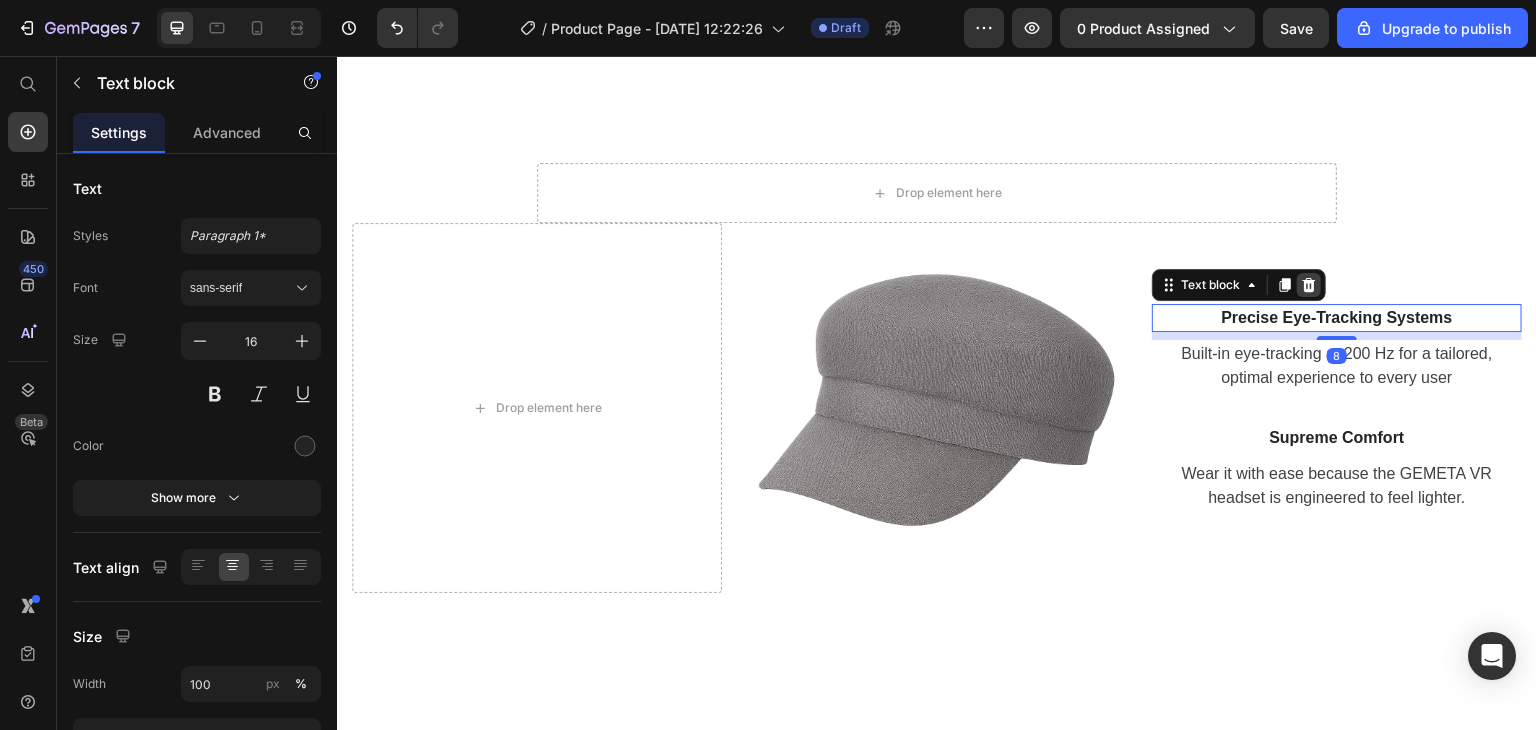 click at bounding box center [1309, 285] 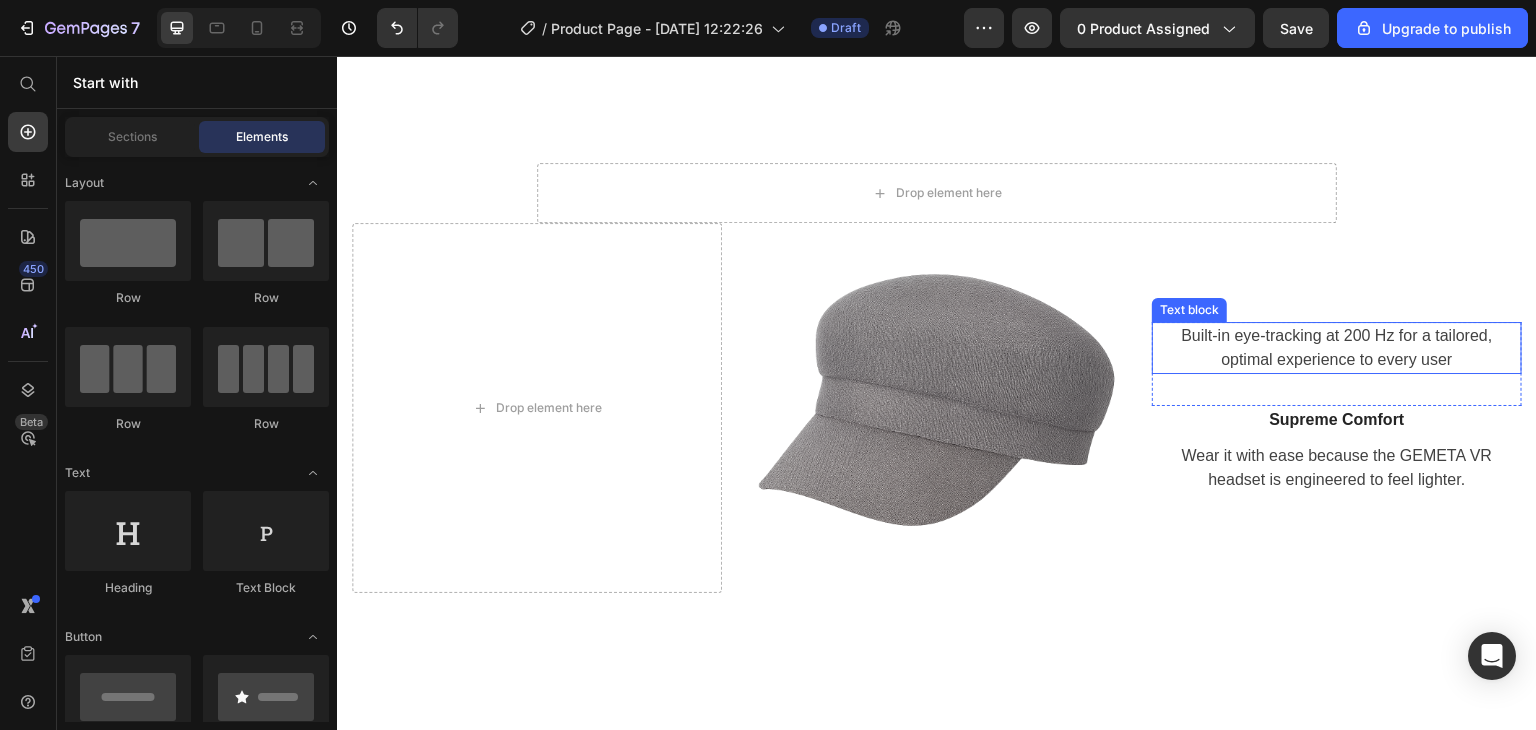 click on "Built-in eye-tracking at 200 Hz for a tailored, optimal experience to every user" at bounding box center (1337, 348) 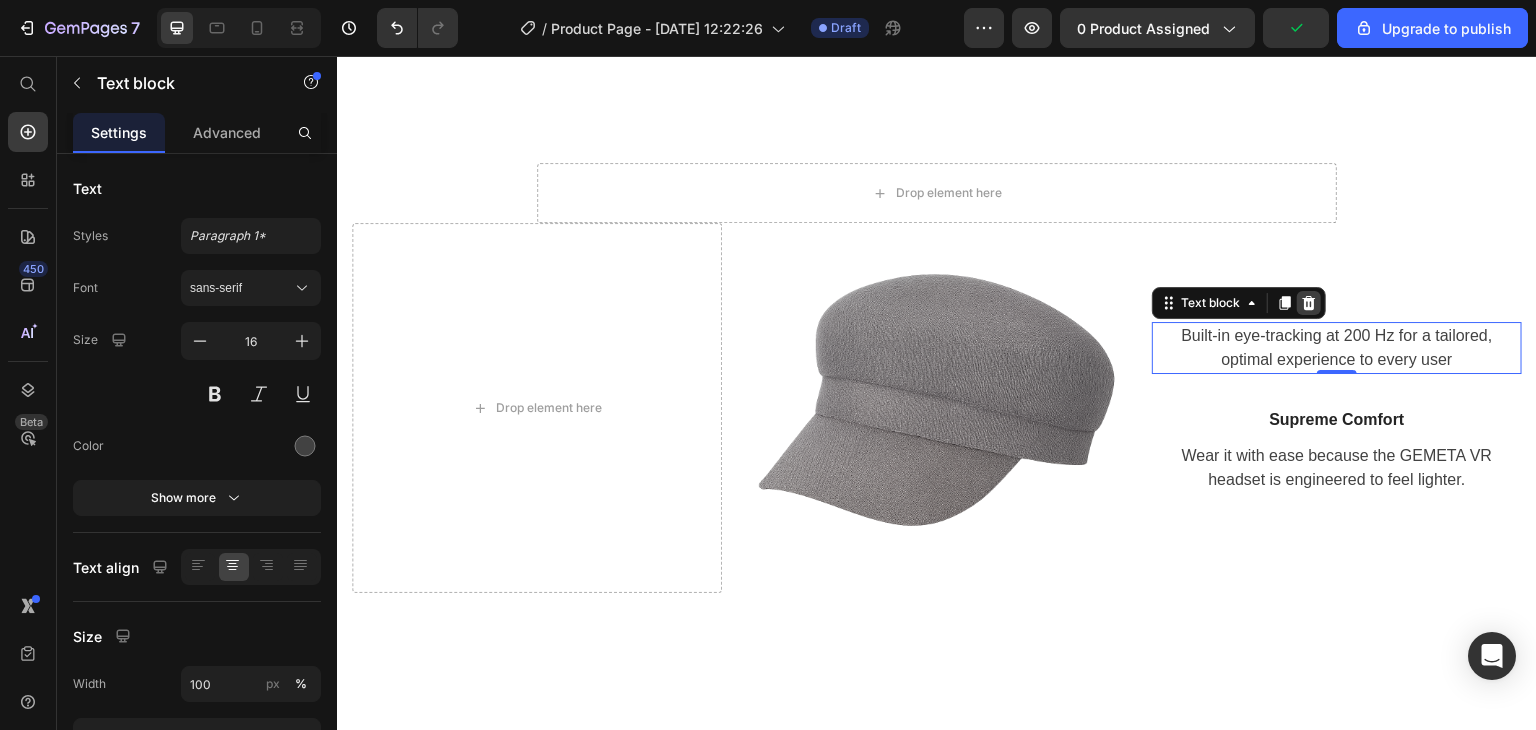 click 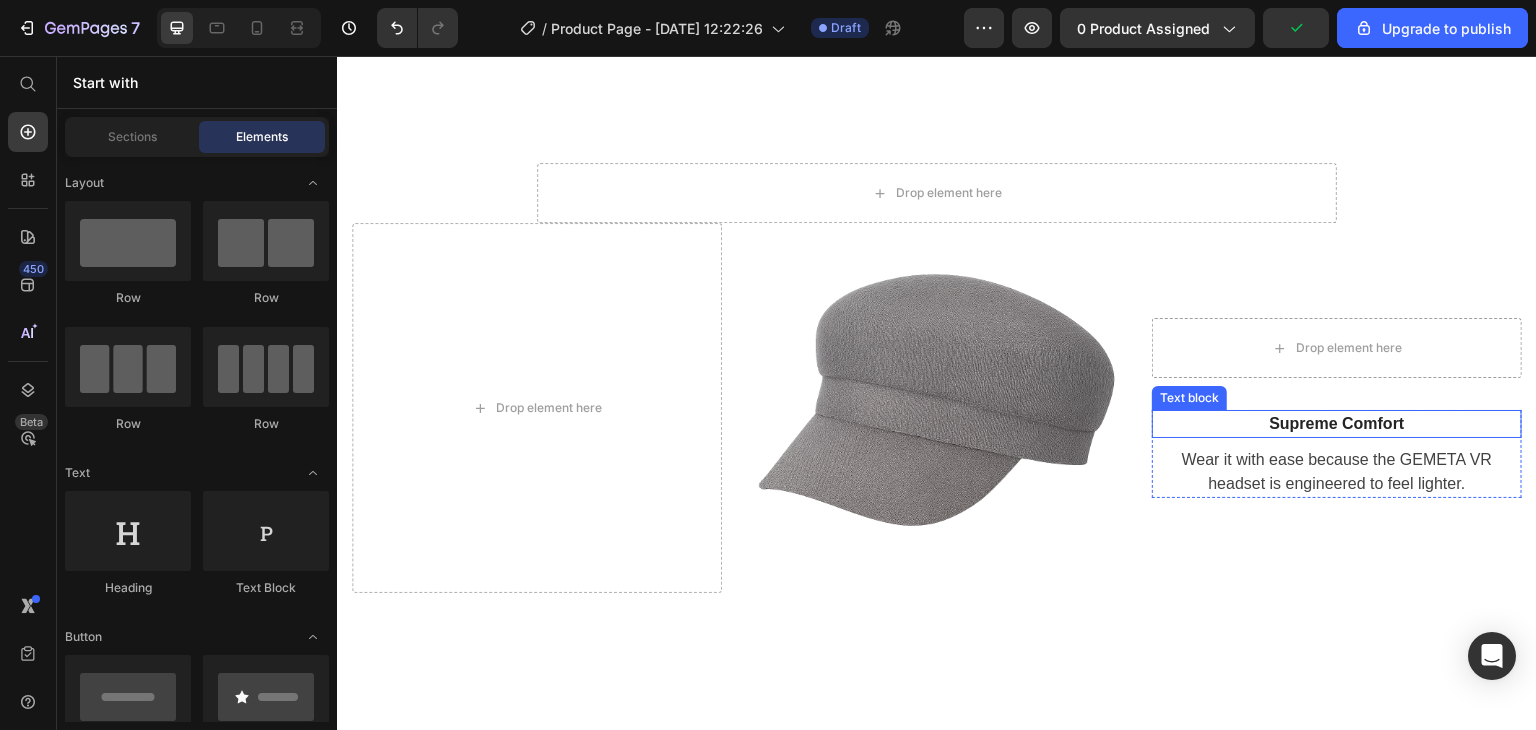 click on "Supreme Comfort" at bounding box center (1337, 424) 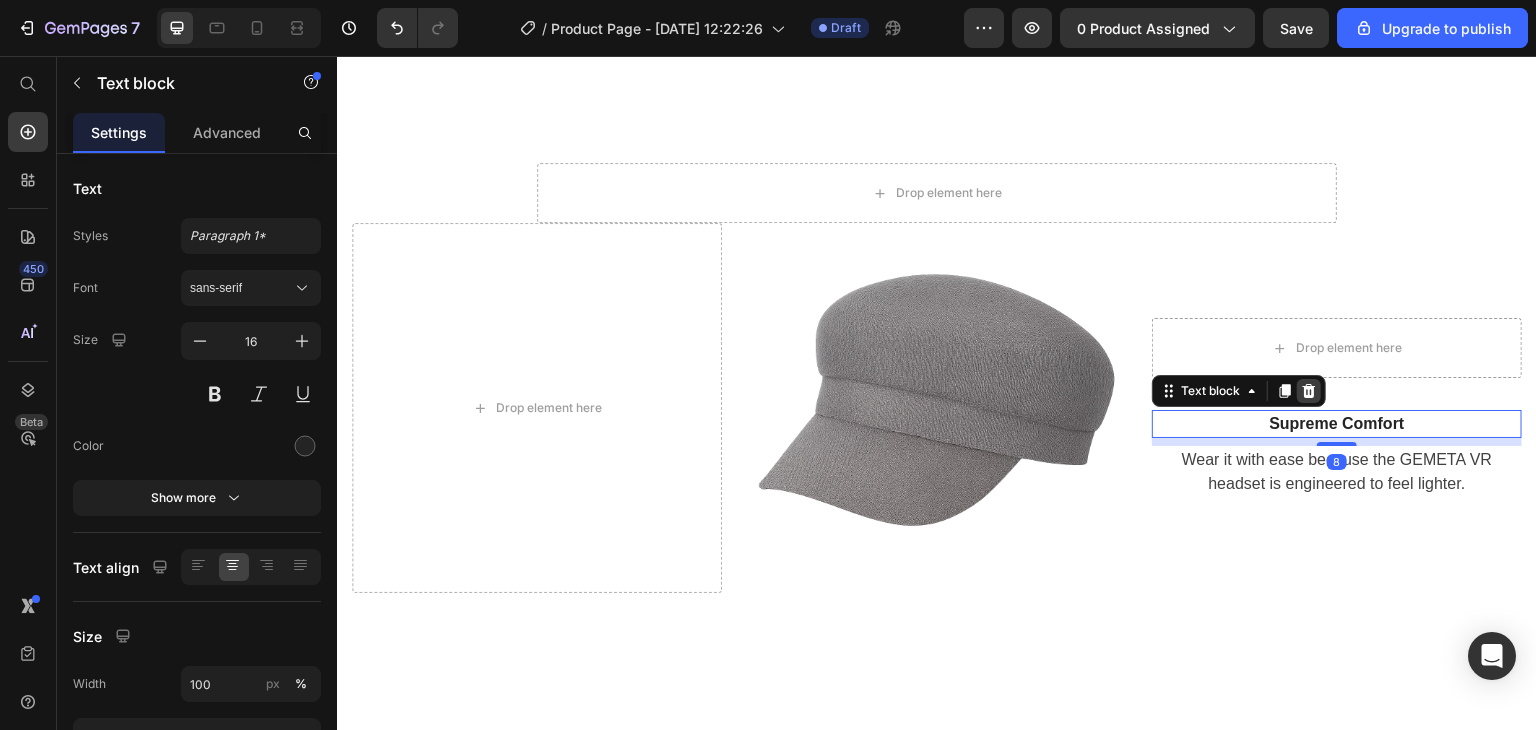 click 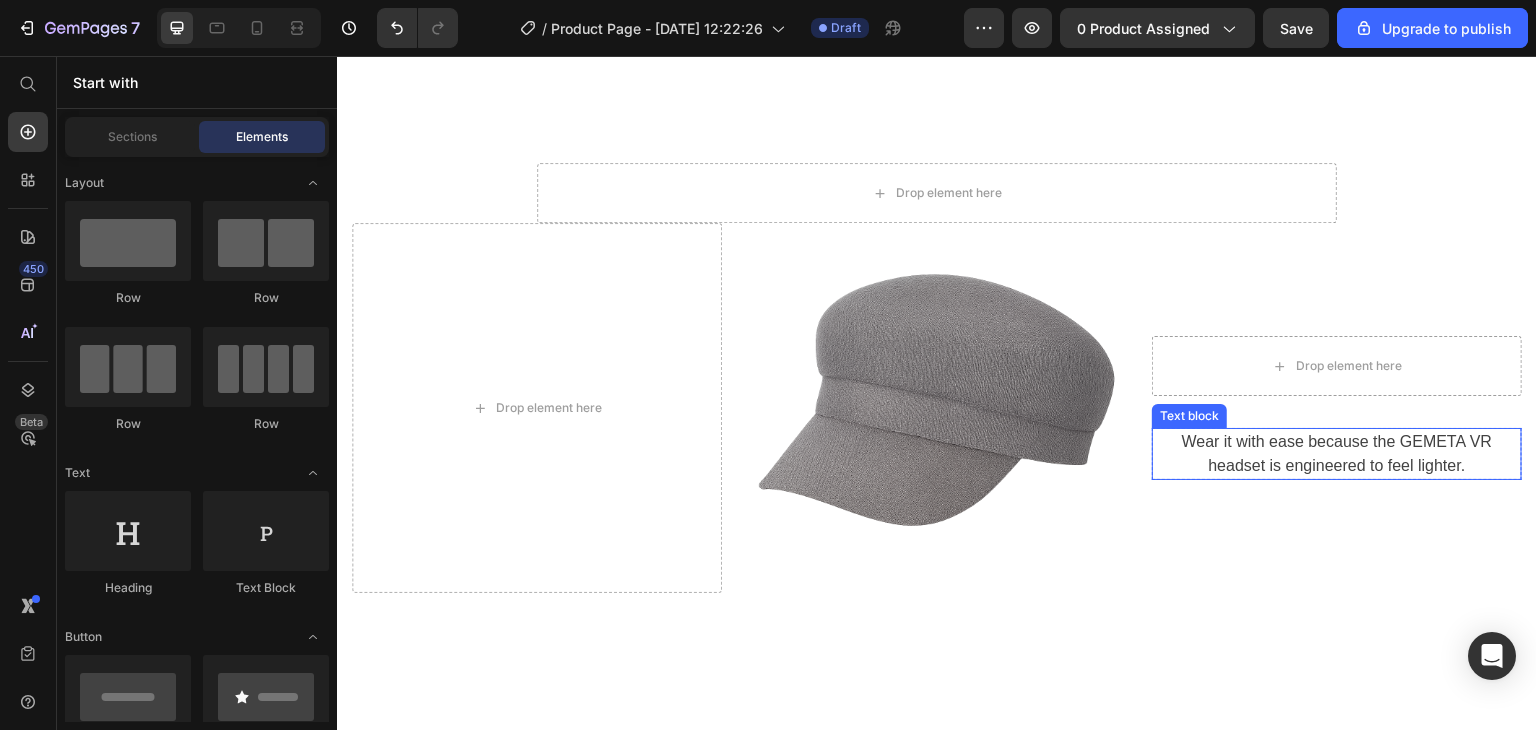 click on "Wear it with ease because the GEMETA VR headset is engineered to feel lighter." at bounding box center (1337, 454) 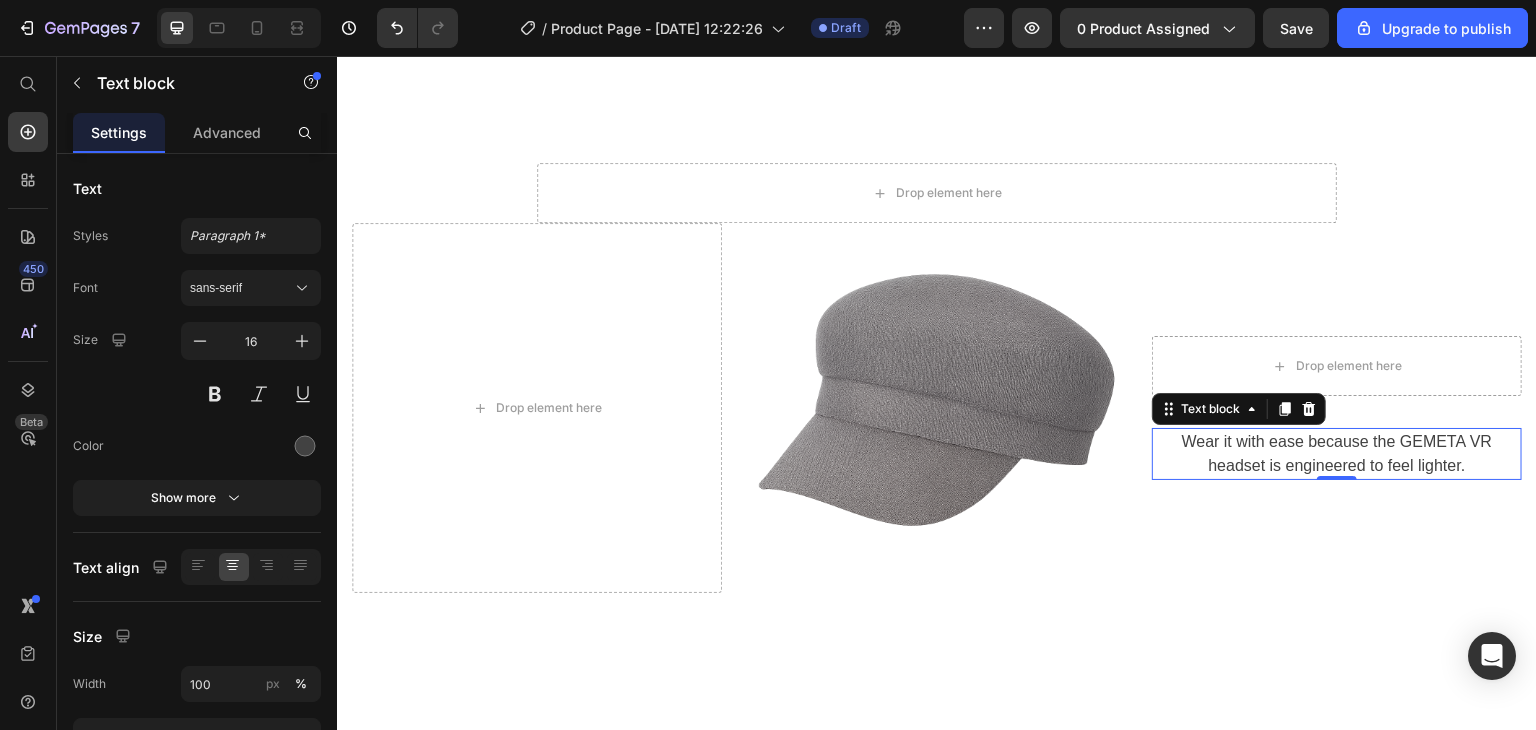 click 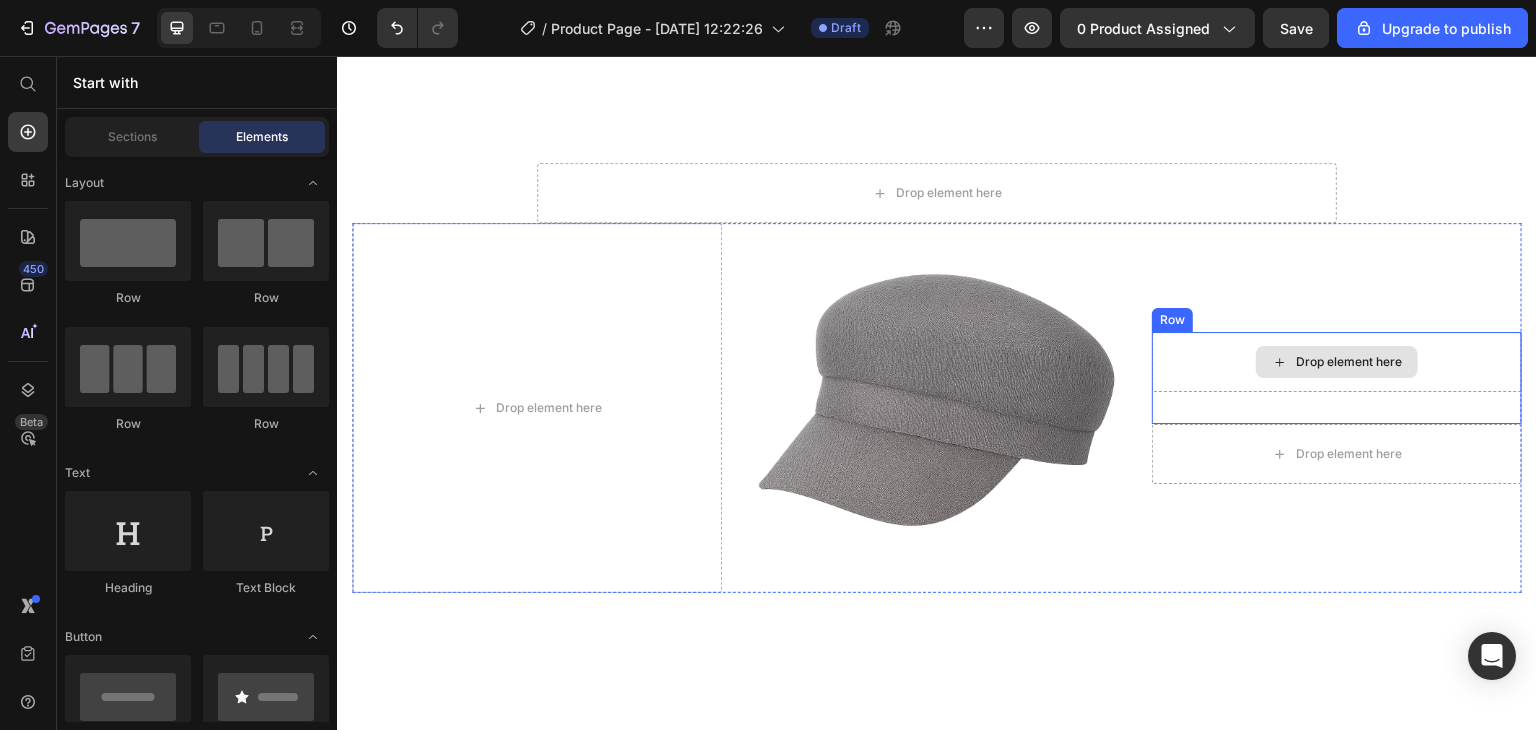 click on "Drop element here" at bounding box center [1337, 362] 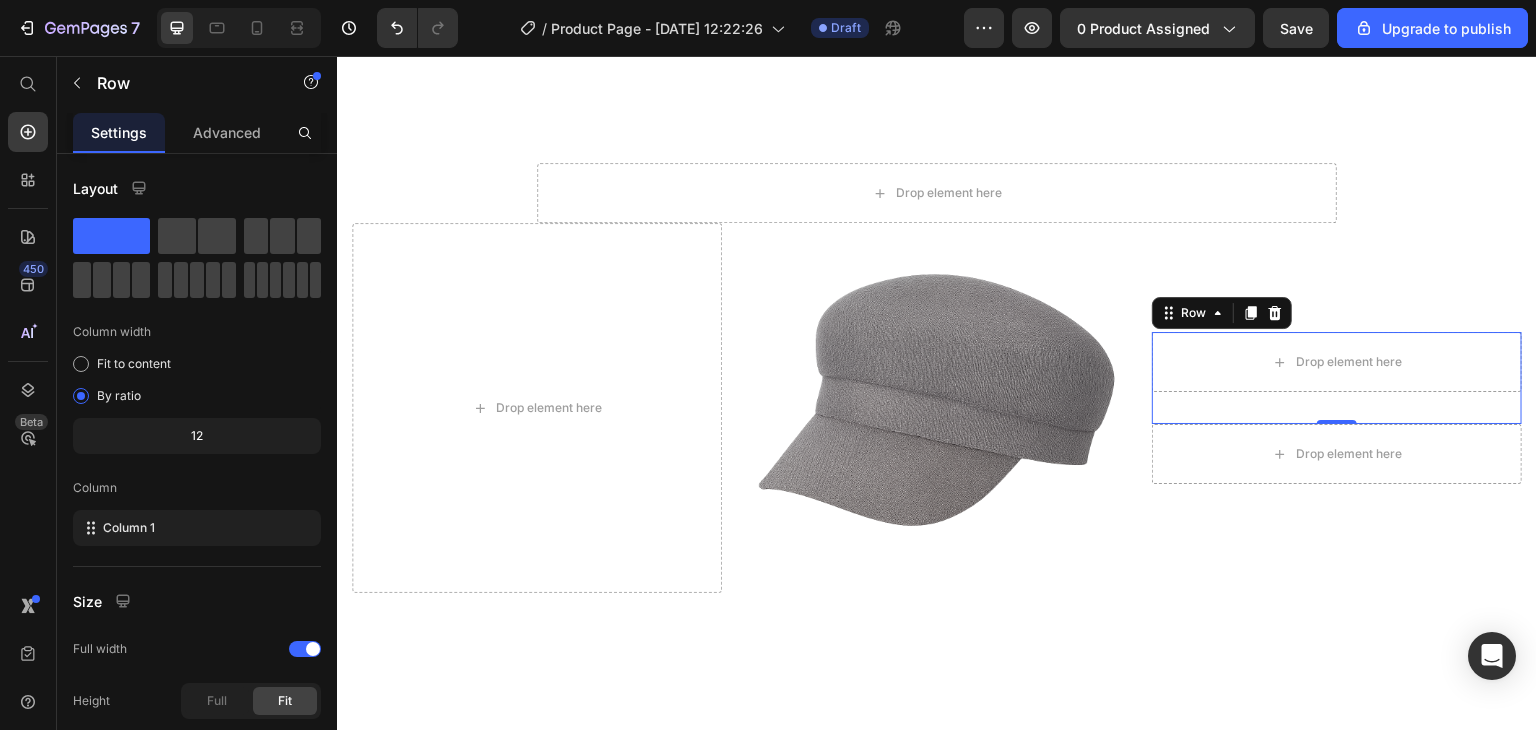 click on "Row" at bounding box center (1222, 313) 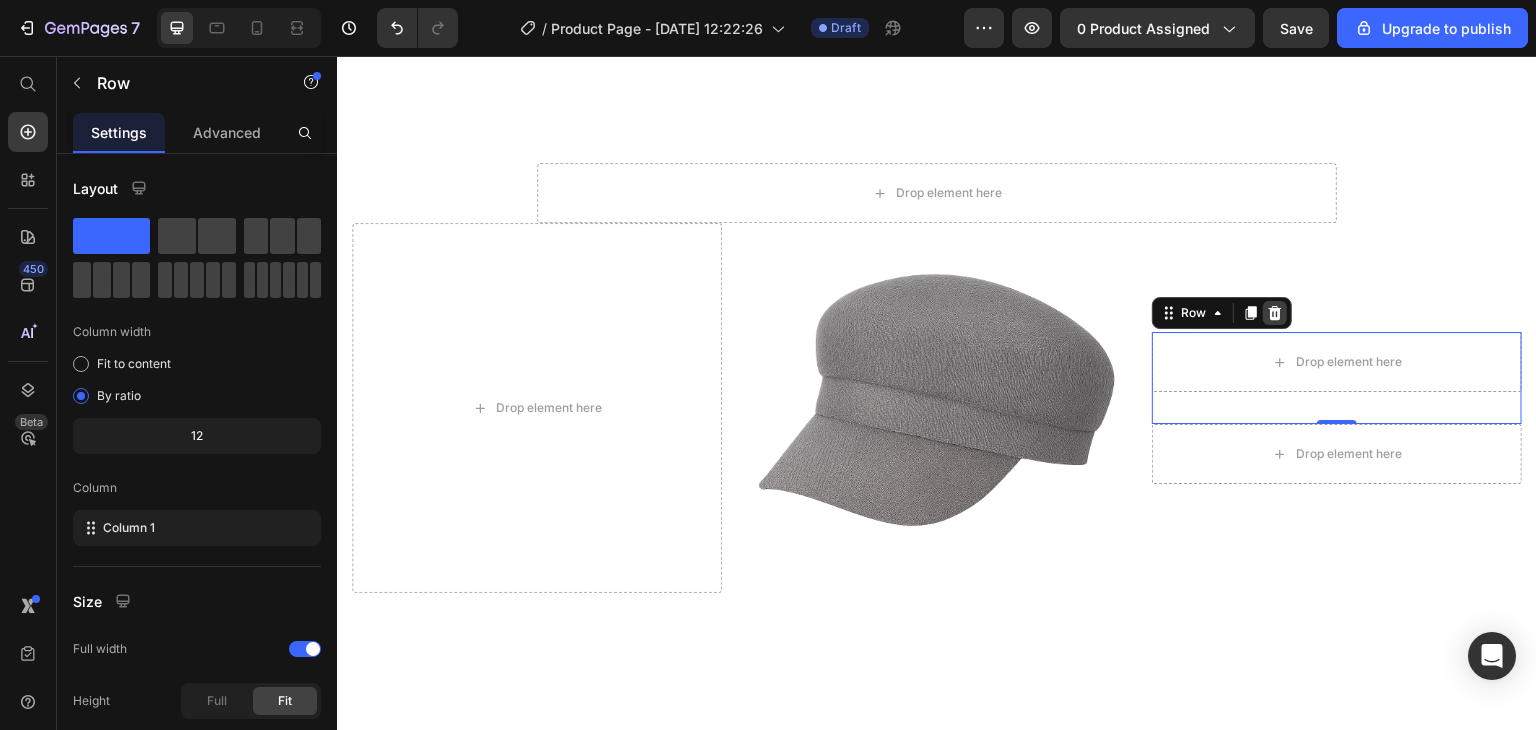click 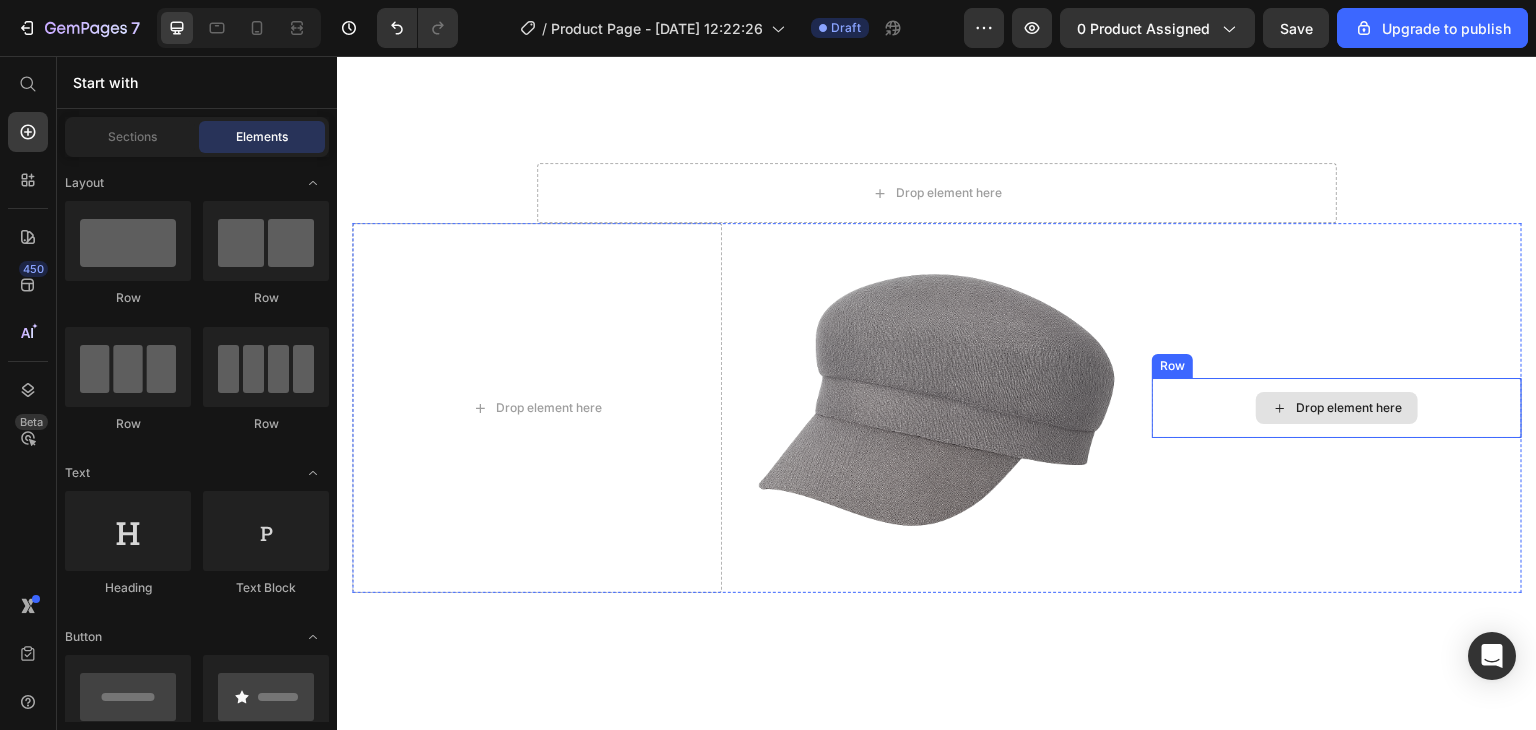 click on "Drop element here" at bounding box center [1349, 408] 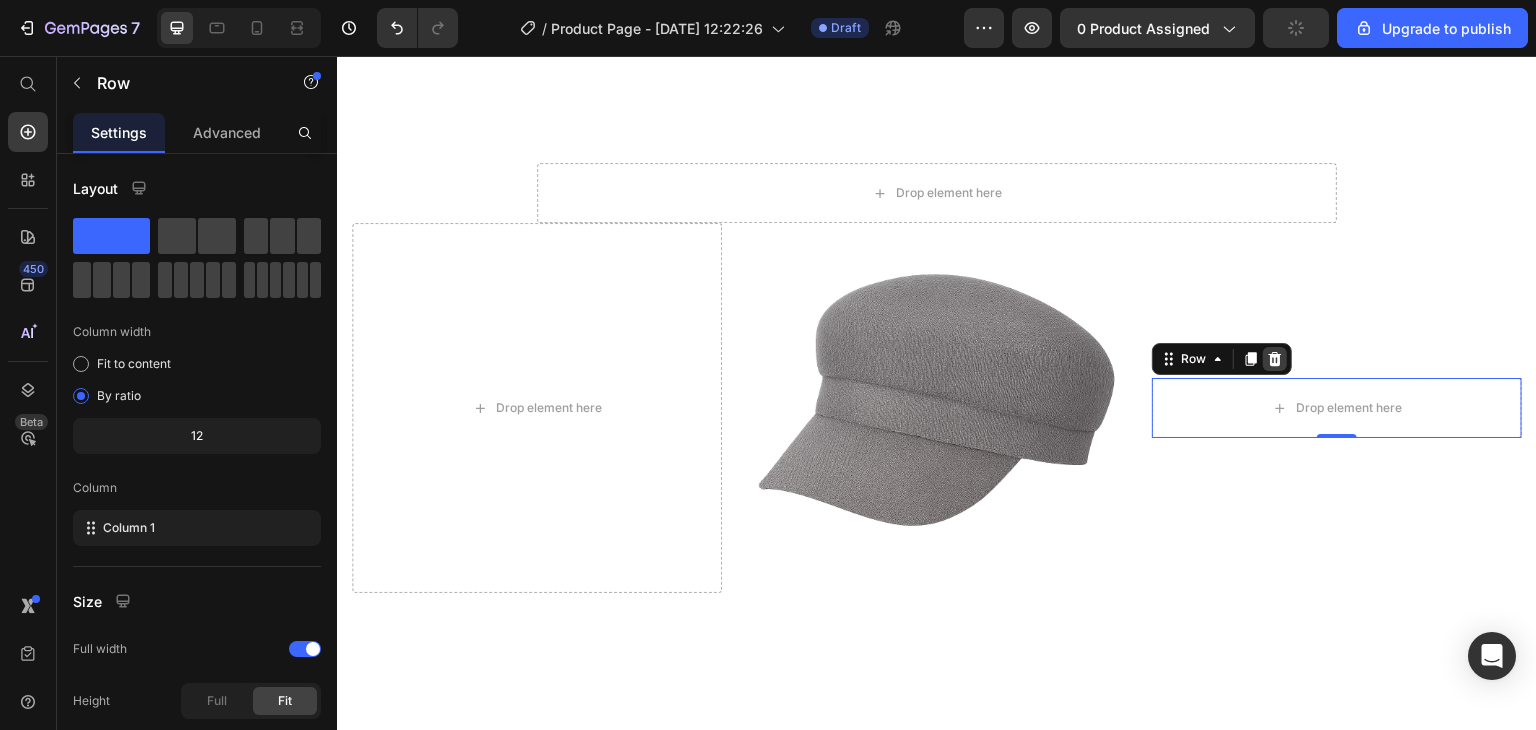 click 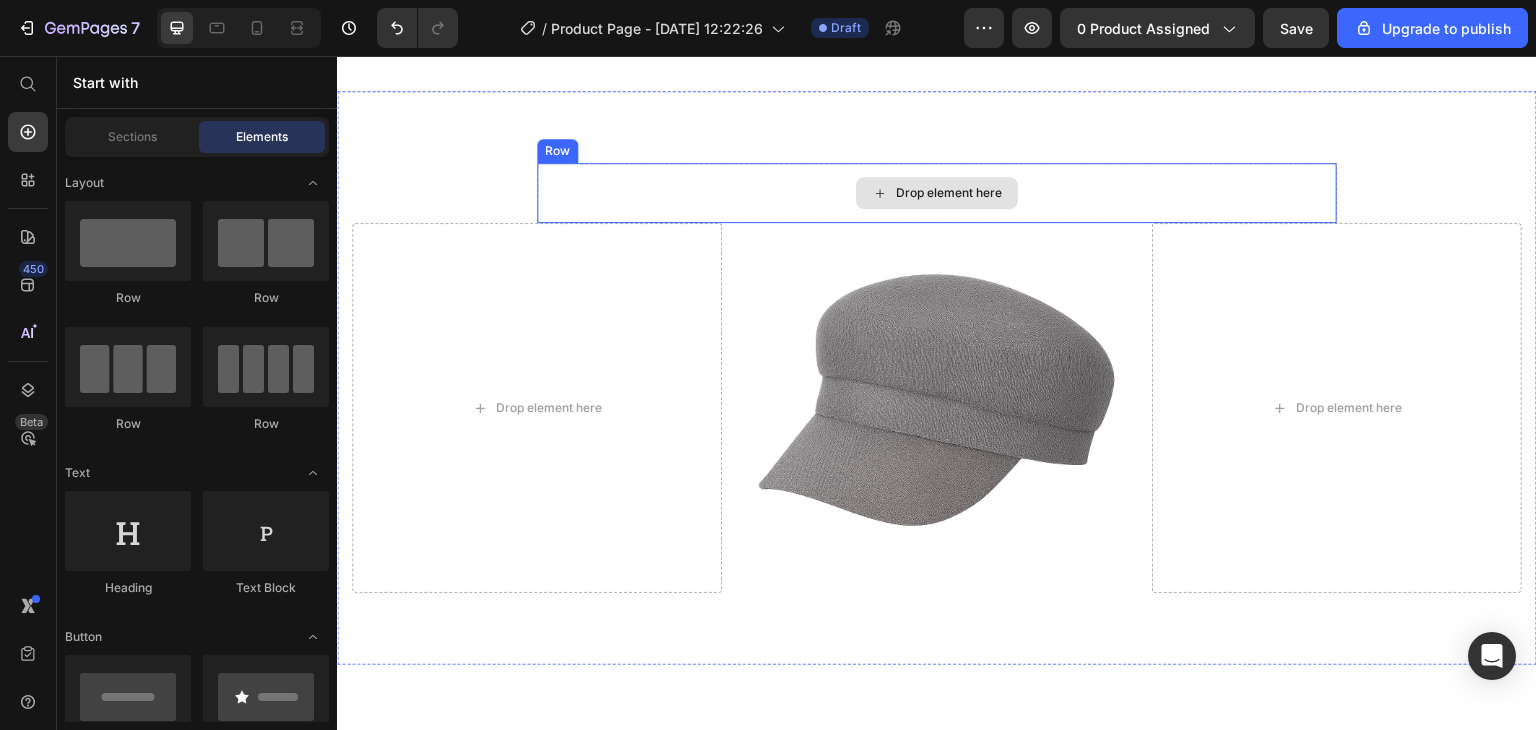 click on "Drop element here" at bounding box center [937, 193] 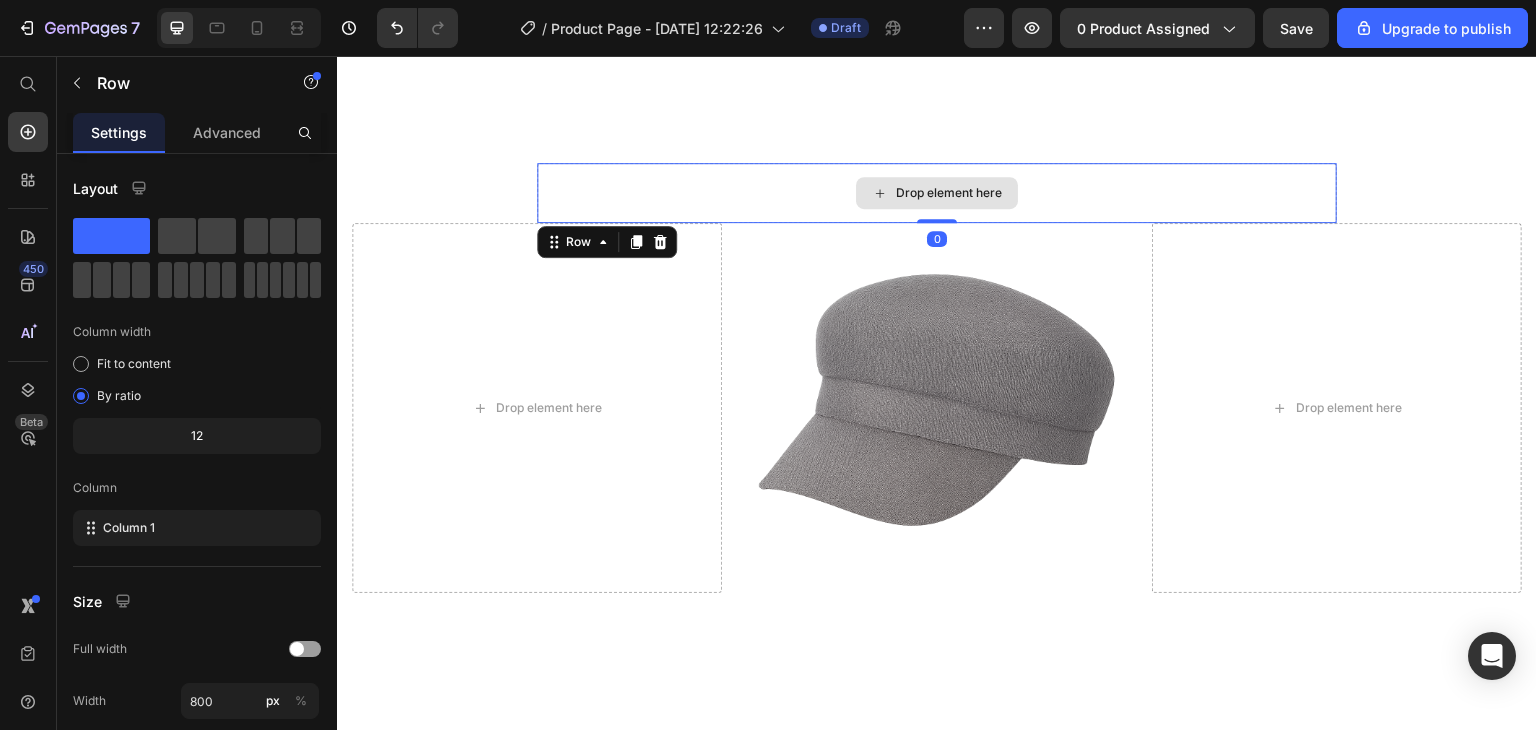 click on "Drop element here" at bounding box center [937, 193] 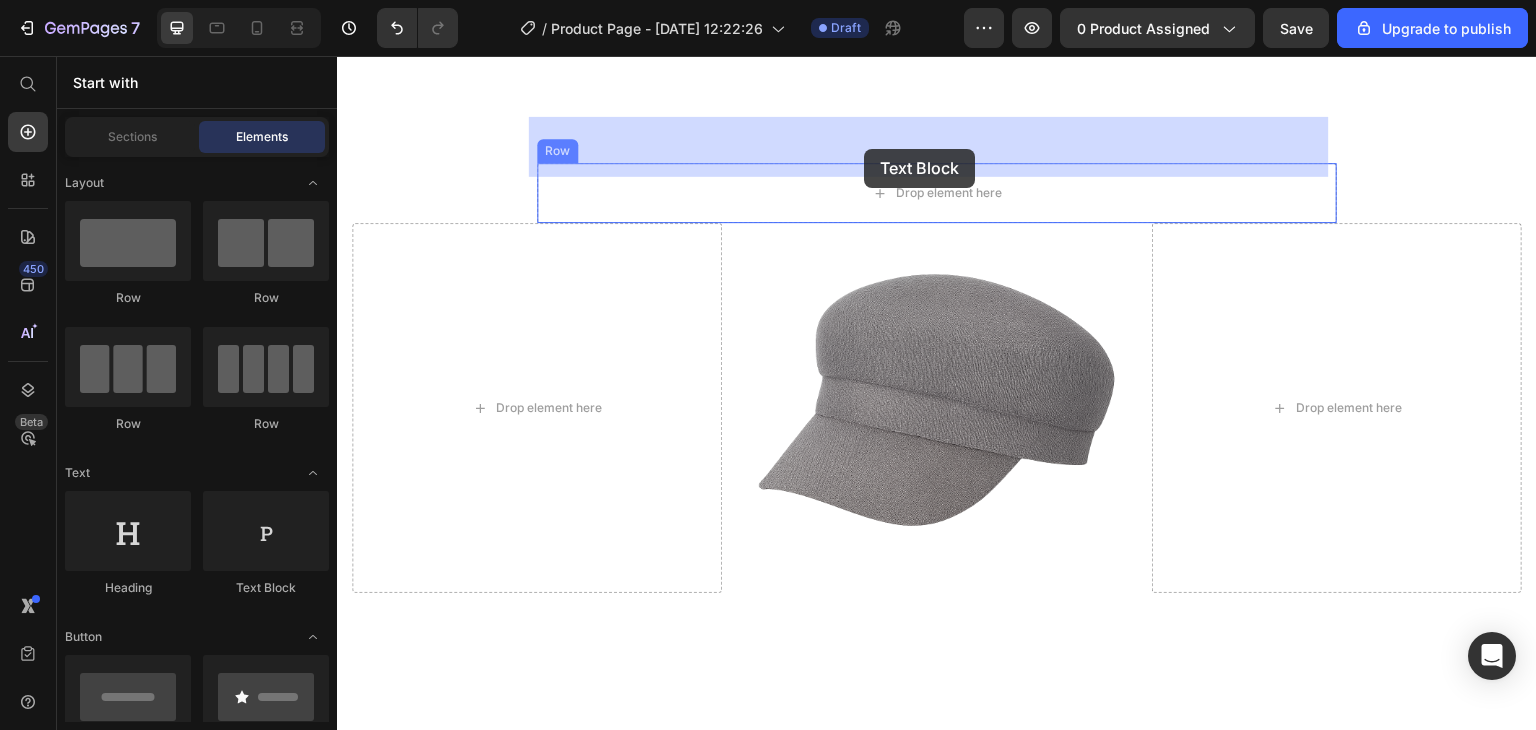 drag, startPoint x: 612, startPoint y: 610, endPoint x: 864, endPoint y: 149, distance: 525.3808 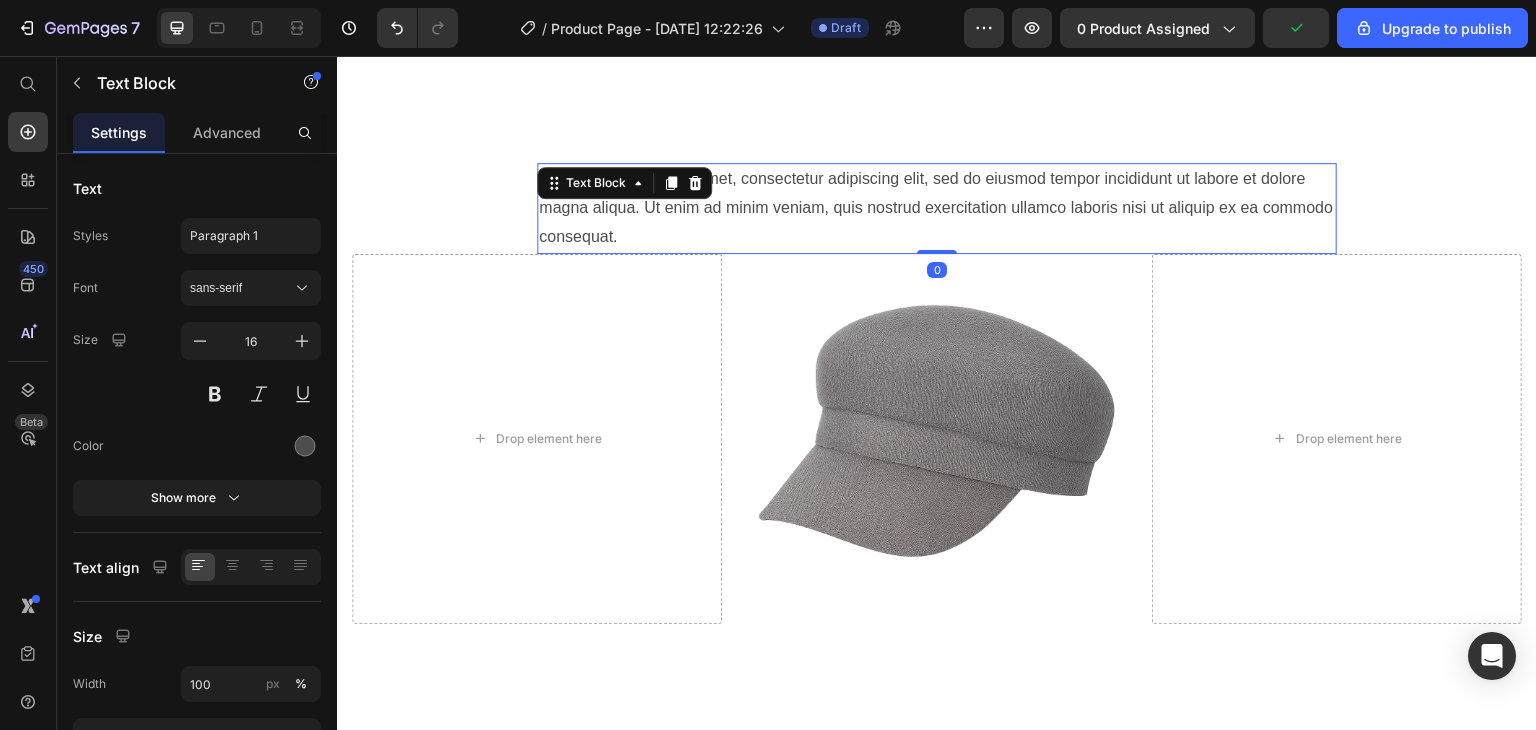 click on "Lorem ipsum dolor sit amet, consectetur adipiscing elit, sed do eiusmod tempor incididunt ut labore et dolore magna aliqua. Ut enim ad minim veniam, quis nostrud exercitation ullamco laboris nisi ut aliquip ex ea commodo consequat." at bounding box center (937, 208) 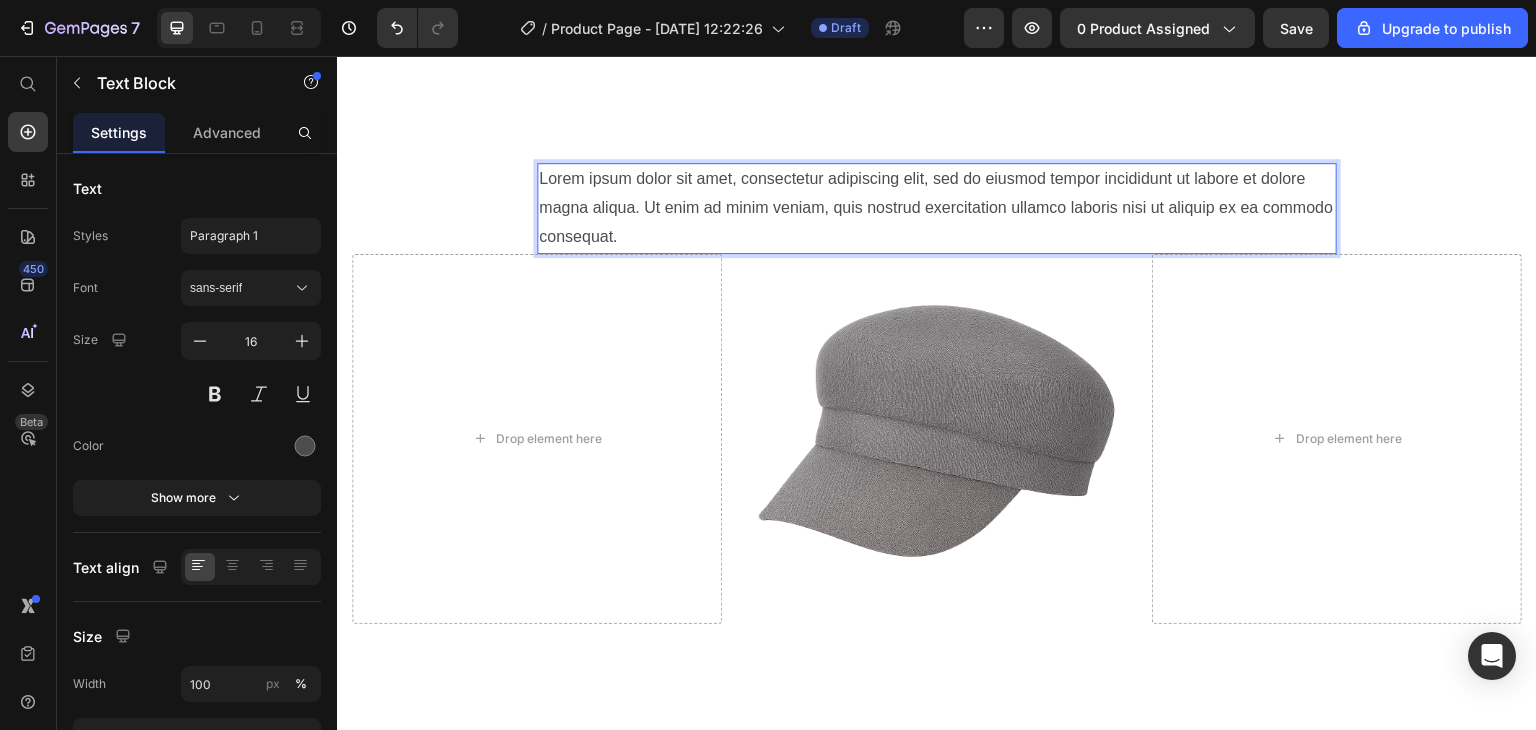 click on "Lorem ipsum dolor sit amet, consectetur adipiscing elit, sed do eiusmod tempor incididunt ut labore et dolore magna aliqua. Ut enim ad minim veniam, quis nostrud exercitation ullamco laboris nisi ut aliquip ex ea commodo consequat." at bounding box center (937, 208) 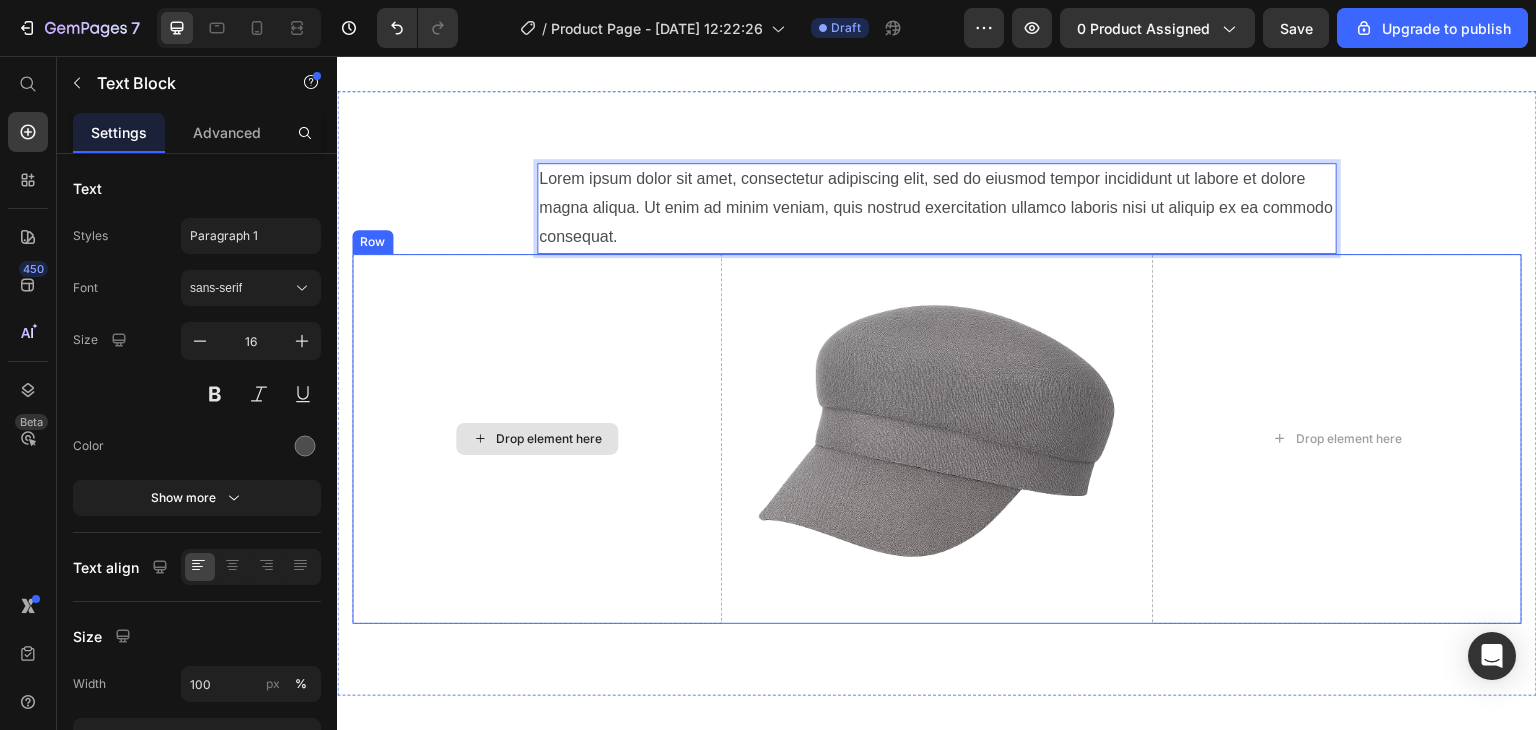 click on "Drop element here" at bounding box center [537, 439] 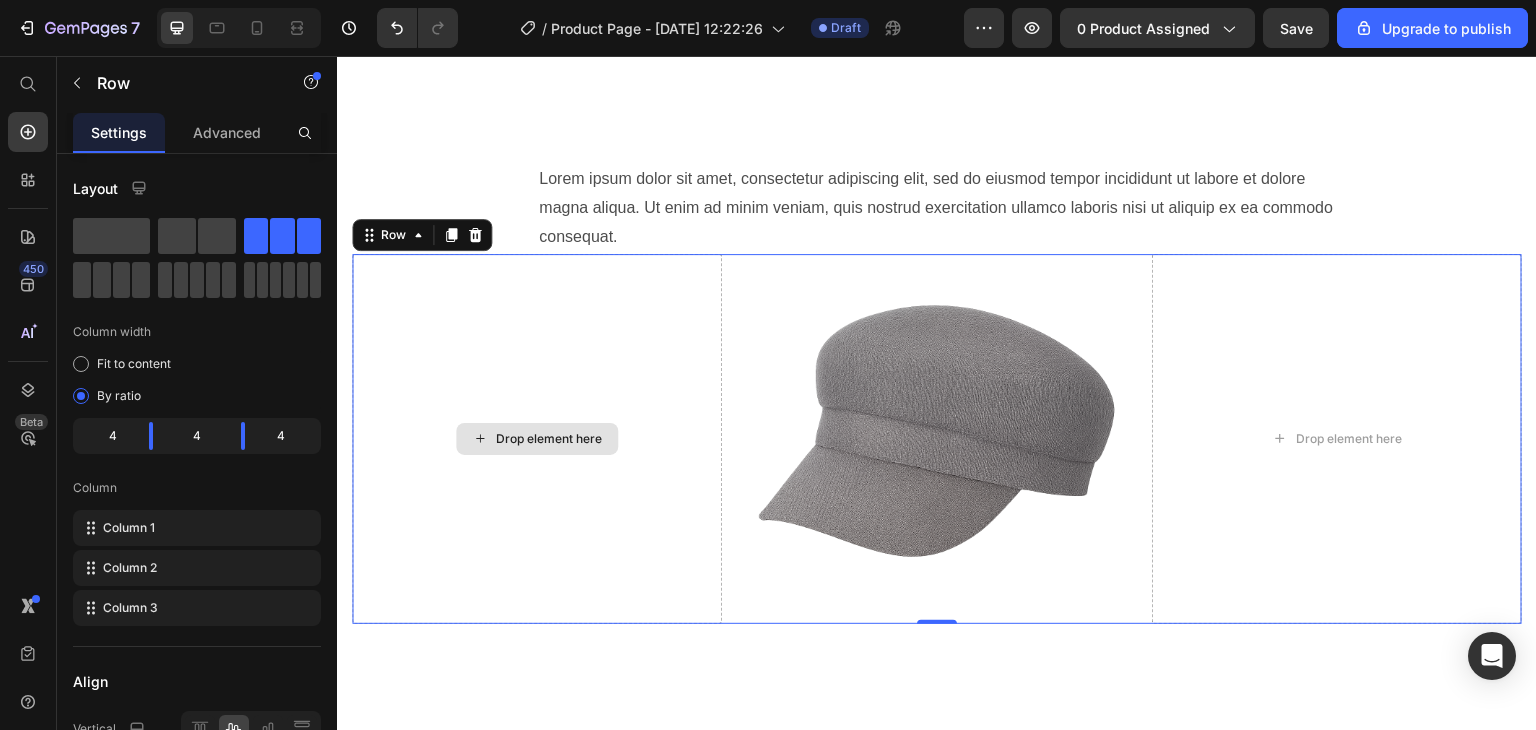 click on "Drop element here" at bounding box center [549, 439] 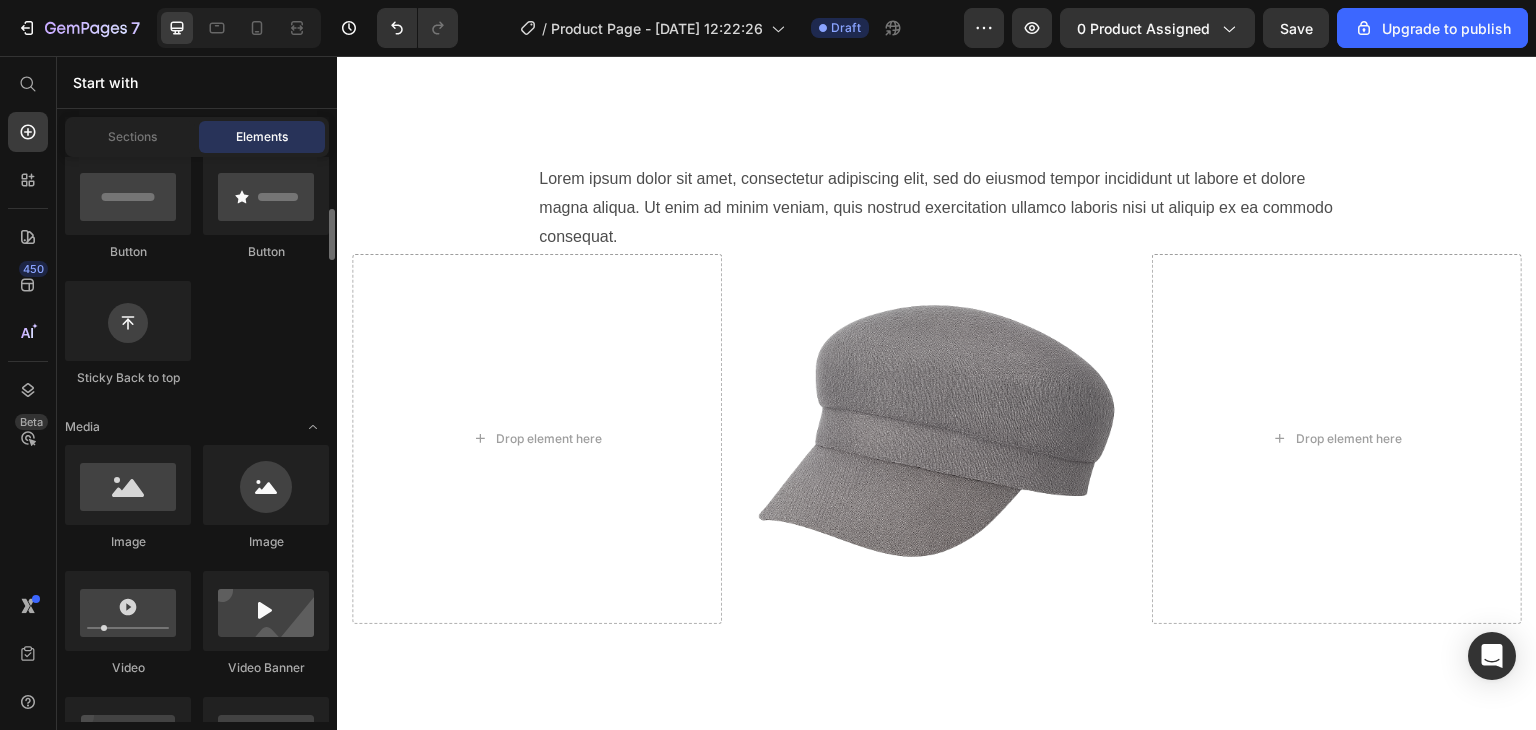 scroll, scrollTop: 506, scrollLeft: 0, axis: vertical 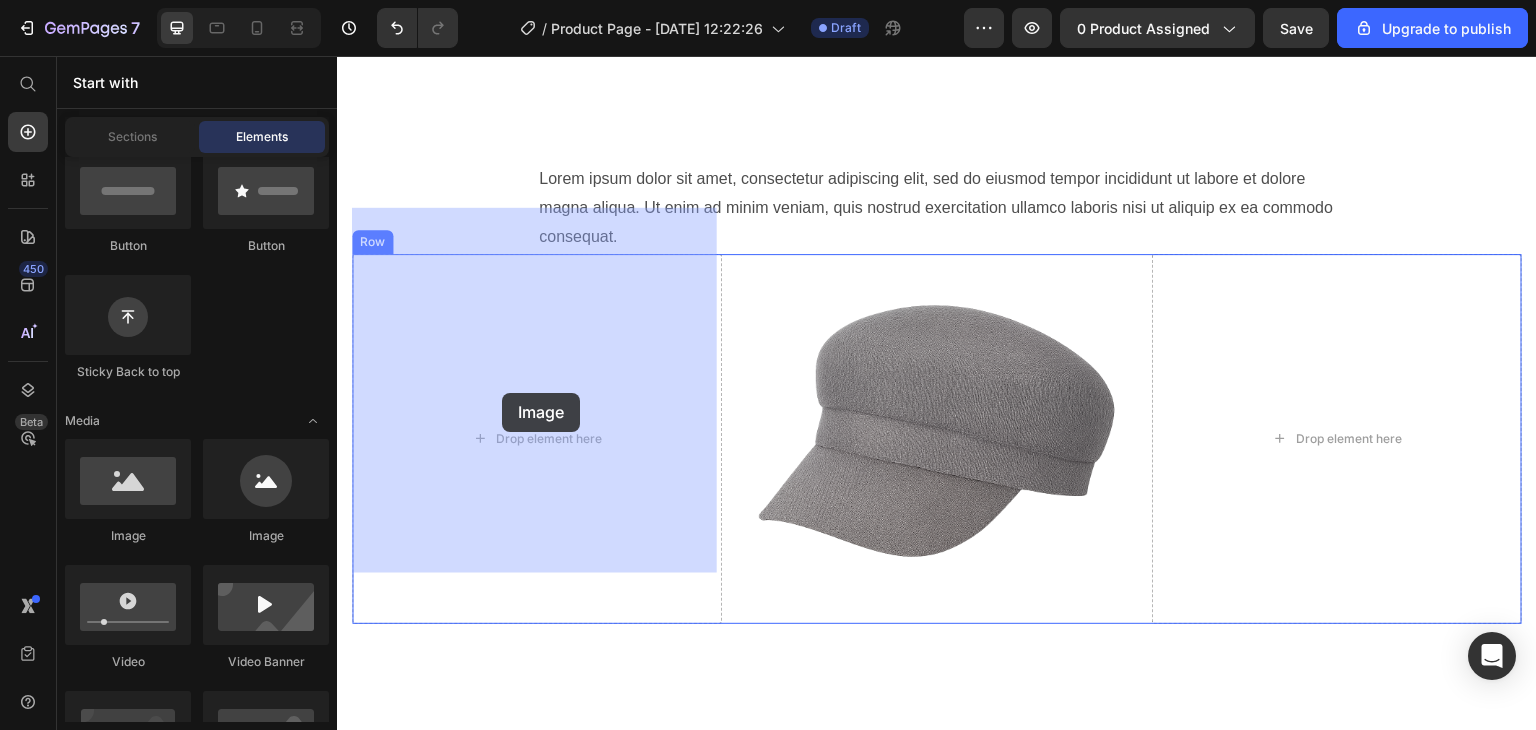 drag, startPoint x: 603, startPoint y: 563, endPoint x: 502, endPoint y: 393, distance: 197.73973 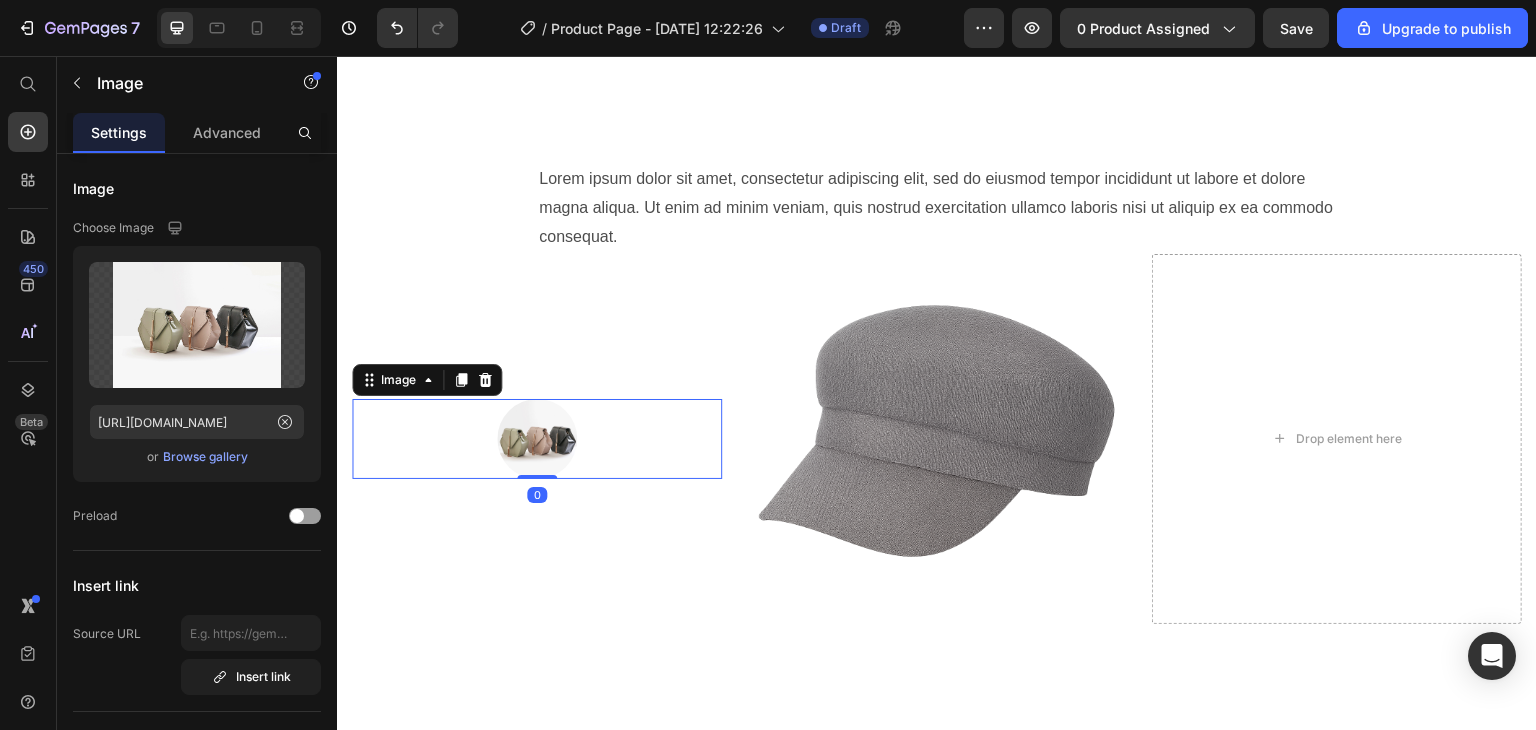 click at bounding box center (537, 439) 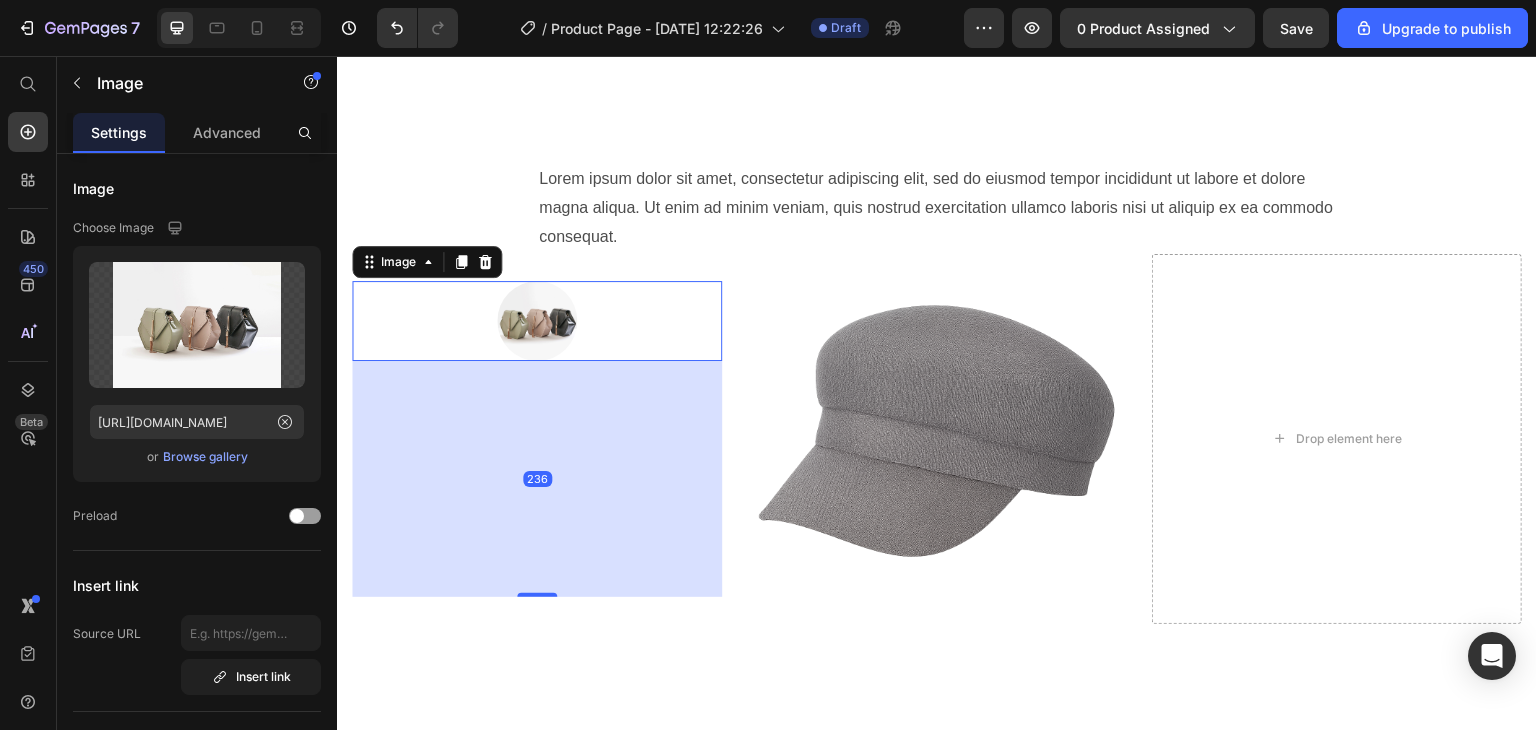 drag, startPoint x: 532, startPoint y: 424, endPoint x: 531, endPoint y: 660, distance: 236.00212 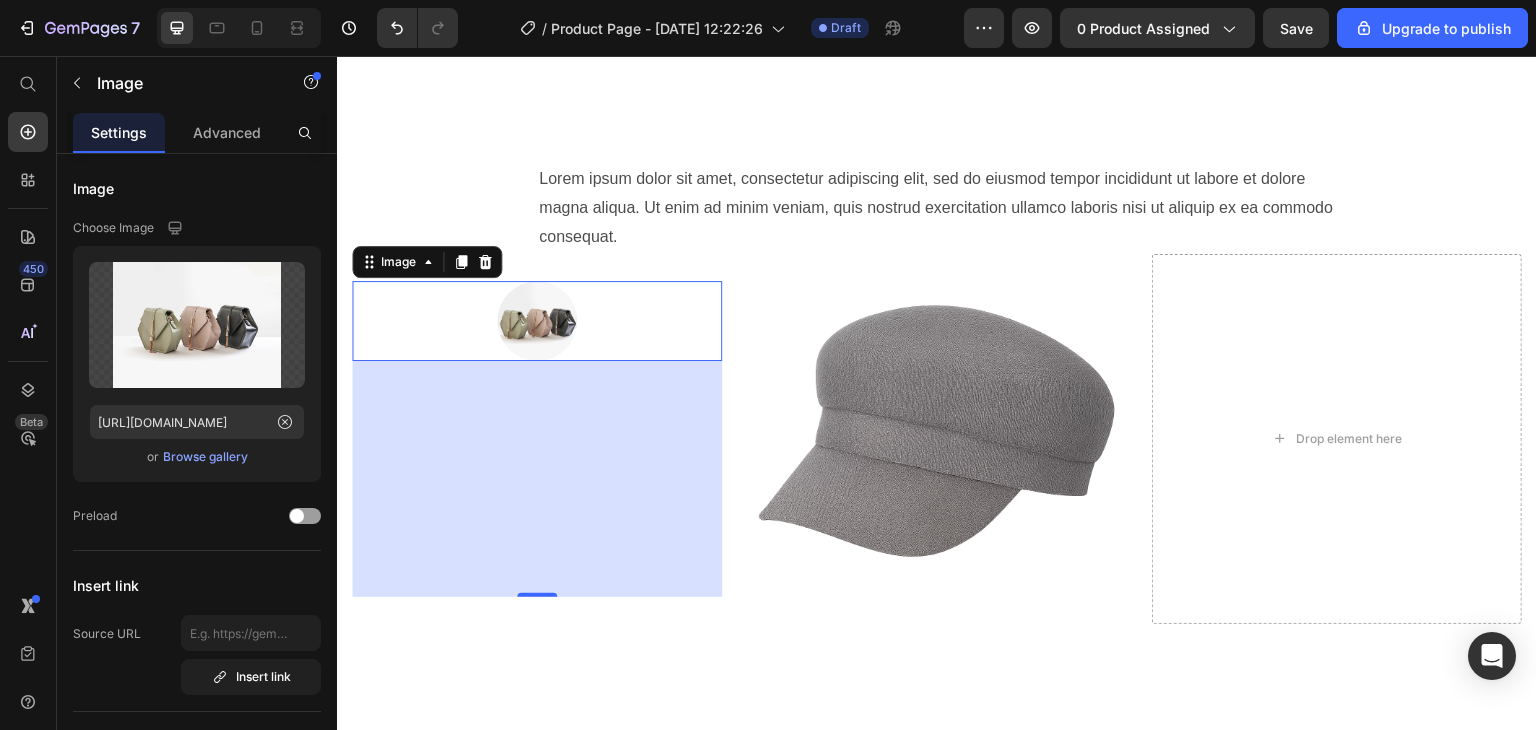 click on "236" at bounding box center [537, 479] 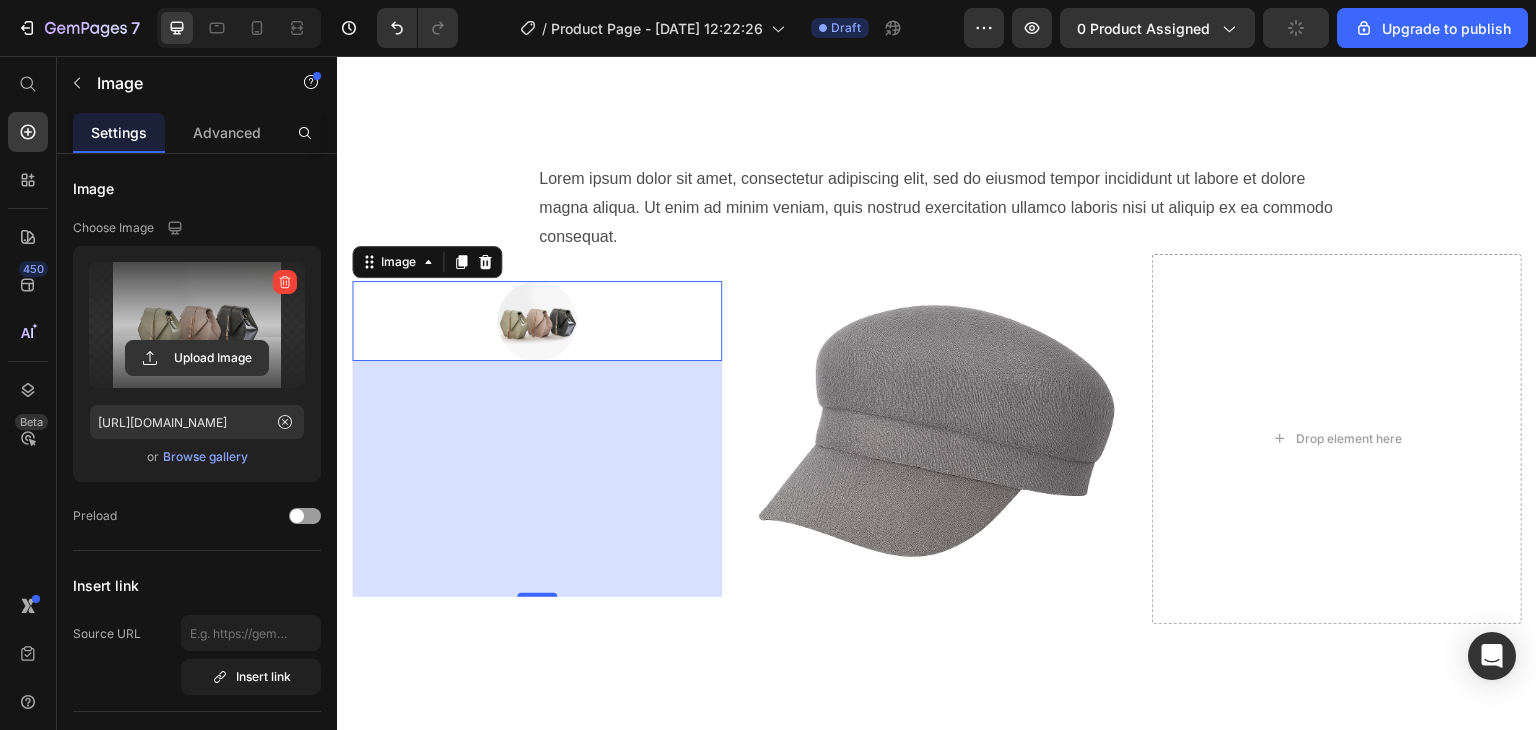 click at bounding box center [197, 325] 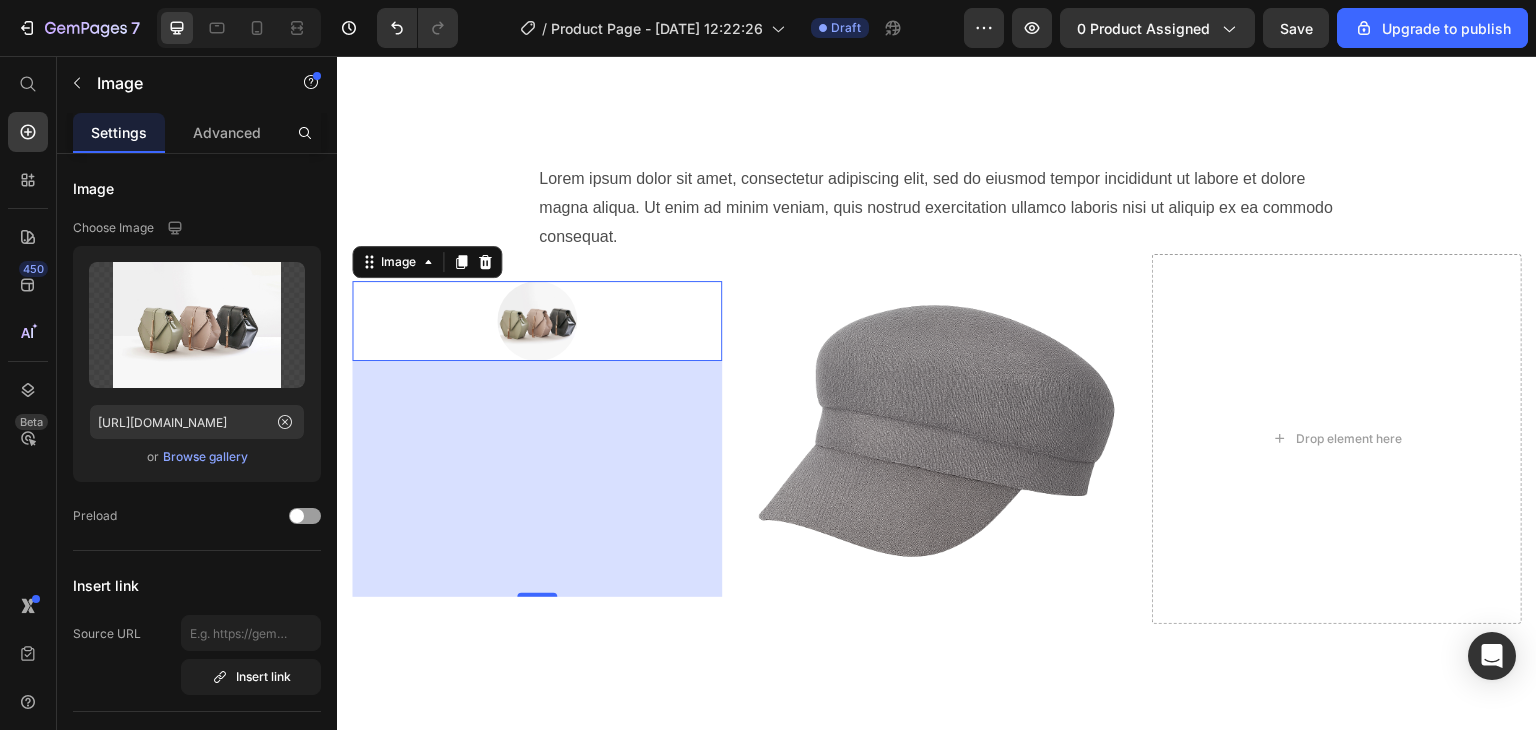 drag, startPoint x: 468, startPoint y: 410, endPoint x: 458, endPoint y: 407, distance: 10.440307 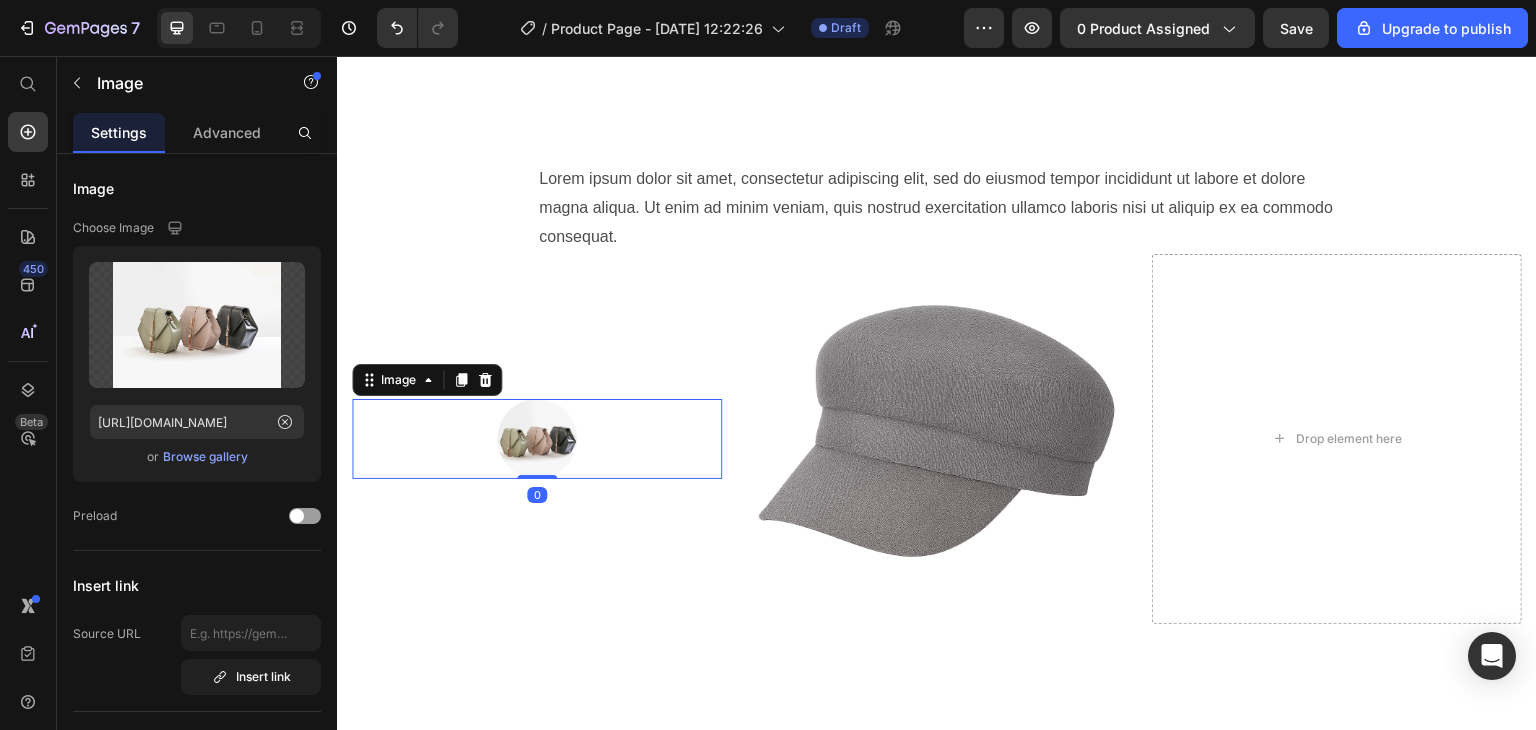 drag, startPoint x: 536, startPoint y: 542, endPoint x: 570, endPoint y: 271, distance: 273.1245 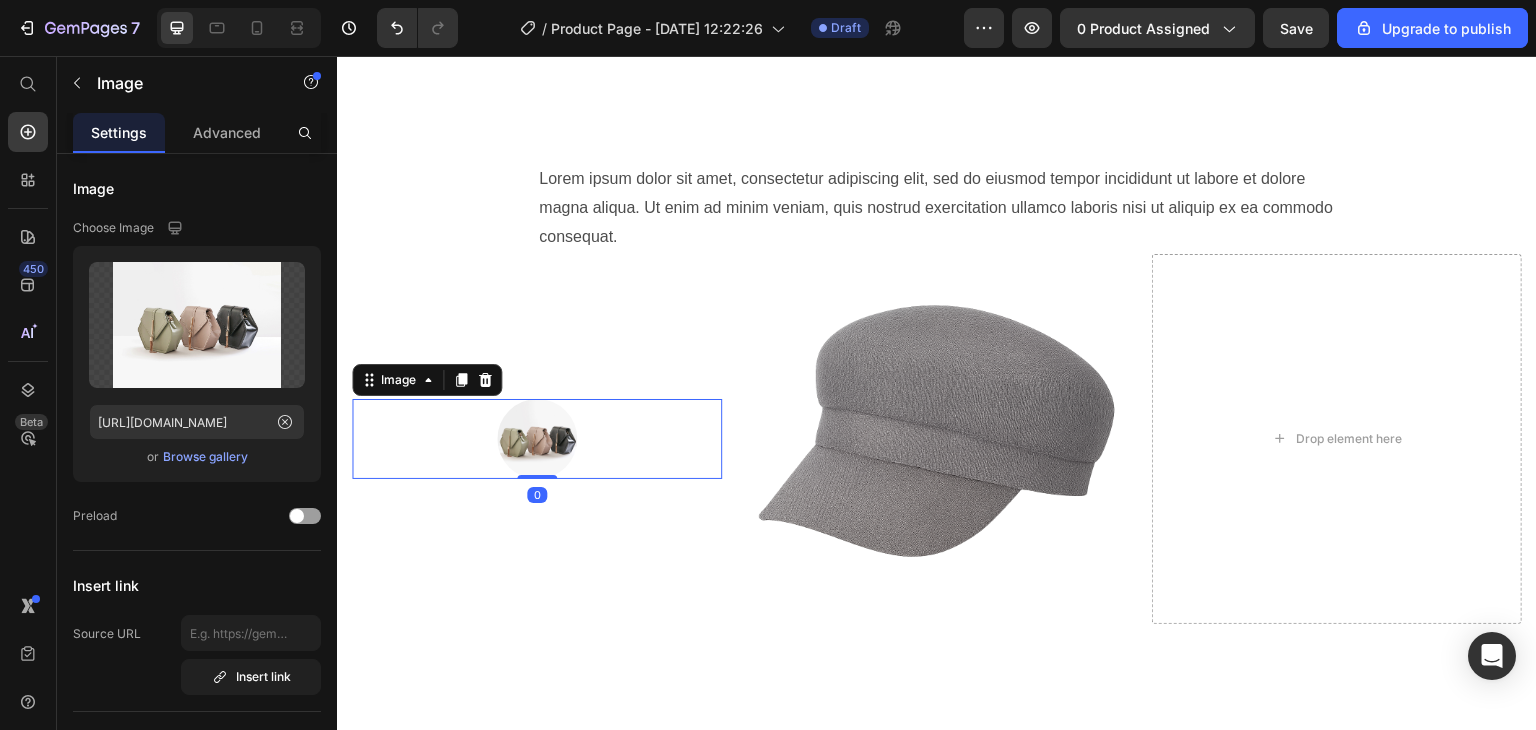 drag, startPoint x: 529, startPoint y: 384, endPoint x: 514, endPoint y: 372, distance: 19.209373 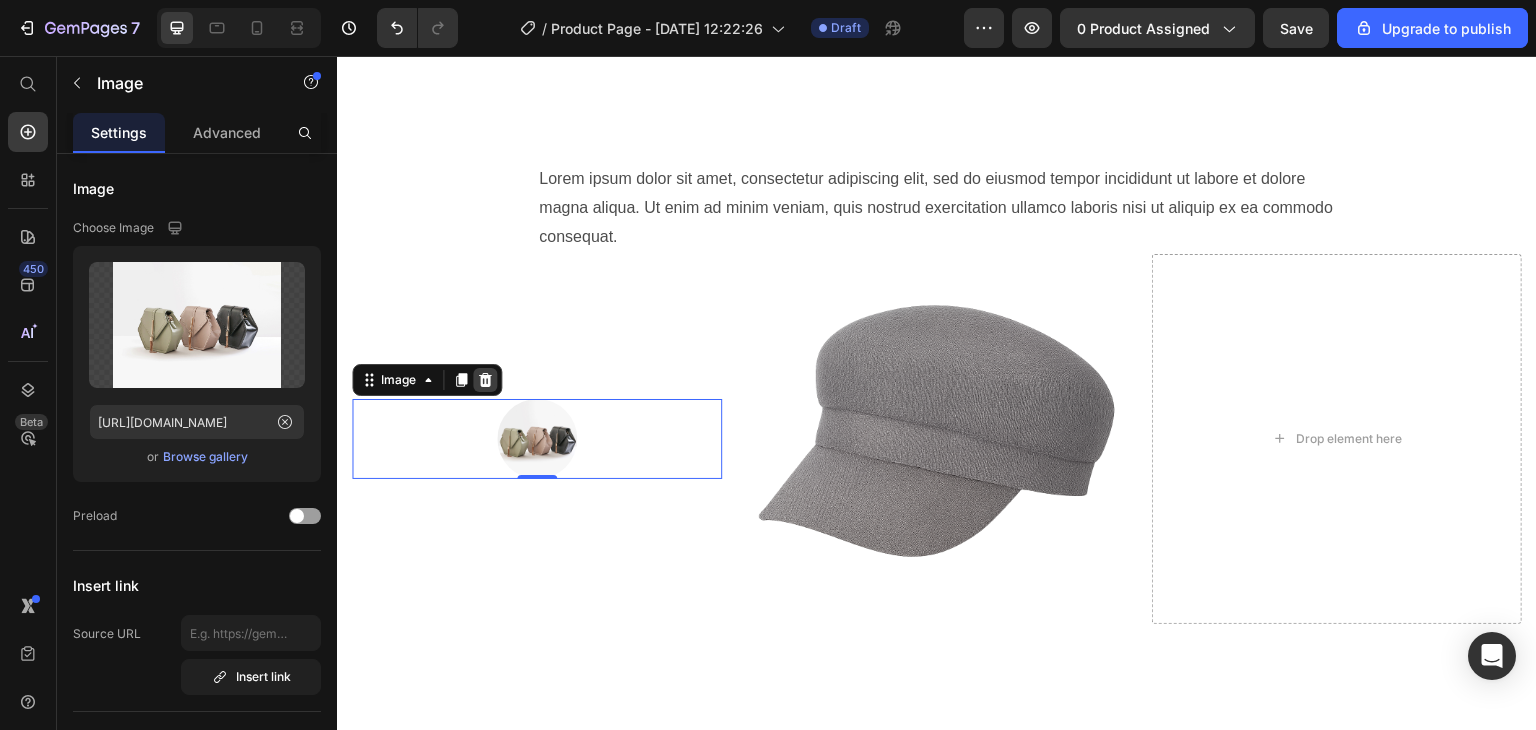click 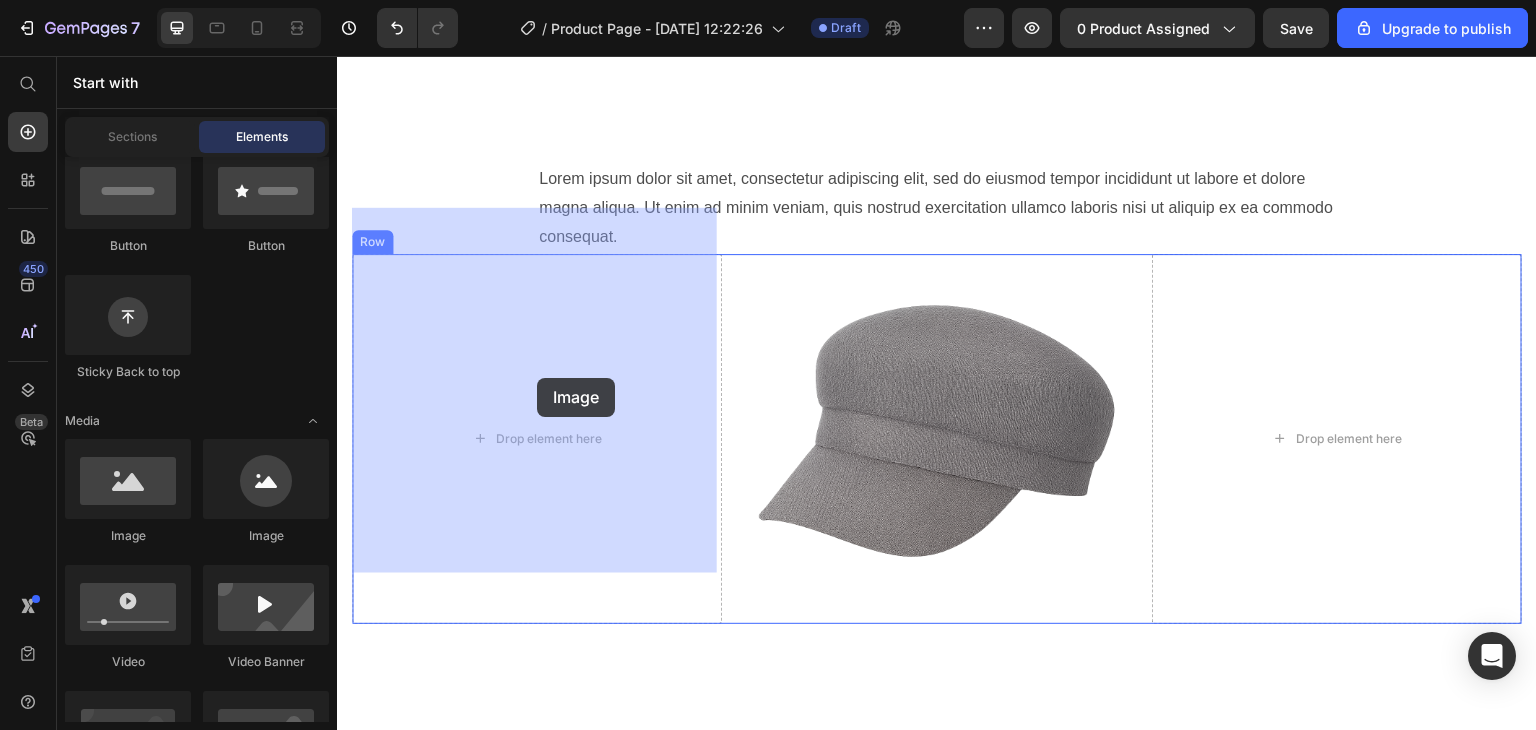 drag, startPoint x: 485, startPoint y: 537, endPoint x: 537, endPoint y: 378, distance: 167.28719 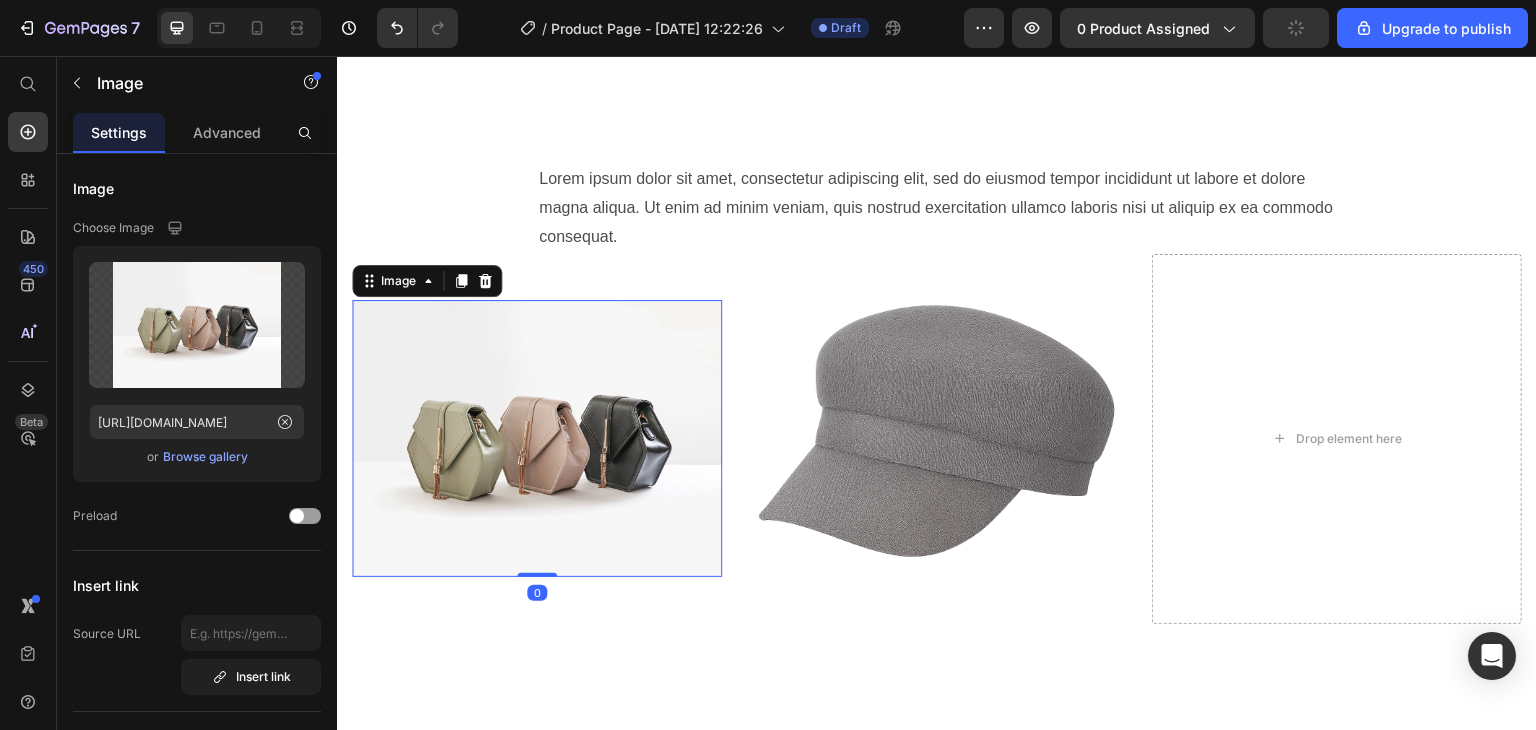 click at bounding box center (537, 439) 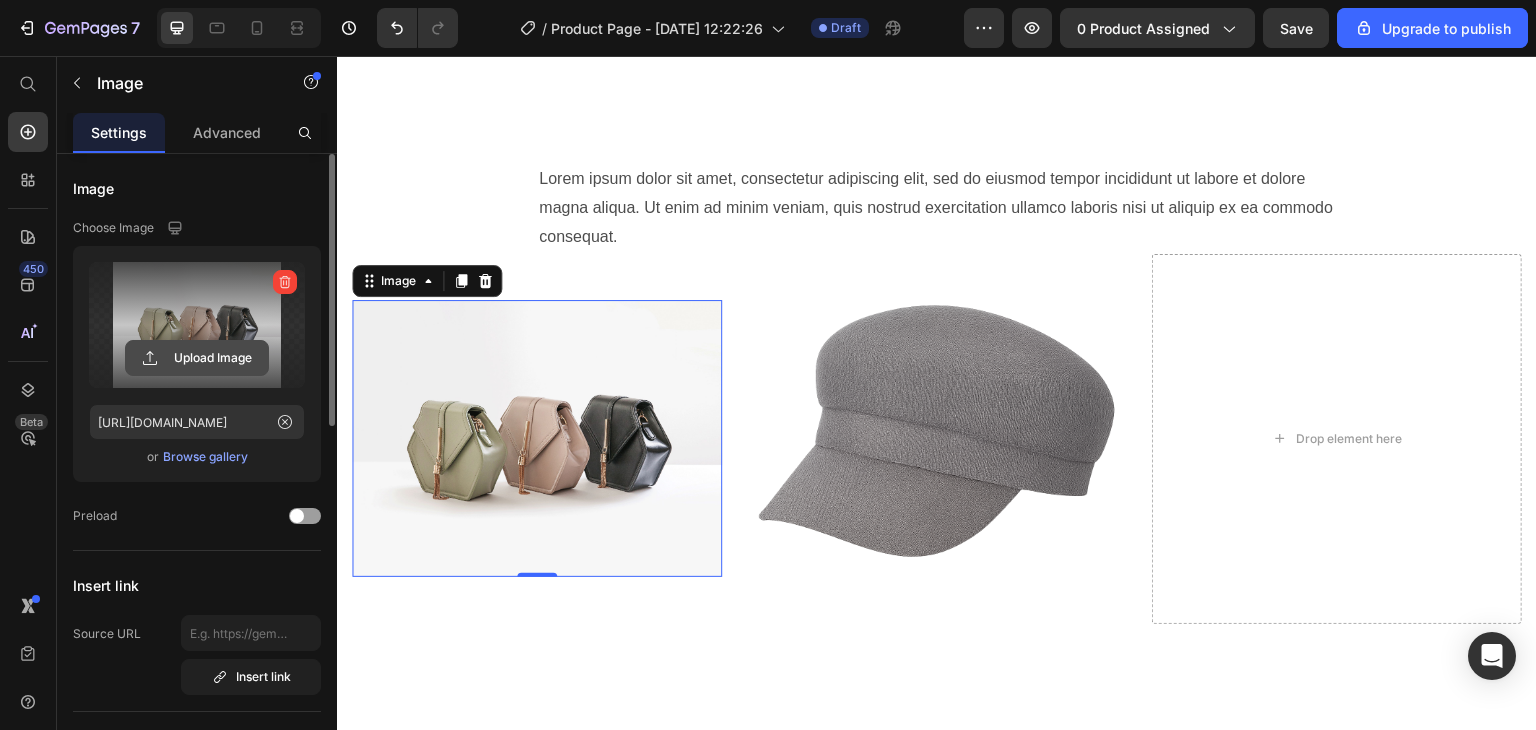 click 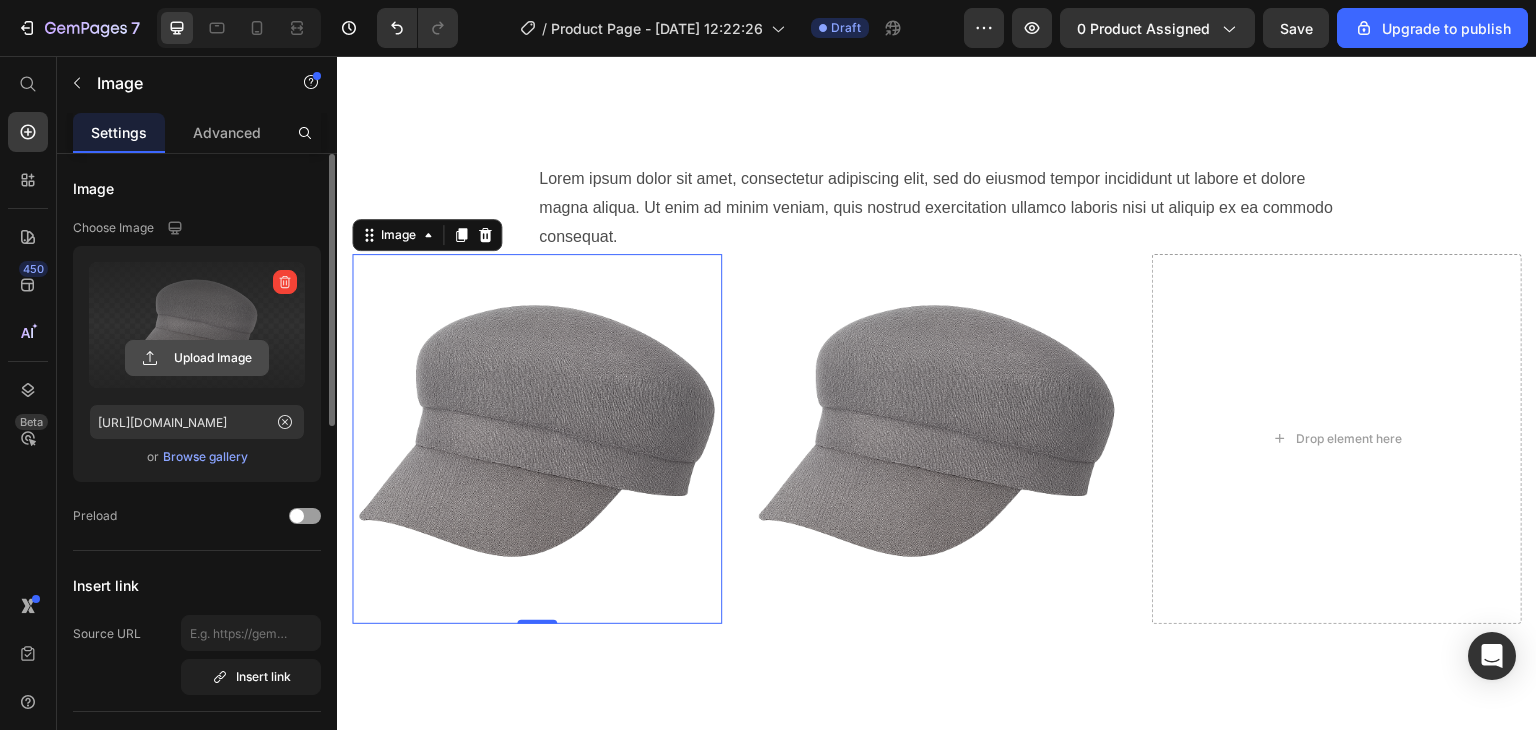 click 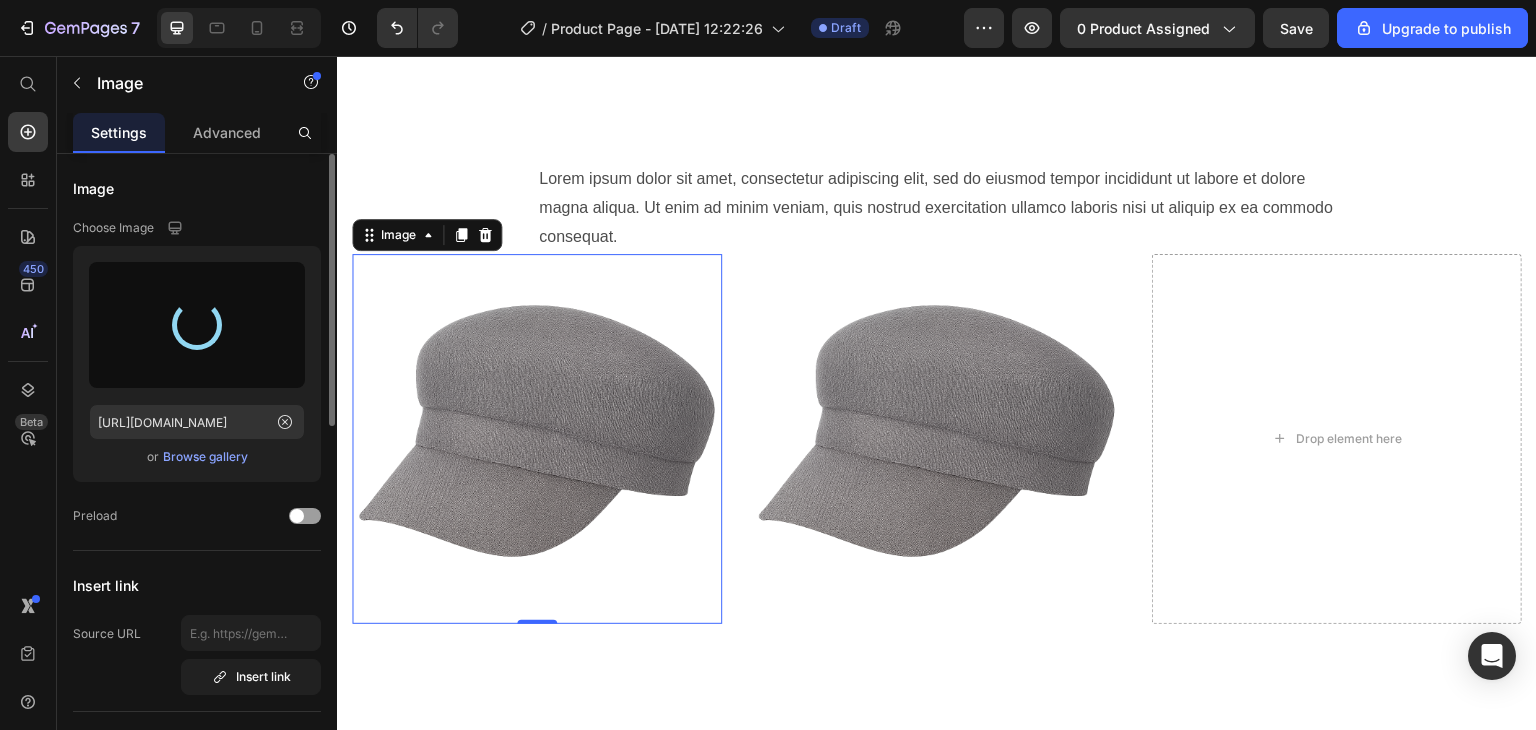 type on "[URL][DOMAIN_NAME]" 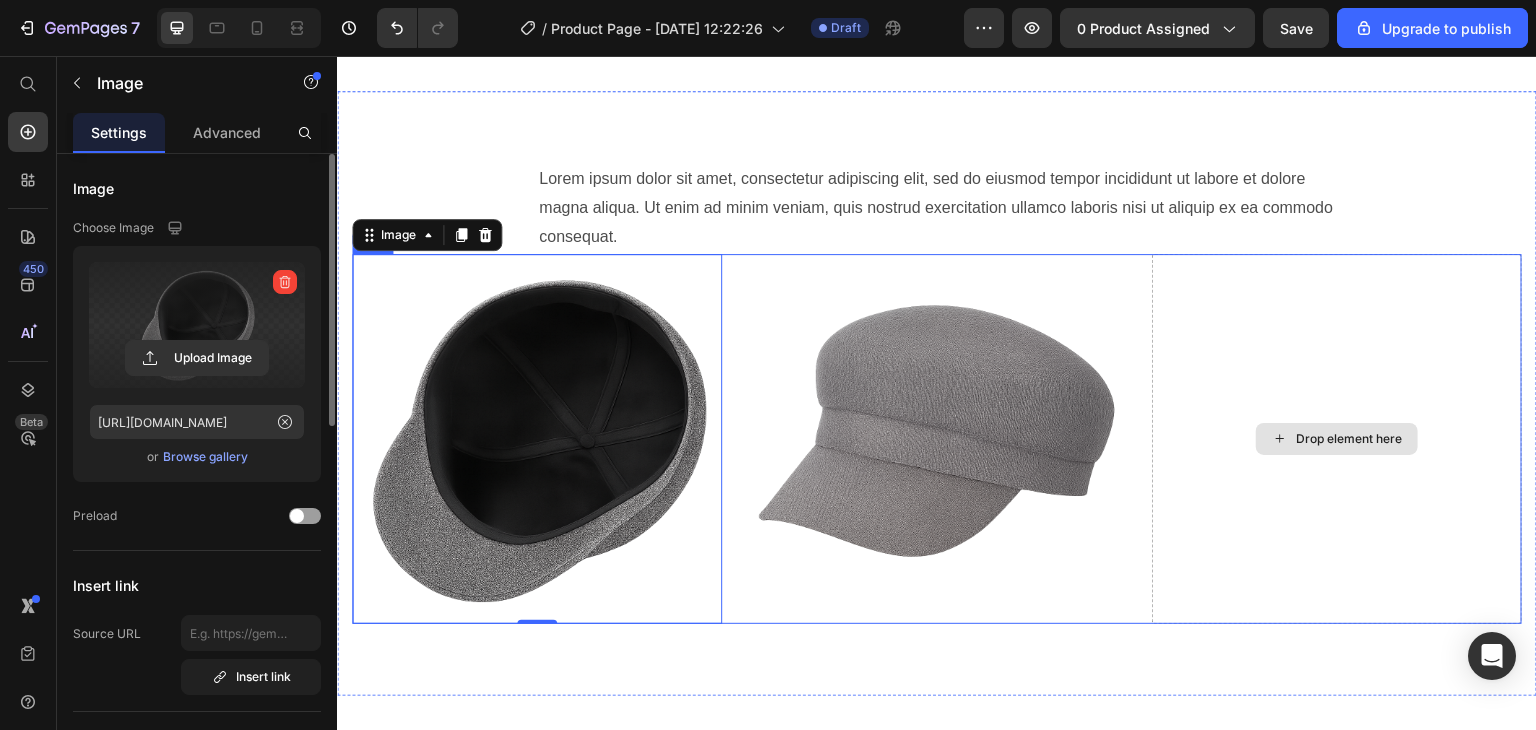 click on "Drop element here" at bounding box center (1337, 439) 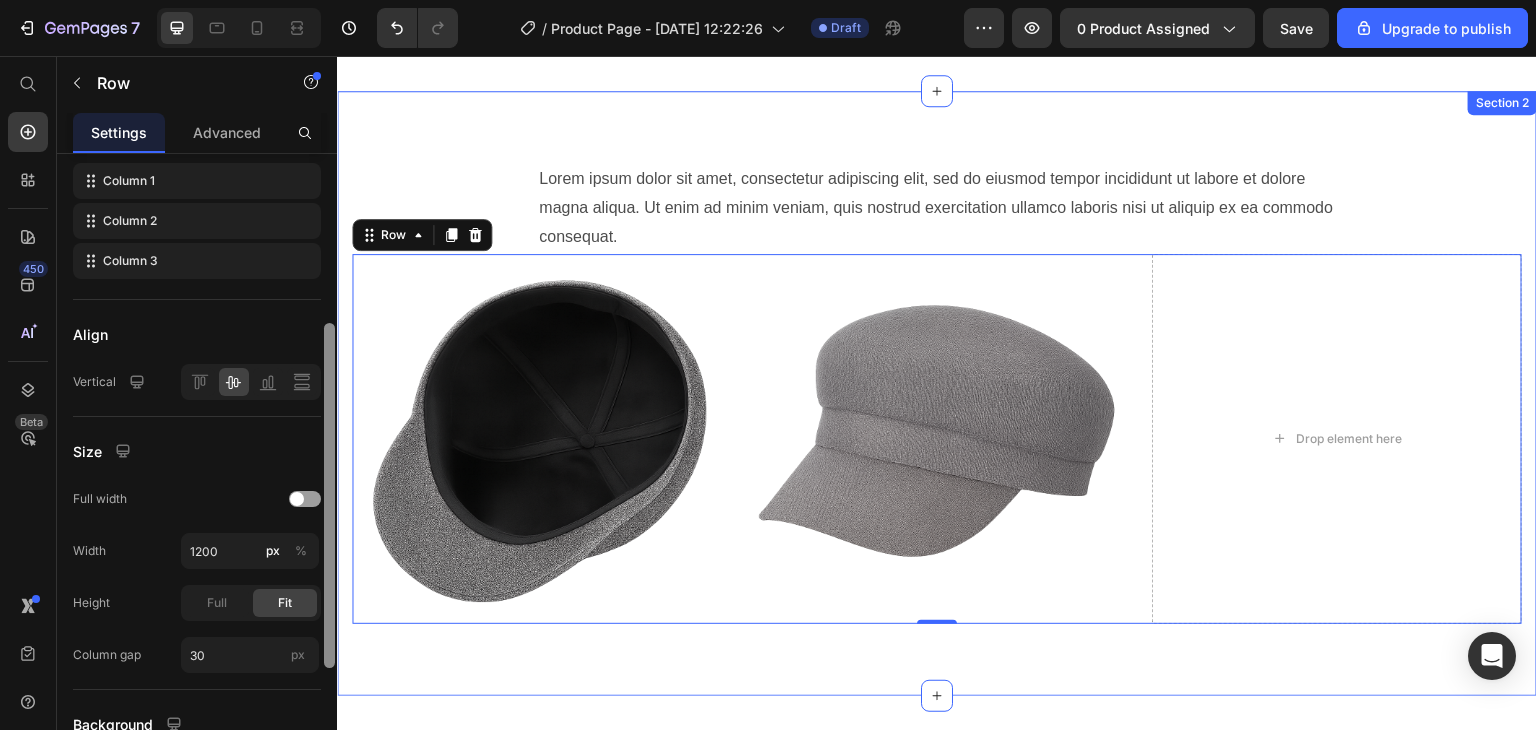 scroll, scrollTop: 334, scrollLeft: 0, axis: vertical 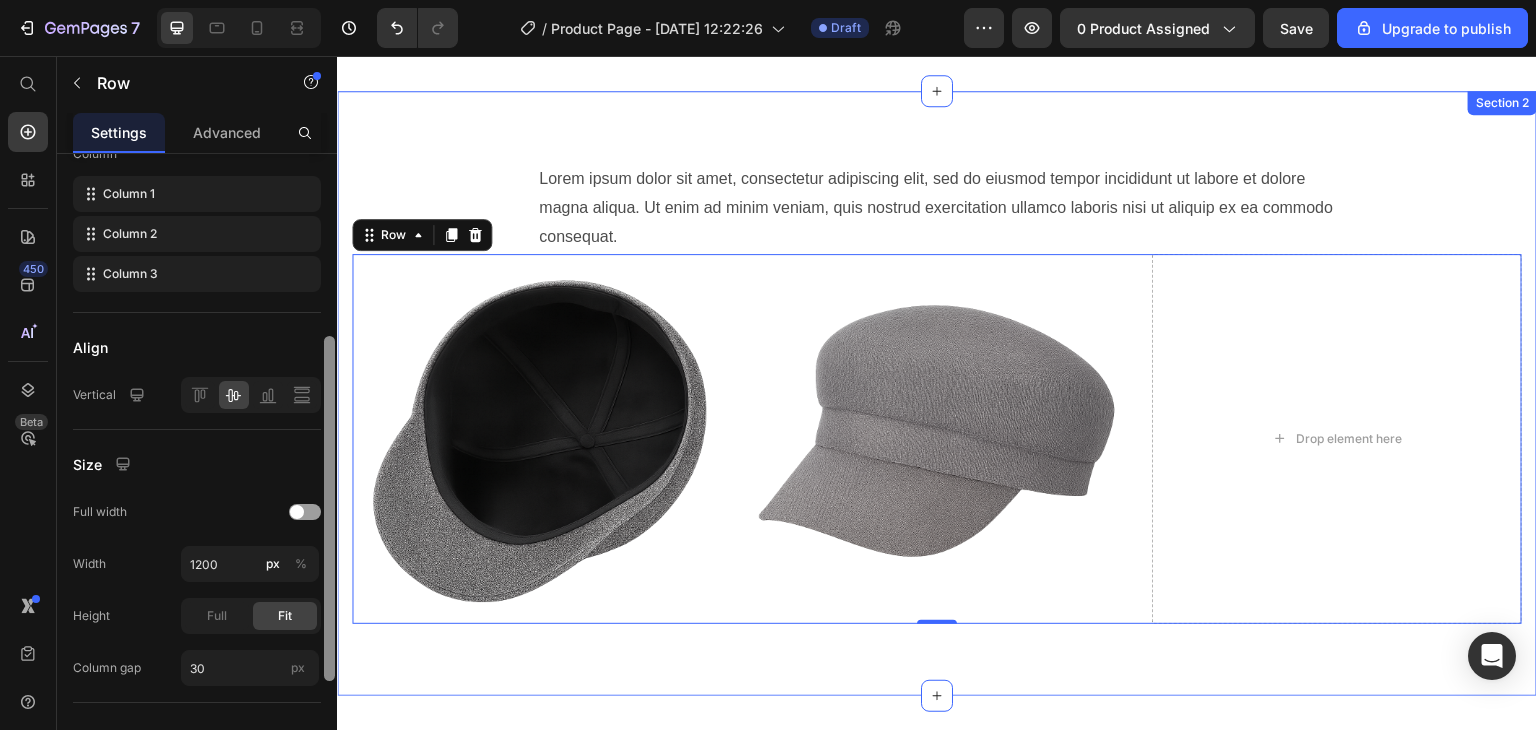 drag, startPoint x: 669, startPoint y: 422, endPoint x: 598, endPoint y: 471, distance: 86.26703 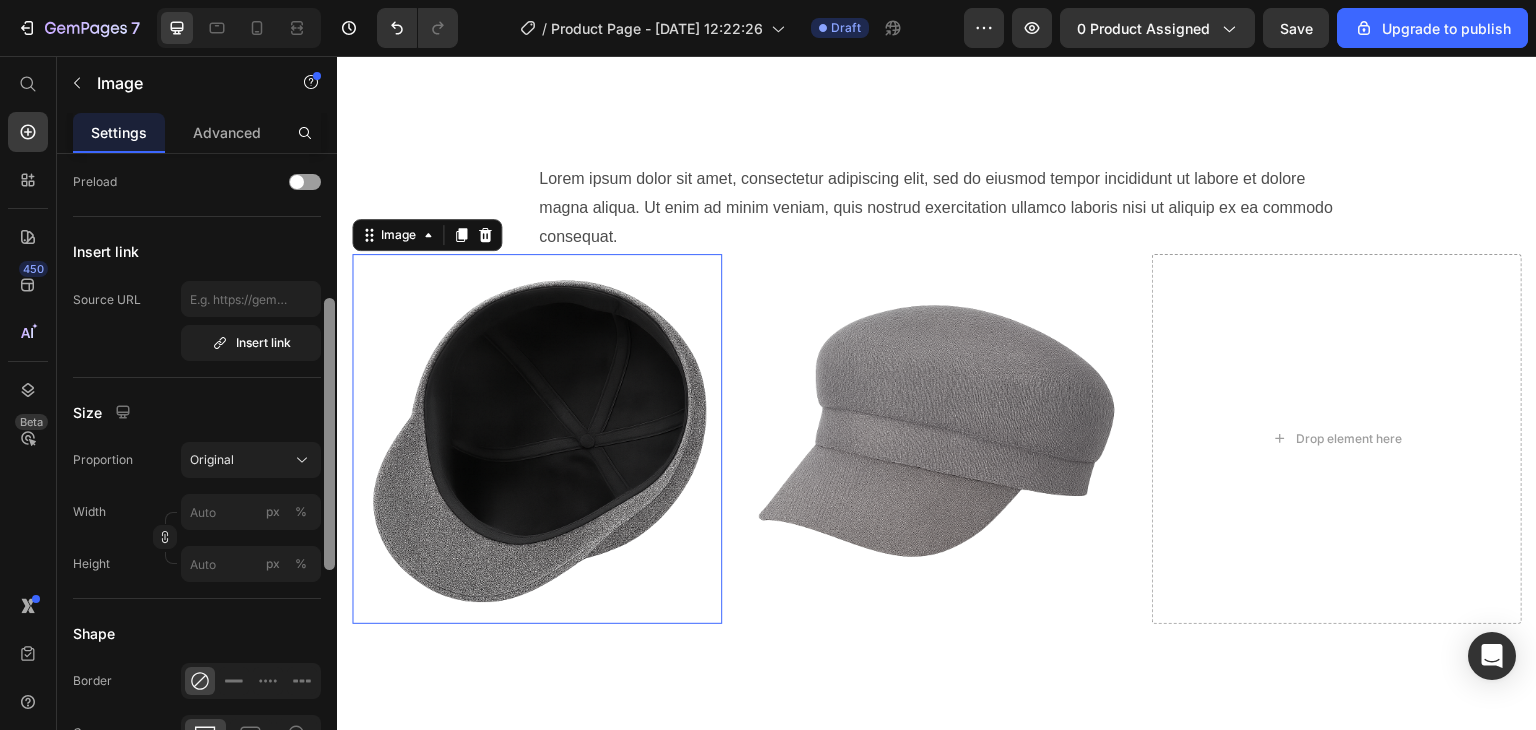 scroll, scrollTop: 0, scrollLeft: 0, axis: both 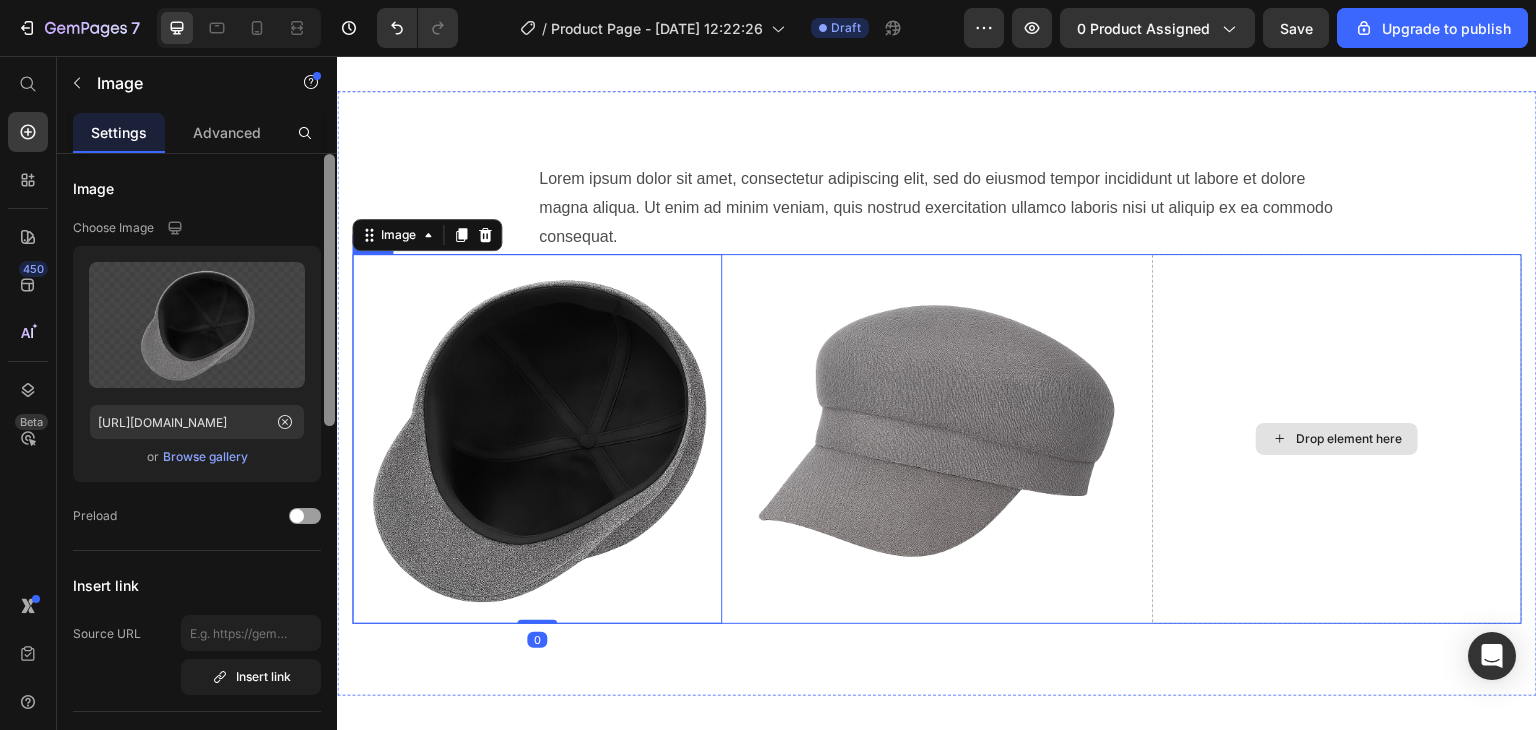click on "Drop element here" at bounding box center (1349, 439) 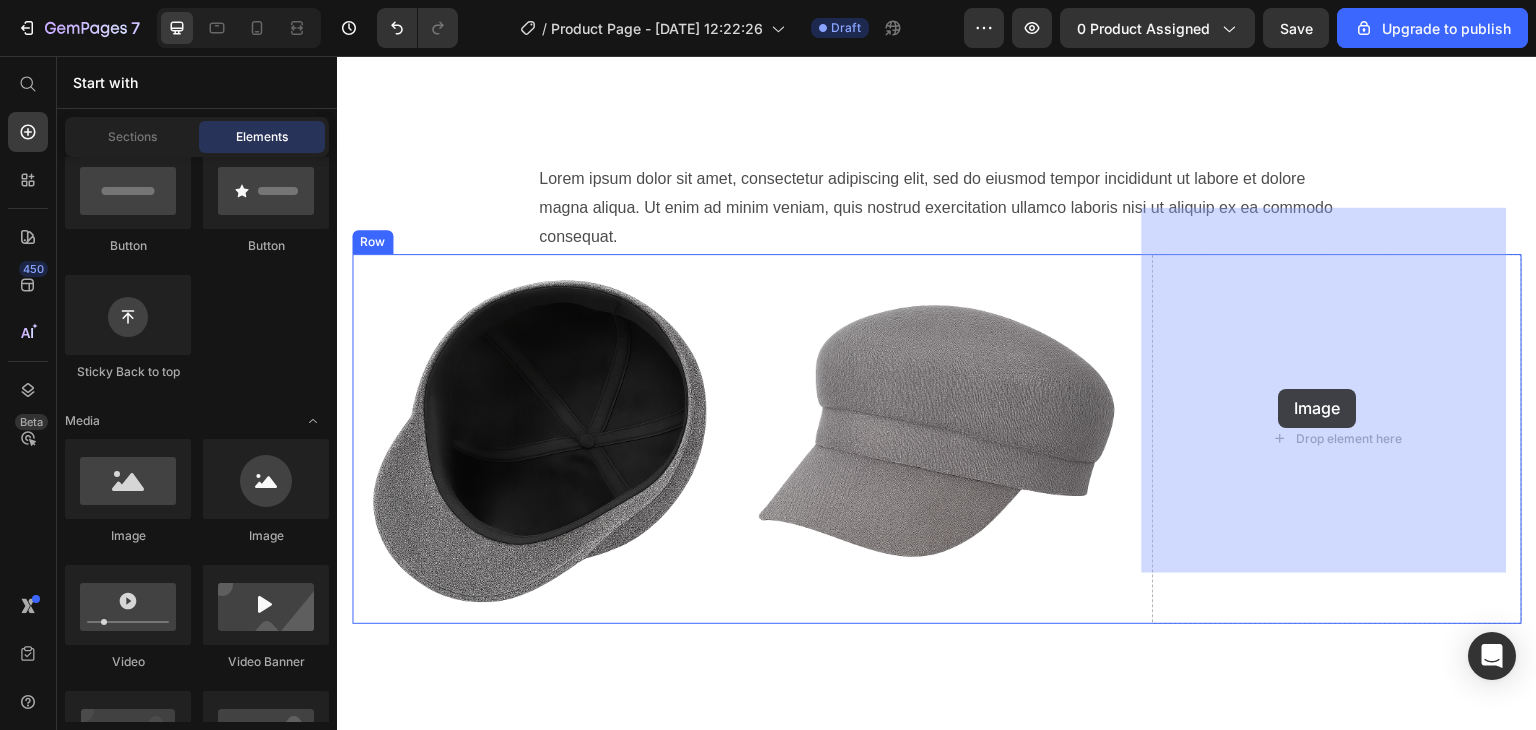 drag, startPoint x: 509, startPoint y: 561, endPoint x: 1279, endPoint y: 390, distance: 788.75916 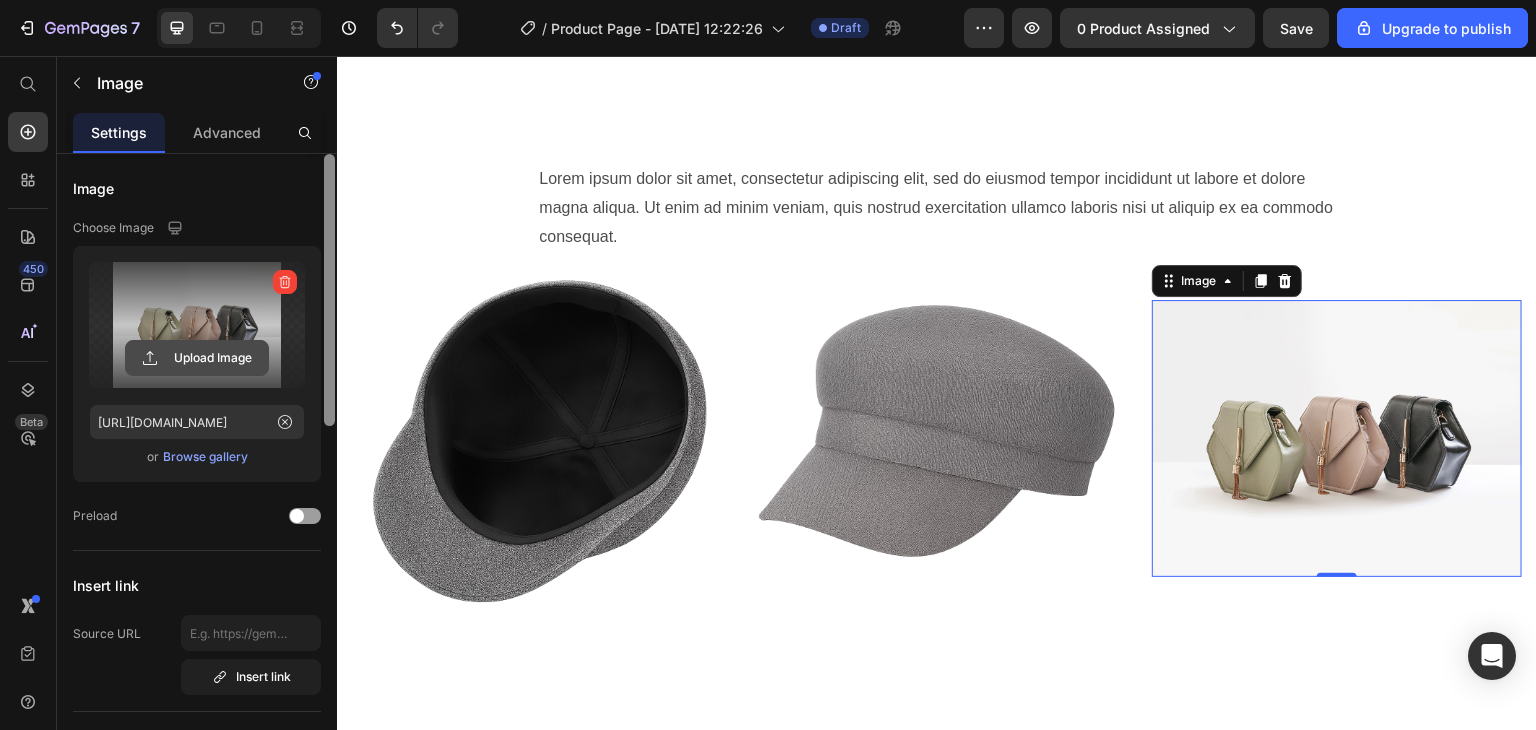 click 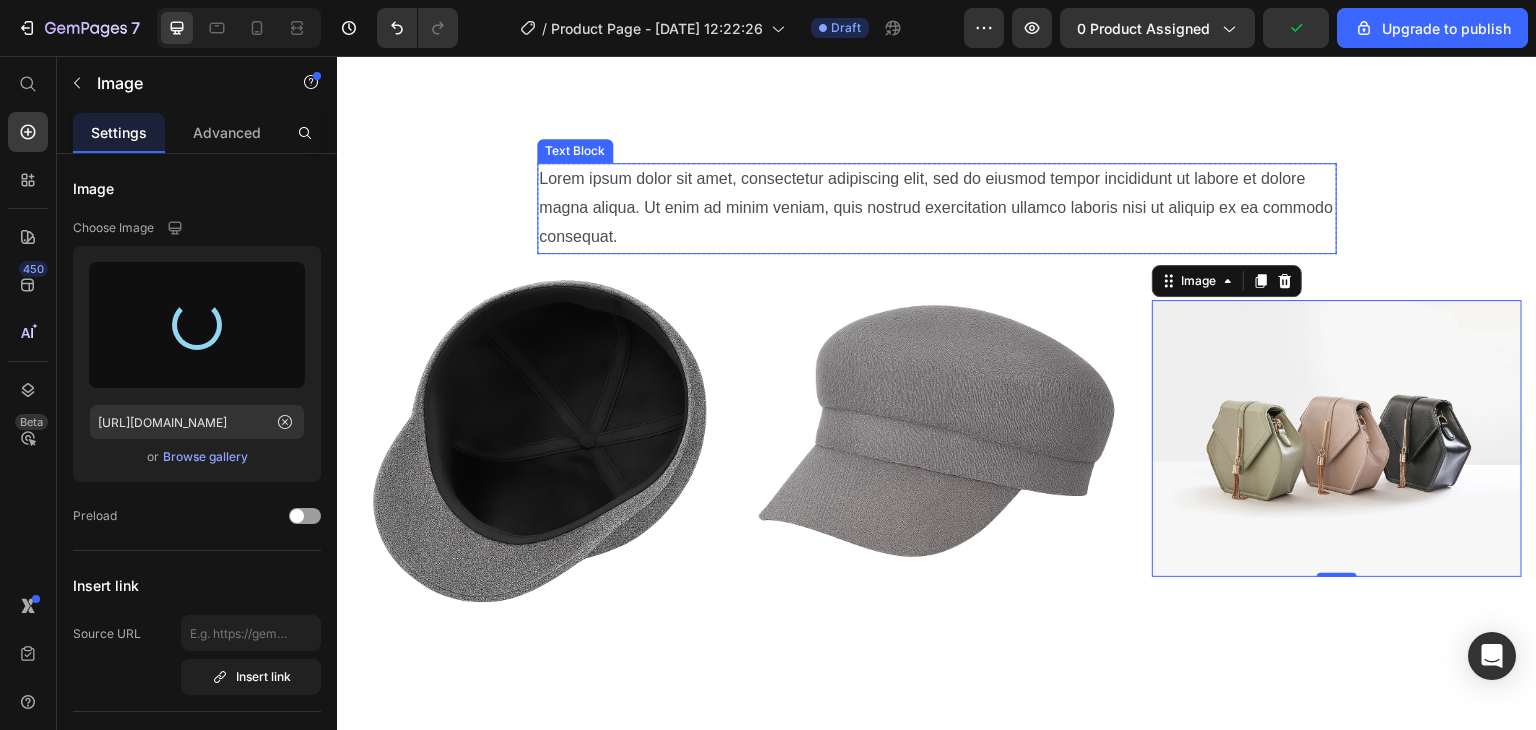 type on "[URL][DOMAIN_NAME]" 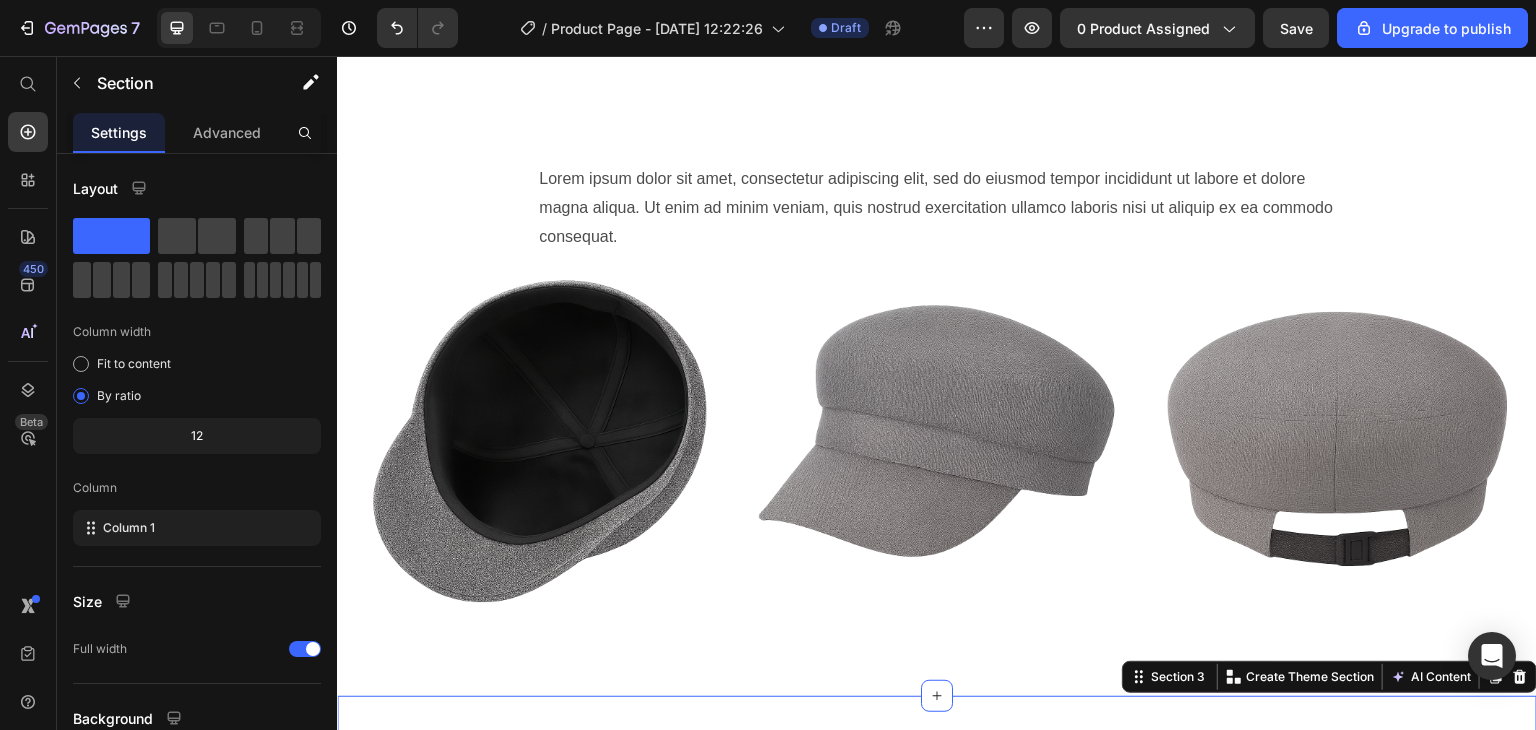 click on "Image Perferct Sound Effect Heading The maximum acoustic insulation and stereo sound make the VR listening experience more individual, lively, and tangible. Text block Row Row Stay Focused Heading Adjustable diopter lenses offer personalized focusing power - so you can find your viewing sweet spot. Text block Row Image Row Image A Fitting Design Heading Easy to put on and take off. The proprietary dual-hinge fit design ensures both comfort and stability for different head shapes and sizes. Text block Row Row Section 3   You can create reusable sections Create Theme Section AI Content Write with GemAI What would you like to describe here? Tone and Voice Persuasive Product Show more Generate" at bounding box center (937, 1000) 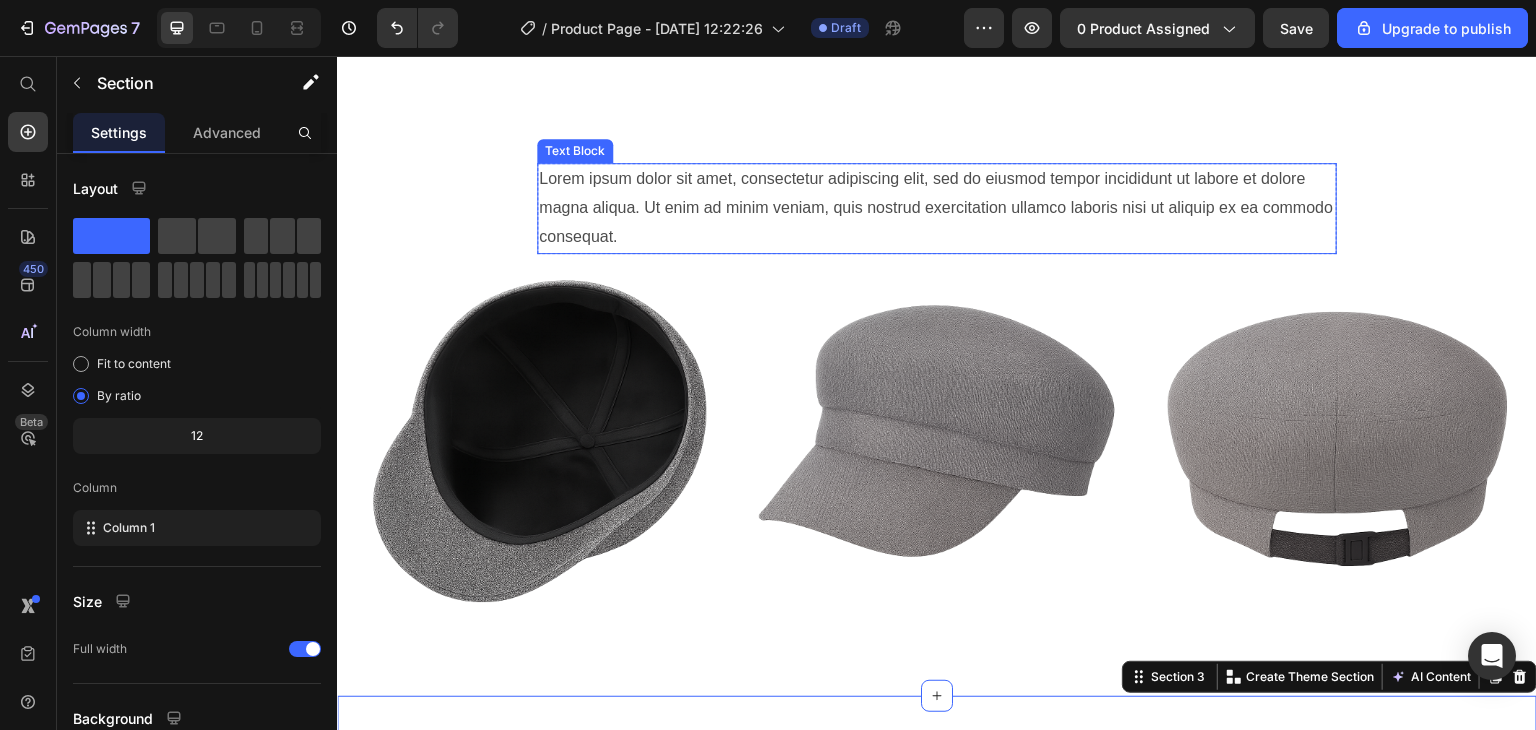 click on "Lorem ipsum dolor sit amet, consectetur adipiscing elit, sed do eiusmod tempor incididunt ut labore et dolore magna aliqua. Ut enim ad minim veniam, quis nostrud exercitation ullamco laboris nisi ut aliquip ex ea commodo consequat." at bounding box center [937, 208] 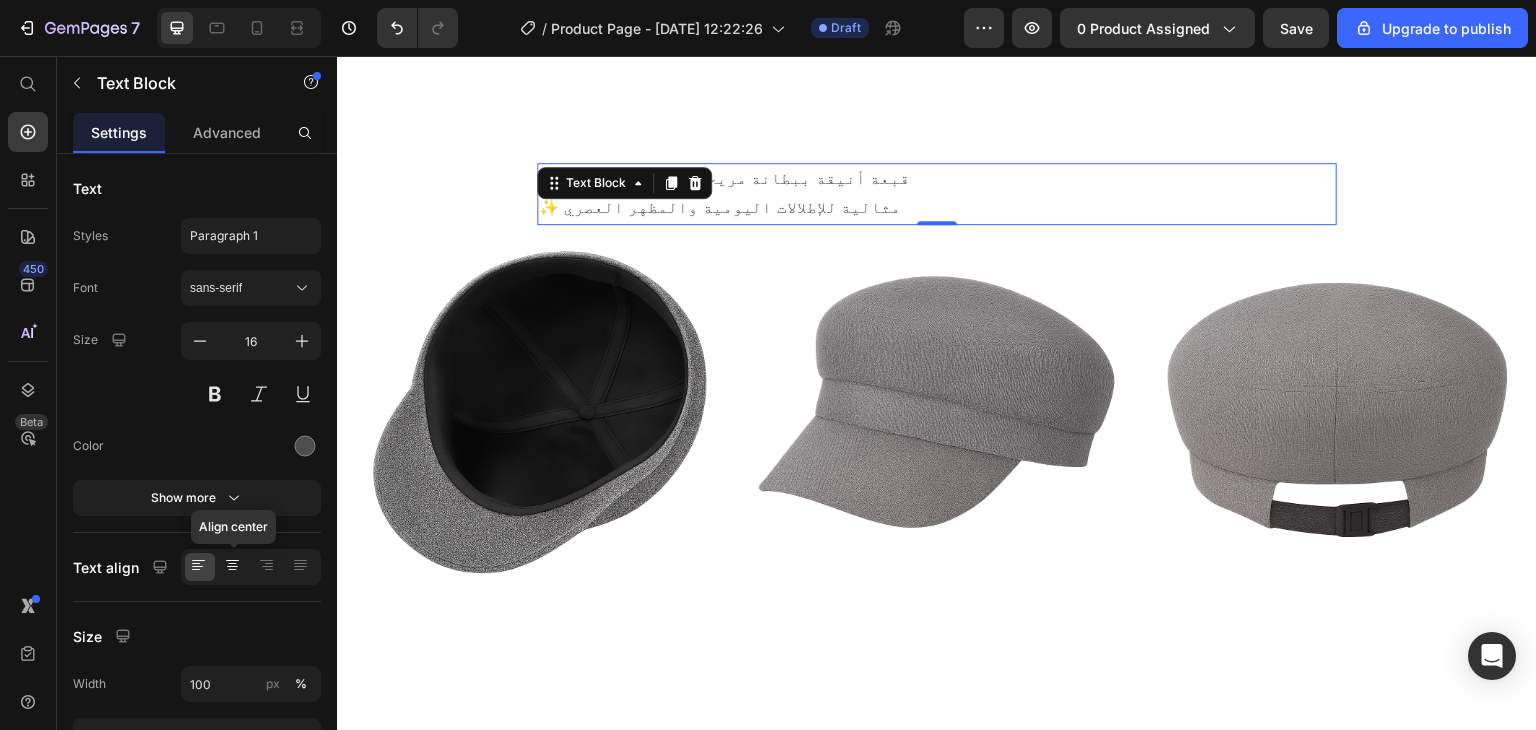 click 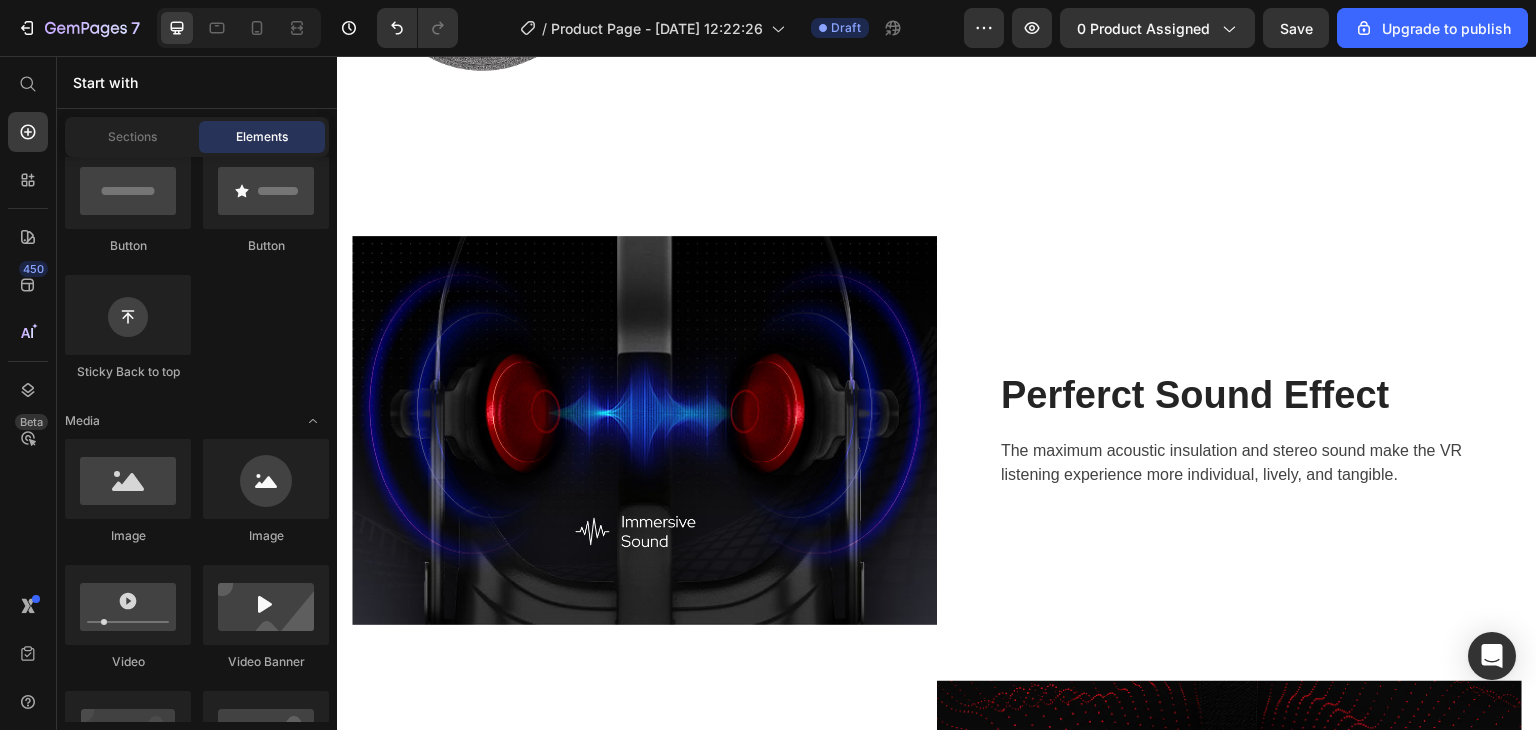 scroll, scrollTop: 1688, scrollLeft: 0, axis: vertical 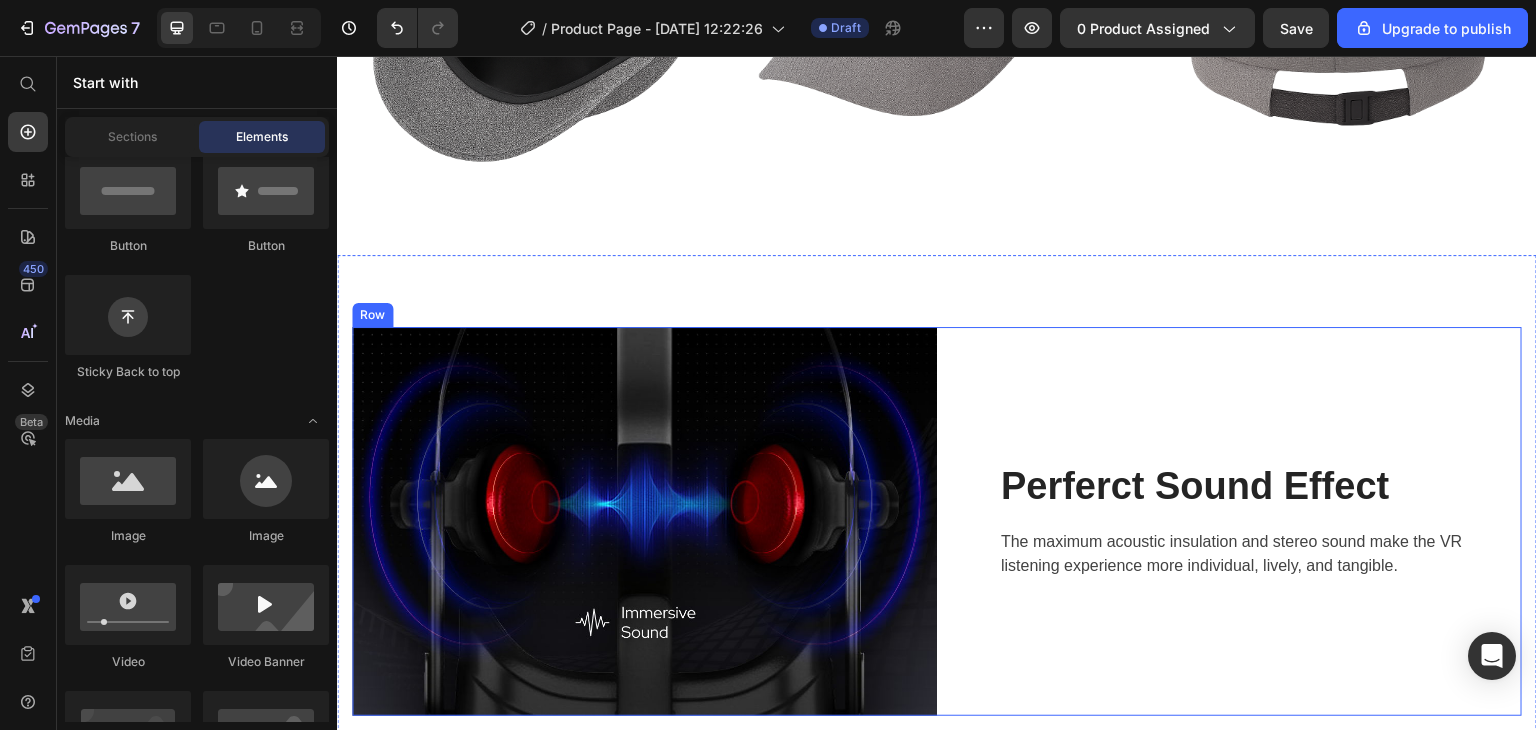 click on "Perferct Sound Effect Heading The maximum acoustic insulation and stereo sound make the VR listening experience more individual, lively, and tangible. Text block Row" at bounding box center [1229, 521] 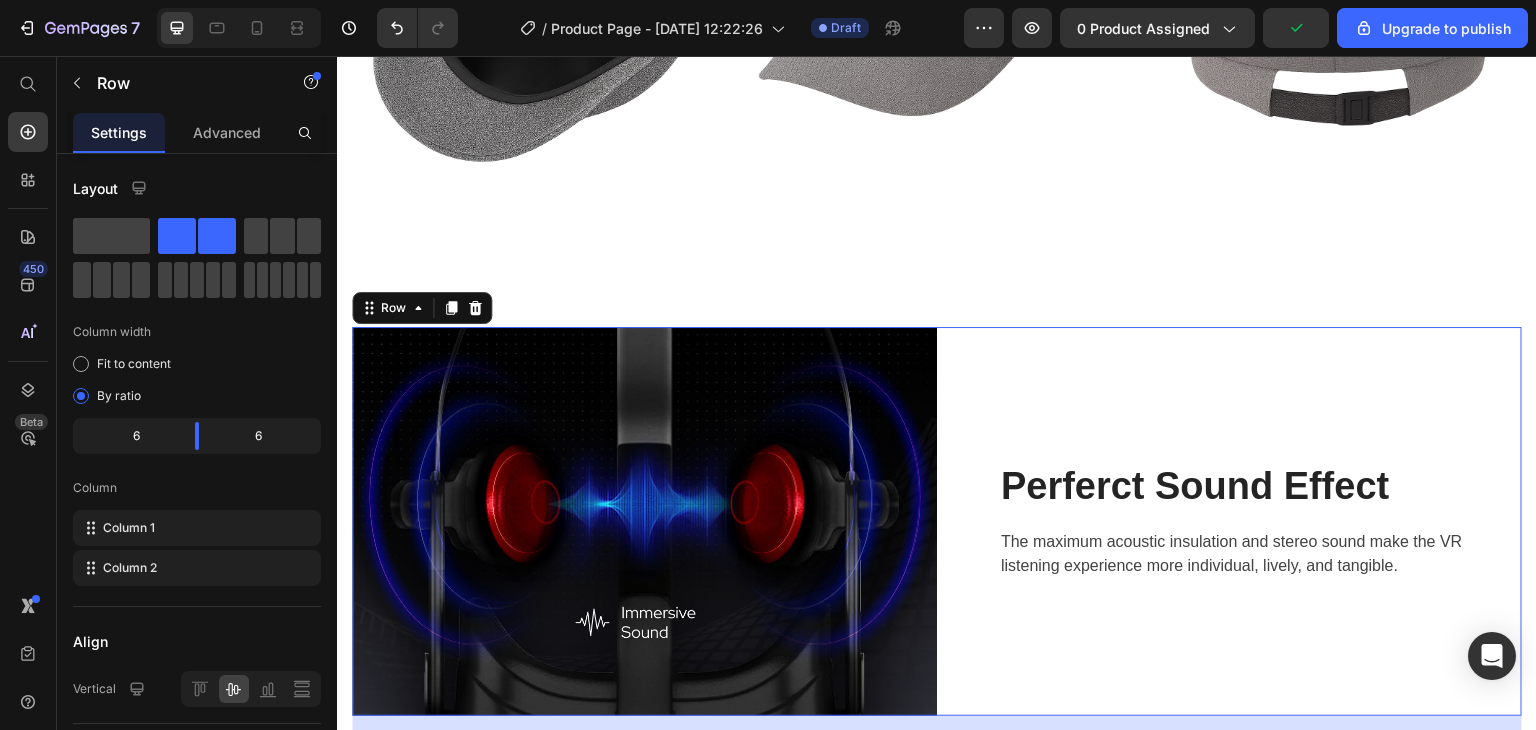 click at bounding box center (475, 308) 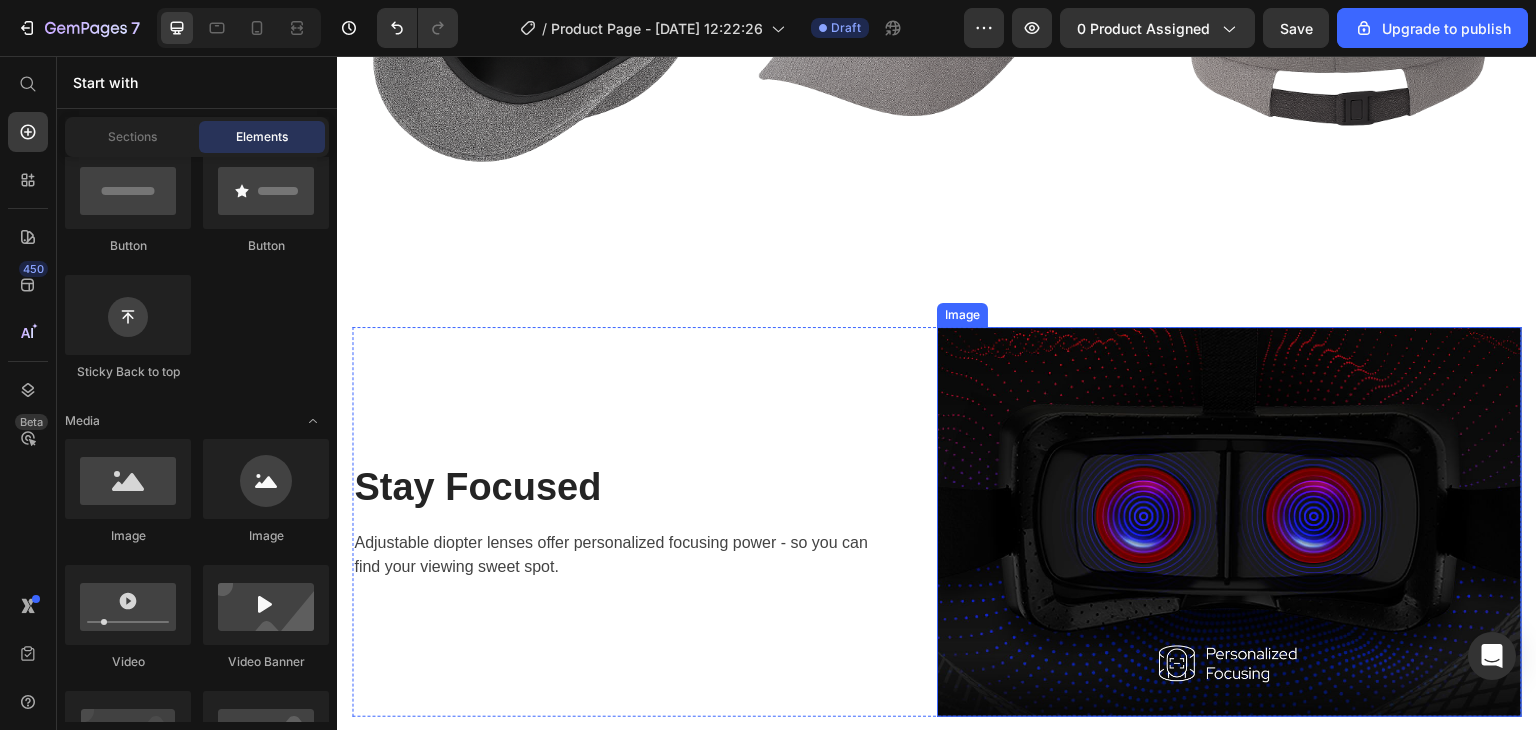 click at bounding box center [1229, 522] 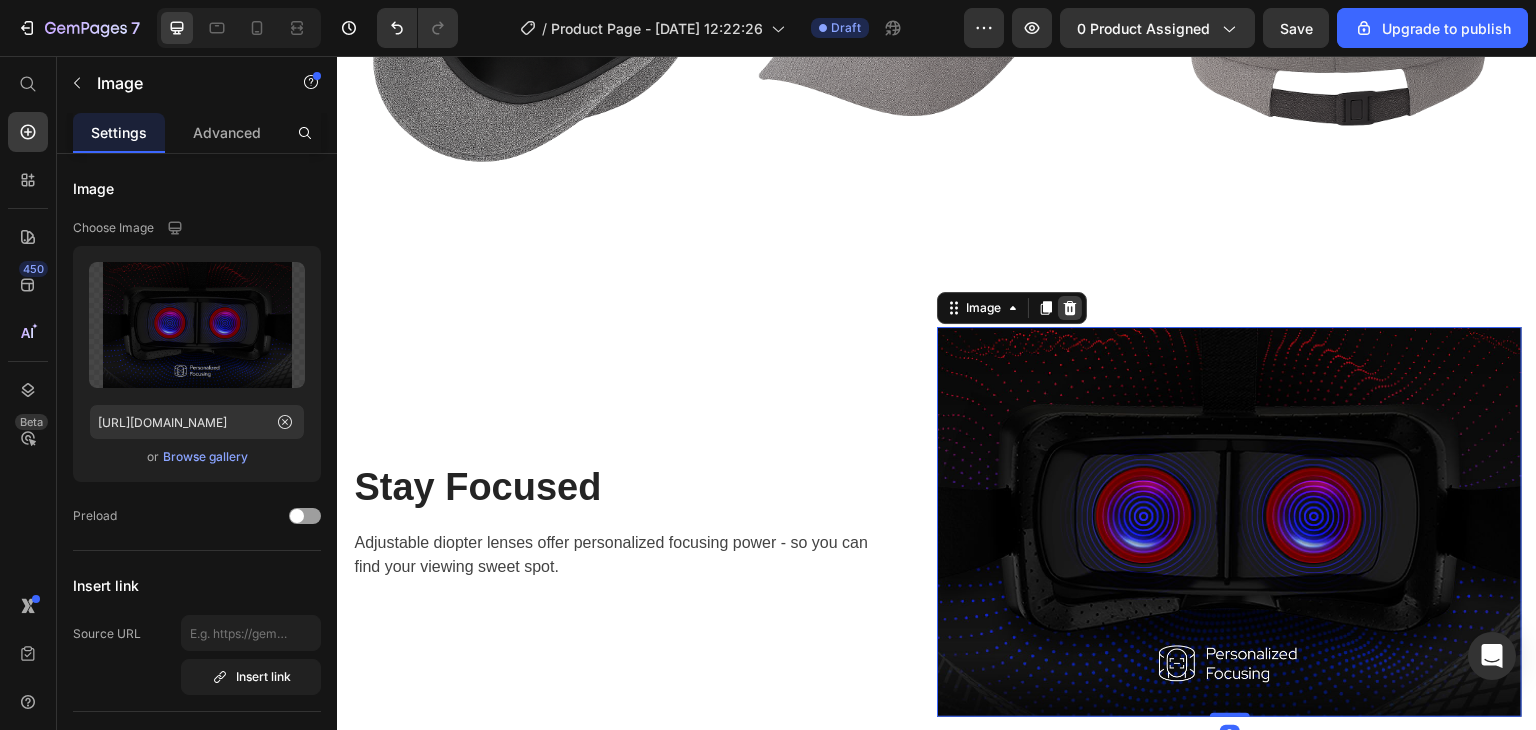 click at bounding box center (1070, 308) 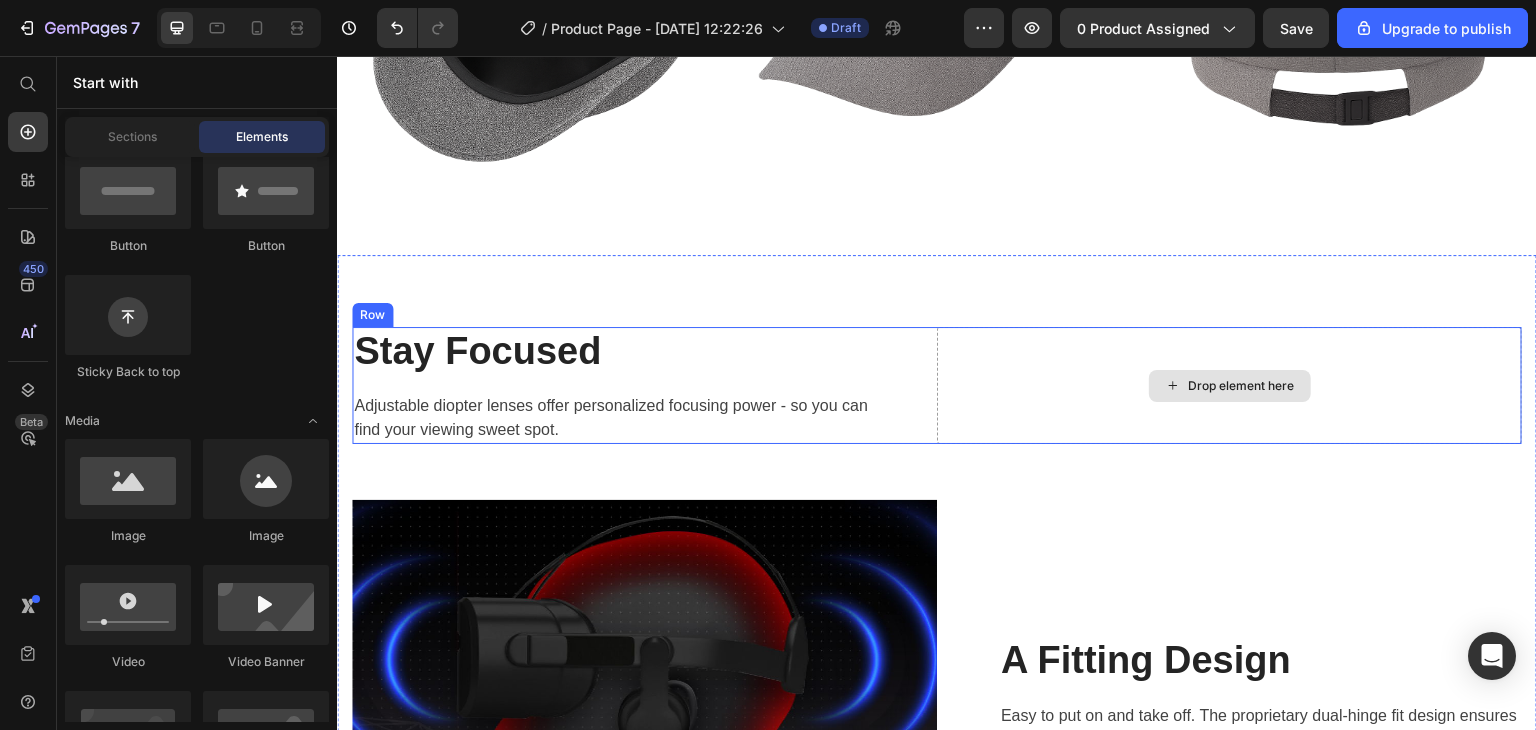click on "Drop element here" at bounding box center [1229, 386] 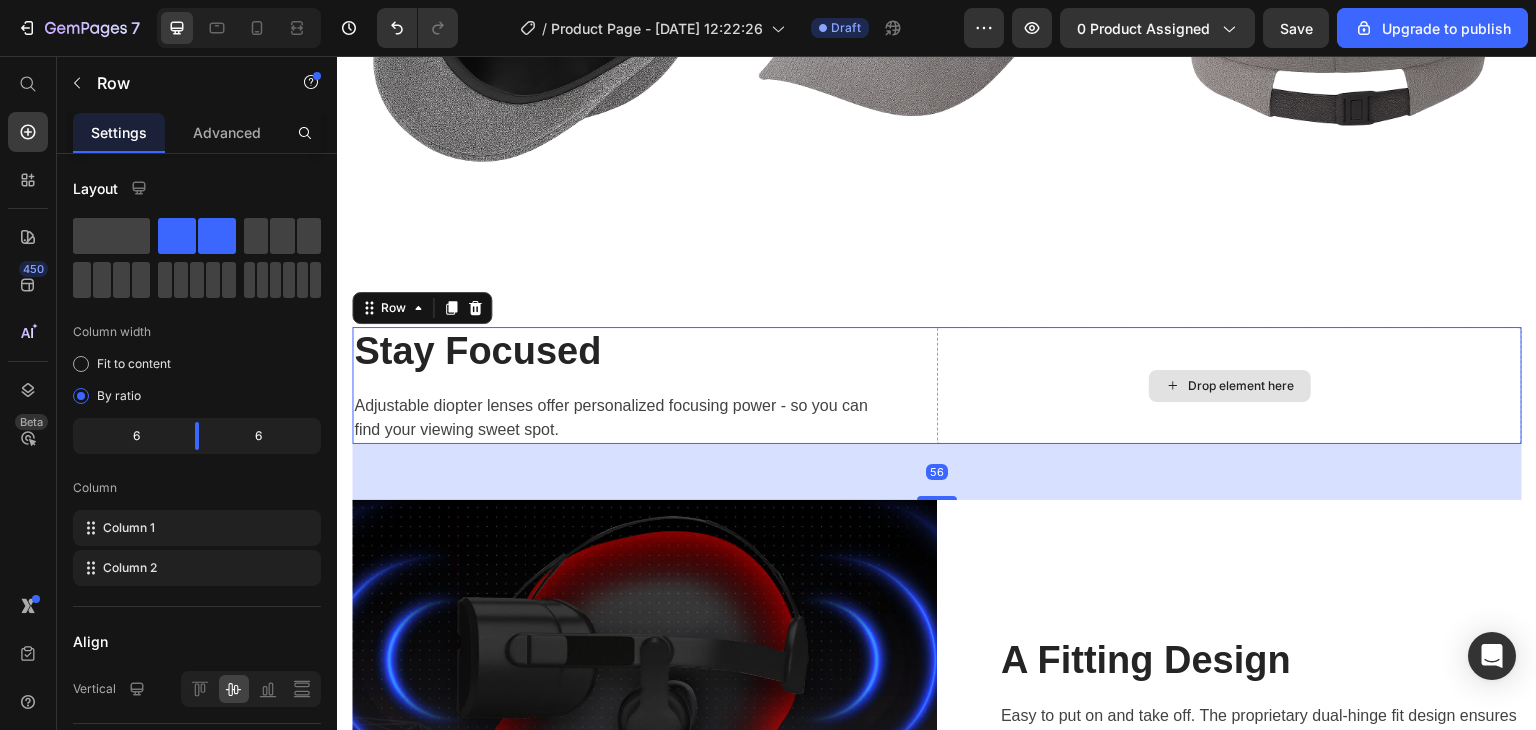 click on "Drop element here" at bounding box center (1229, 386) 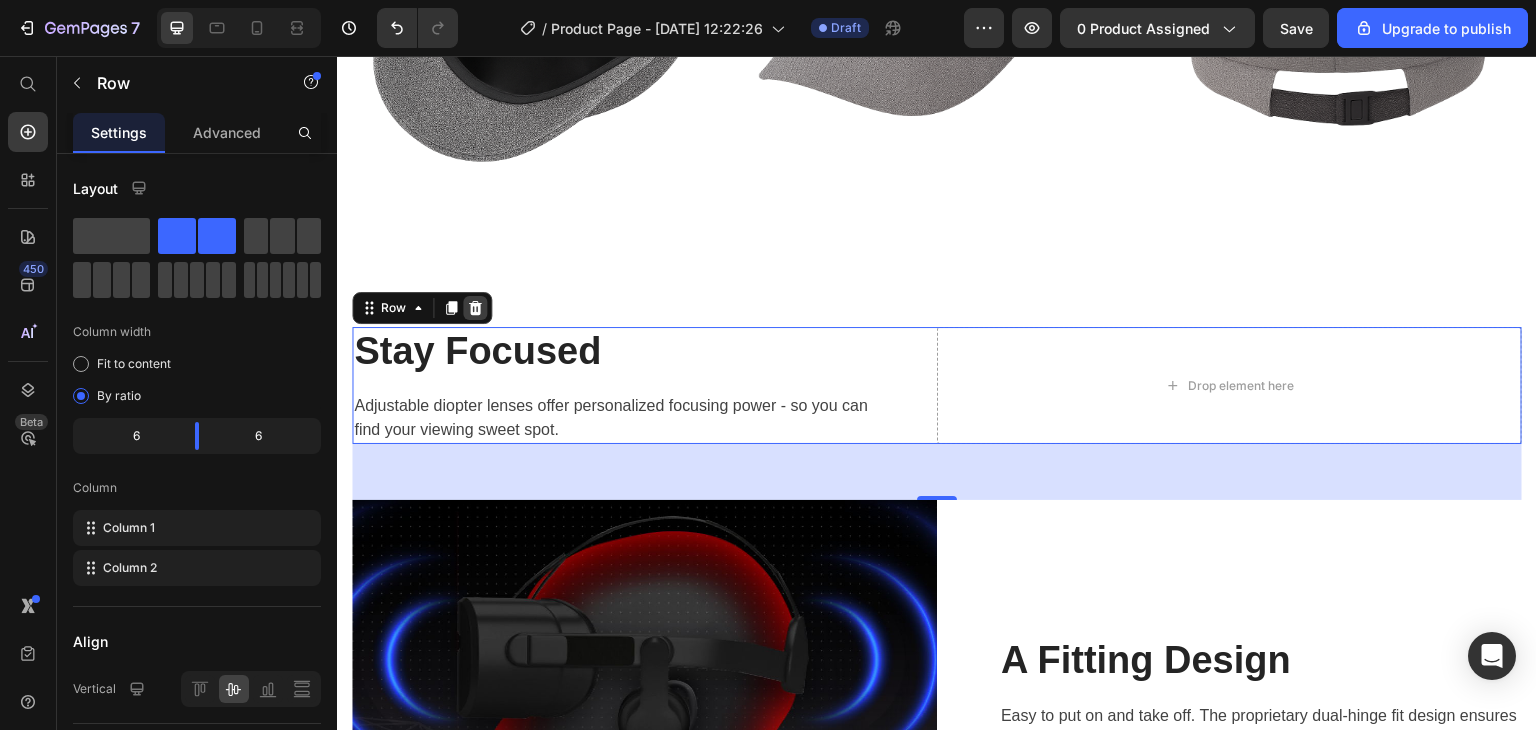 click 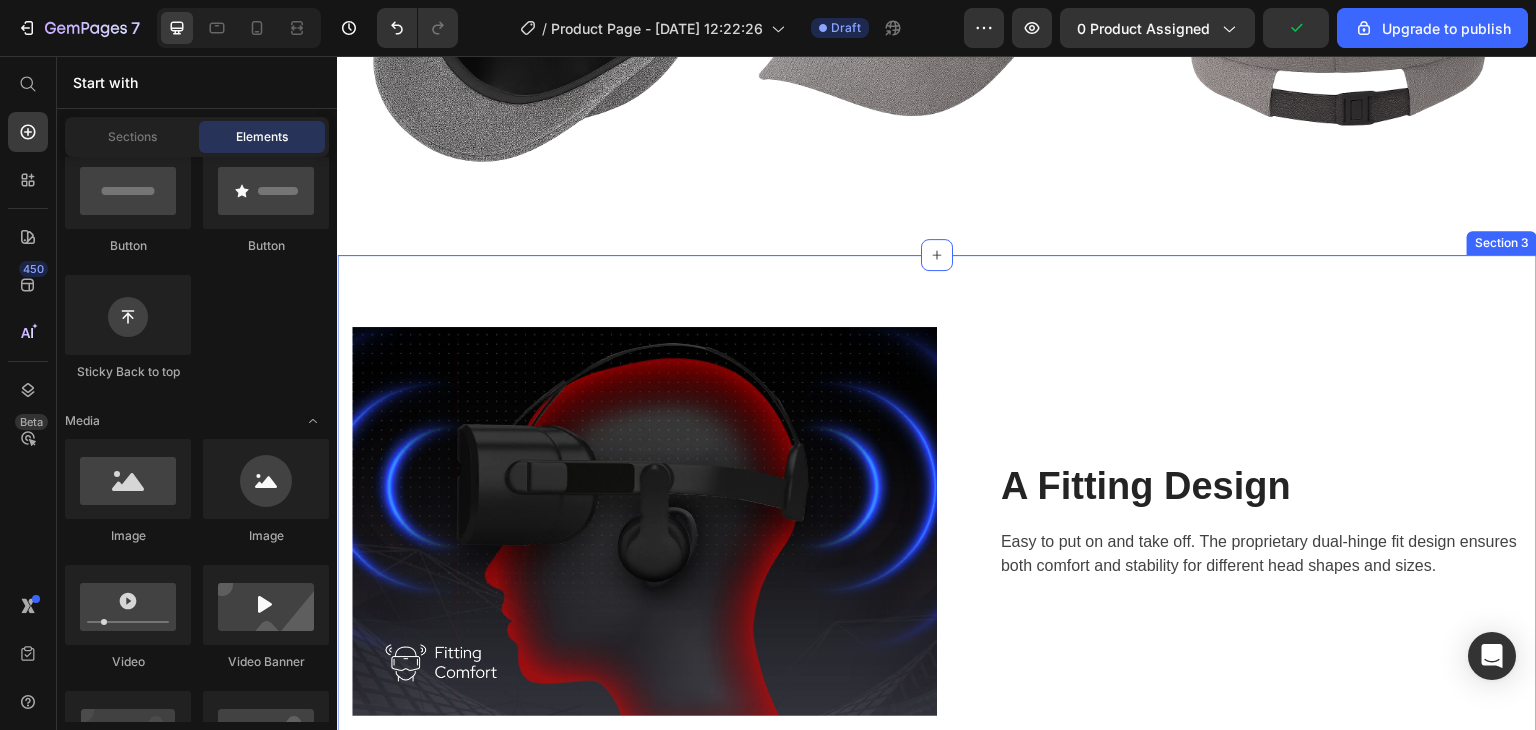 click on "Image A Fitting Design Heading Easy to put on and take off. The proprietary dual-hinge fit design ensures both comfort and stability for different head shapes and sizes. Text block Row Row Section 3" at bounding box center [937, 521] 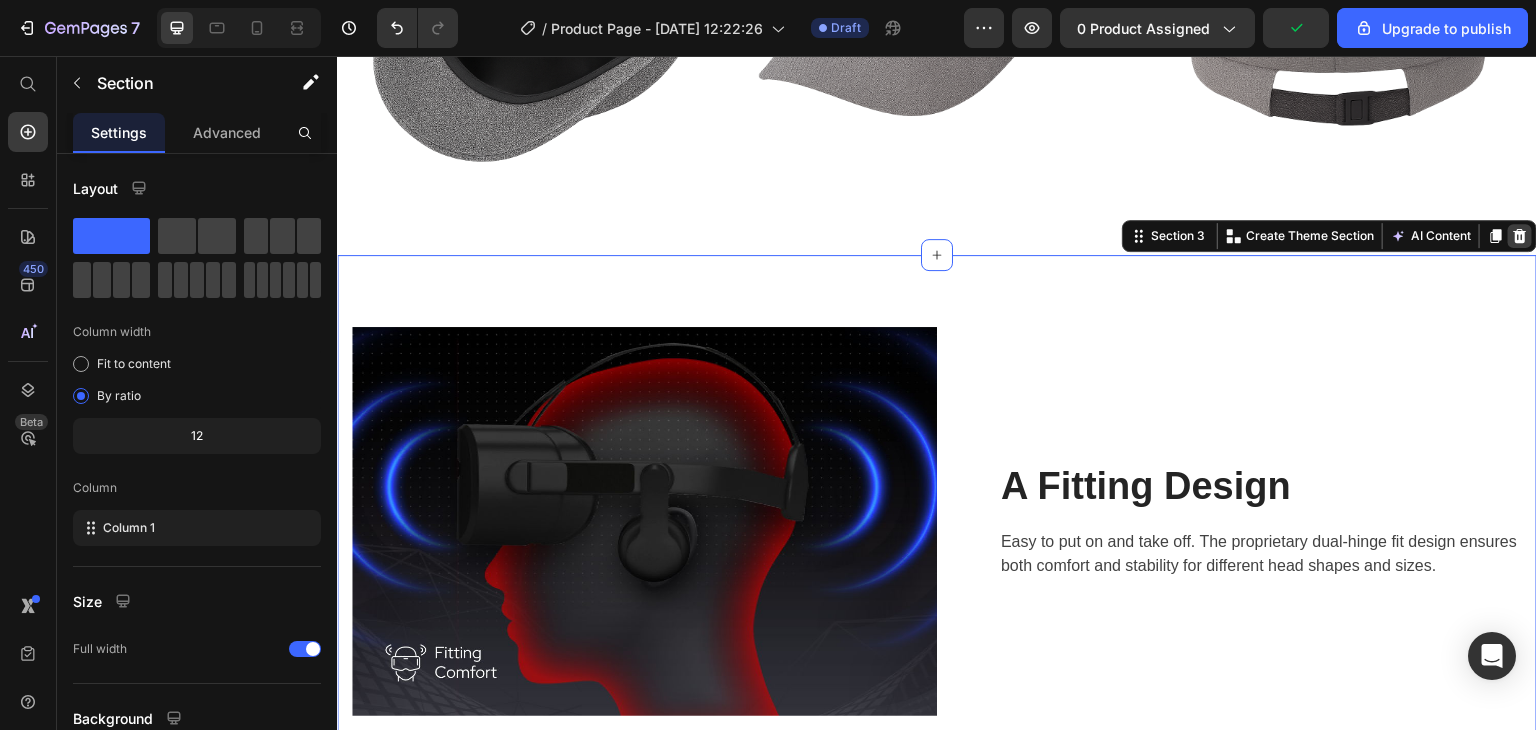 click 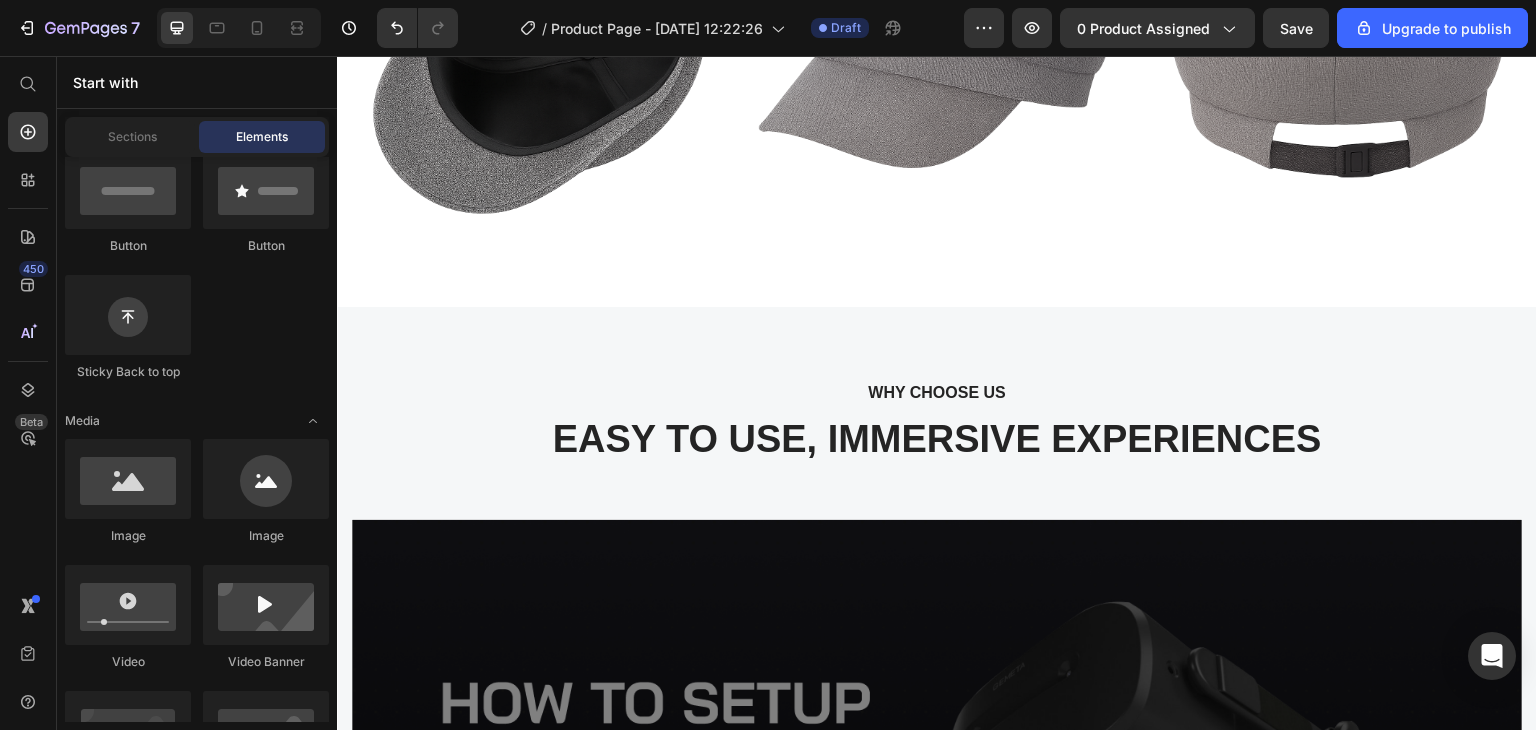 scroll, scrollTop: 1672, scrollLeft: 0, axis: vertical 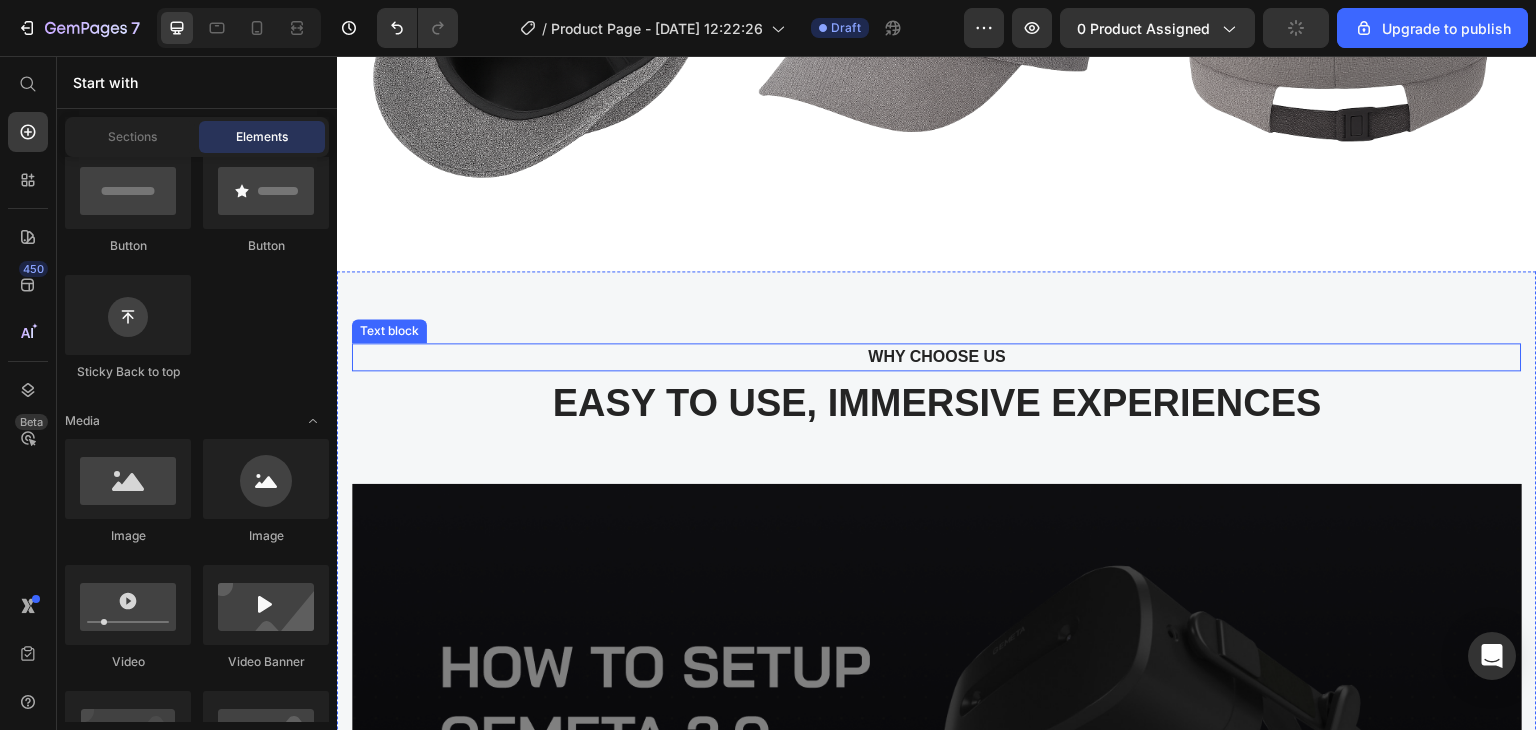 click on "WHY CHOOSE US" at bounding box center (937, 357) 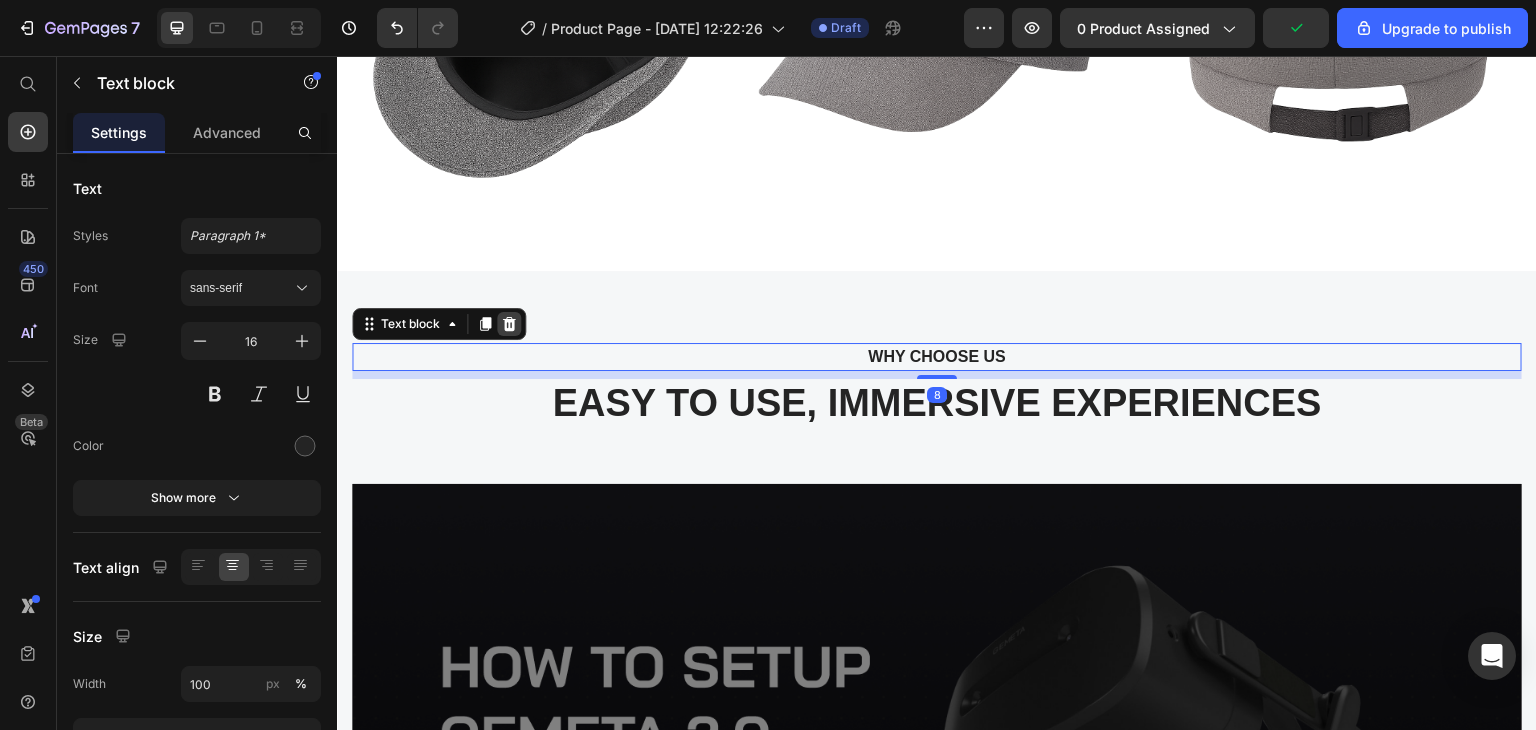 click 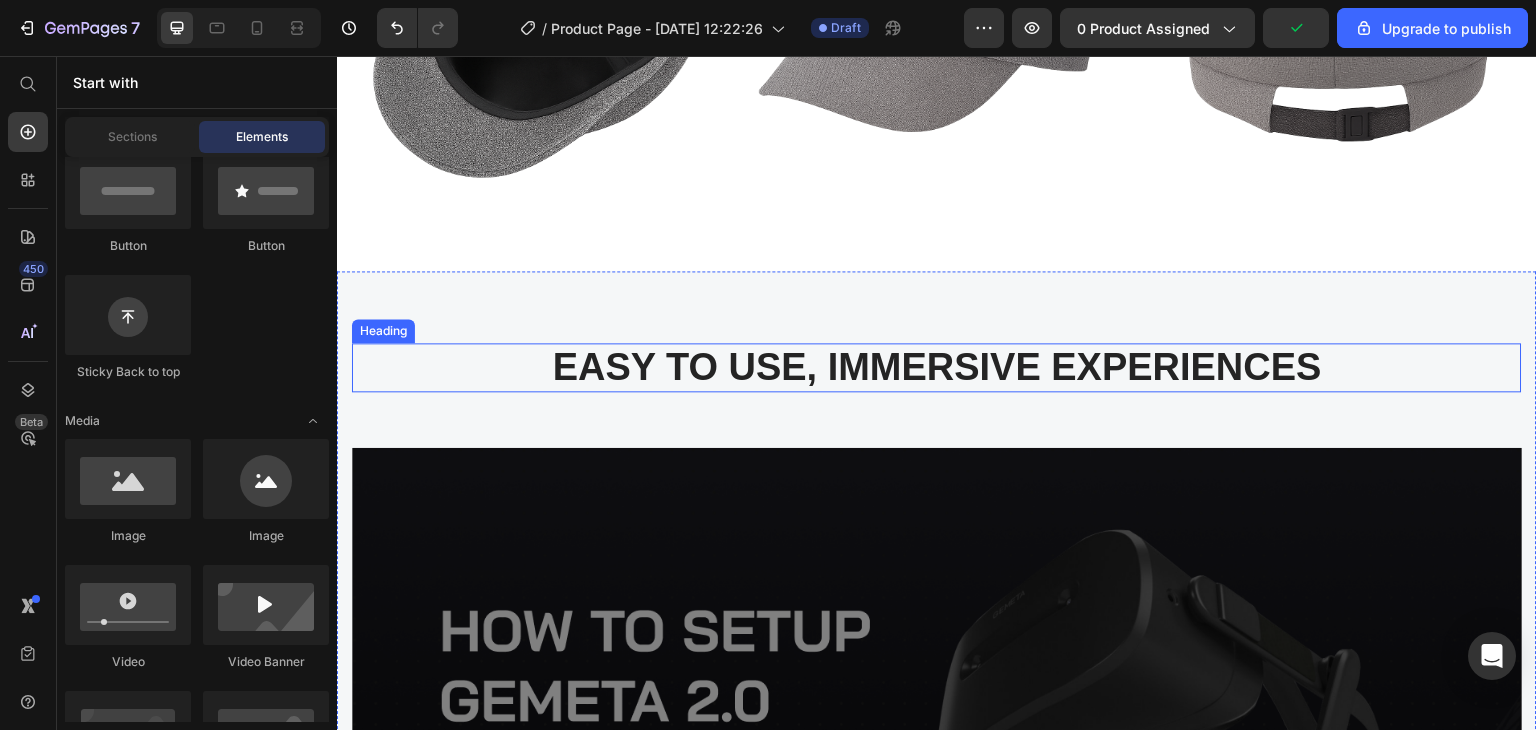 click on "EASY TO USE, IMMERSIVE EXPERIENCES" at bounding box center [937, 368] 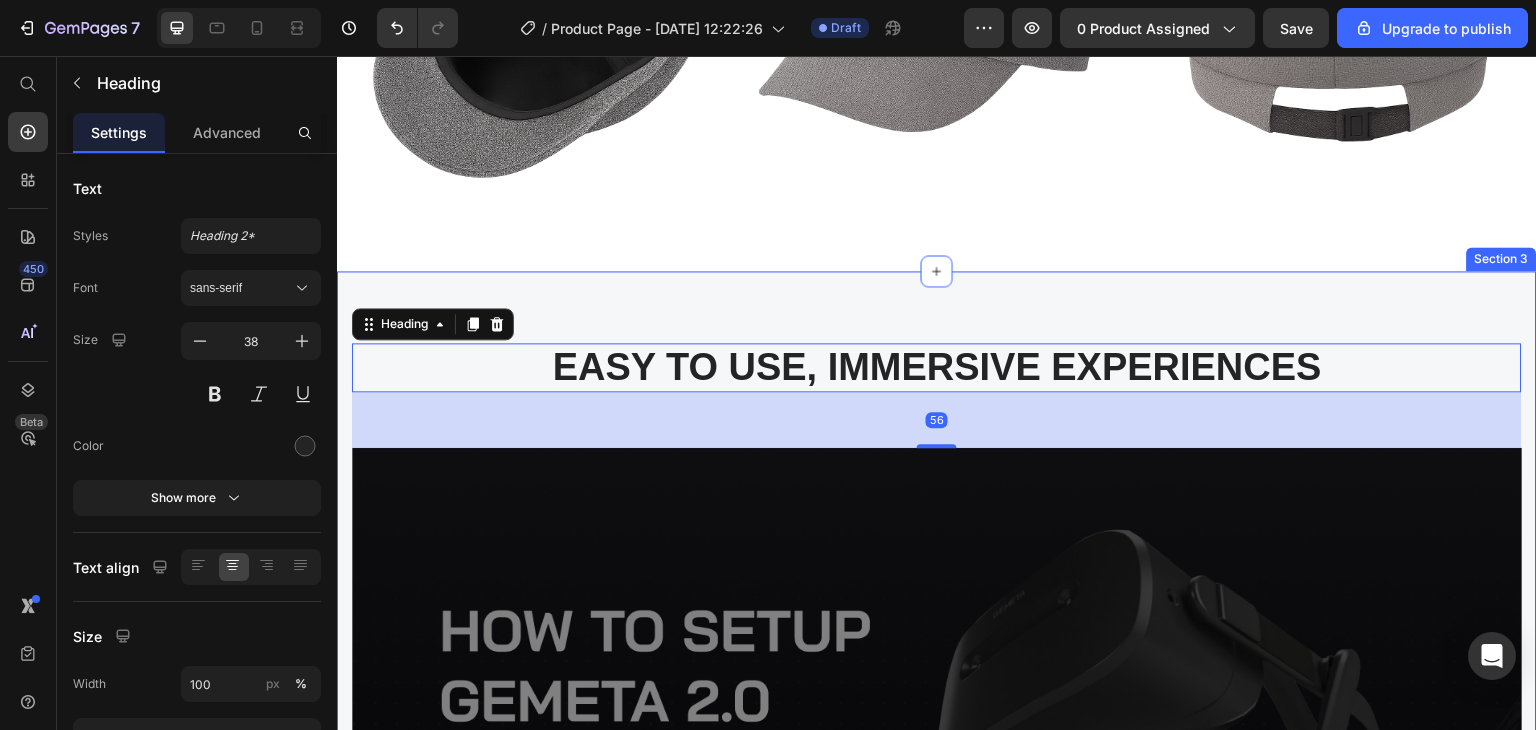 click on "EASY TO USE, IMMERSIVE EXPERIENCES Heading   56 Video
Image “Best thing I ever bought for myself! Great VR experiences for exercise, doing 3D art, amazing visual puzzle games. I wear glasses and it’s even more clear amazing visual puzzle games. I wear glasses and it’s even more clear for me in VR then without!” Text block [PERSON_NAME] Heading 5.0 Text block
Icon
Icon
Icon
Icon
Icon Icon List Hoz Row Row Row Image “Super cool device! Really happy about this VR. It’s great for people who don’t have PC, because you don’t need a PC to run any games. Moreover, very fast shipping, it came in the mail earlier than I thought it would. Thanks.” Text block [PERSON_NAME] Heading 5.0 Text block
Icon
Icon
Icon
Icon
Icon Icon List Hoz Row Row Row Image Text block [PERSON_NAME] Heading 5.0 Text block
Icon Icon Icon" at bounding box center [937, 897] 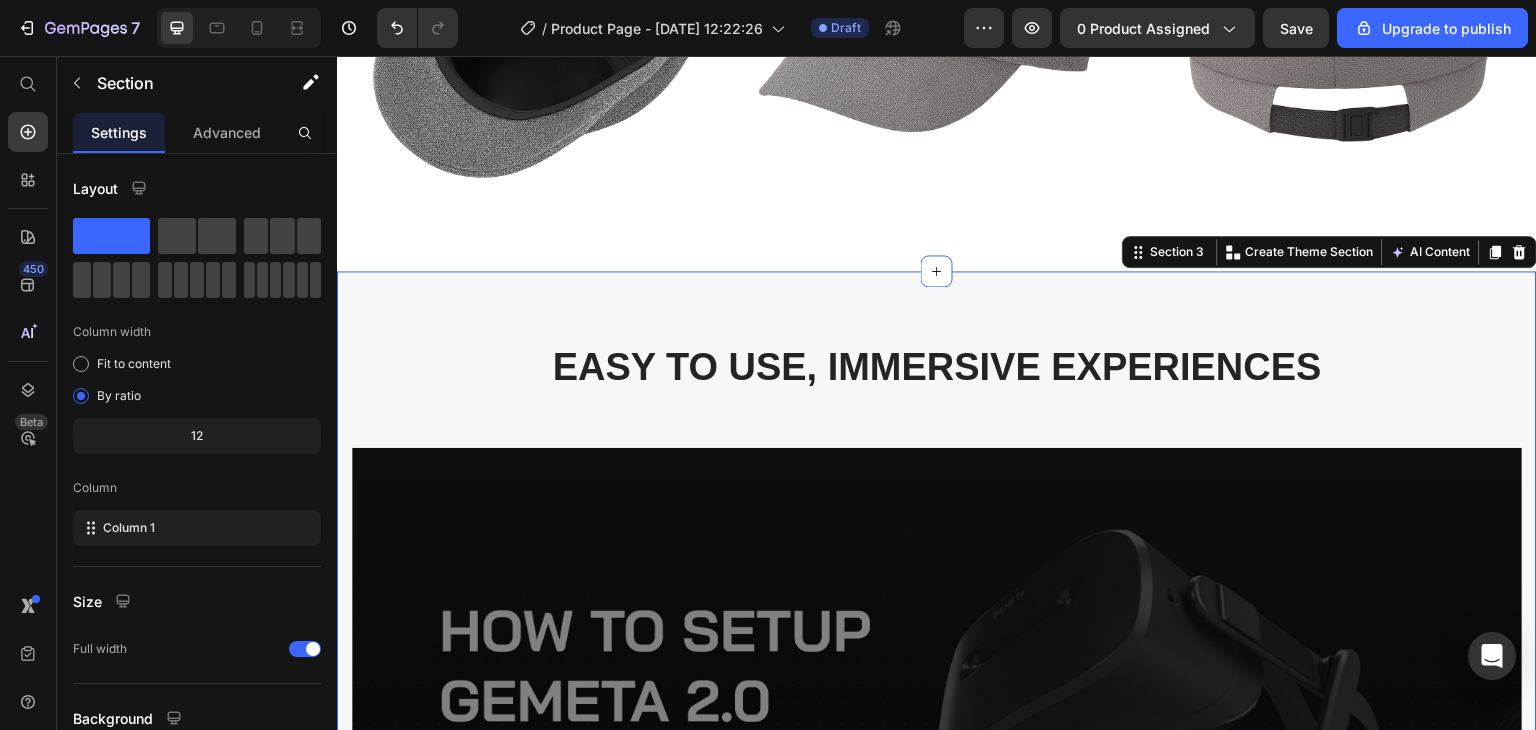 click 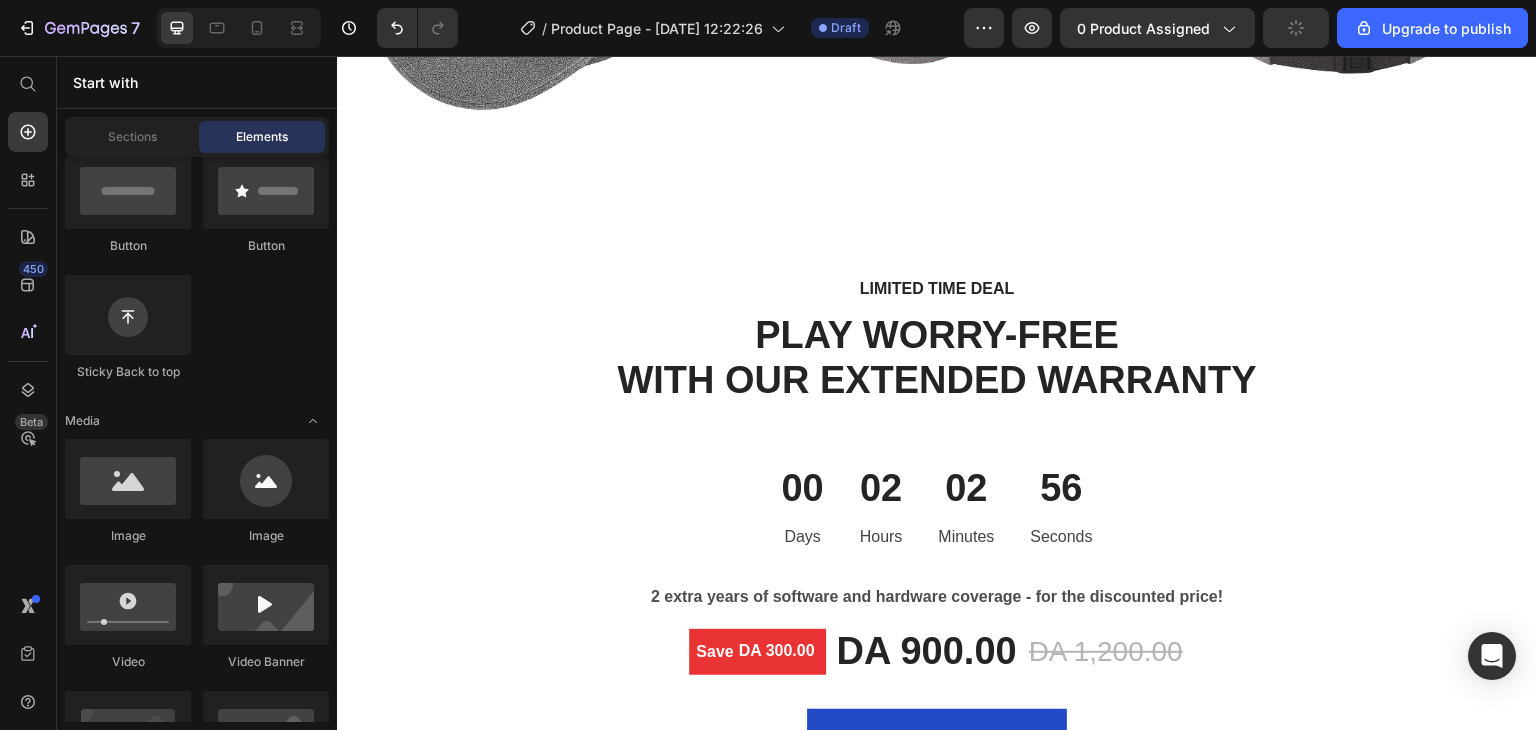 scroll, scrollTop: 1791, scrollLeft: 0, axis: vertical 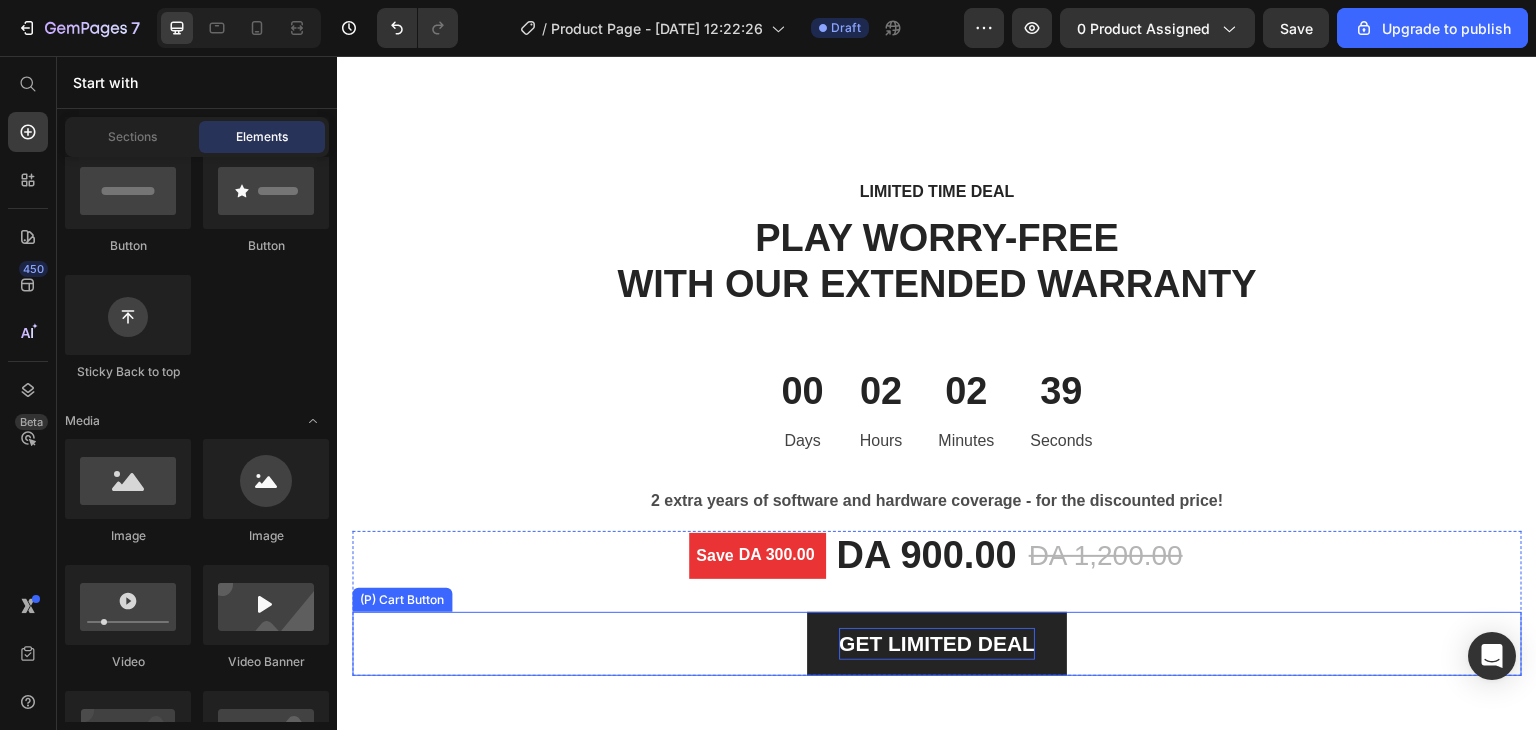 click on "GET LIMITED DEAL" at bounding box center [937, 644] 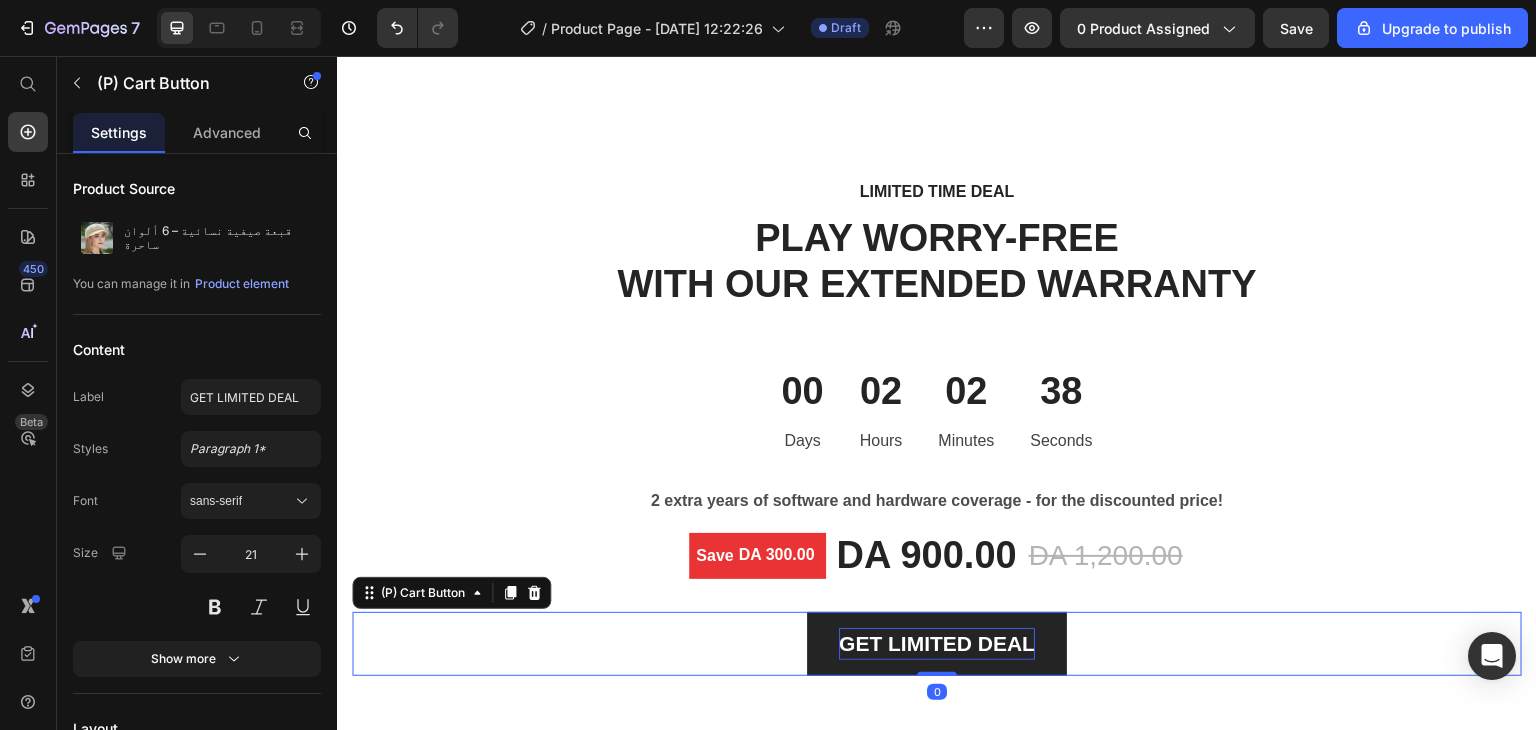 click on "GET LIMITED DEAL" at bounding box center (937, 644) 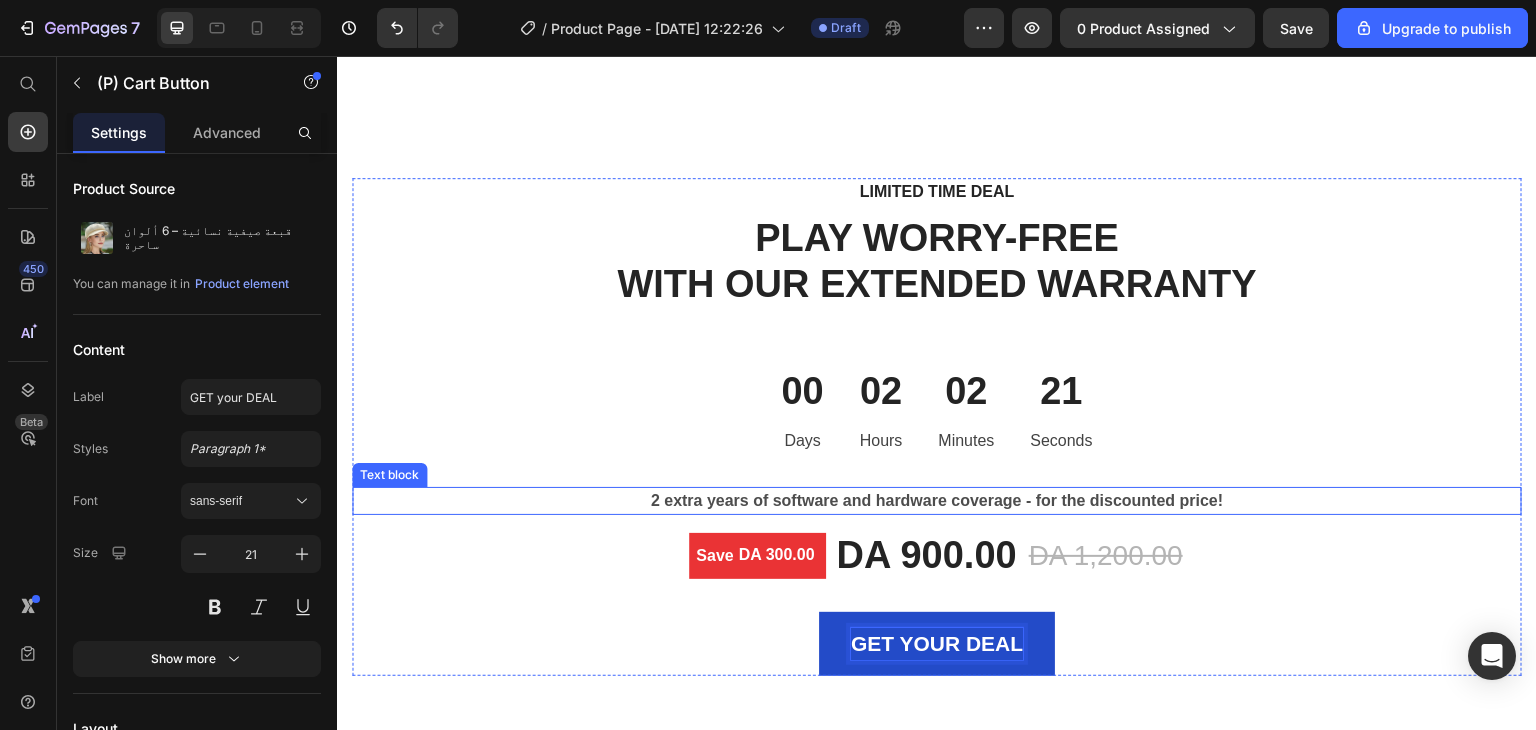 click on "2 extra years of software and hardware coverage - for the discounted price!" at bounding box center [937, 501] 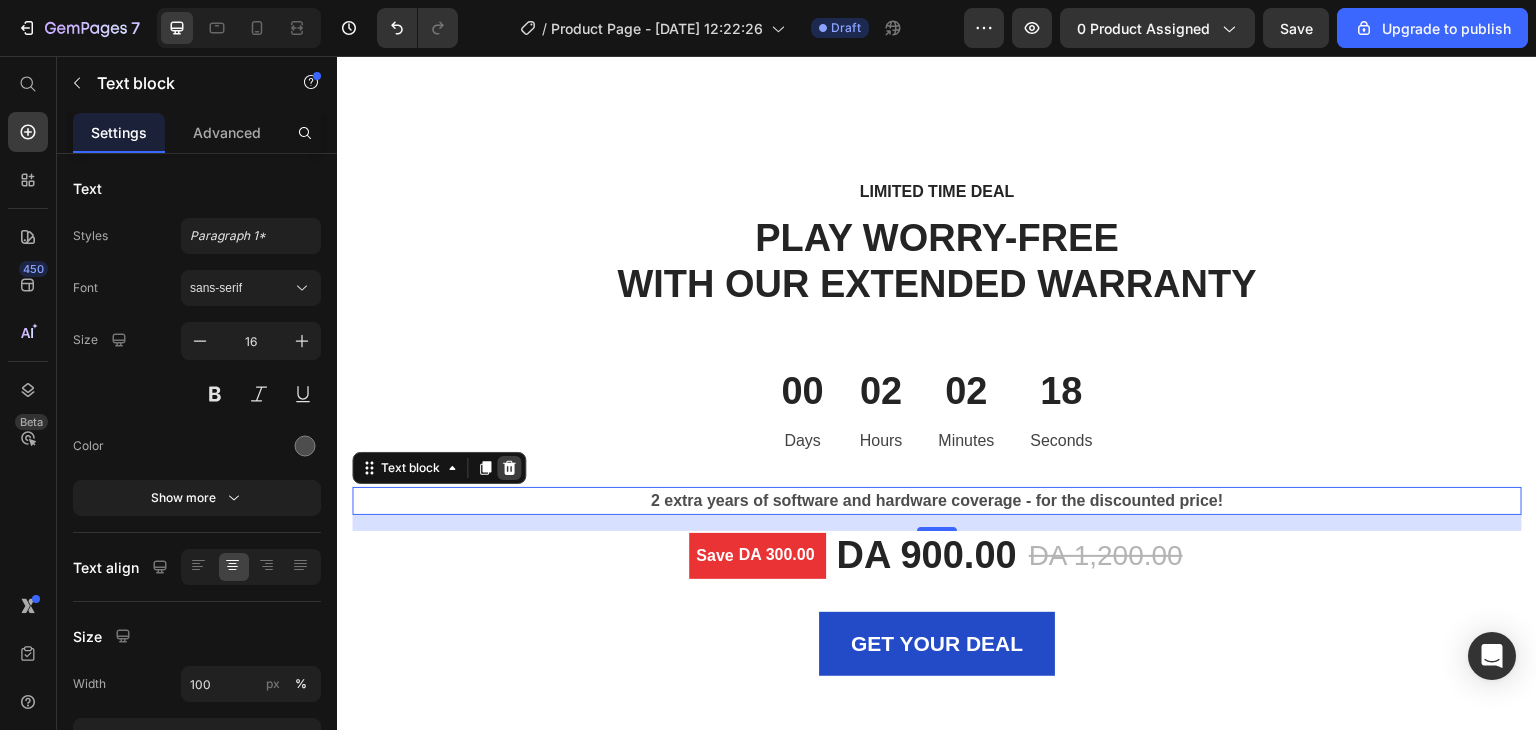 click 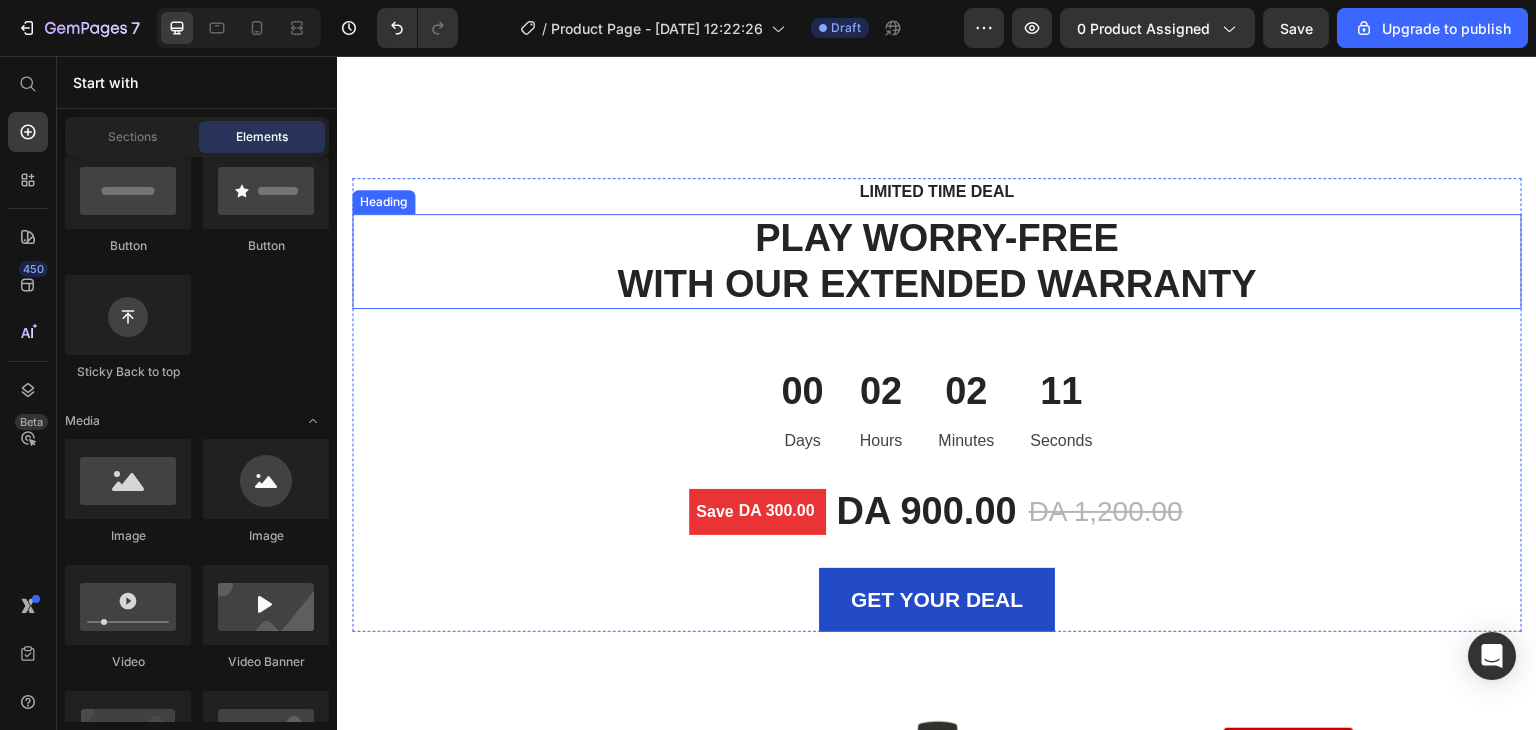 click on "PLAY WORRY-FREE  WITH OUR EXTENDED WARRANTY" at bounding box center [937, 261] 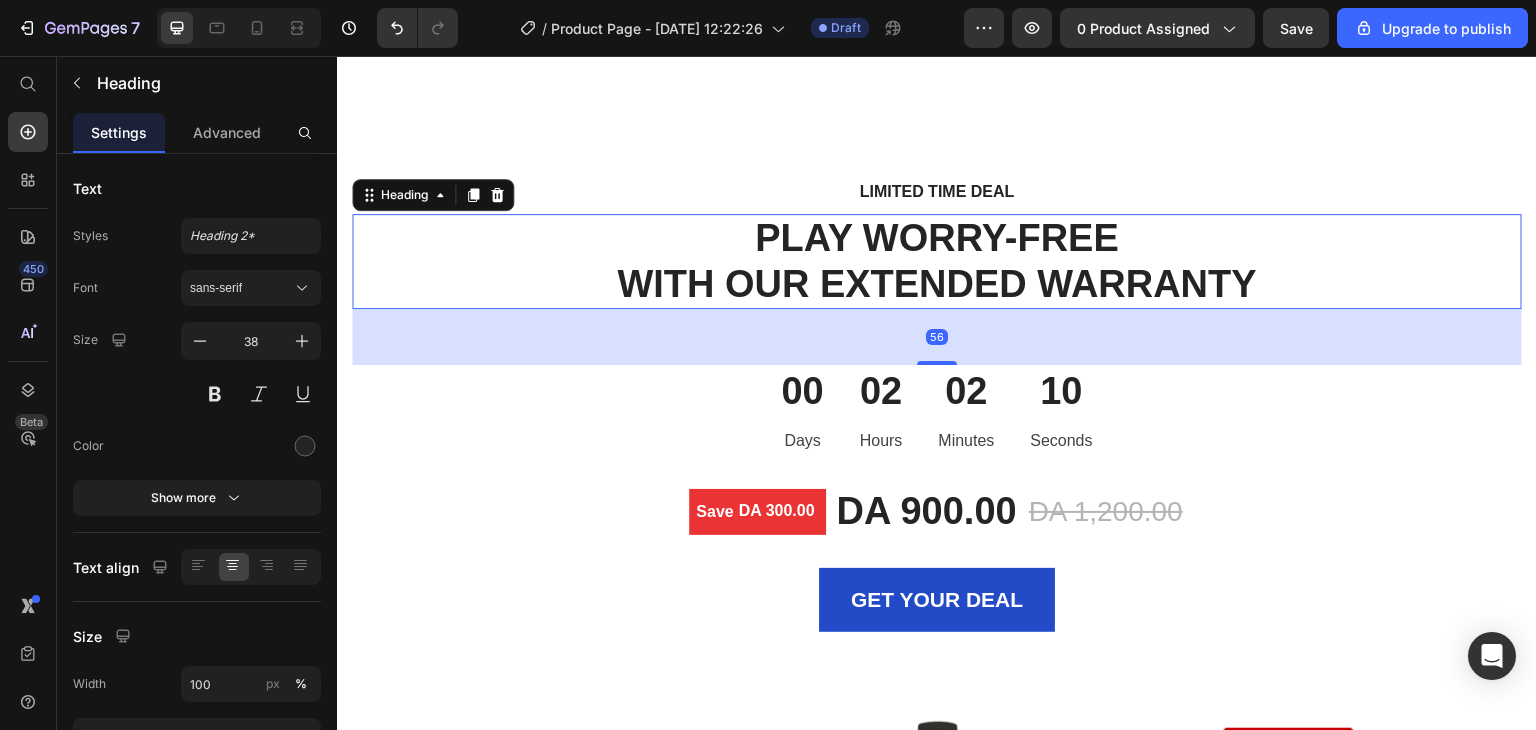 click on "PLAY WORRY-FREE  WITH OUR EXTENDED WARRANTY" at bounding box center (937, 261) 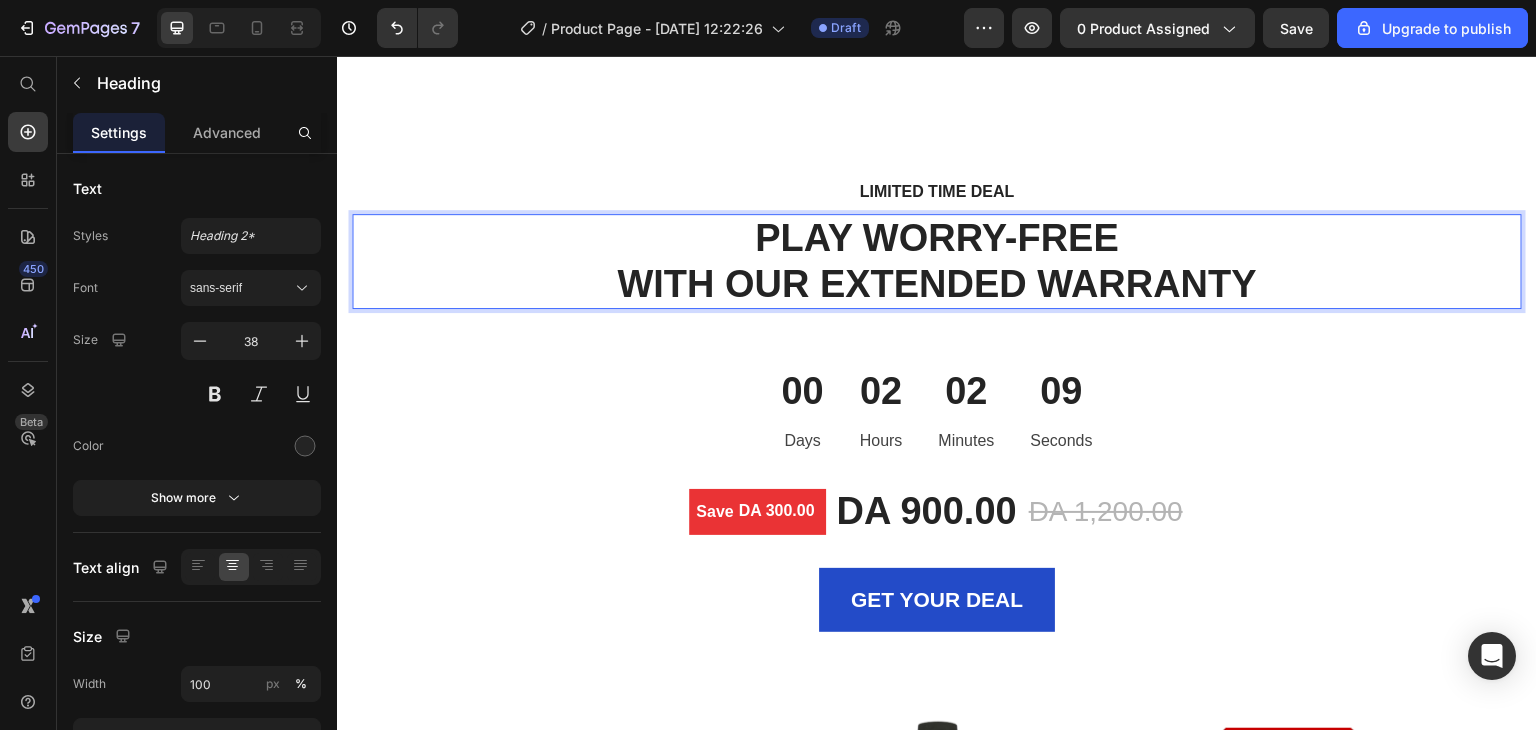 click on "PLAY WORRY-FREE  WITH OUR EXTENDED WARRANTY" at bounding box center (937, 261) 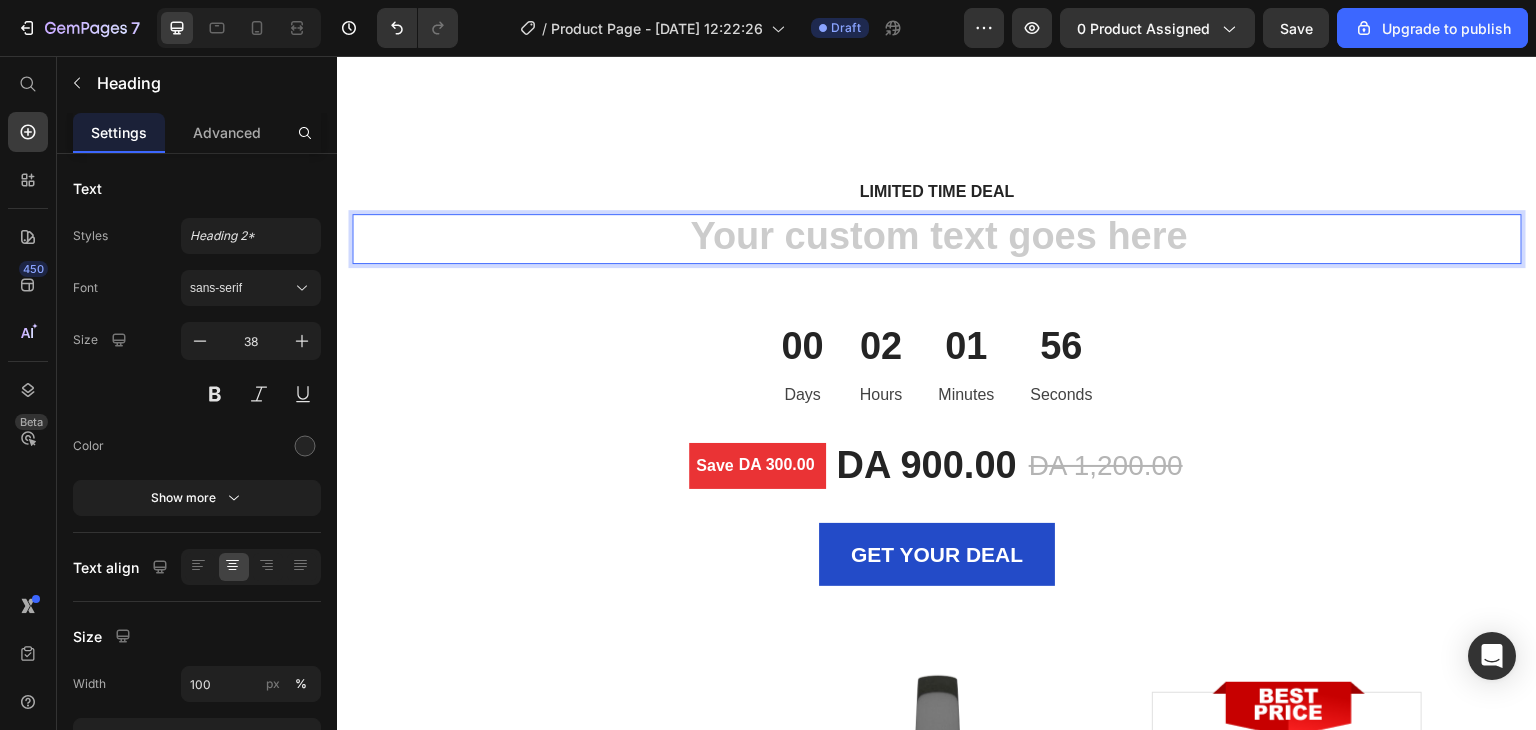 click at bounding box center [937, 239] 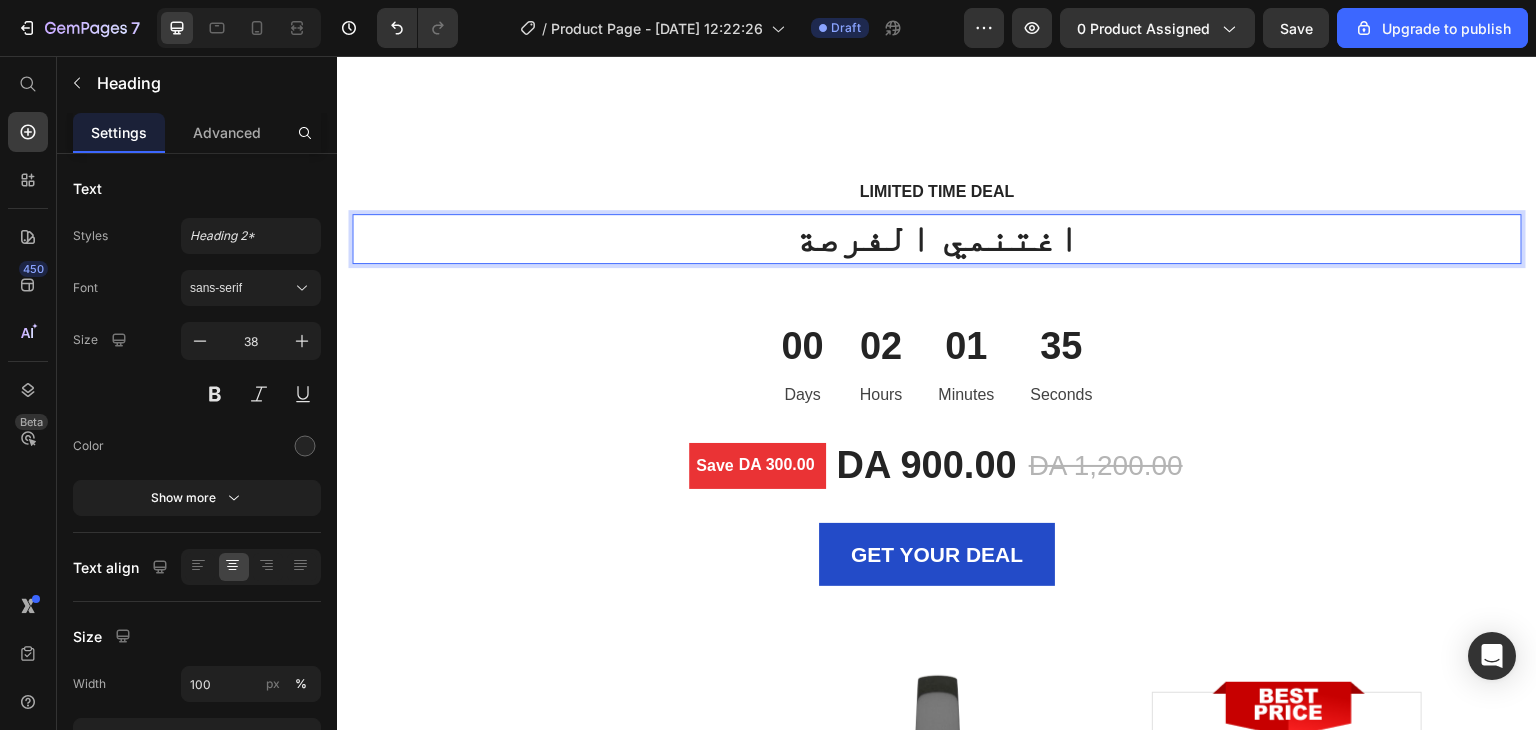 click on "اغتنمي الفرصة" at bounding box center (937, 239) 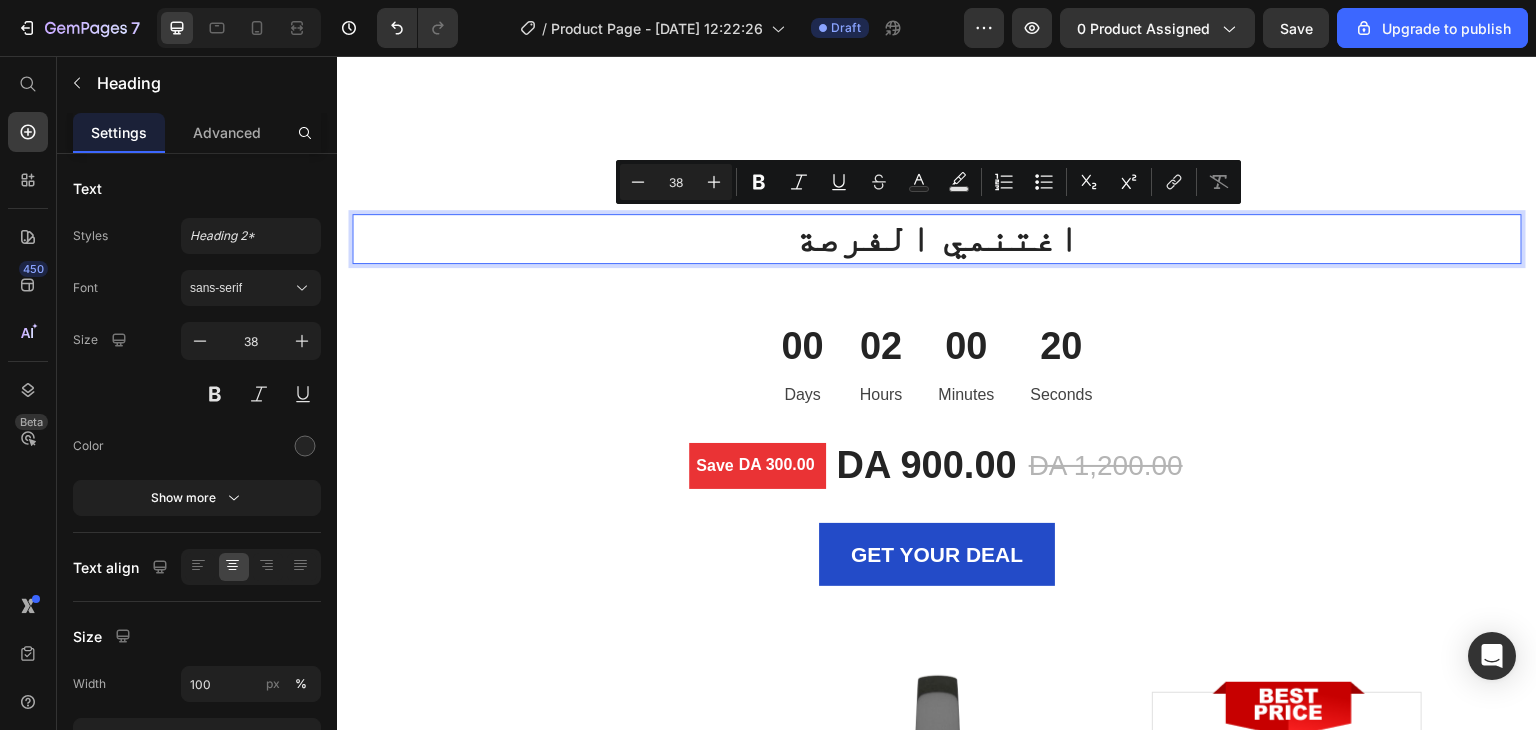 drag, startPoint x: 828, startPoint y: 236, endPoint x: 1033, endPoint y: 244, distance: 205.15604 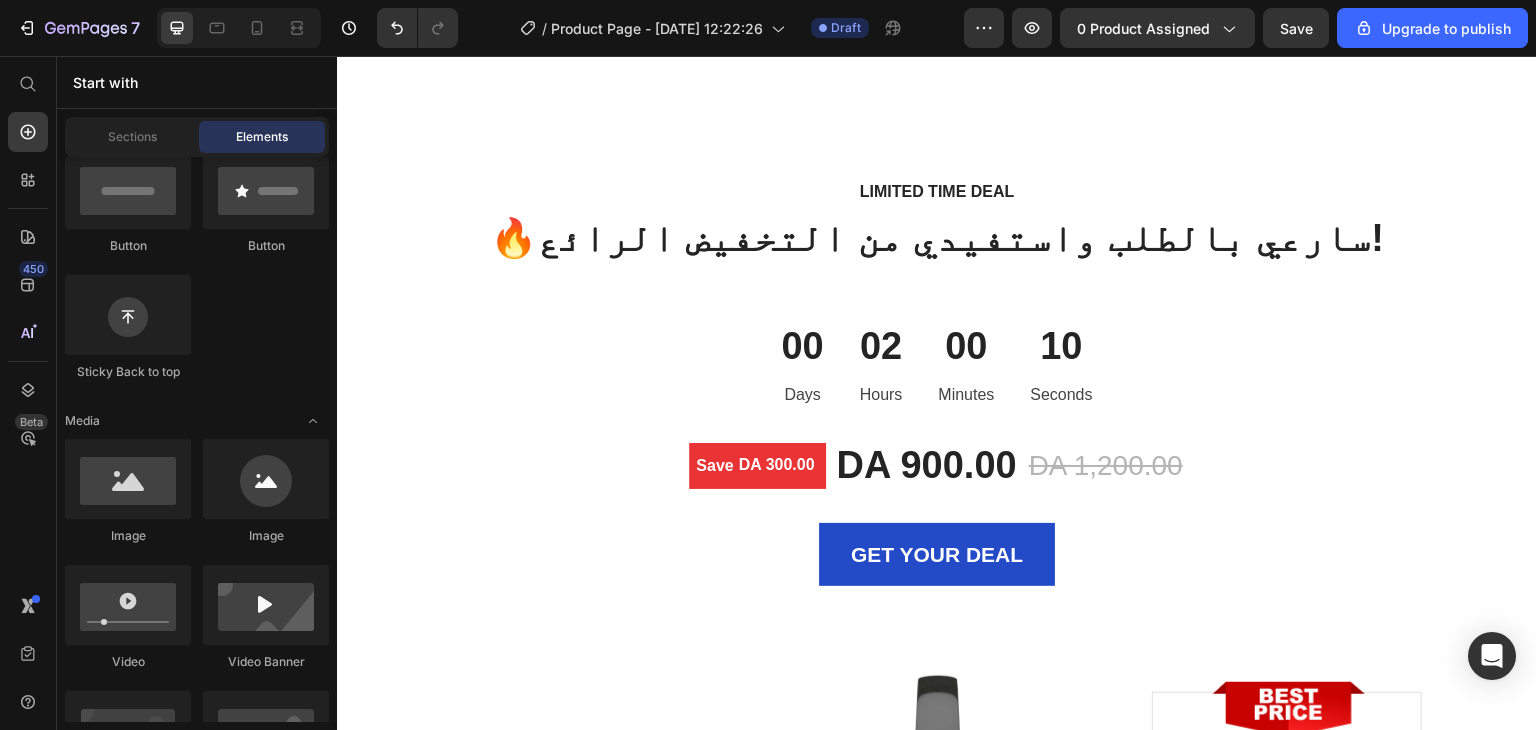 scroll, scrollTop: 2260, scrollLeft: 0, axis: vertical 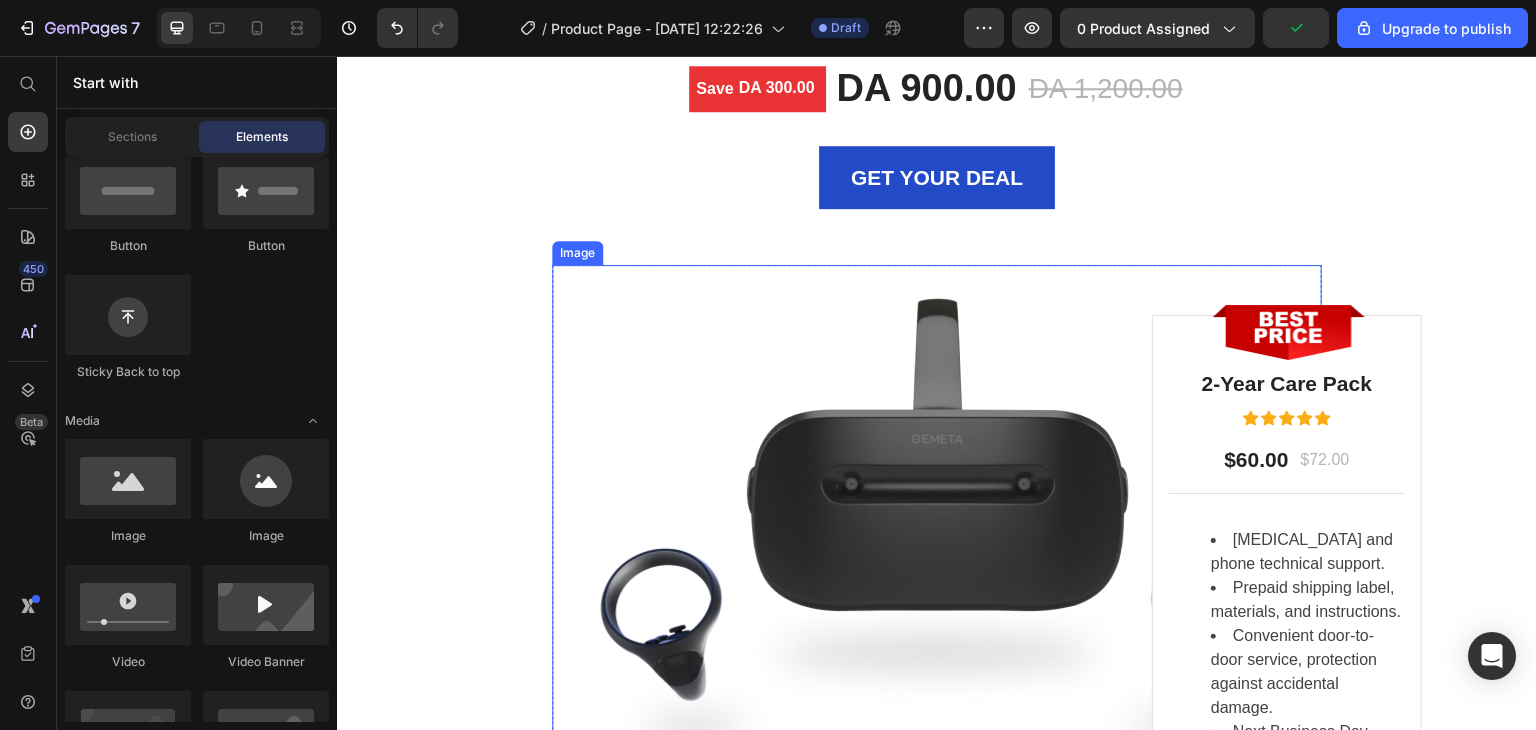 click at bounding box center [937, 522] 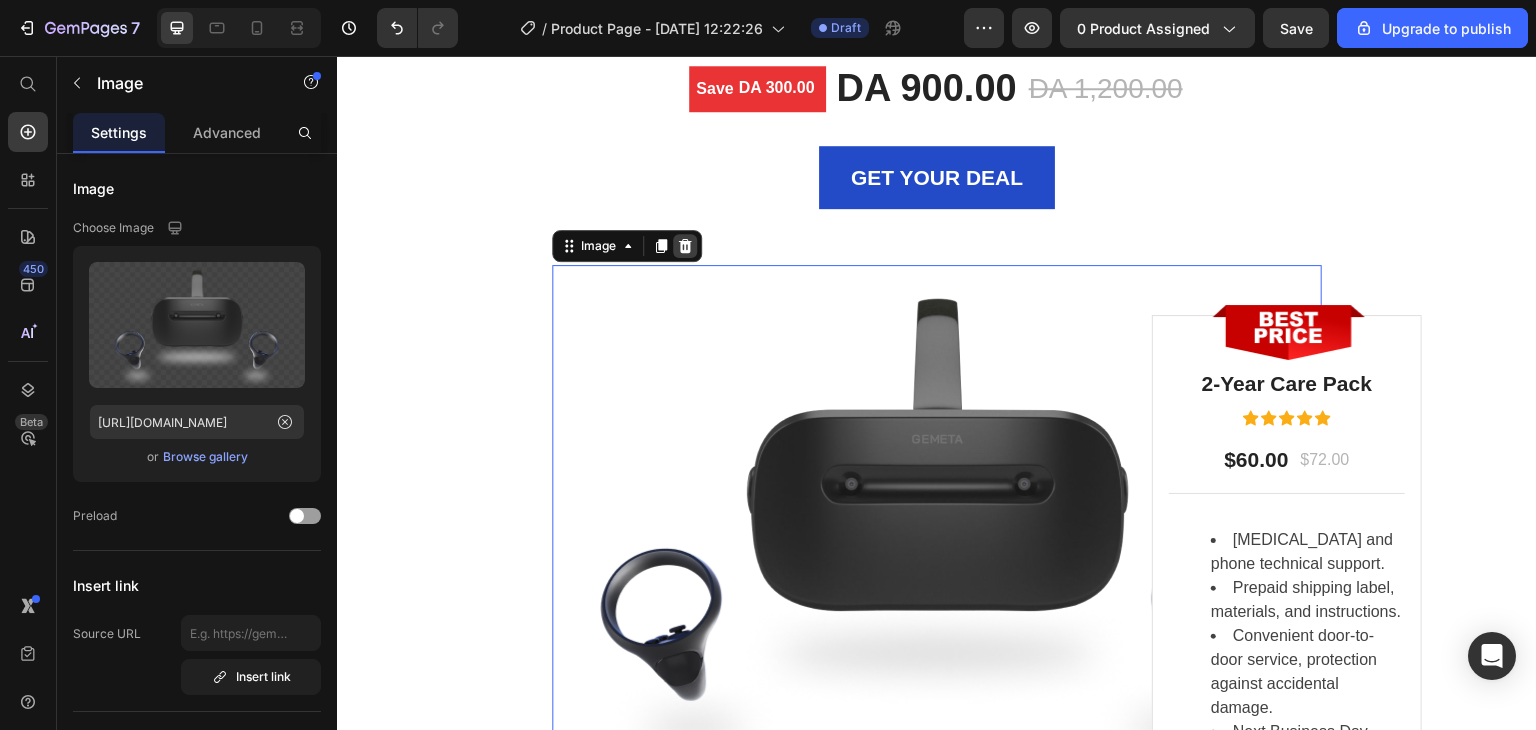 click 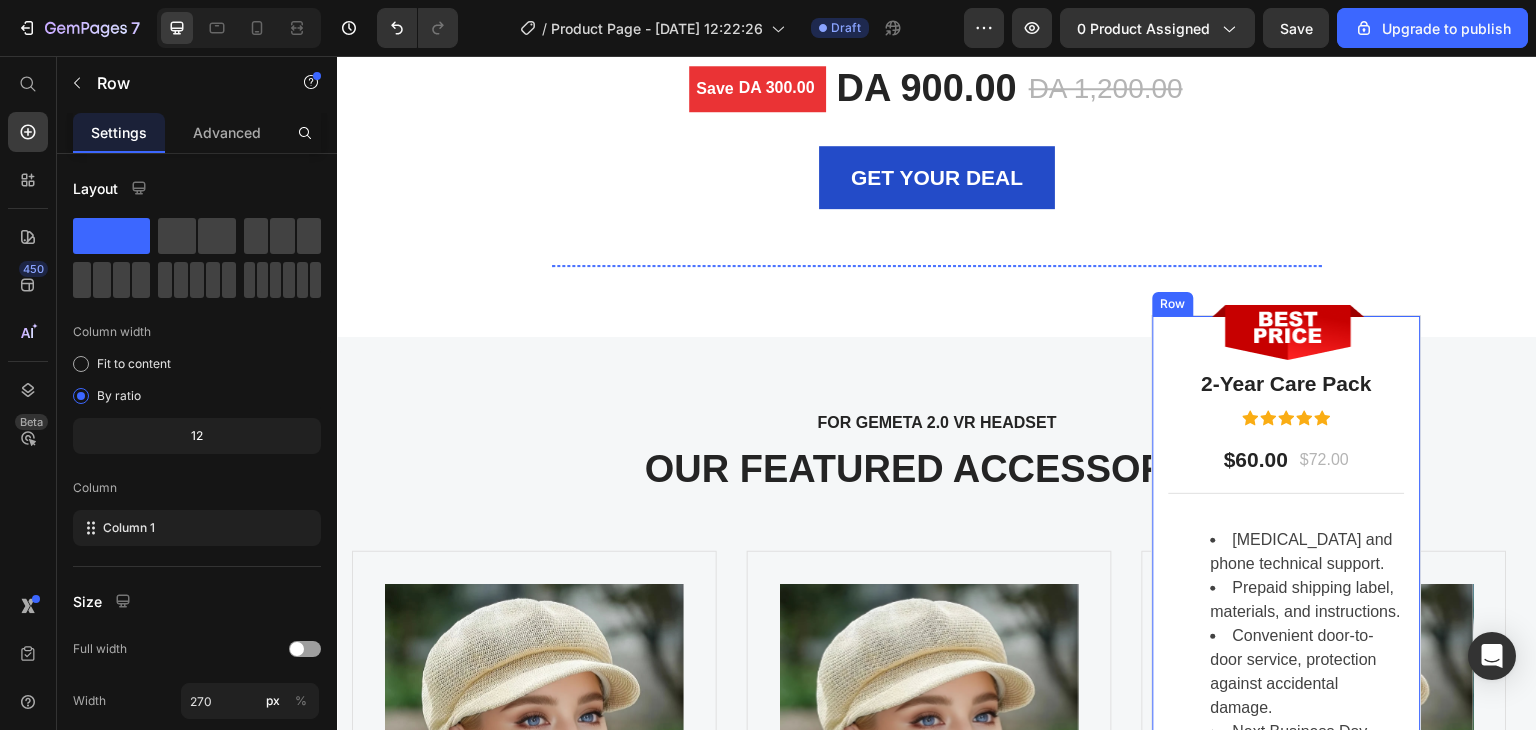 click on "Image 2-Year Care Pack Heading
Icon
Icon
Icon
Icon
Icon Icon List Hoz $60.00 Text block $72.00 Text block Row                Title Line [MEDICAL_DATA] and phone technical support. Prepaid shipping label, materials, and instructions. Convenient door-to-door service, protection against accidental damage. Next Business Day Exchange. Text block Row" at bounding box center (1287, 567) 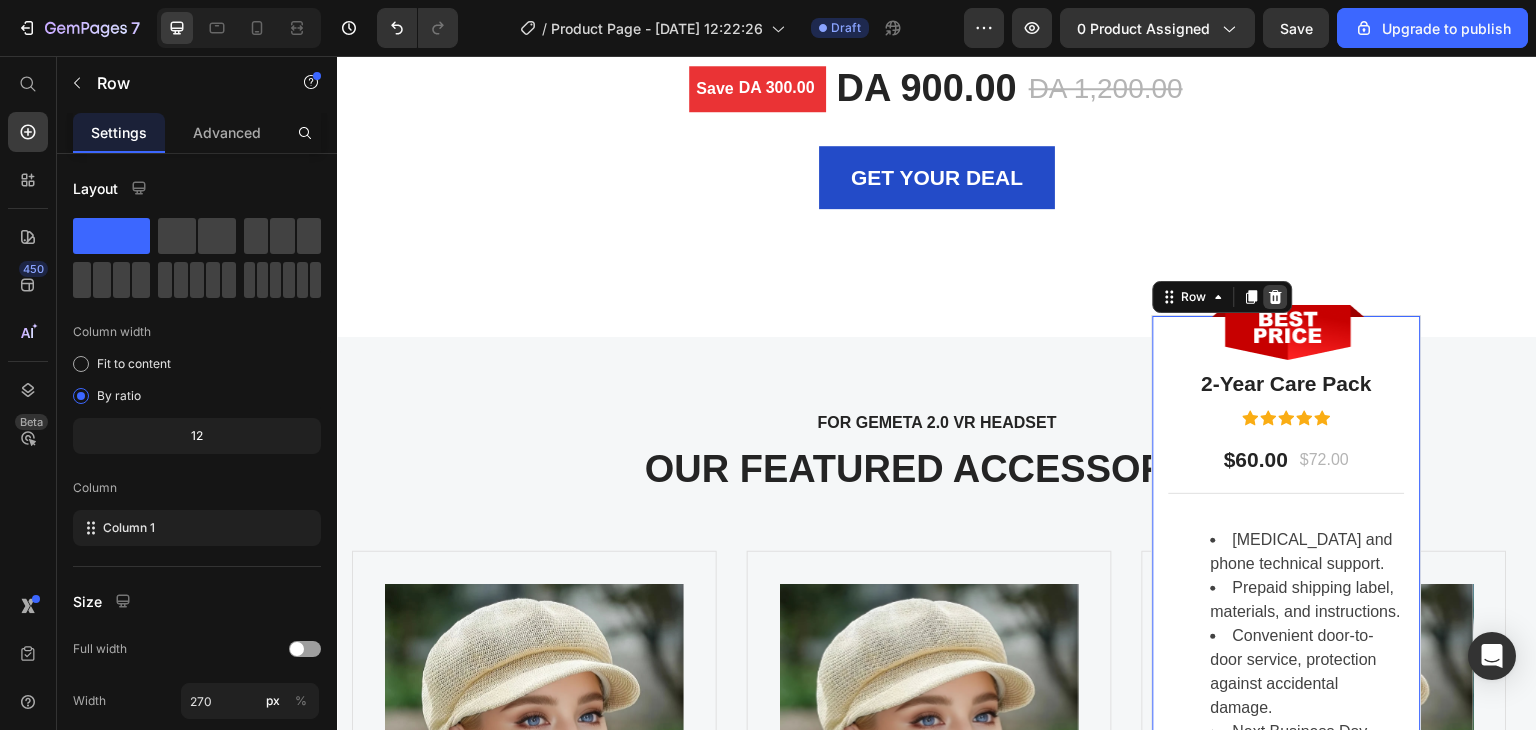 click 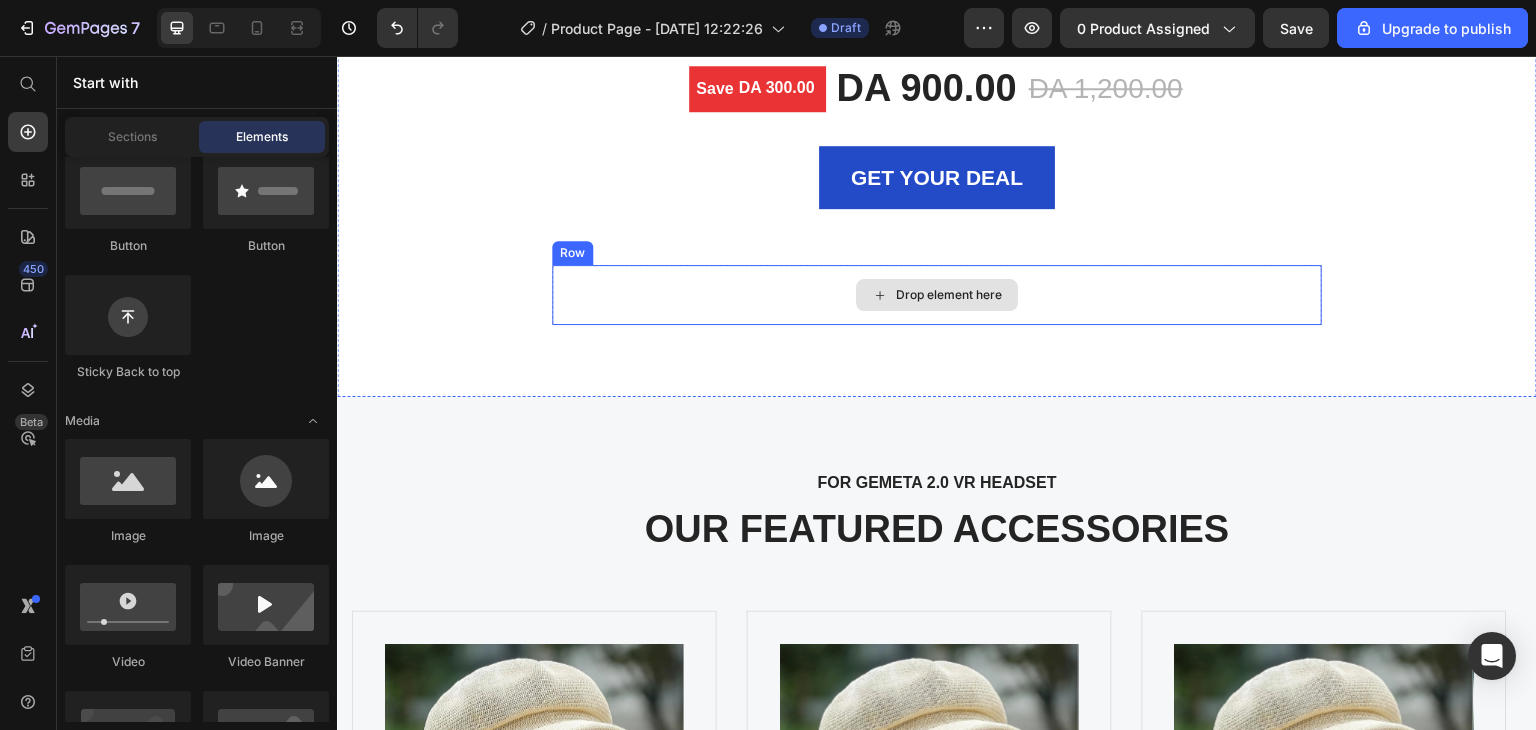 click on "Drop element here" at bounding box center (937, 295) 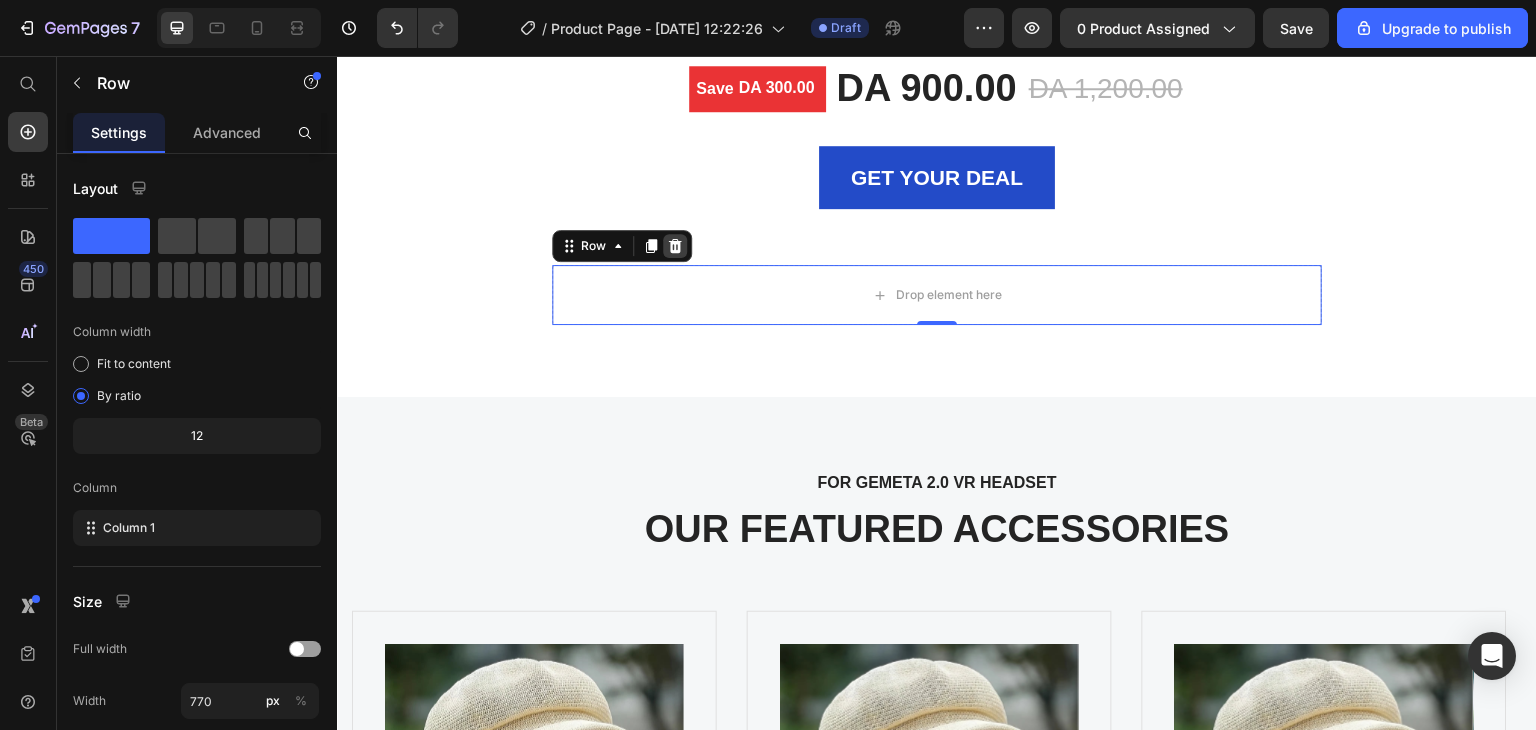 click 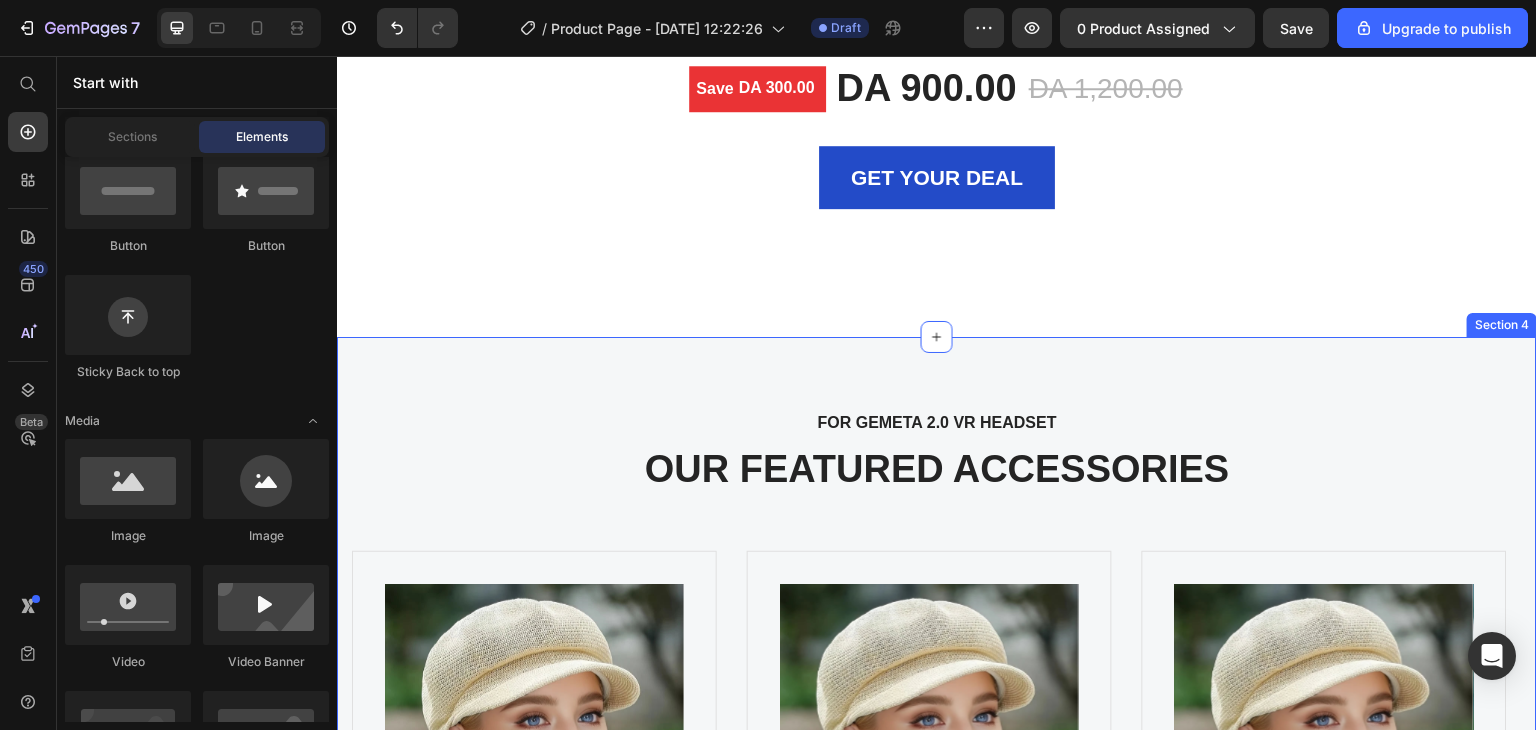 click on "FOR GEMETA 2.0 VR HEADSET Text block OUR FEATURED ACCESSORIES Heading Product Images قبعة صيفية نسائية – 6 ألوان ساحرة (P) Title قبعة صيفية نسائية – 6 ألوان ساحرة! ☀️👒
أضيفي لمسة أنيقة ومريحة لإطلالتك الصيفية مع هذه القبعة العصرية! خفيفة، تحميك من الشمس، وتكمل أي لوك بكل أنوثة.
🧢 متوفرة بـ6 ألوان رائعة: بيج، أبيض، أسود، وردي، رمادي ، بني.
مثالية للشاطئ، السفر، أو نزهات الصيف!
🛍️ اختاري لونك الآن وانطلقي بأناقة! 💃 View more (P) Description DA 900.00 (P) Price DA 1,200.00 (P) Price Row
Icon
Icon
Icon
Icon
Icon Icon List Hoz Row Product Product Images قبعة صيفية نسائية – 6 ألوان ساحرة (P) Title
View more (P) Description DA 900.00" at bounding box center (937, 815) 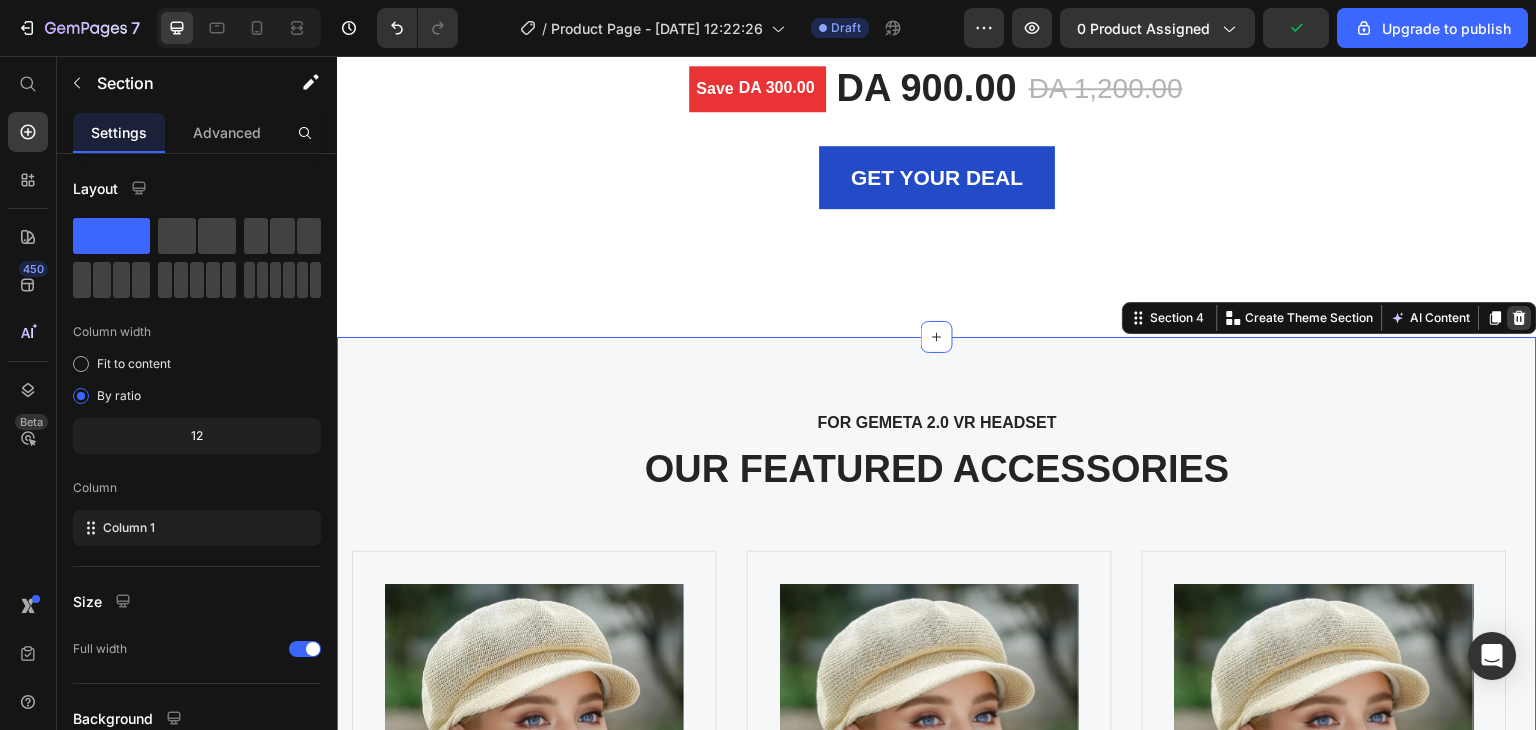 click 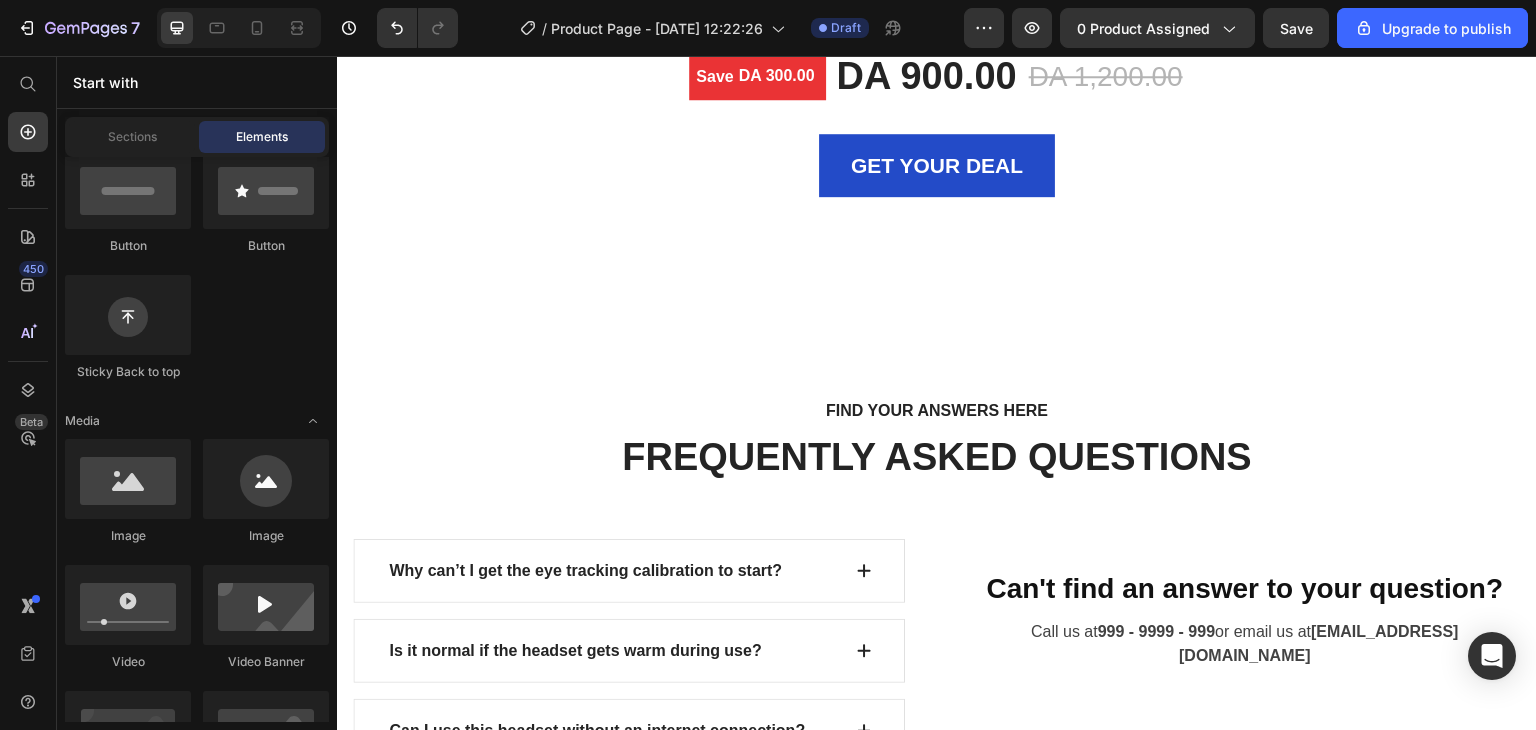 scroll, scrollTop: 2266, scrollLeft: 0, axis: vertical 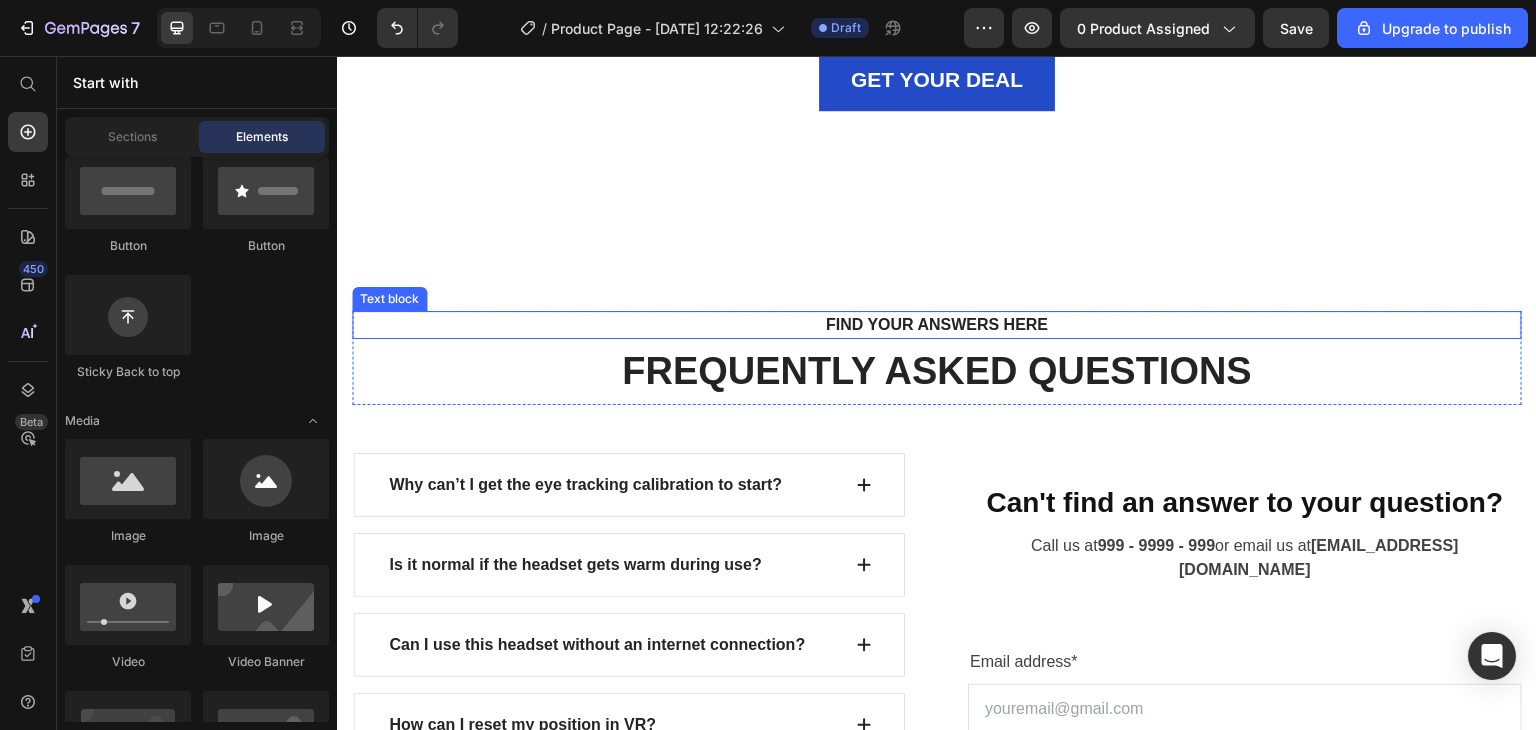 click on "FIND YOUR ANSWERS HERE" at bounding box center [937, 325] 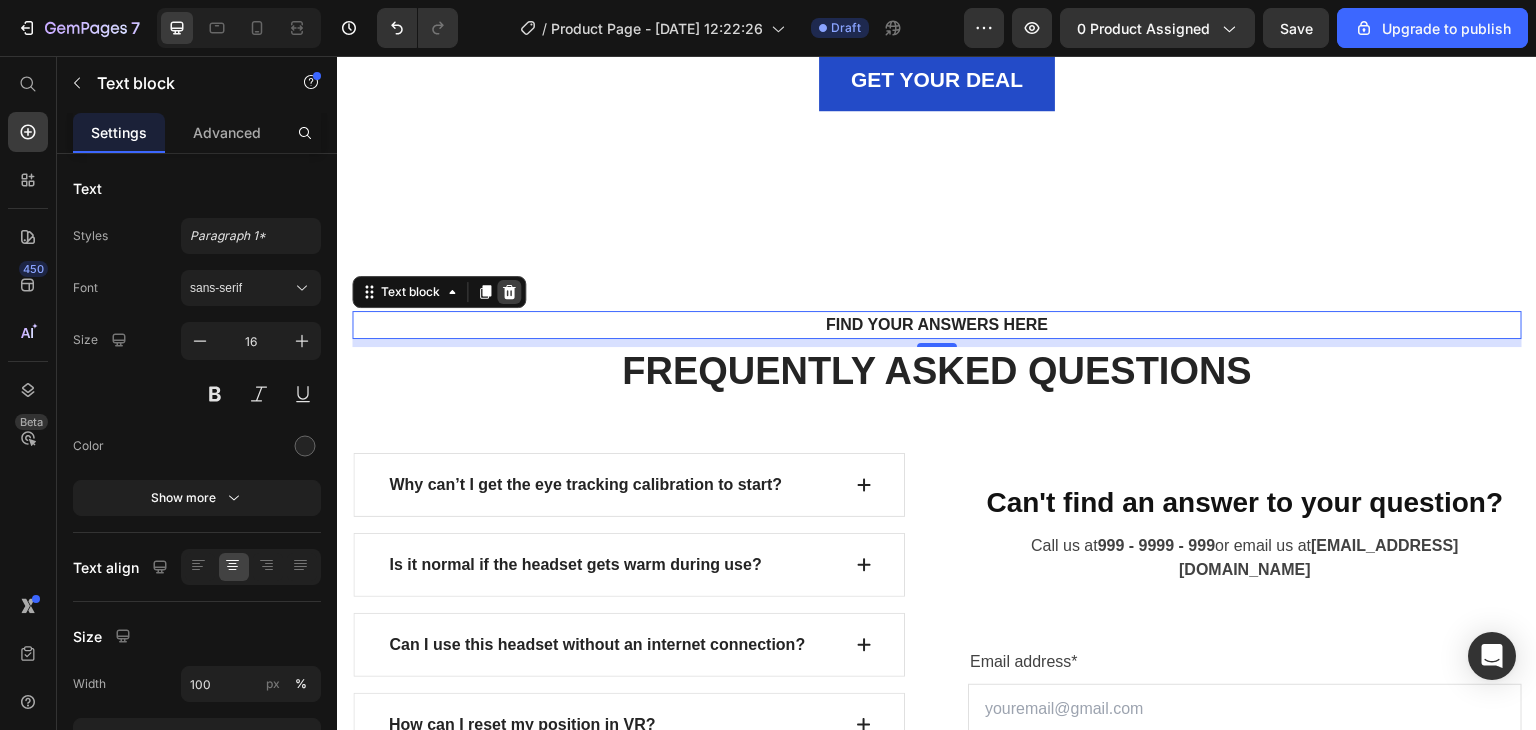 click 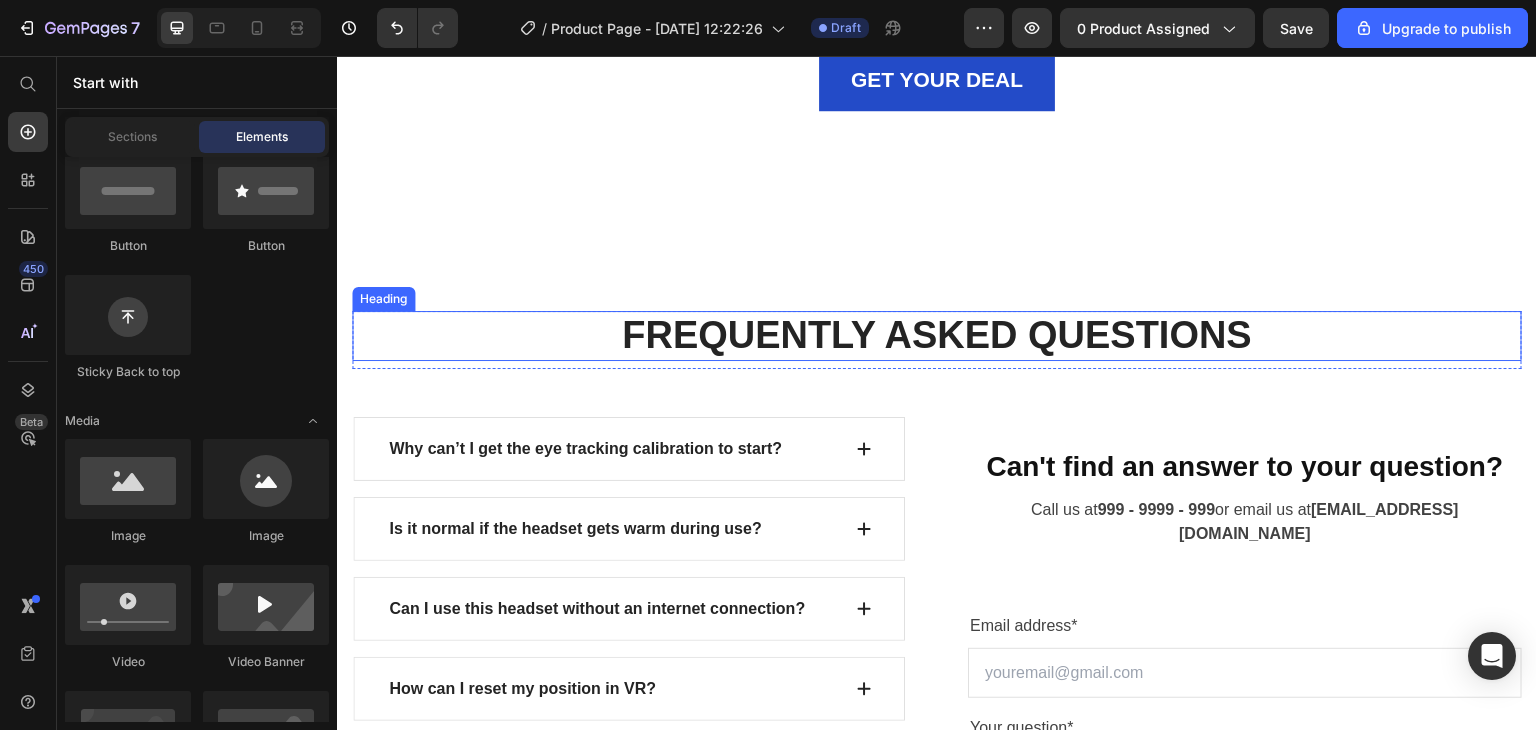 click on "FREQUENTLY ASKED QUESTIONS" at bounding box center (937, 336) 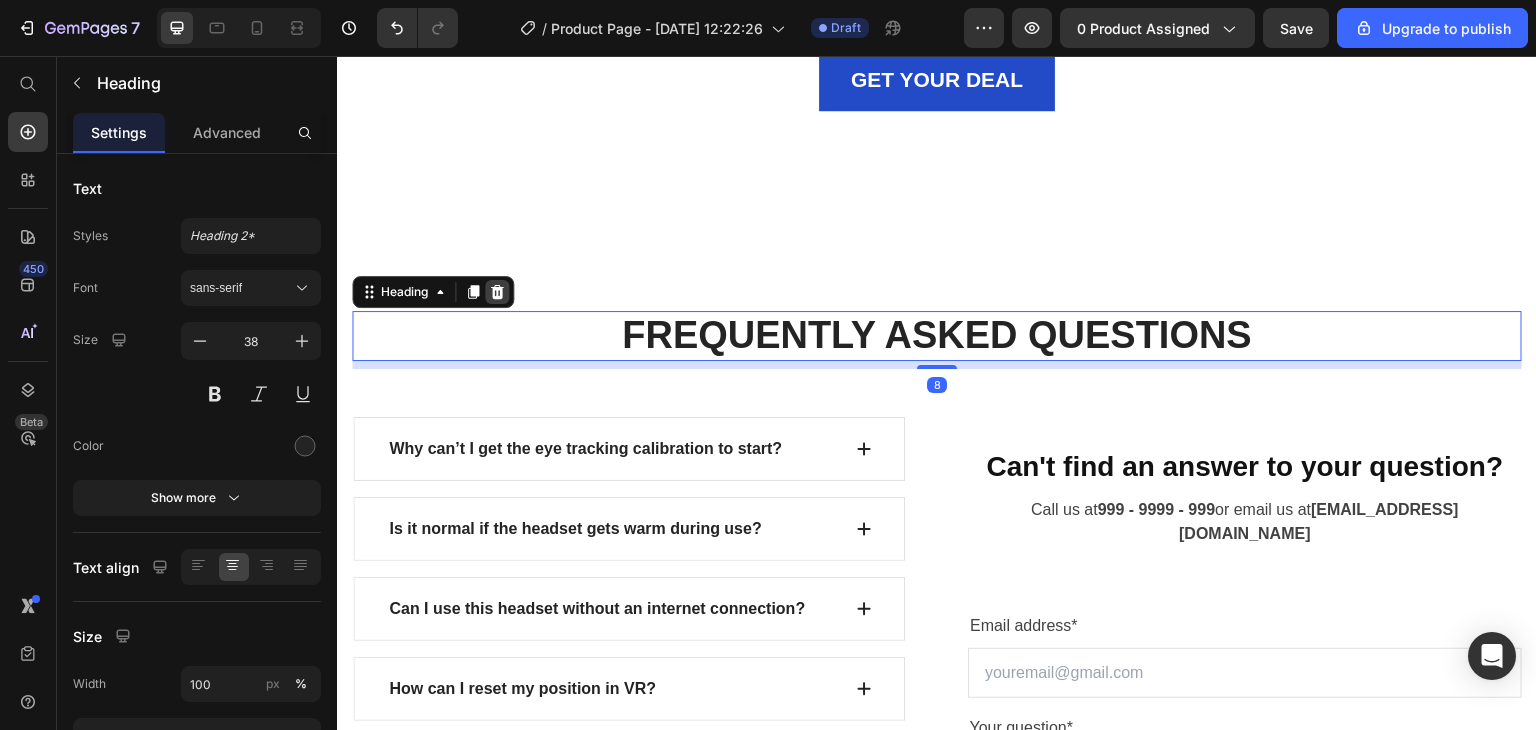click 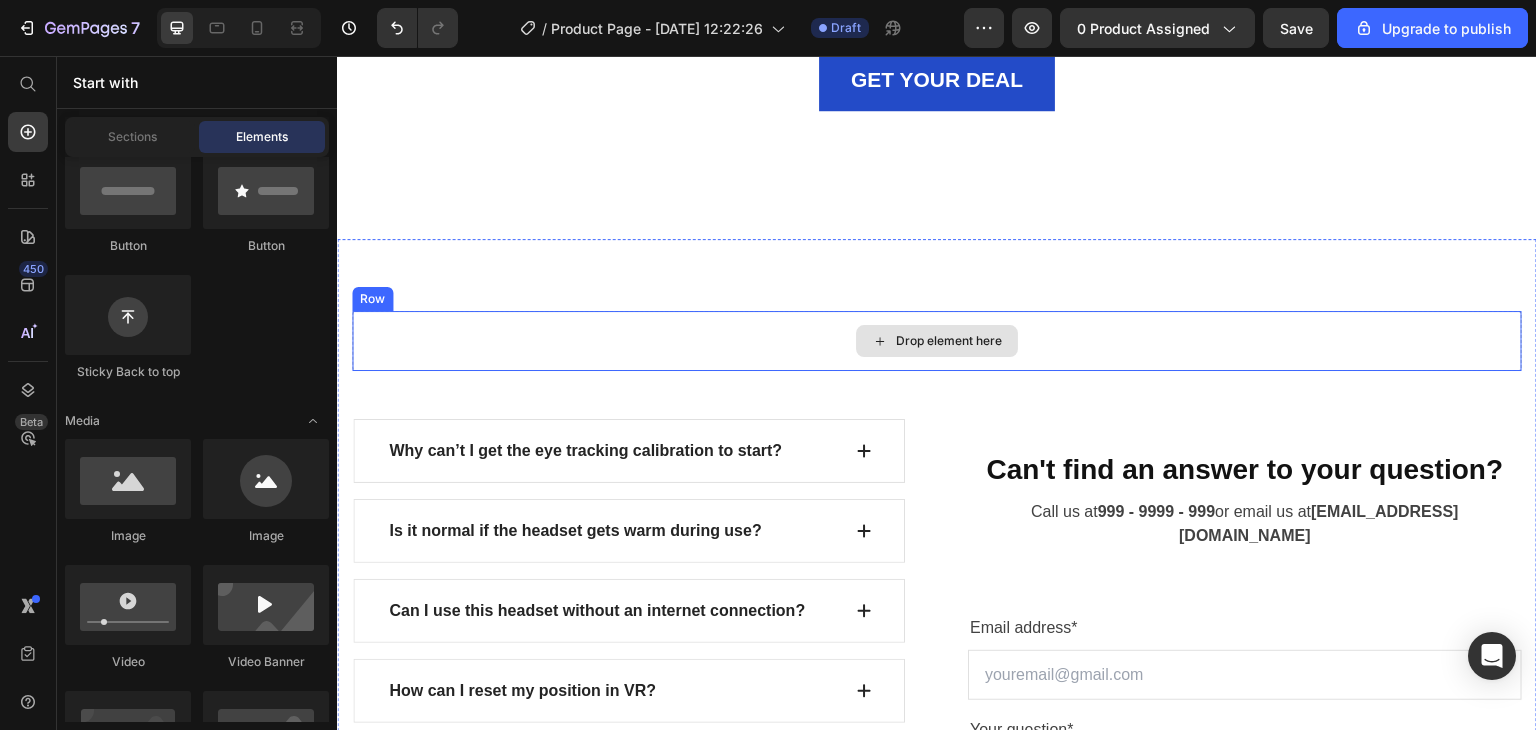 click on "Drop element here" at bounding box center [937, 341] 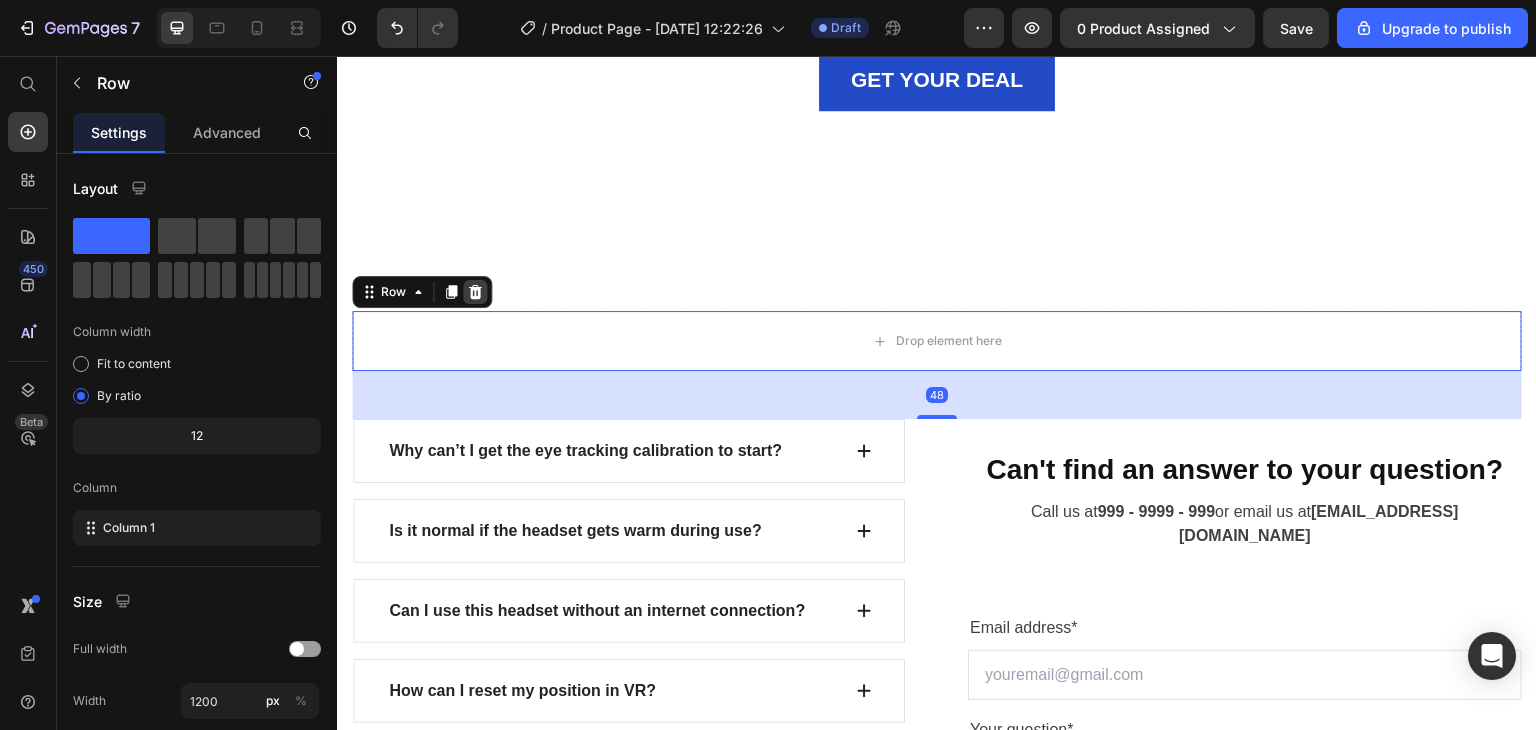 click 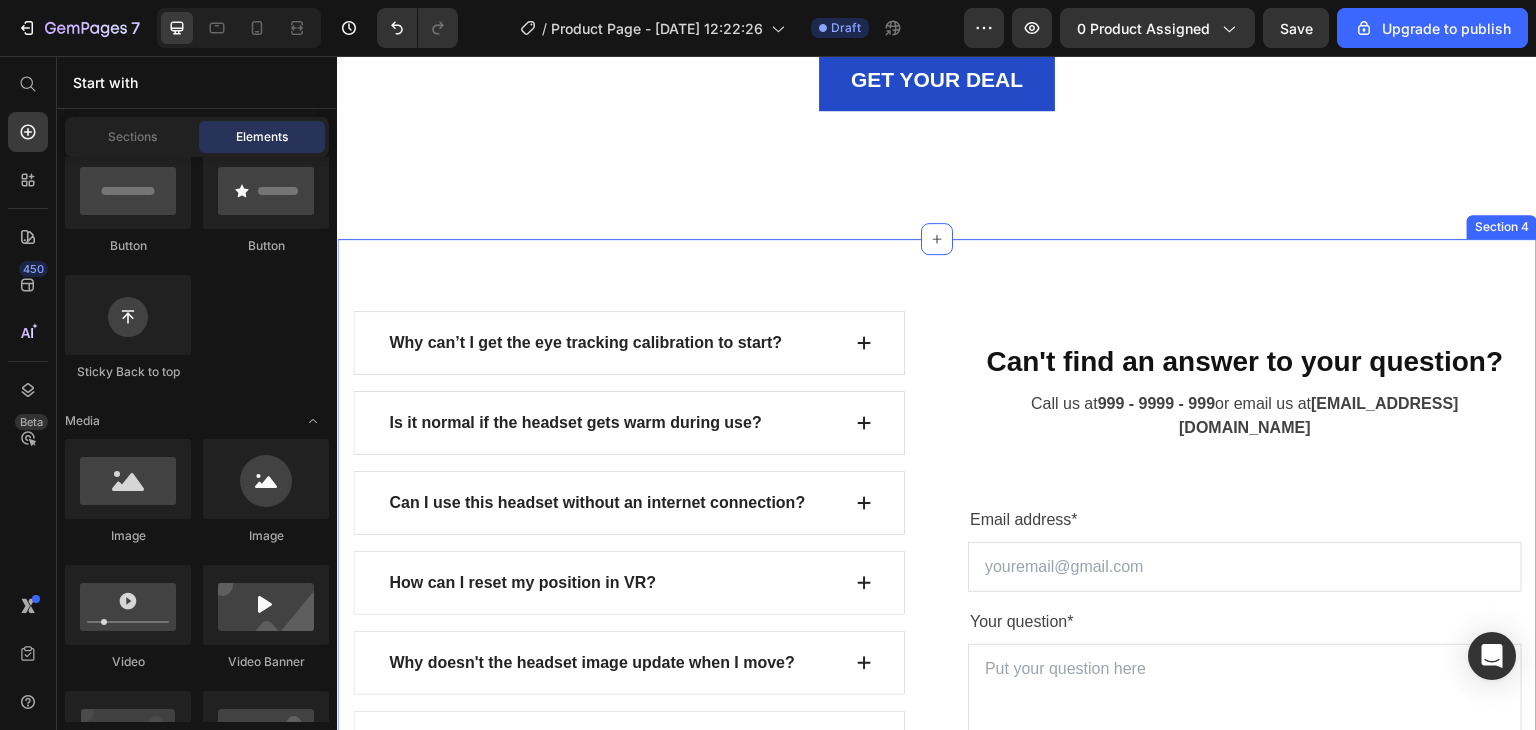 click on "Why can’t I get the eye tracking calibration to start? Is it normal if the headset gets warm during use? Can I use this headset without an internet connection? How can I reset my position in VR? Why doesn't the headset image update when I move? Why are my controllers not working? What is included in the 2-year GEMETA Care Package? Accordion
See All FAQs Button Row Can't find an answer to your question? Heading Call us at  999 - 9999 - 999  or email us at  [EMAIL_ADDRESS][DOMAIN_NAME] Text block Email address* Text block Email Field Your question* Text block Text Area SUBMIT NOW Submit Button Contact Form Row Section 4" at bounding box center (937, 611) 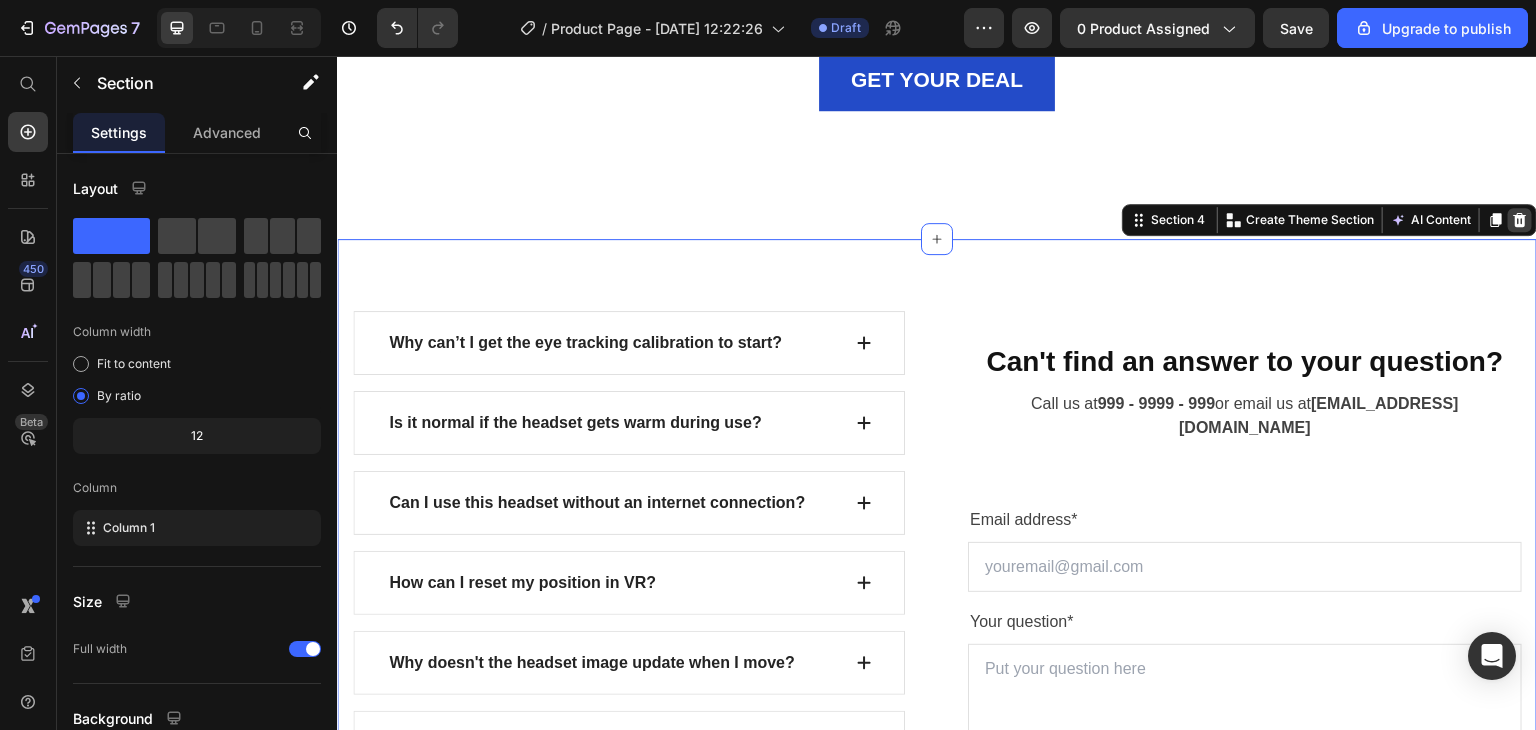 click 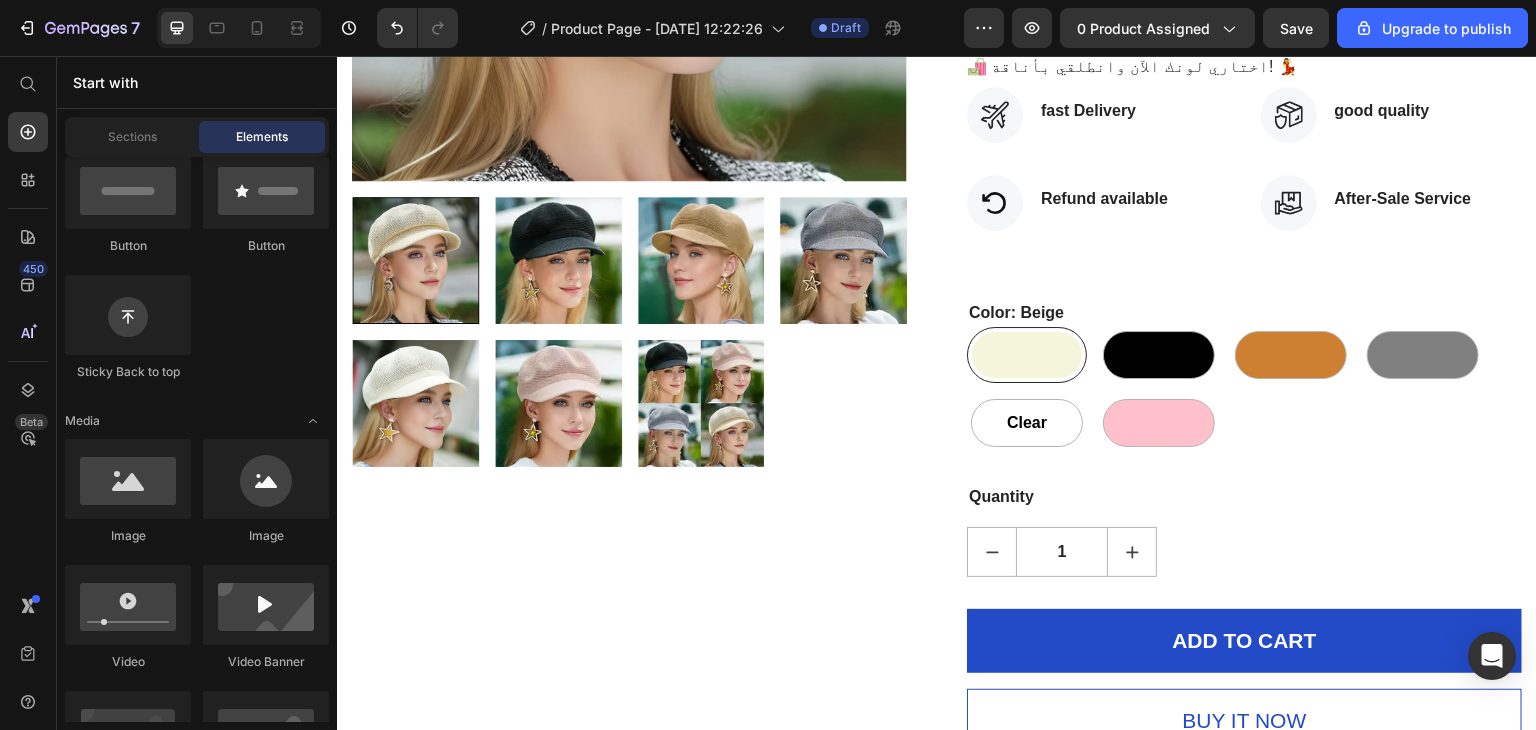 scroll, scrollTop: 581, scrollLeft: 0, axis: vertical 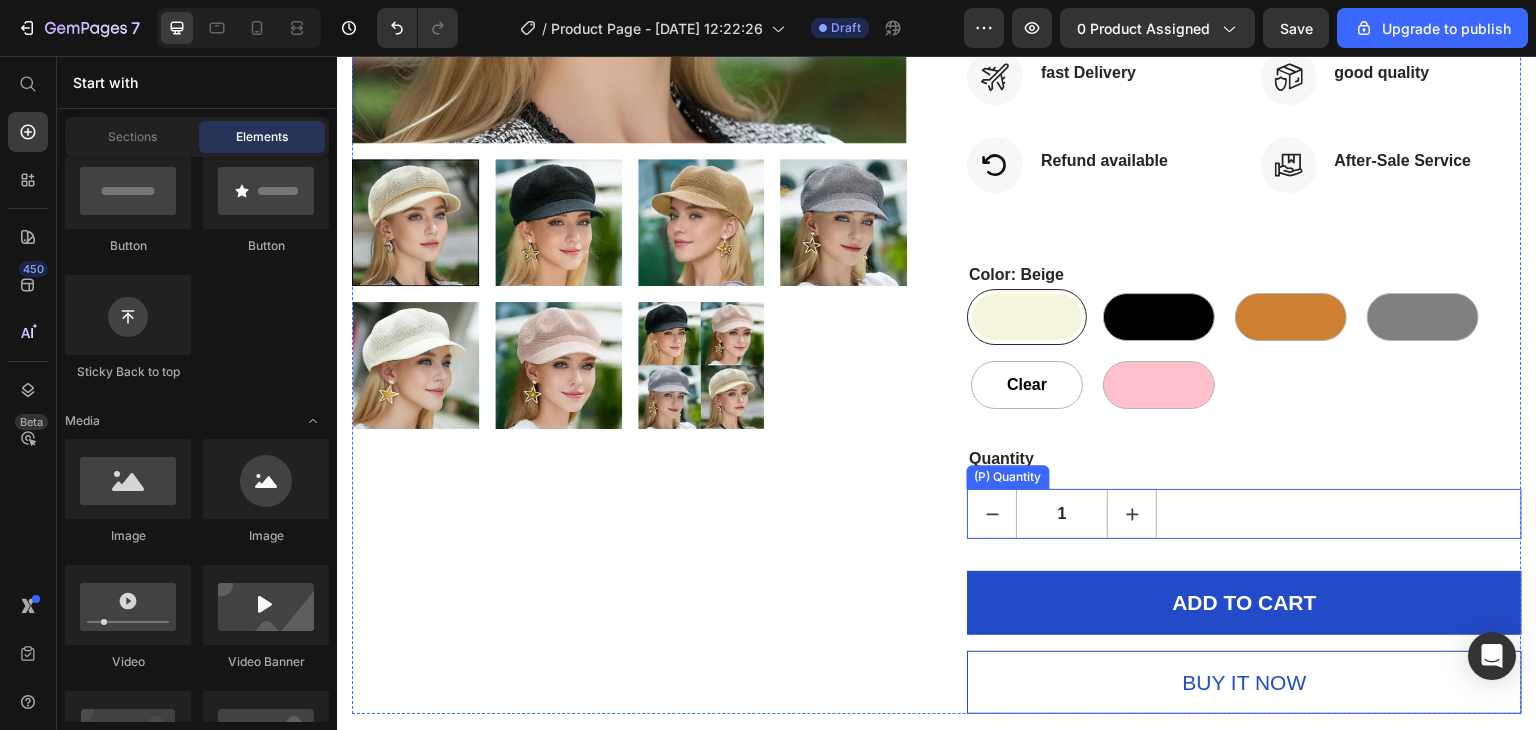 click on "HURRY!  LET BUY NOW (P) Stock Counter قبعة صيفية نسائية – 6 ألوان ساحرة (P) Title
Icon
Icon
Icon
Icon
Icon Icon List Hoz 915 reviews Text block Row DA 900.00 (P) Price DA 1,200.00 (P) Price Save DA 300.00 (P) Tag Row قبعة صيفية نسائية – 6 ألوان ساحرة! ☀️👒
أضيفي لمسة أنيقة ومريحة لإطلالتك الصيفية مع هذه القبعة العصرية! خفيفة، تحميك من الشمس، وتكمل أي لوك بكل أنوثة.
🧢 متوفرة بـ6 ألوان رائعة: بيج، أبيض، أسود، وردي، رمادي ، بني.
مثالية للشاطئ، السفر، أو نزهات الصيف!
🛍️ اختاري لونك الآن وانطلقي بأناقة! 💃 (P) Description
Icon fast Delivery Text block Icon List
Icon Refund available Text block Icon List" at bounding box center [1244, 151] 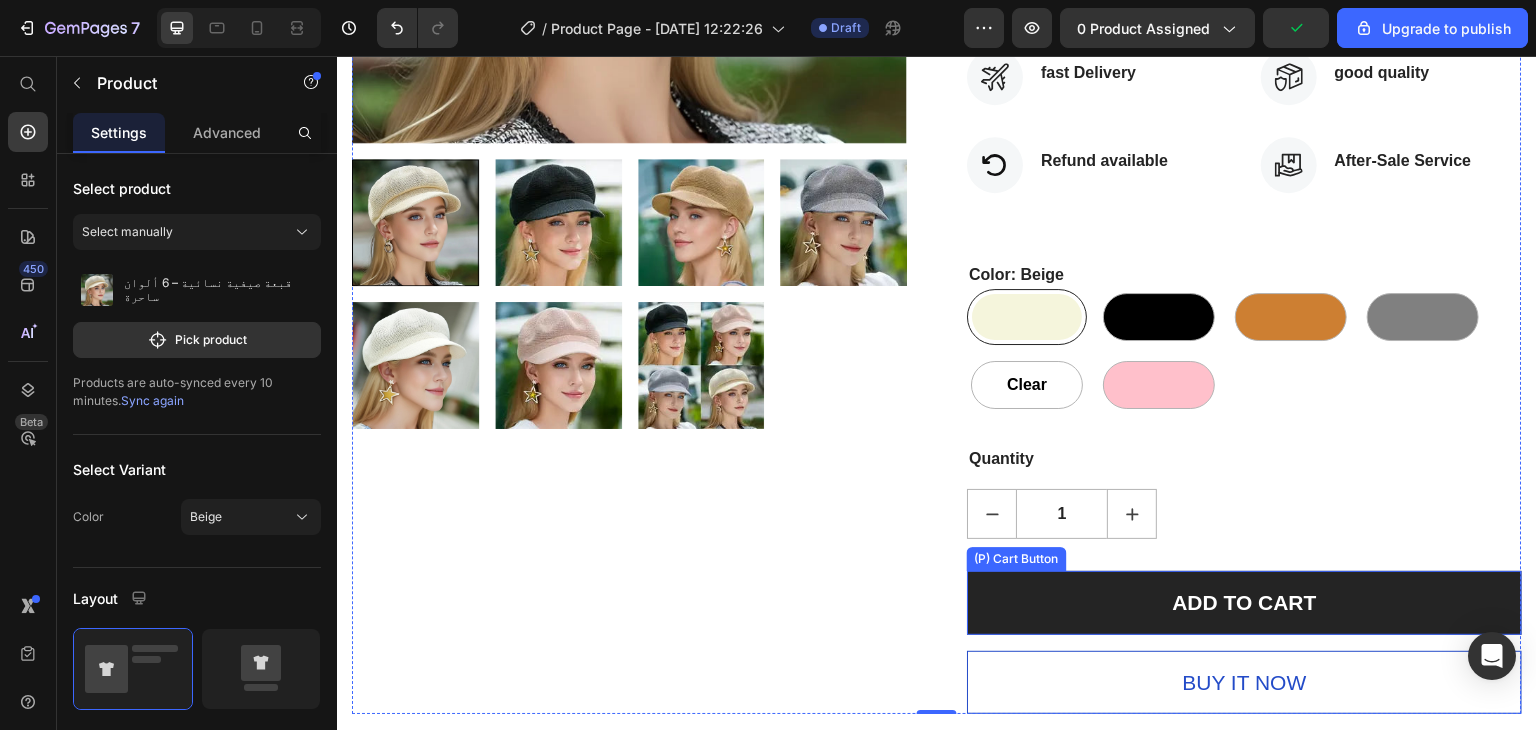 click on "ADD TO CART" at bounding box center (1244, 603) 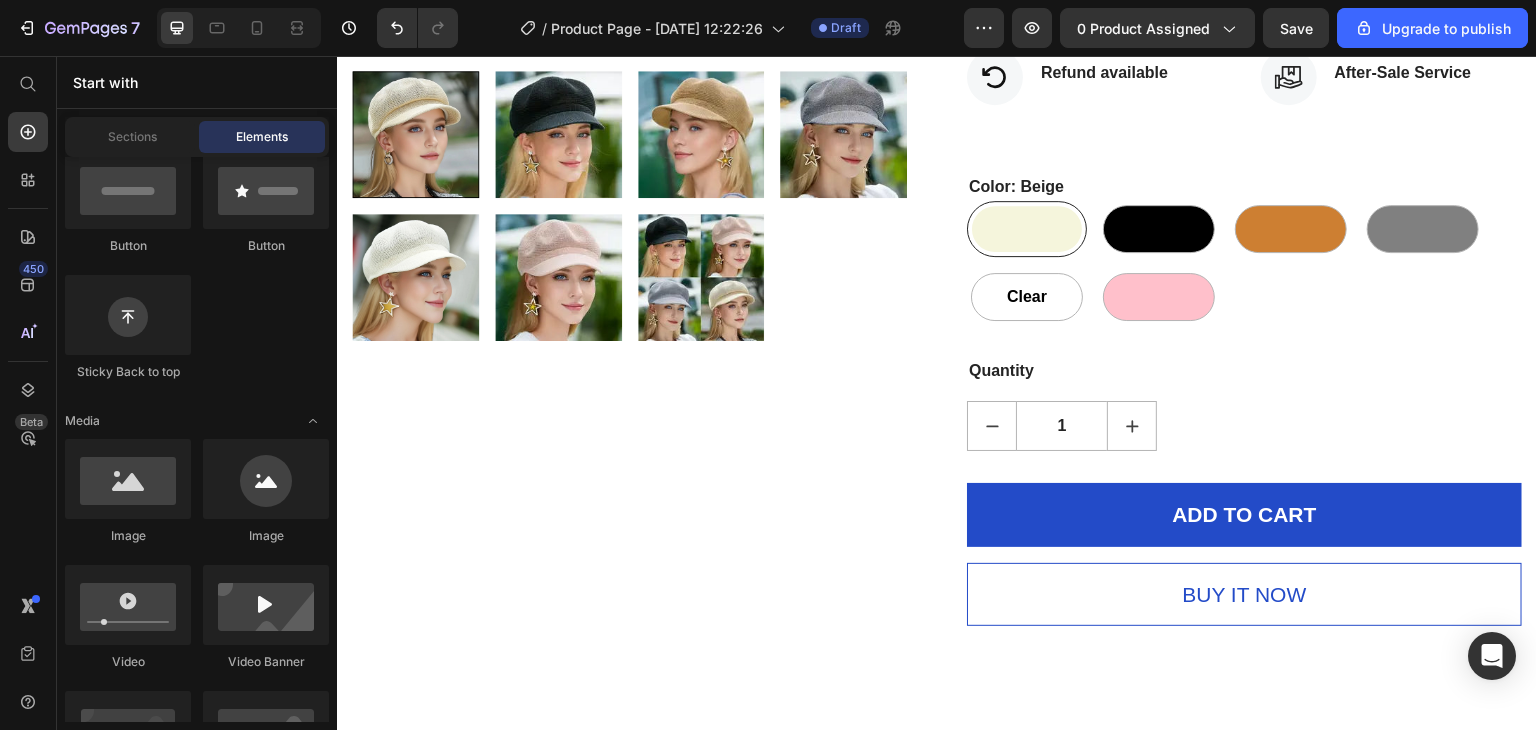 scroll, scrollTop: 678, scrollLeft: 0, axis: vertical 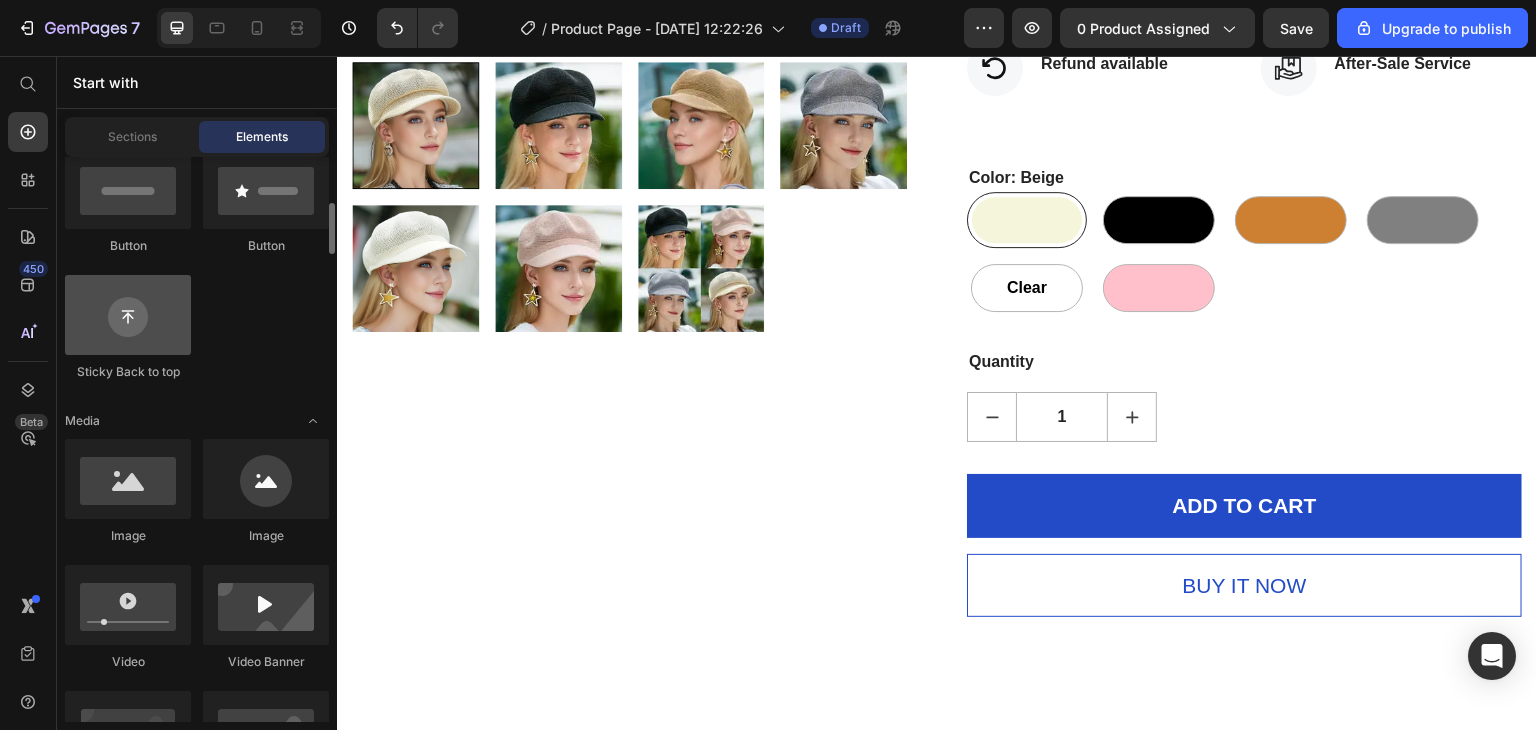 click at bounding box center (128, 315) 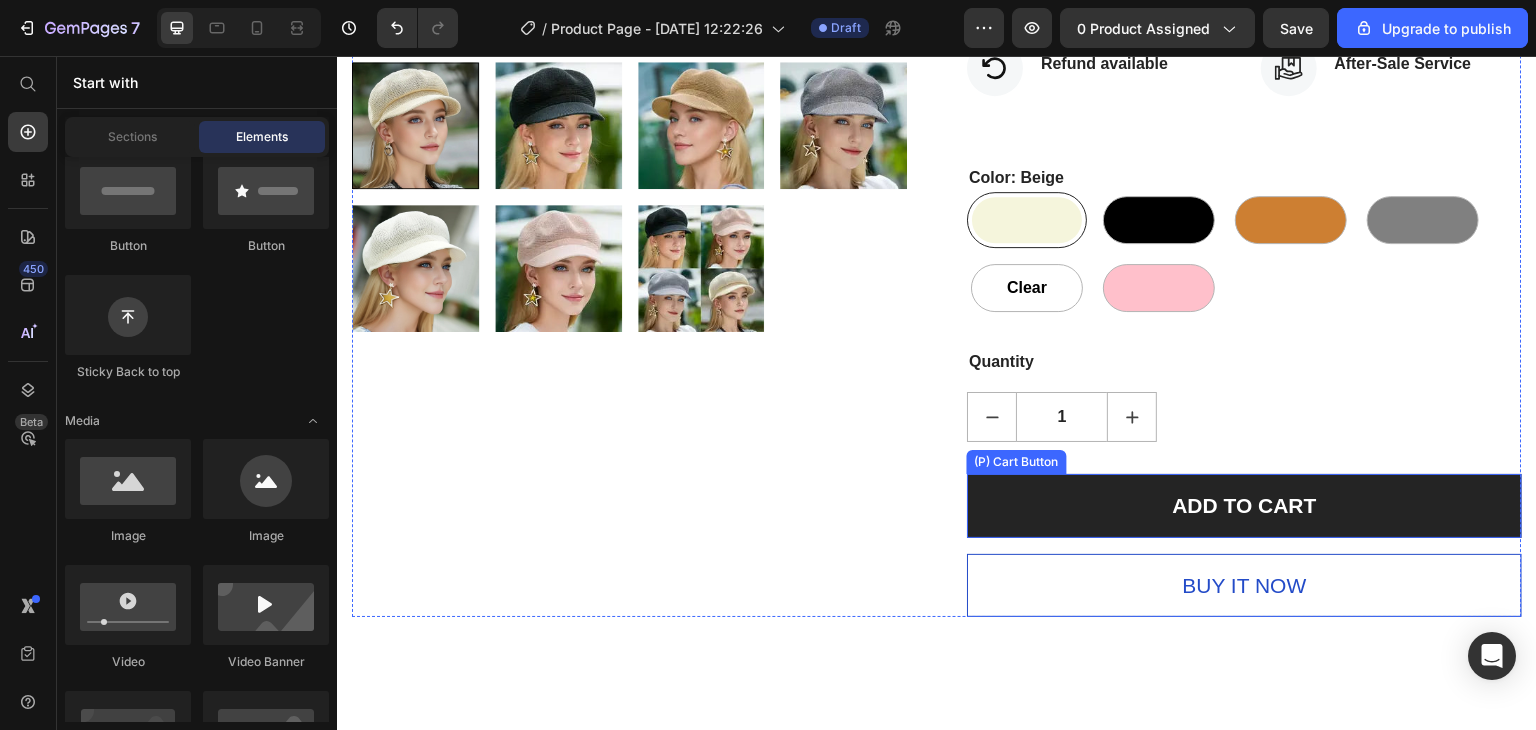 click on "ADD TO CART" at bounding box center (1244, 506) 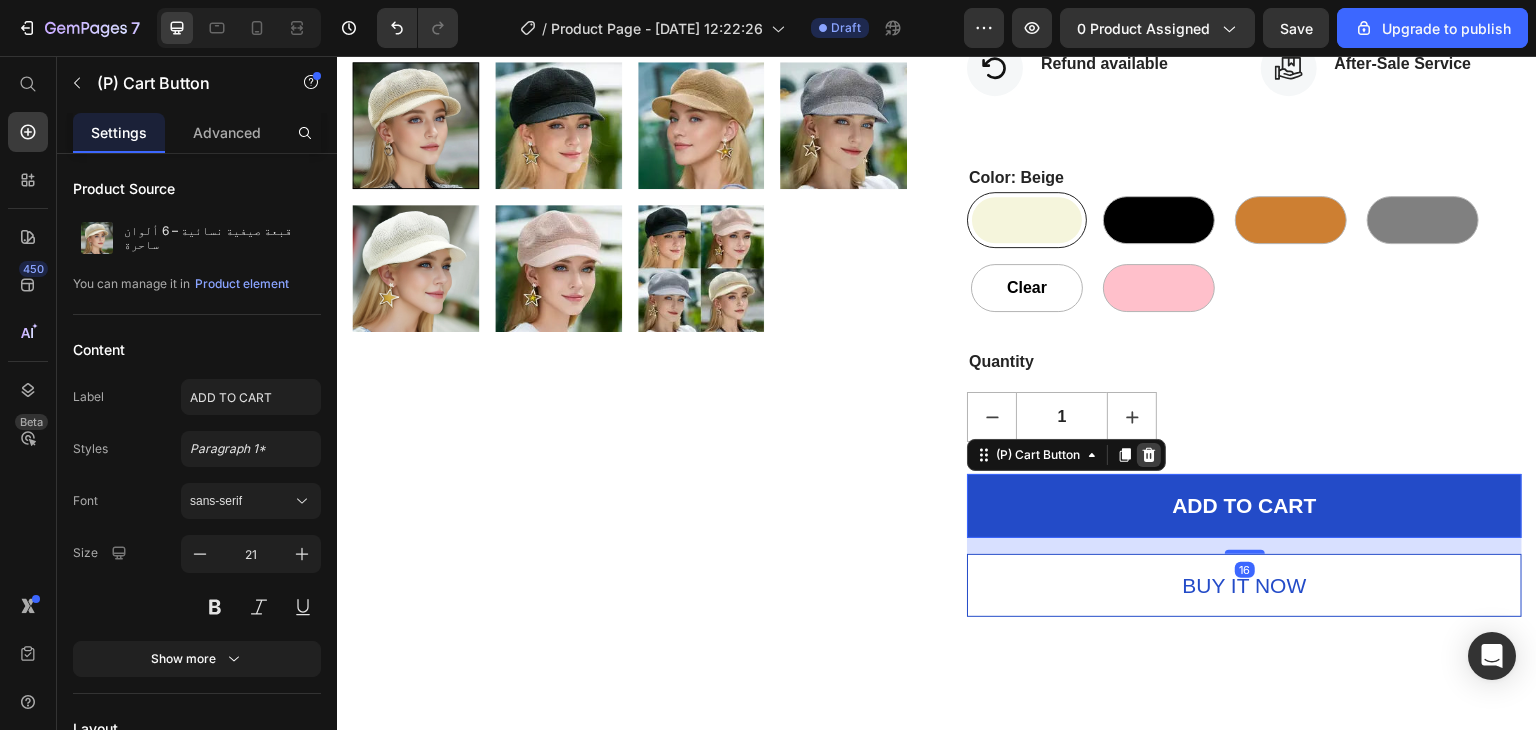 click 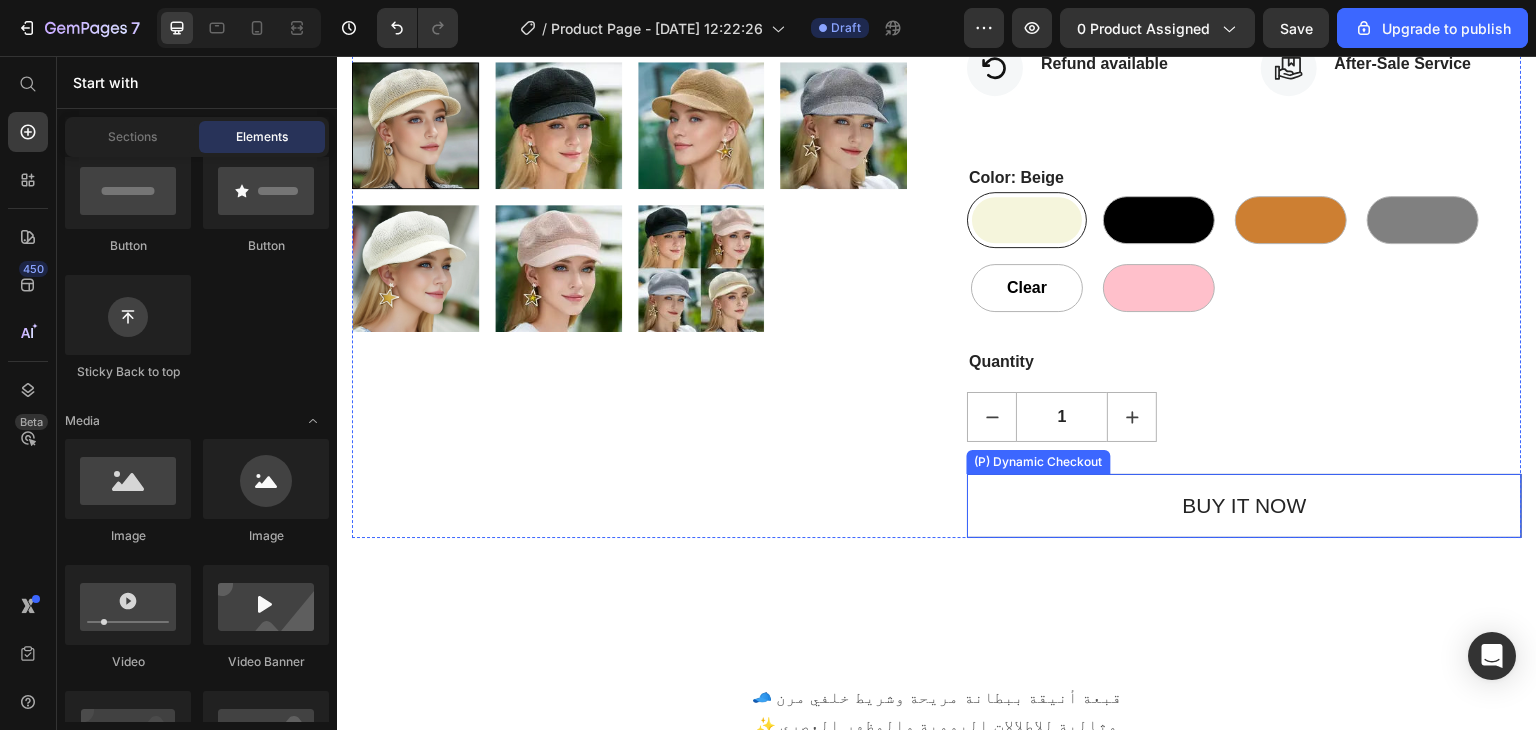 click on "Buy it now" at bounding box center [1244, 506] 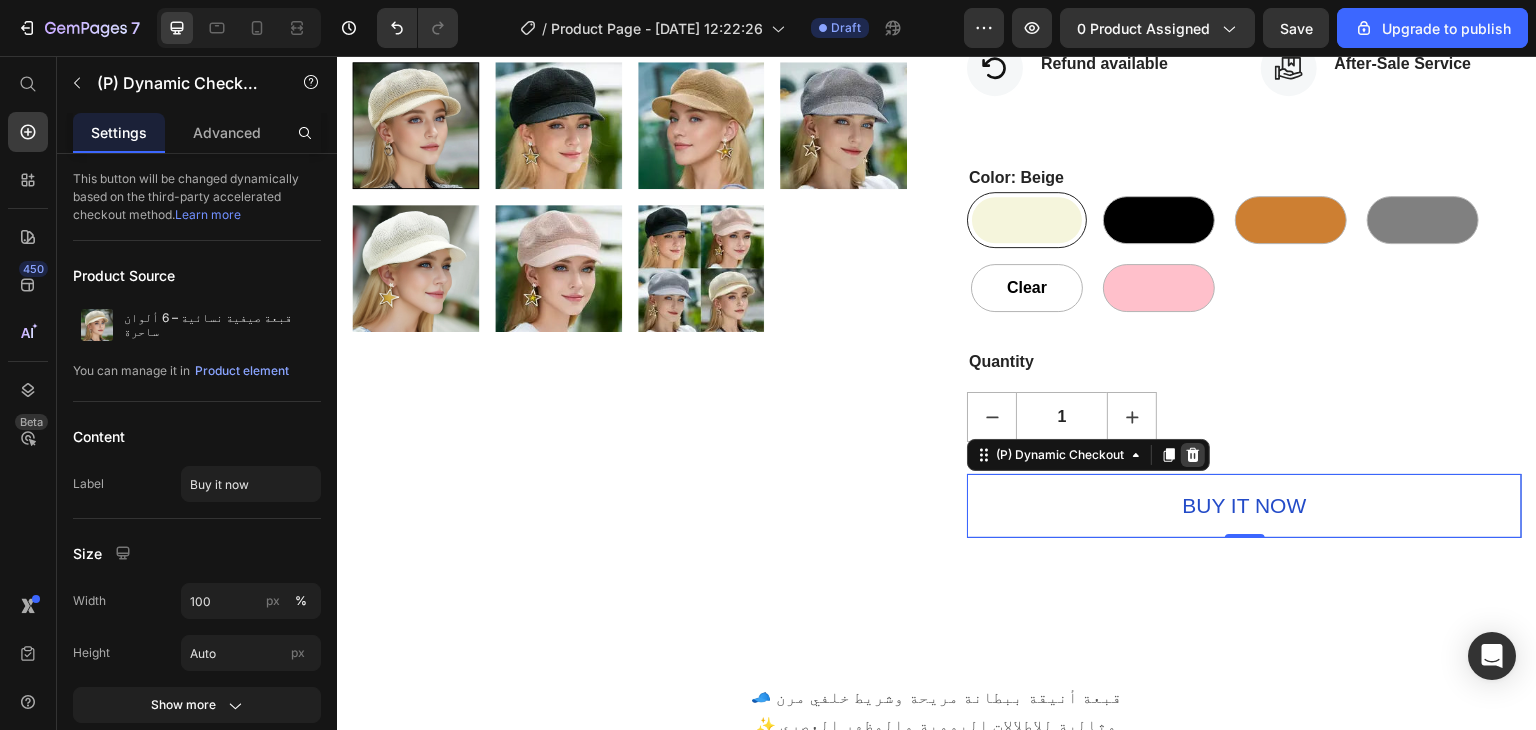 click 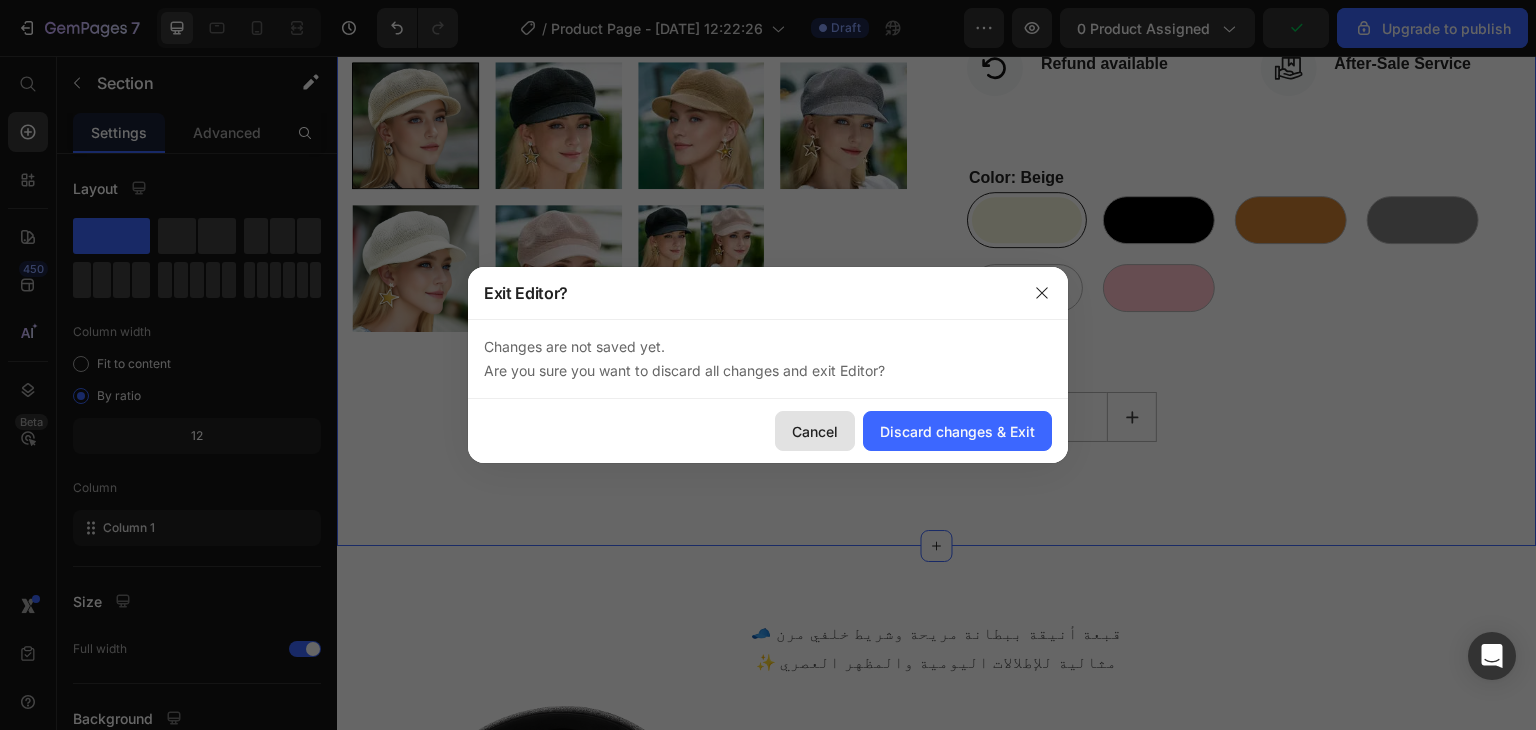 click on "Cancel" at bounding box center (815, 431) 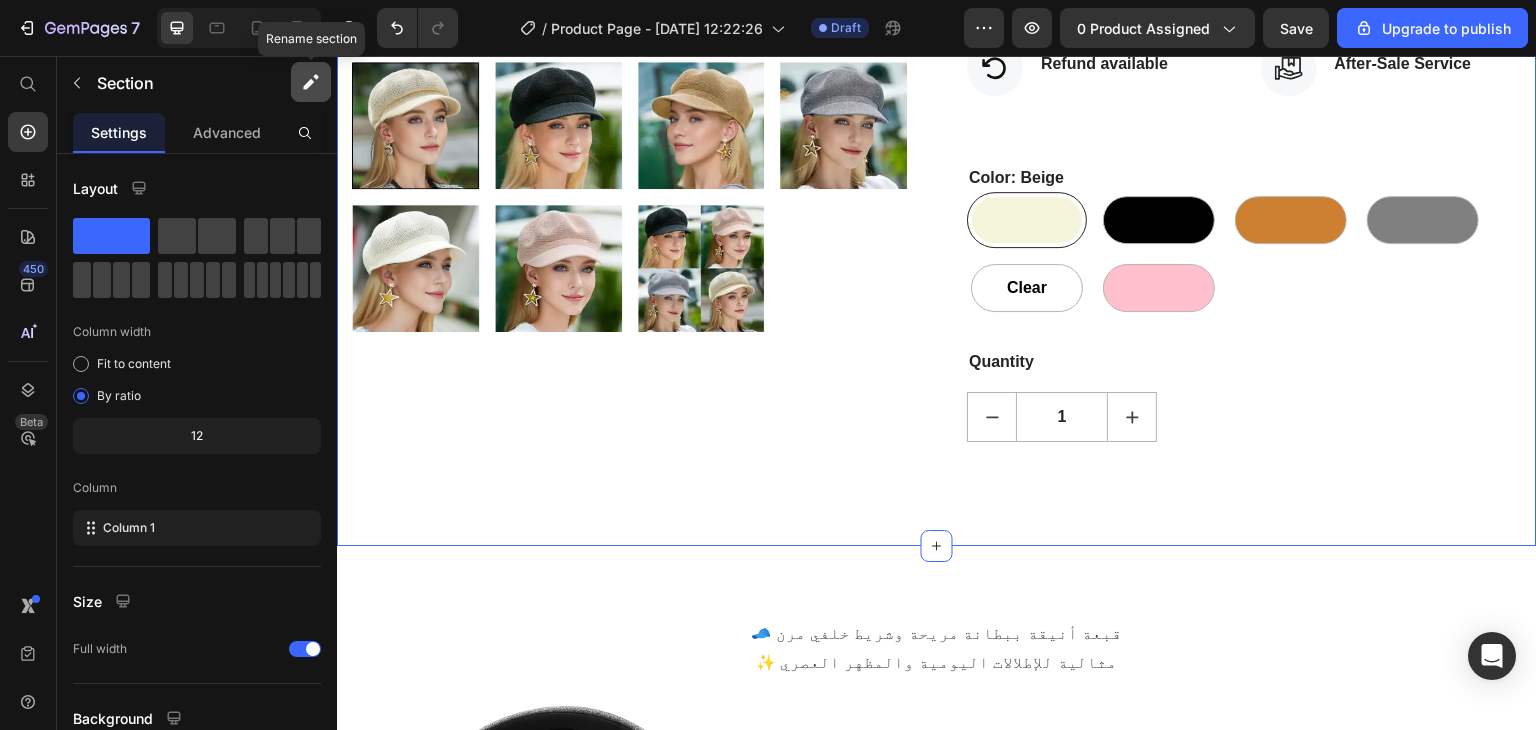 click 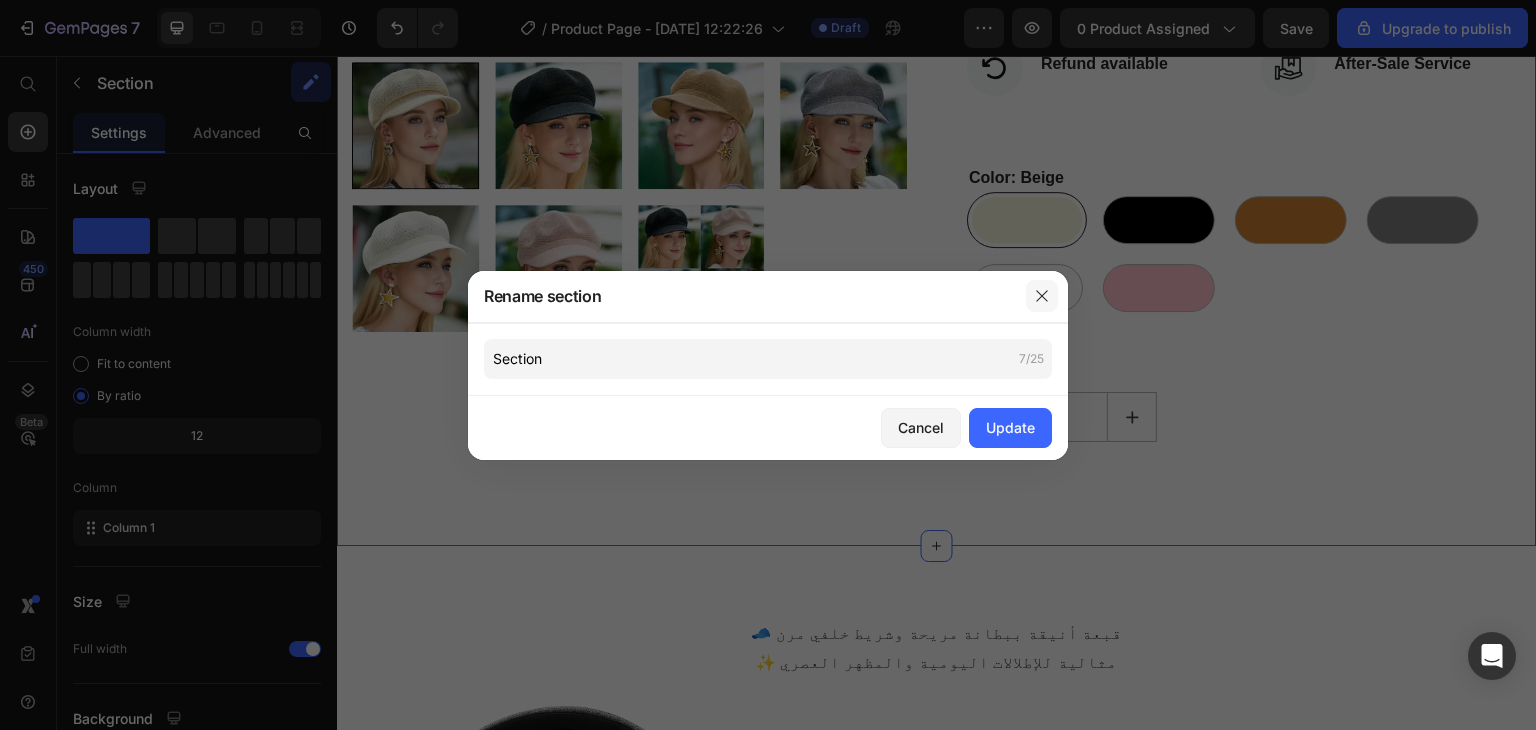 click 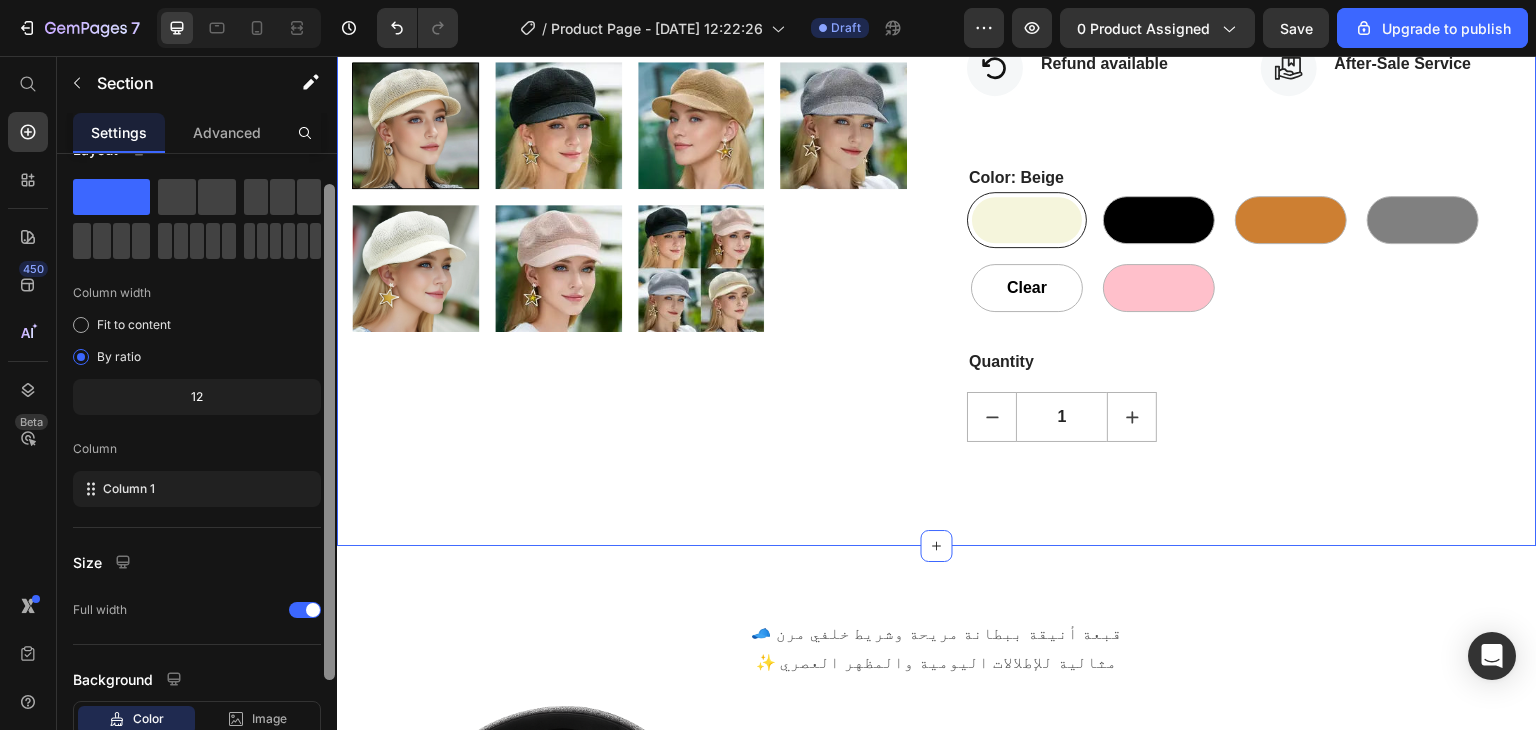 drag, startPoint x: 668, startPoint y: 319, endPoint x: 360, endPoint y: 454, distance: 336.28708 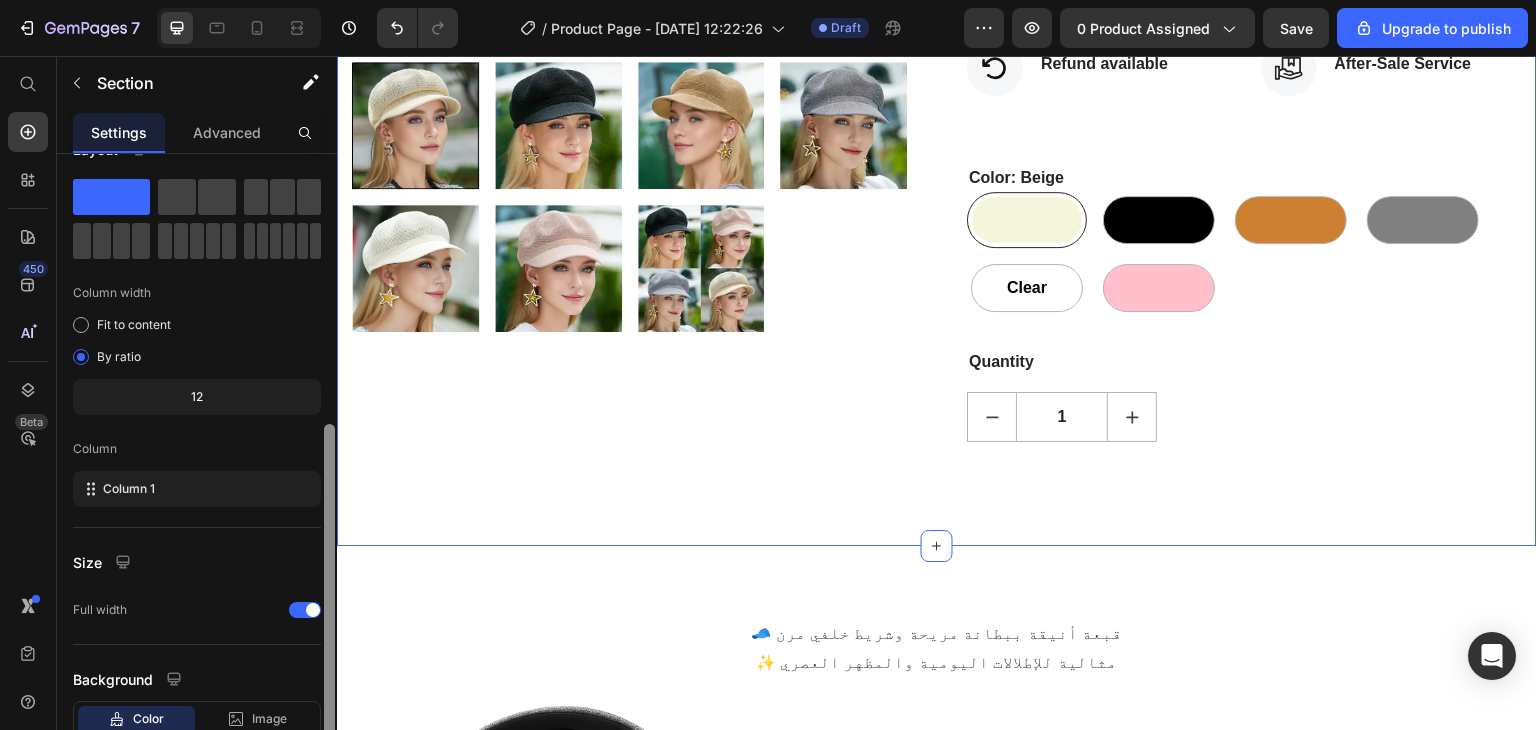 scroll, scrollTop: 173, scrollLeft: 0, axis: vertical 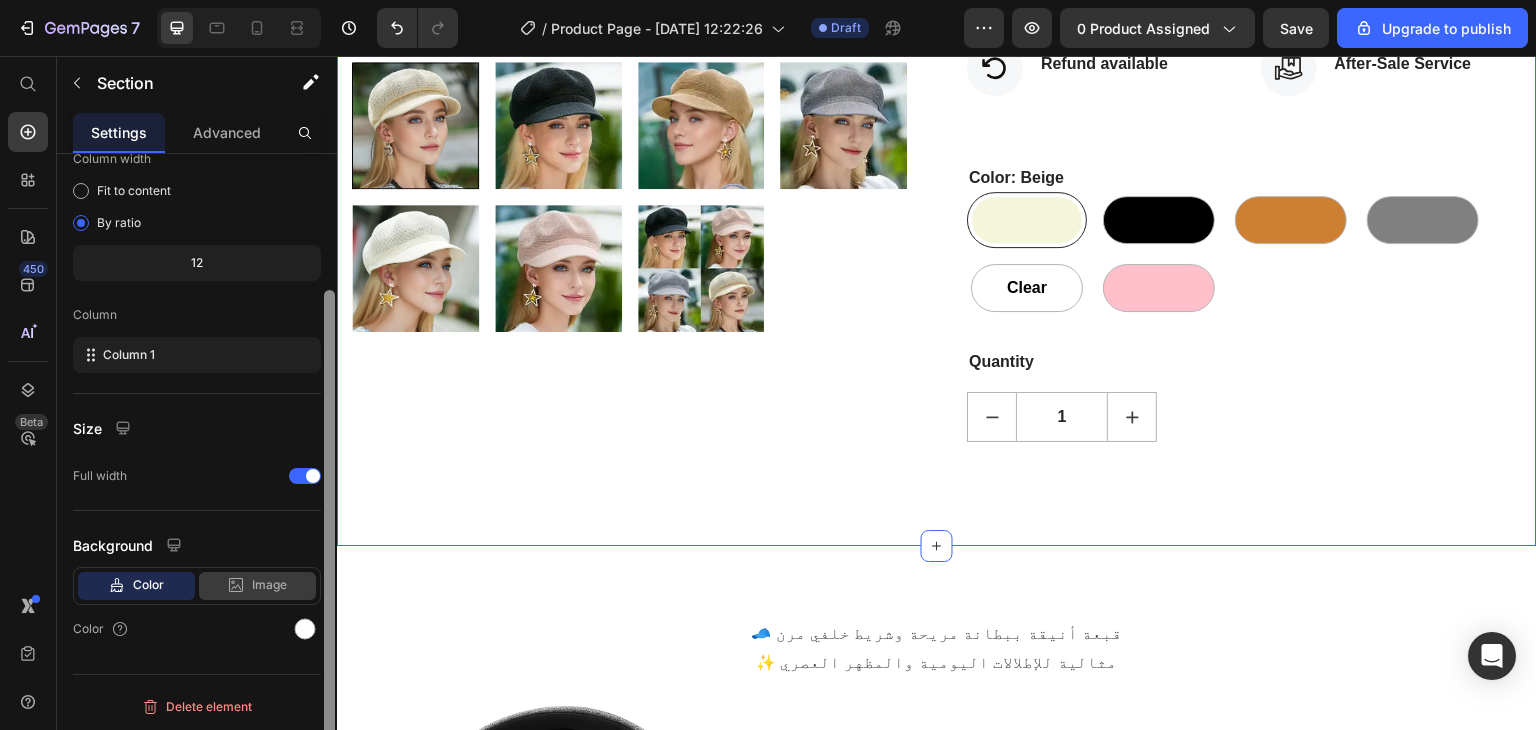 click on "Image" at bounding box center [269, 585] 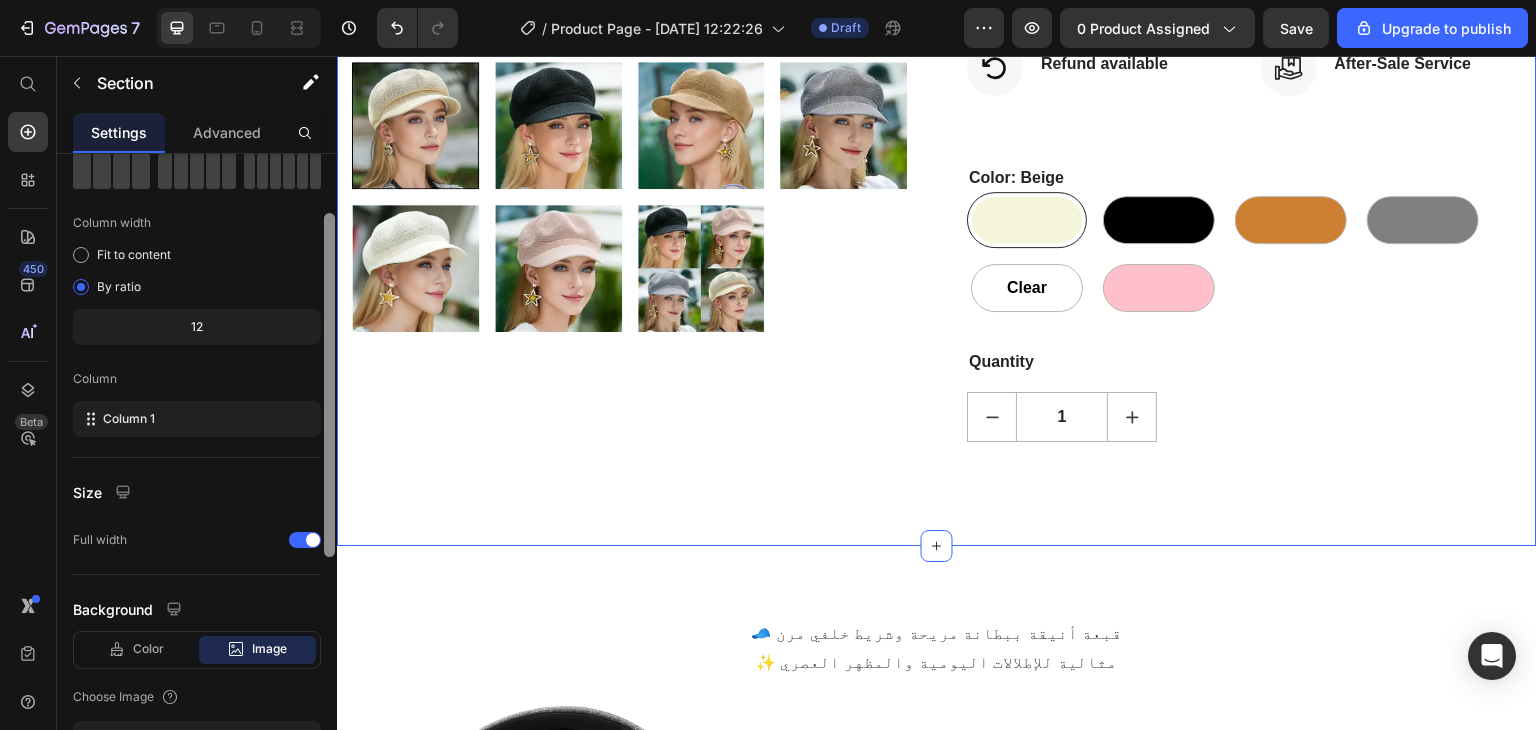 scroll, scrollTop: 105, scrollLeft: 0, axis: vertical 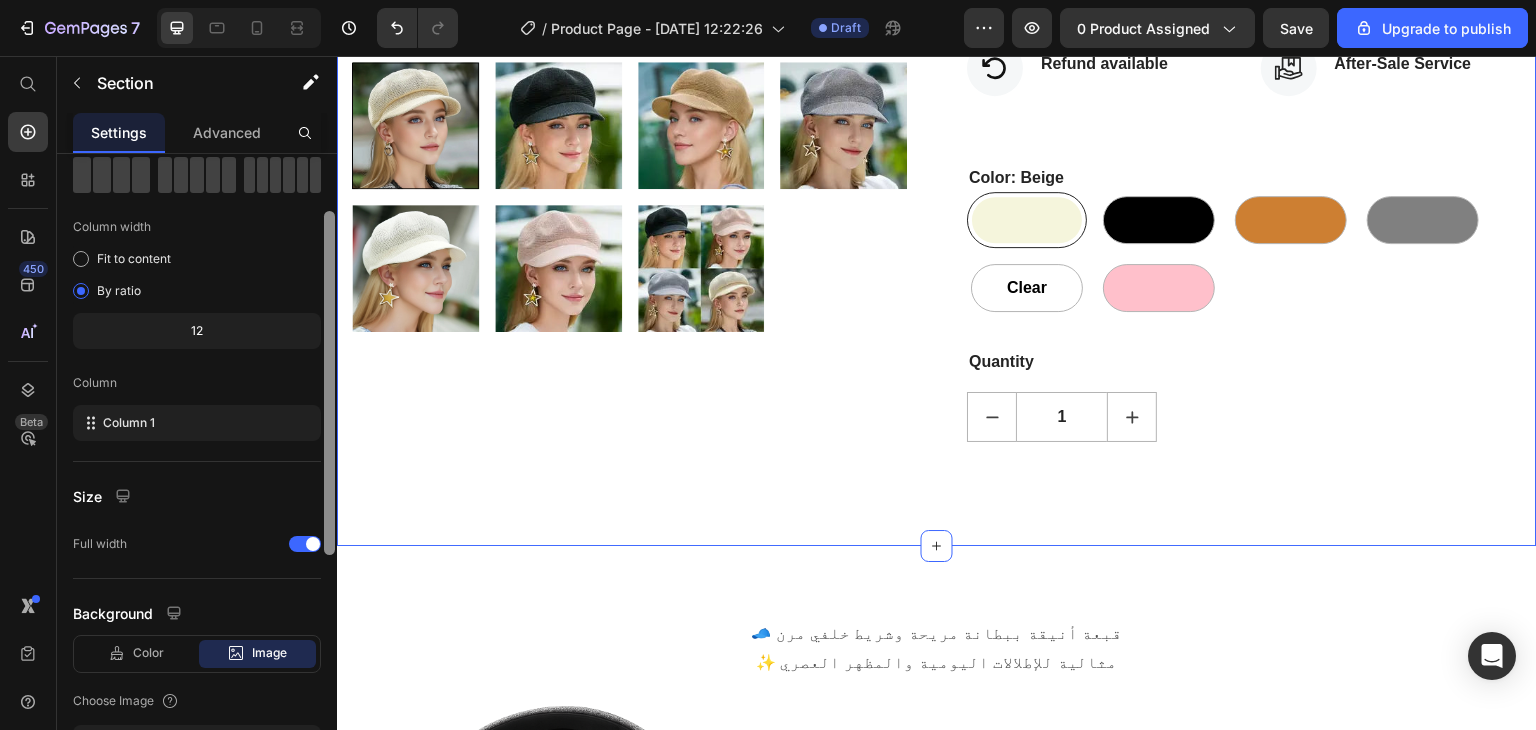 drag, startPoint x: 328, startPoint y: 477, endPoint x: 335, endPoint y: 440, distance: 37.65634 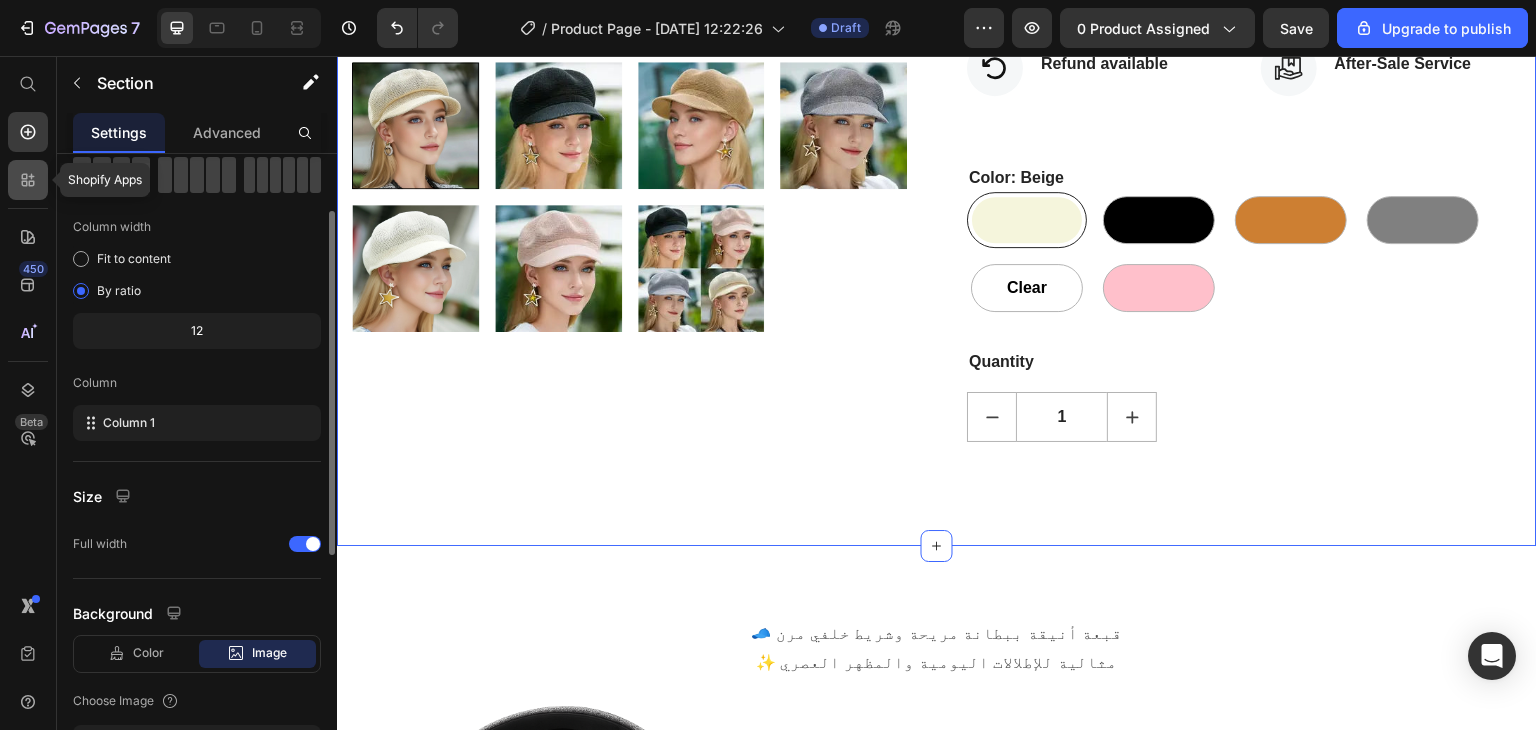 click 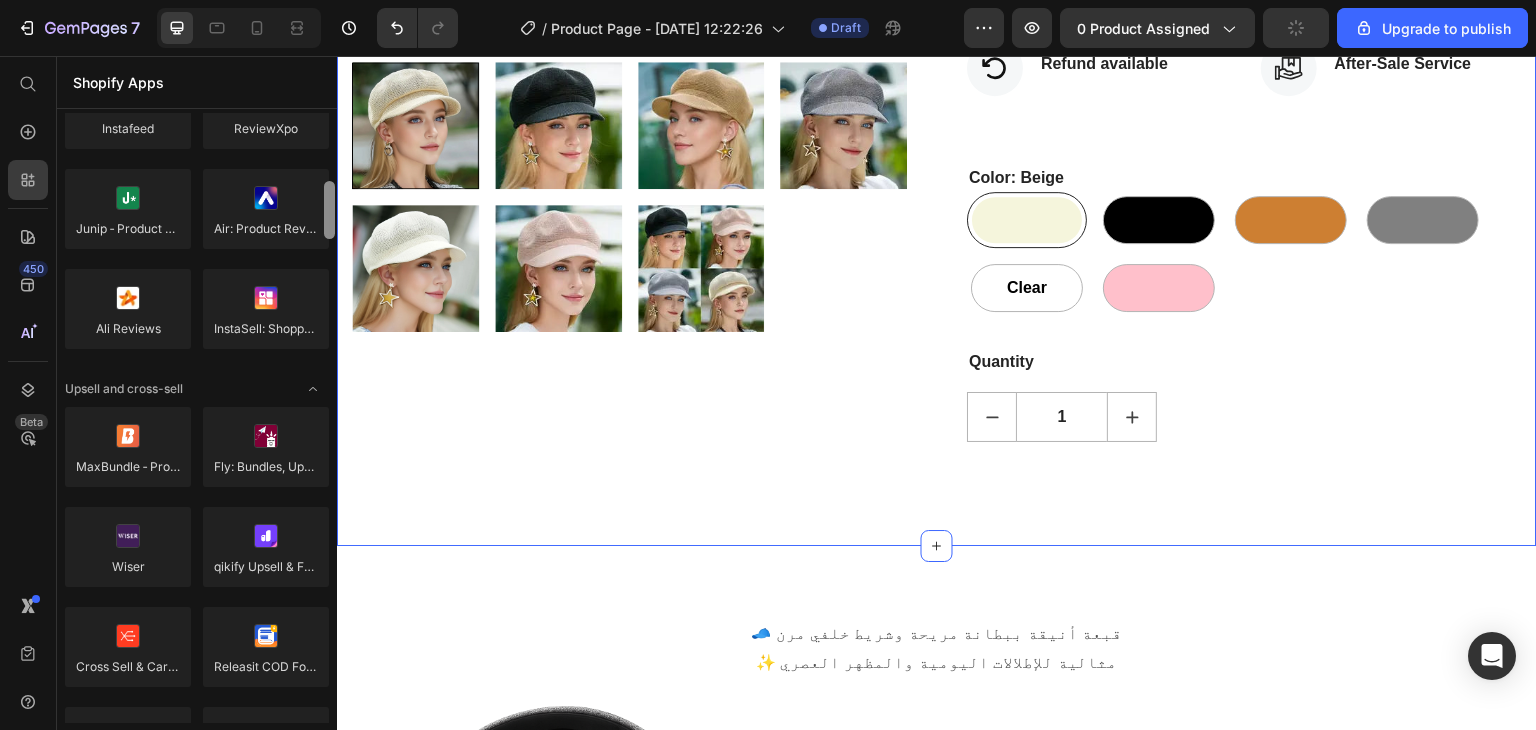 scroll, scrollTop: 599, scrollLeft: 0, axis: vertical 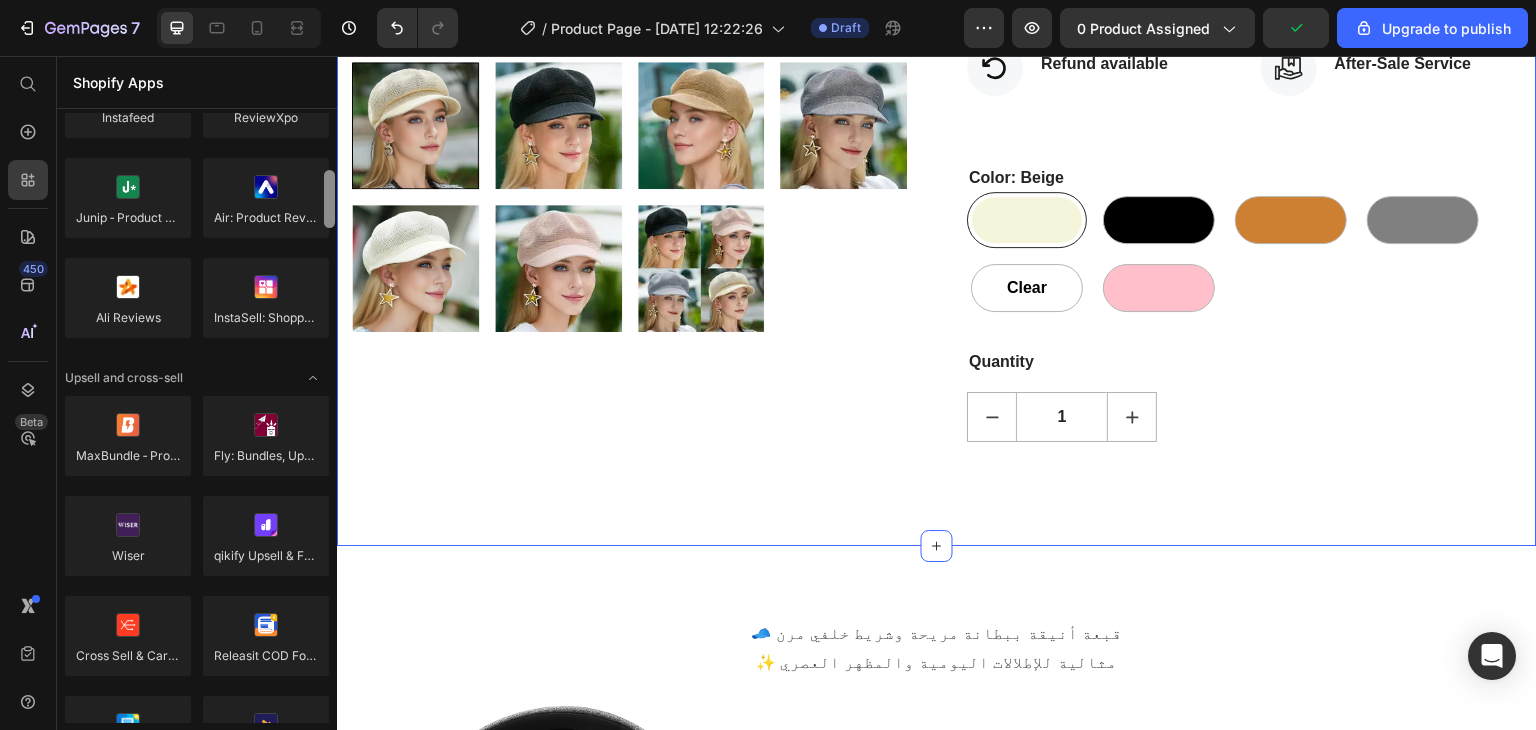drag, startPoint x: 669, startPoint y: 264, endPoint x: 339, endPoint y: 237, distance: 331.1027 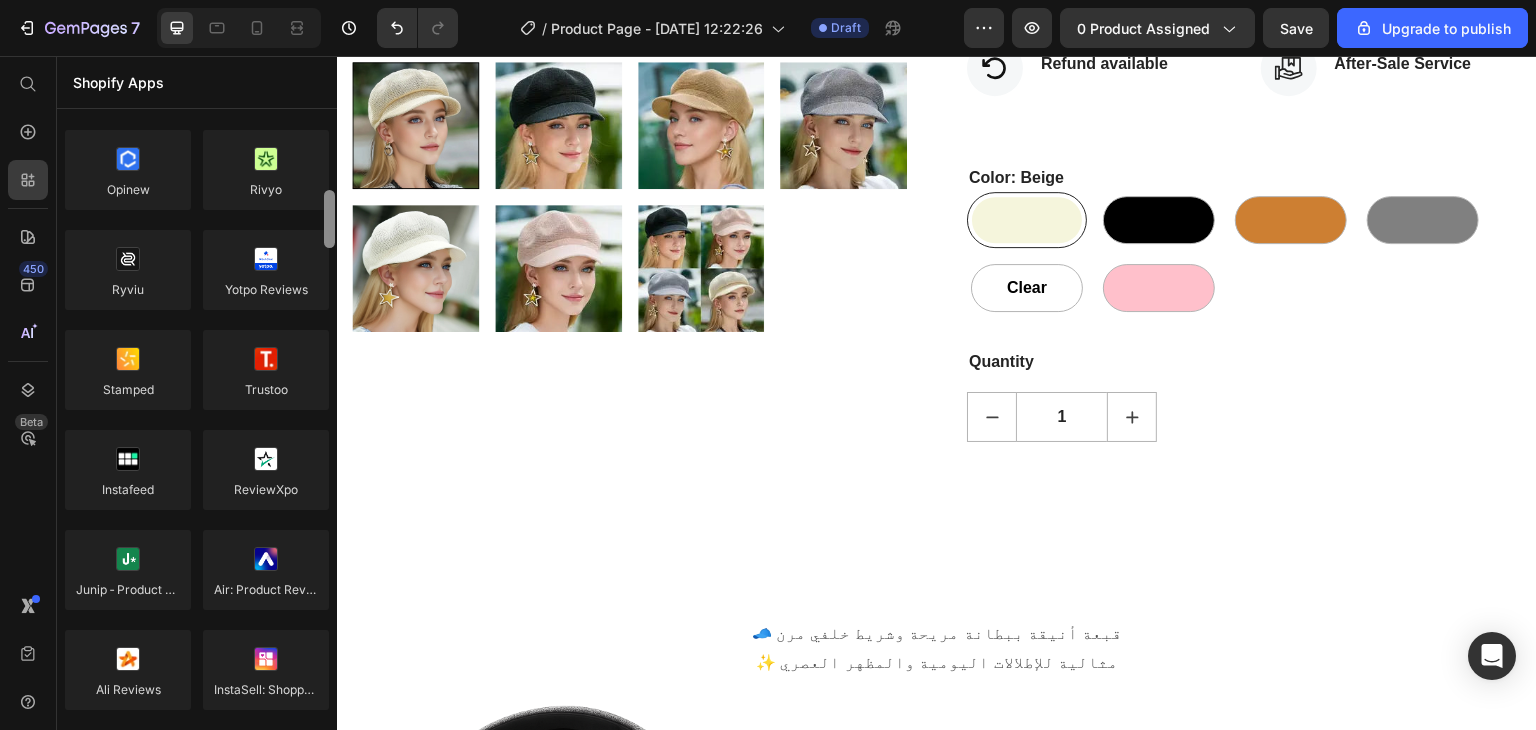 scroll, scrollTop: 206, scrollLeft: 0, axis: vertical 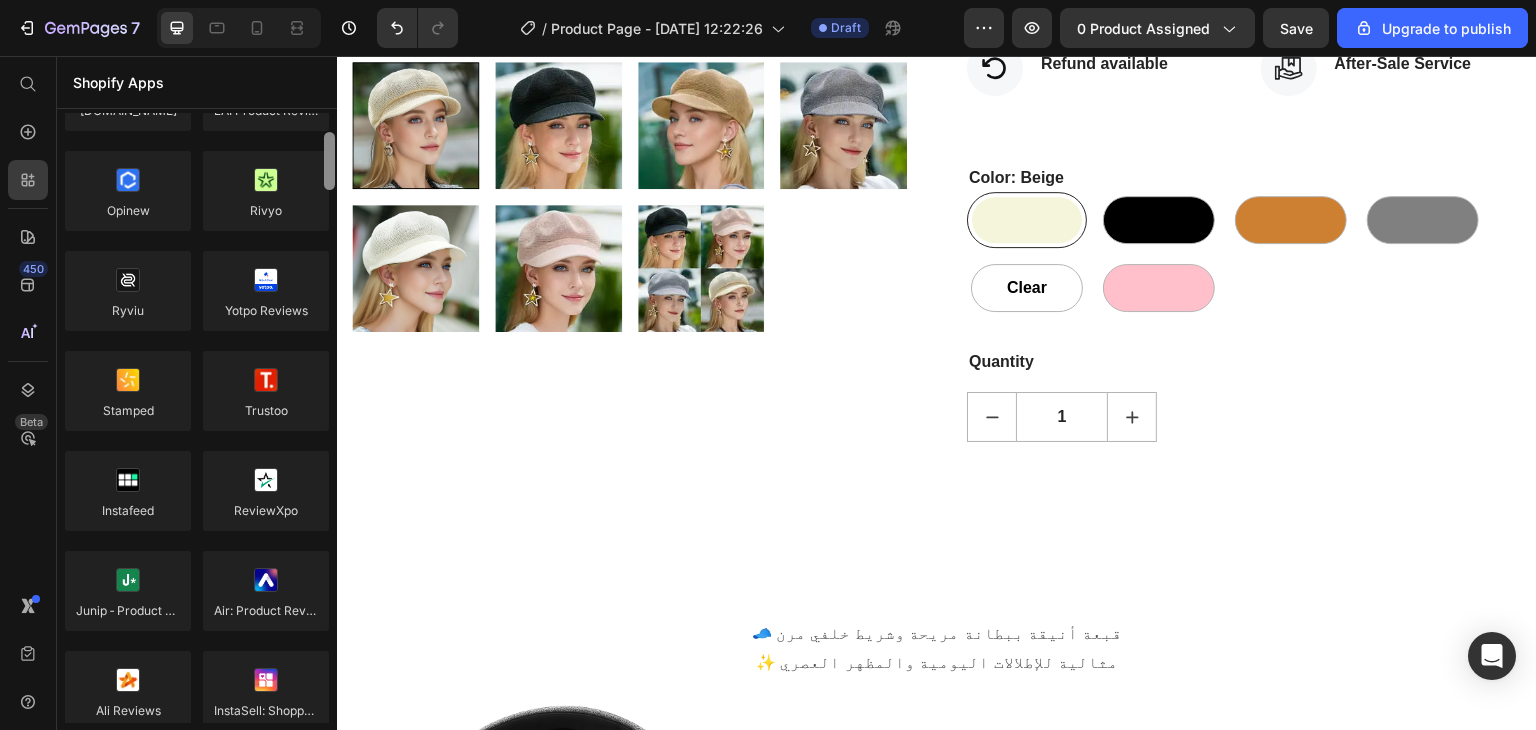 click at bounding box center (329, 161) 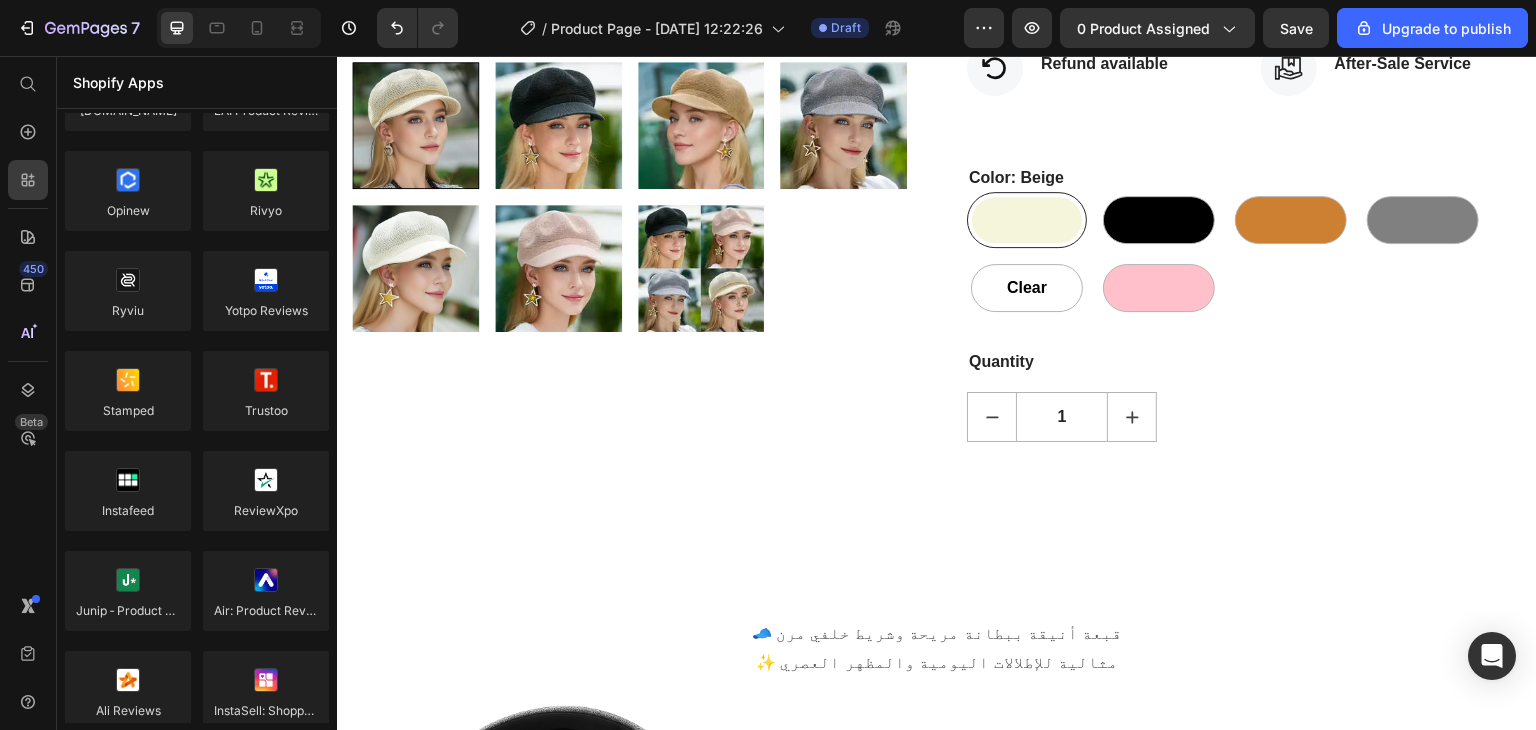 scroll, scrollTop: 0, scrollLeft: 0, axis: both 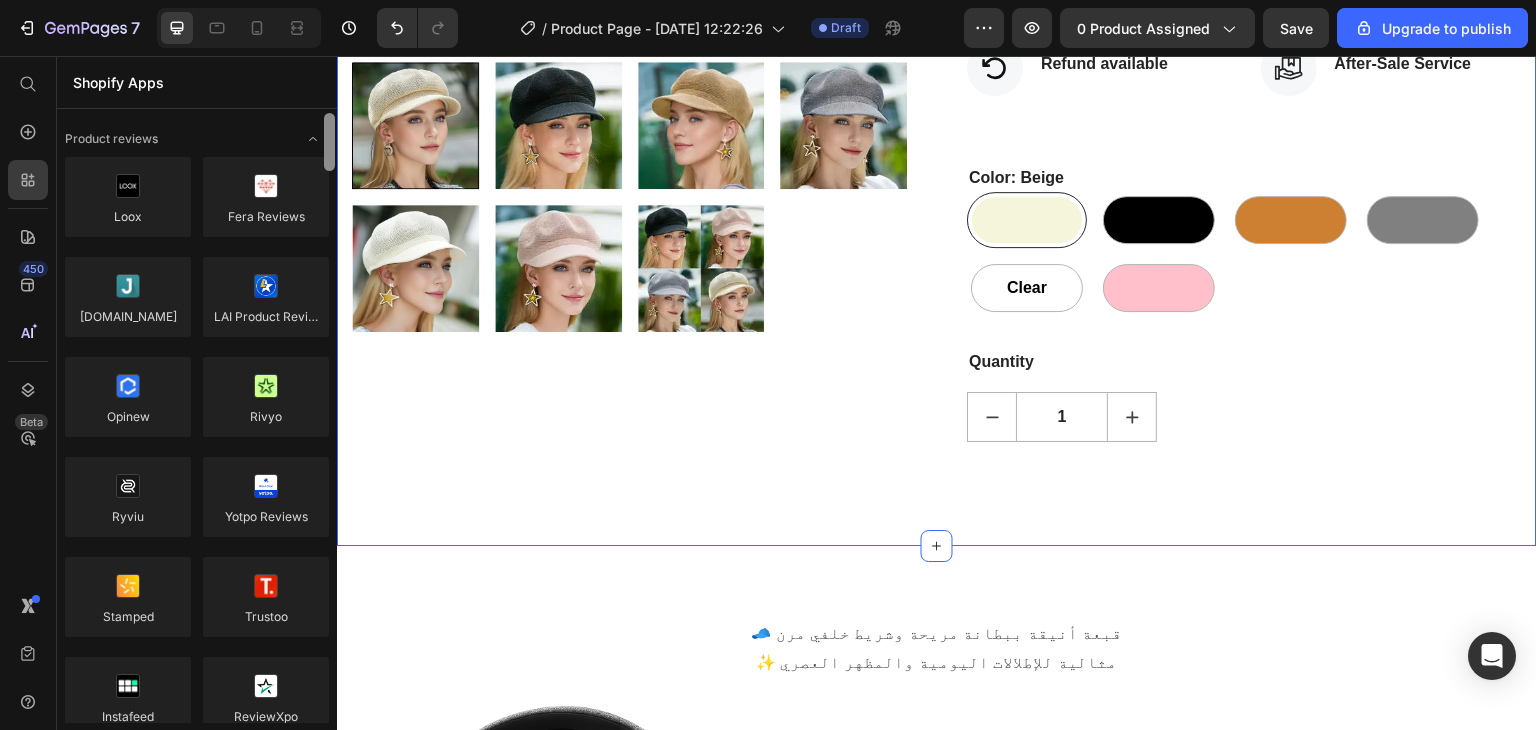 drag, startPoint x: 670, startPoint y: 206, endPoint x: 340, endPoint y: 73, distance: 355.7935 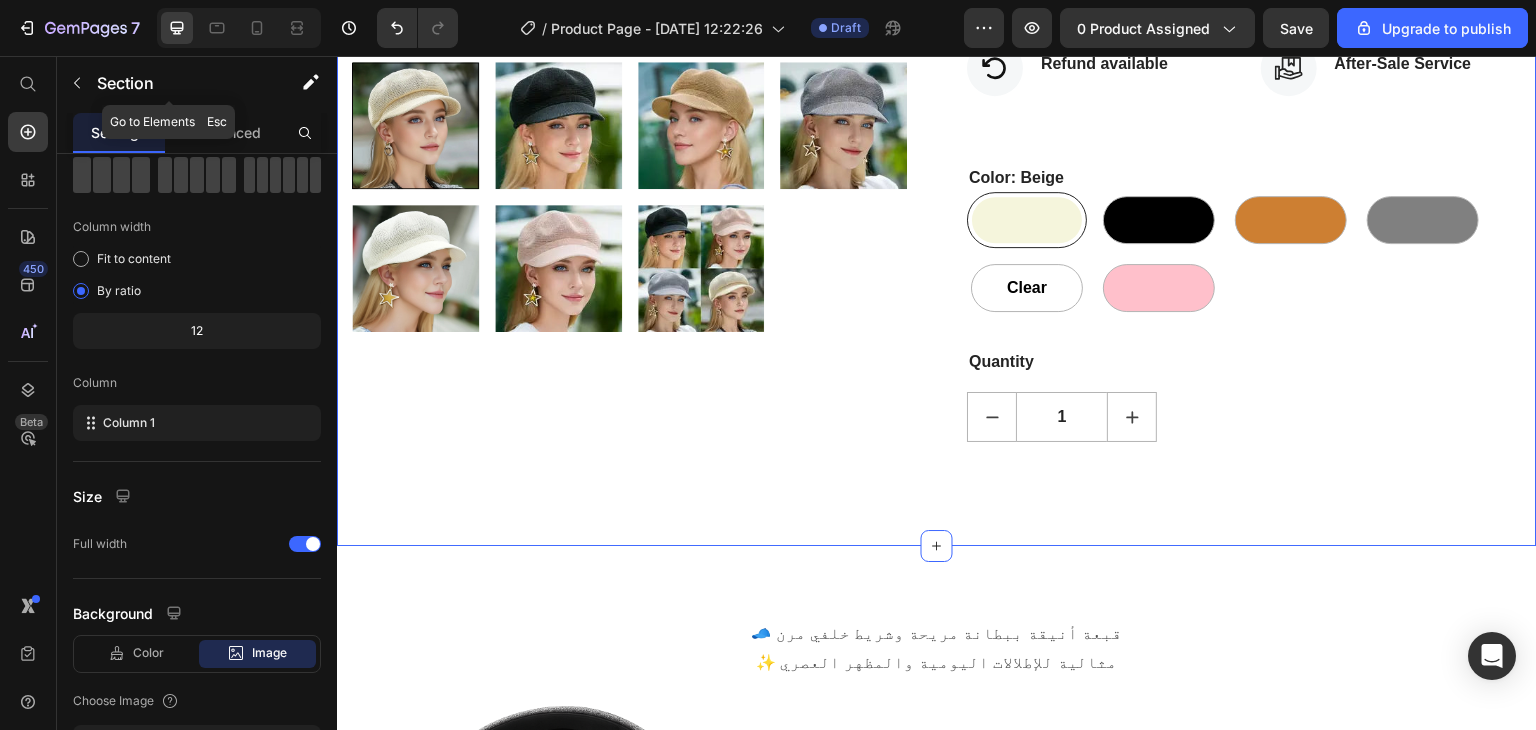 click on "Section" at bounding box center (169, 83) 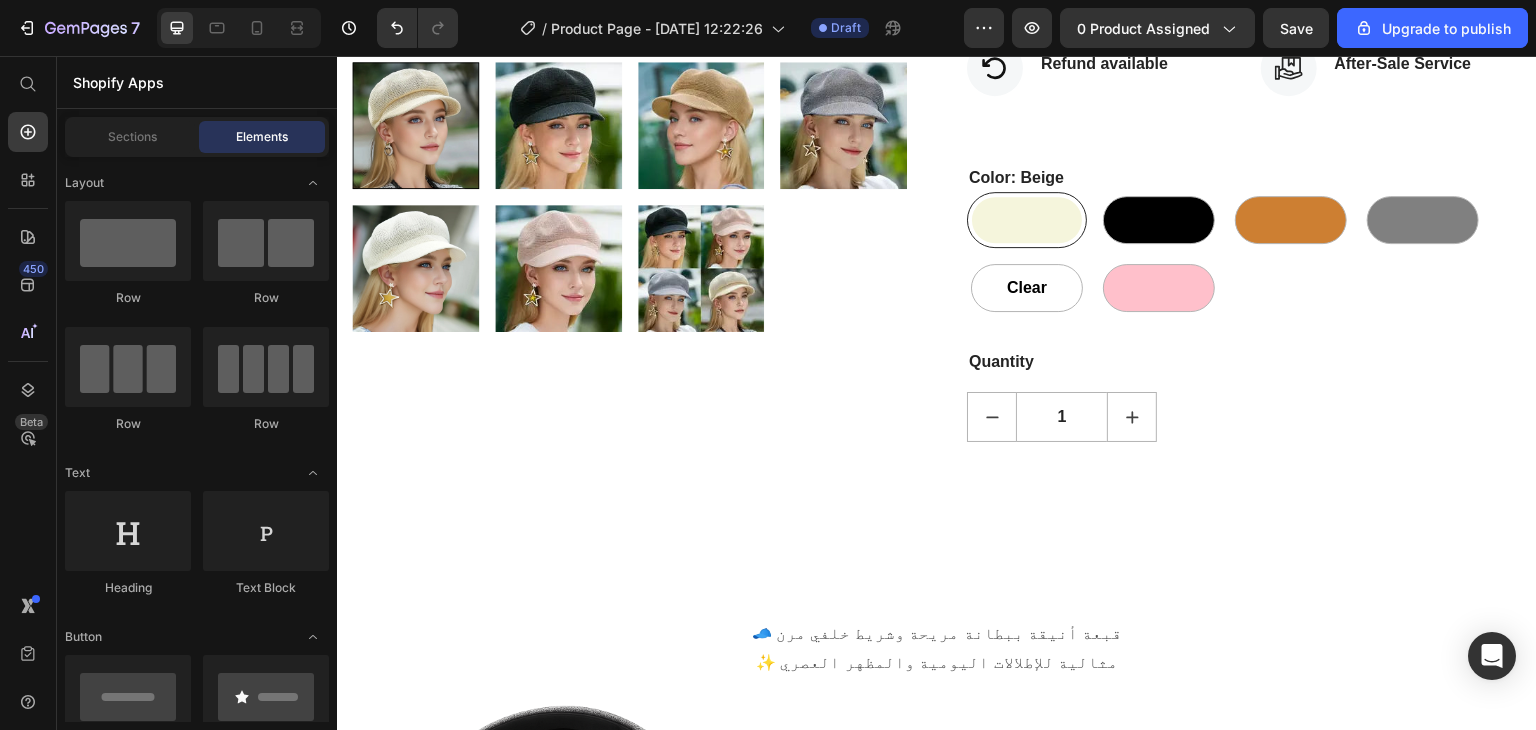 click on "Shopify Apps" at bounding box center (197, 82) 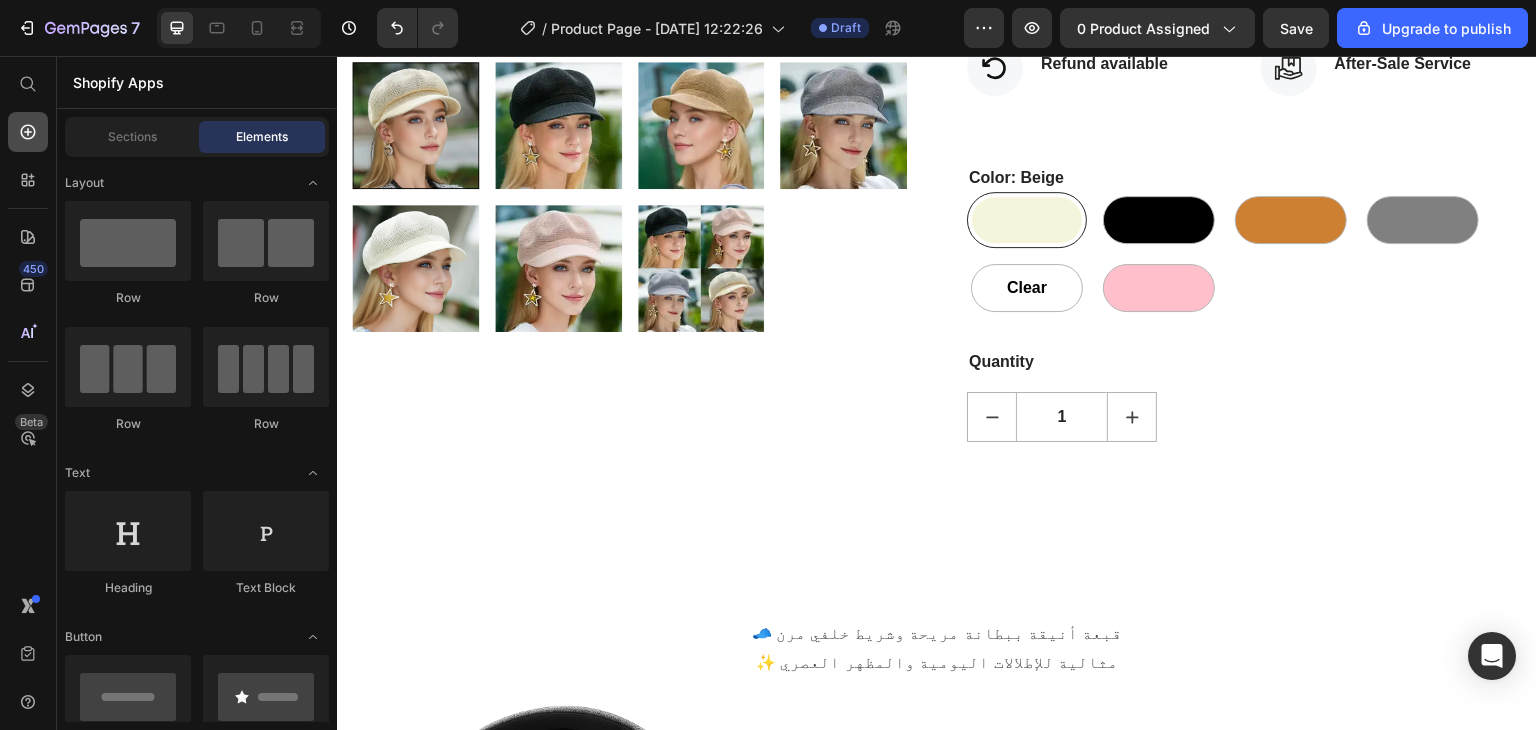 click 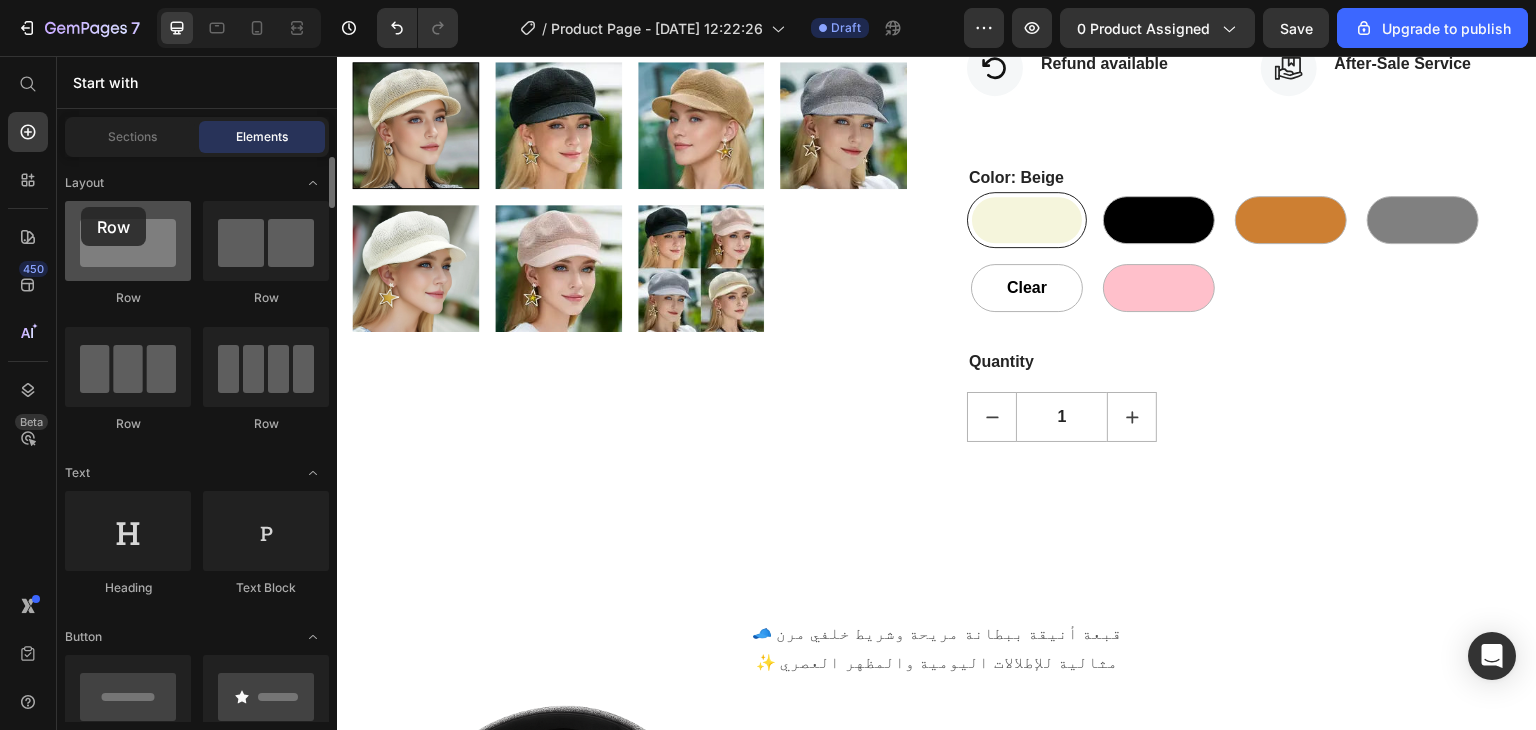 drag, startPoint x: 145, startPoint y: 251, endPoint x: 95, endPoint y: 224, distance: 56.82429 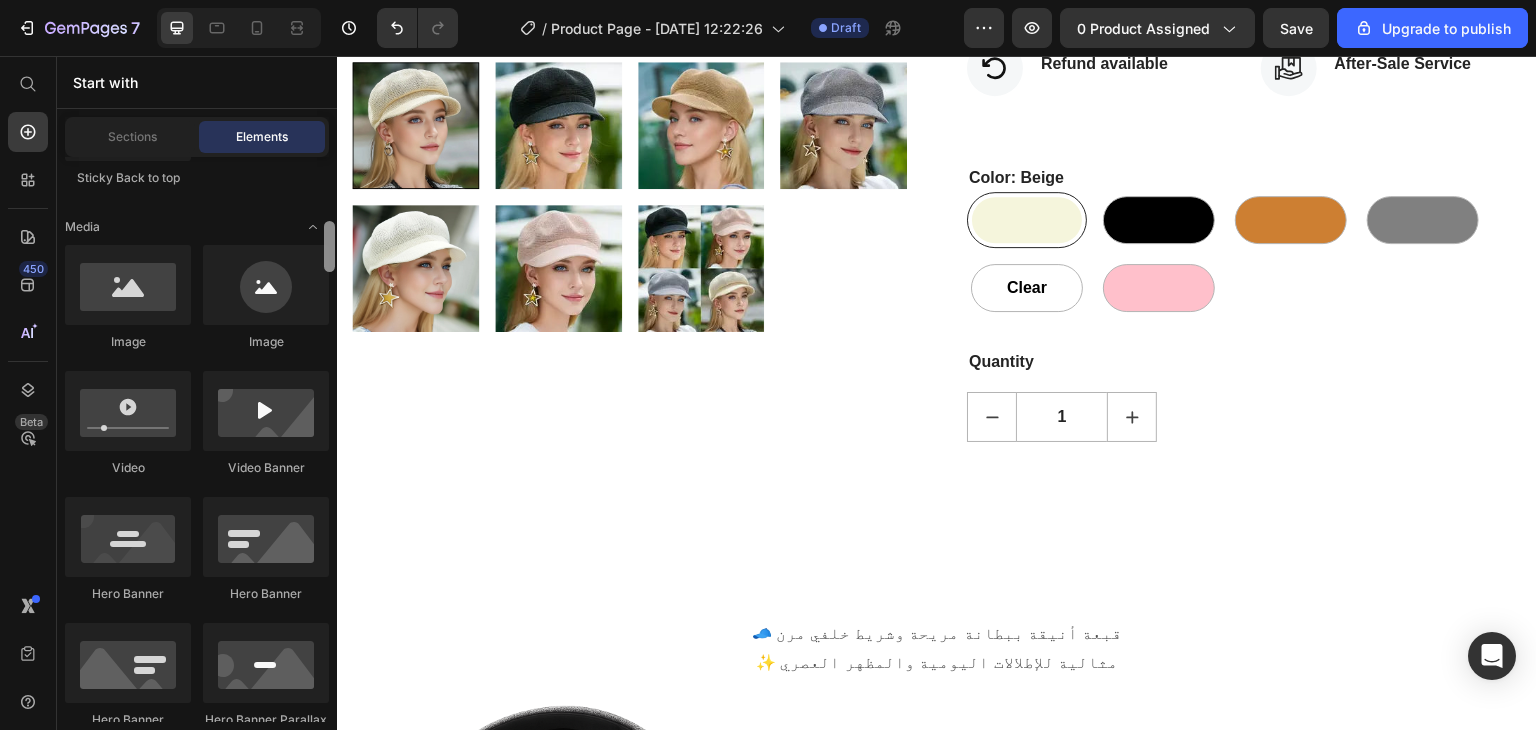 scroll, scrollTop: 710, scrollLeft: 0, axis: vertical 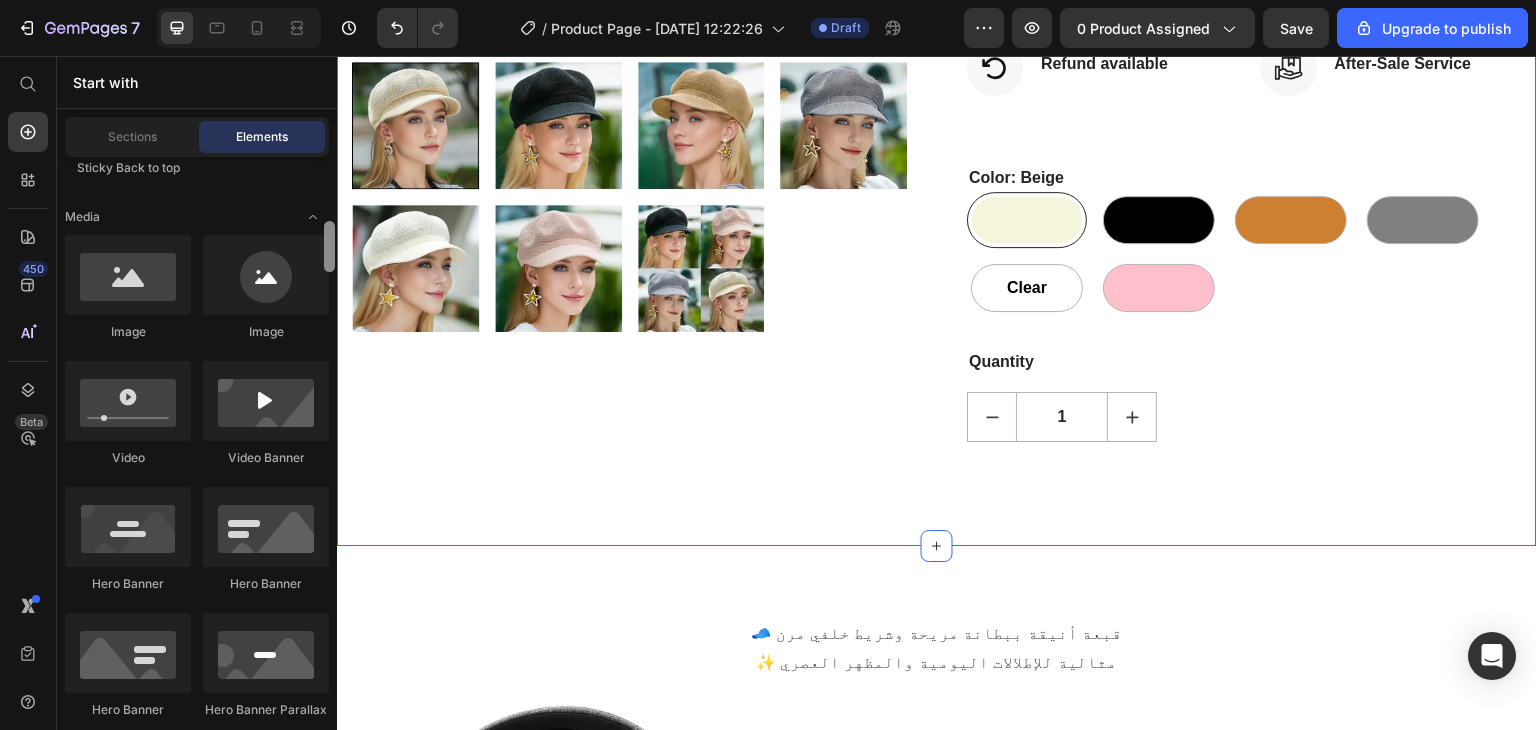 drag, startPoint x: 665, startPoint y: 249, endPoint x: 340, endPoint y: 298, distance: 328.6731 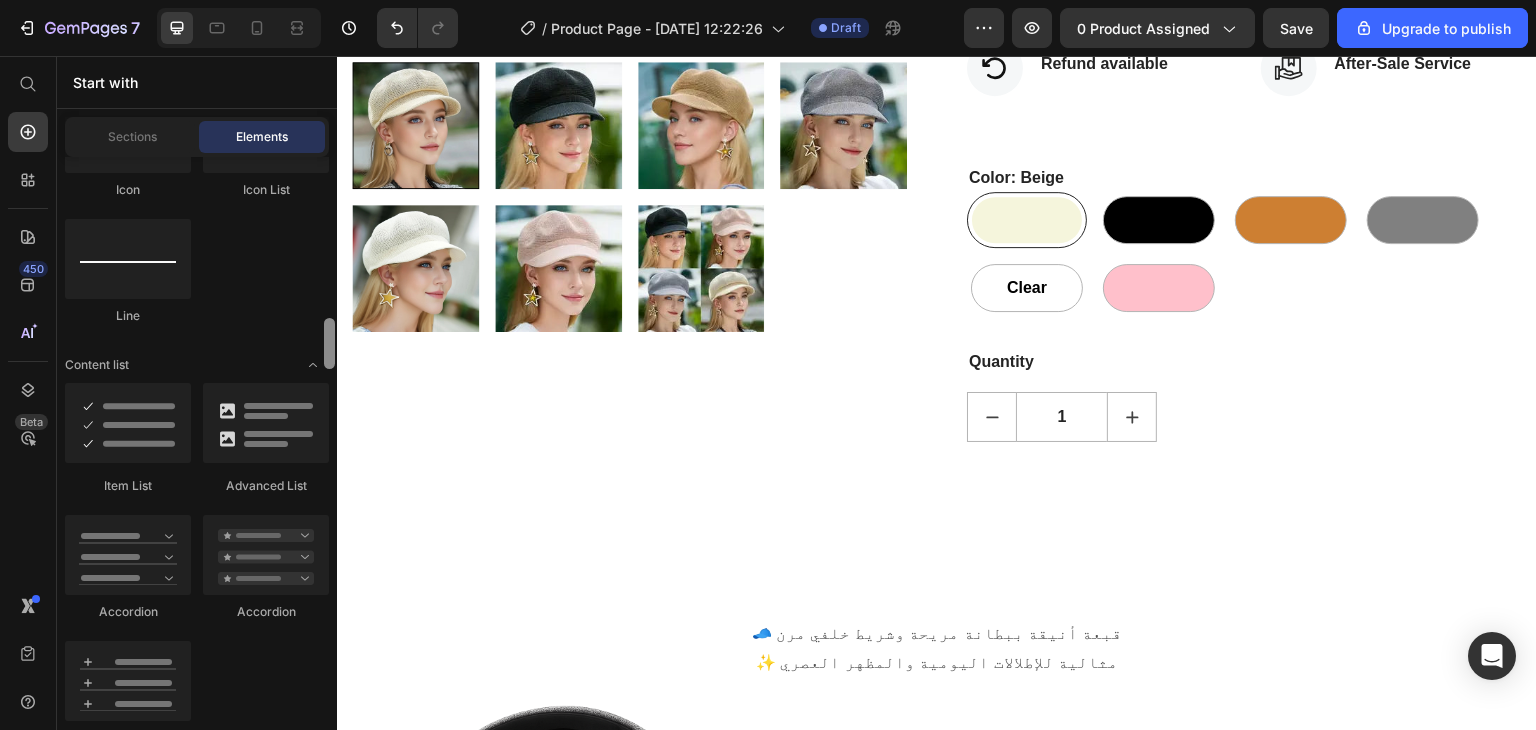 scroll, scrollTop: 1563, scrollLeft: 0, axis: vertical 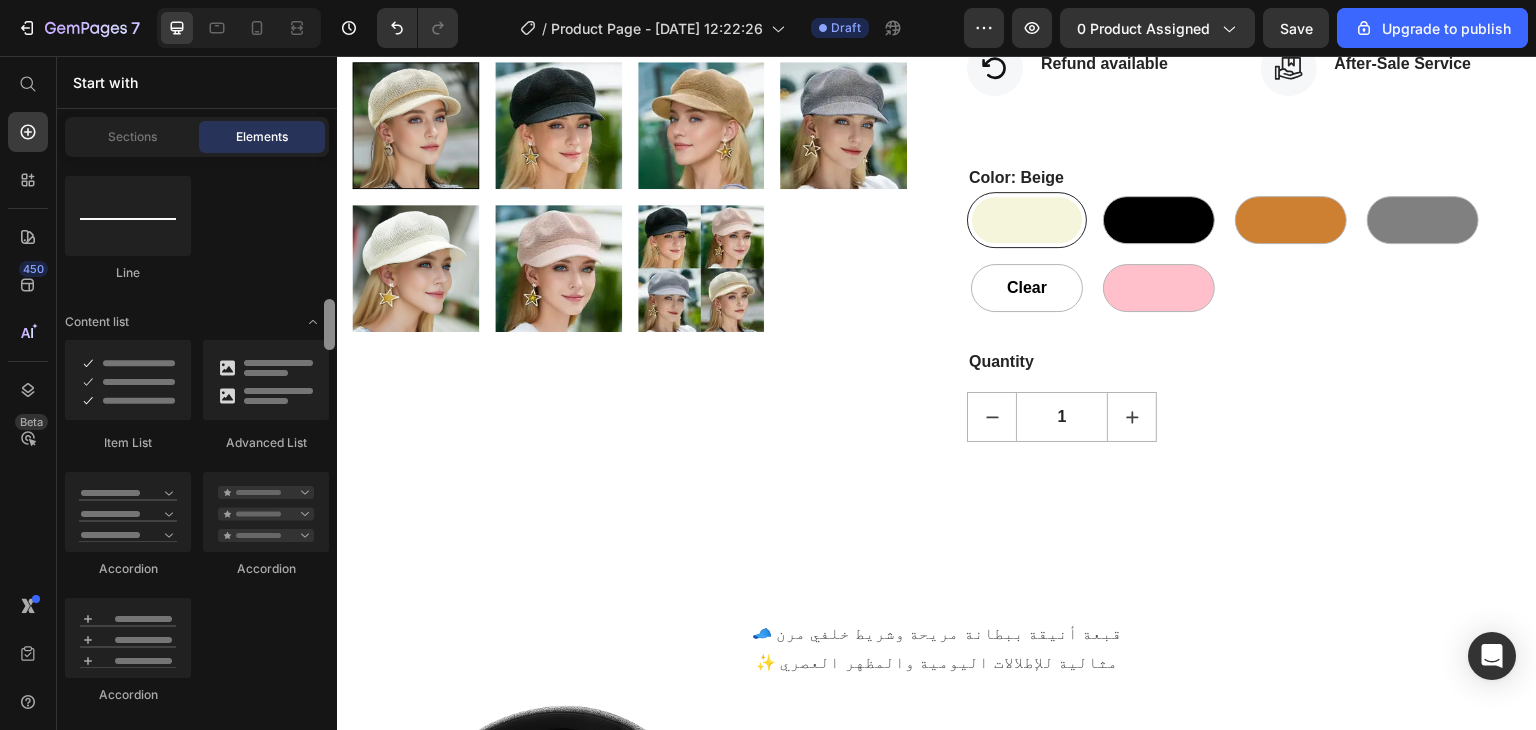 click at bounding box center [329, 324] 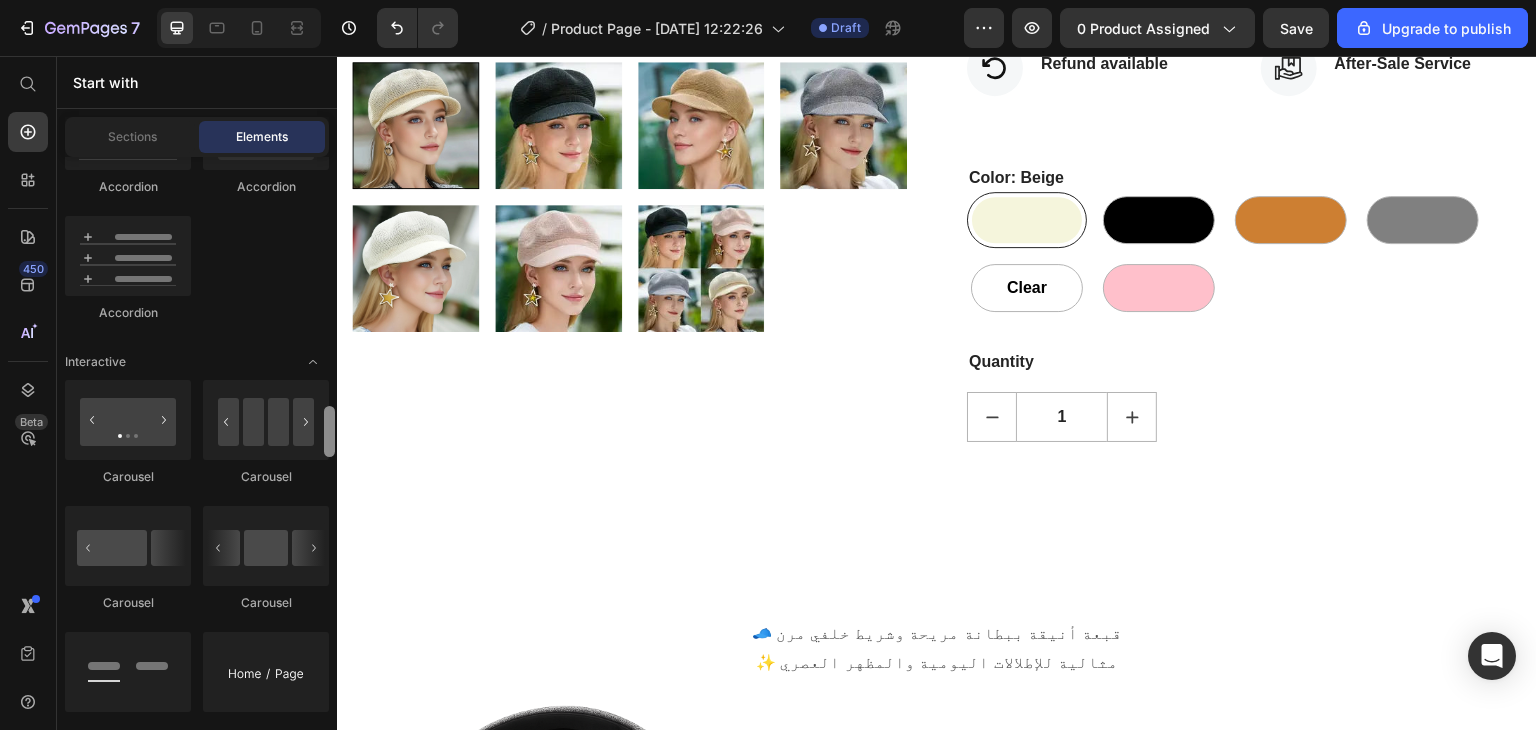 scroll, scrollTop: 2011, scrollLeft: 0, axis: vertical 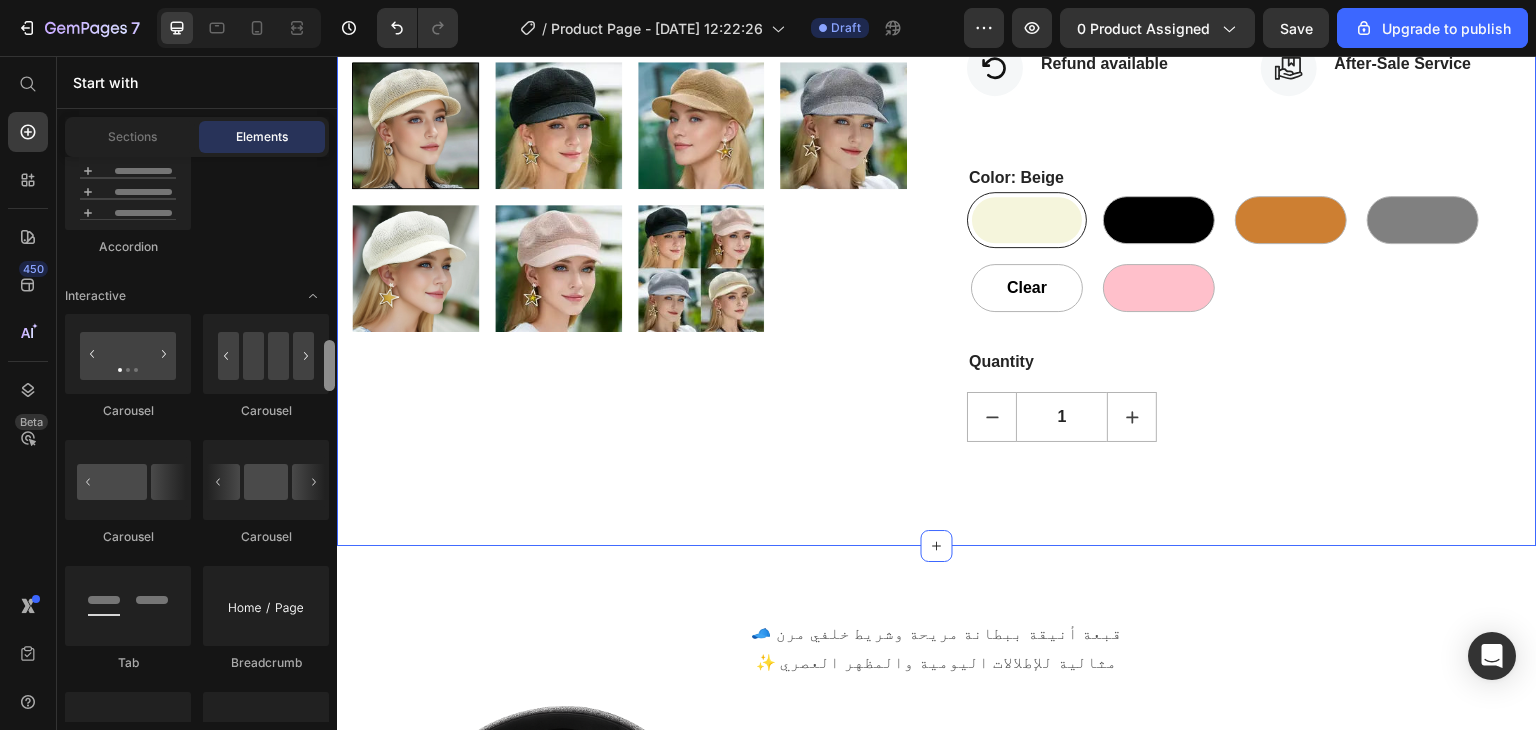 drag, startPoint x: 665, startPoint y: 392, endPoint x: 338, endPoint y: 420, distance: 328.1966 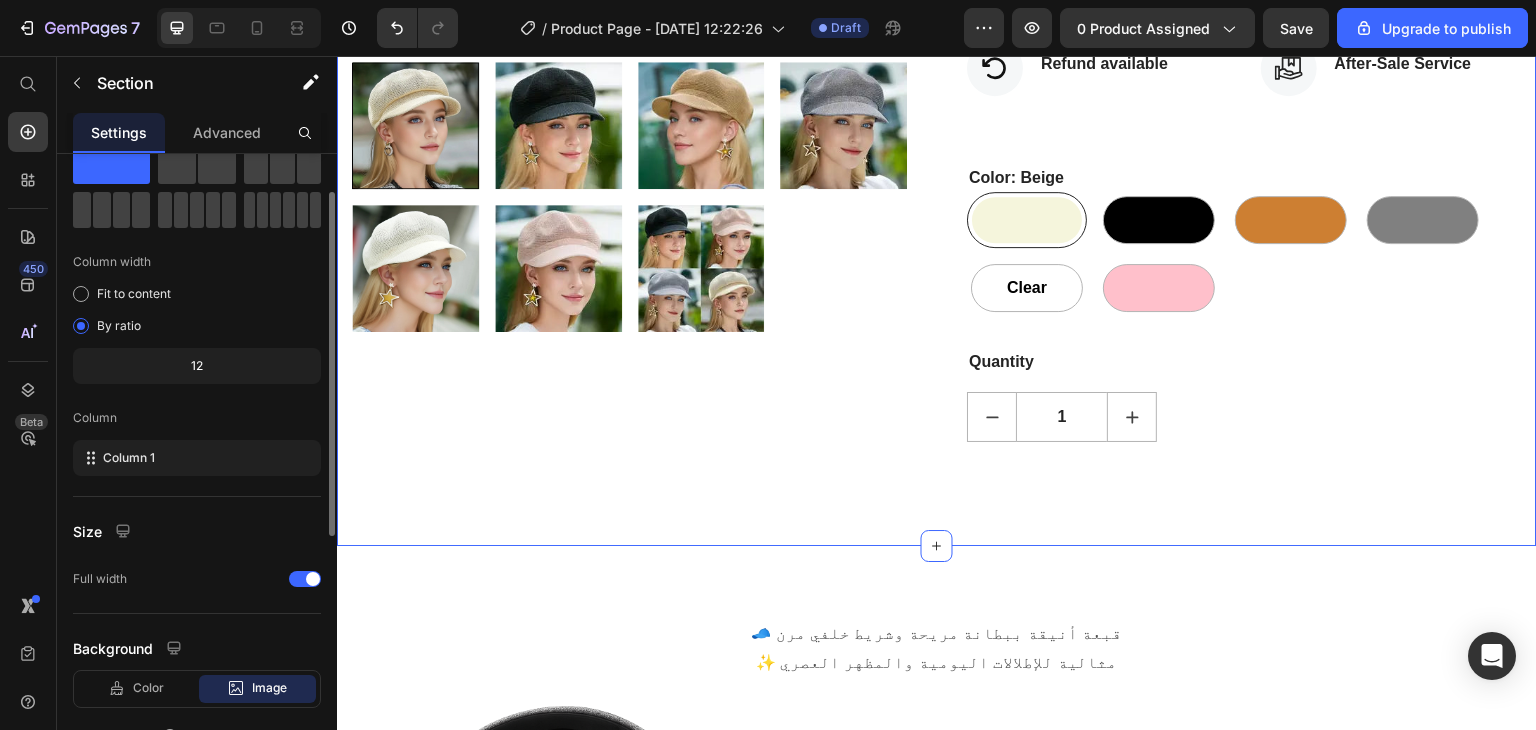 scroll, scrollTop: 0, scrollLeft: 0, axis: both 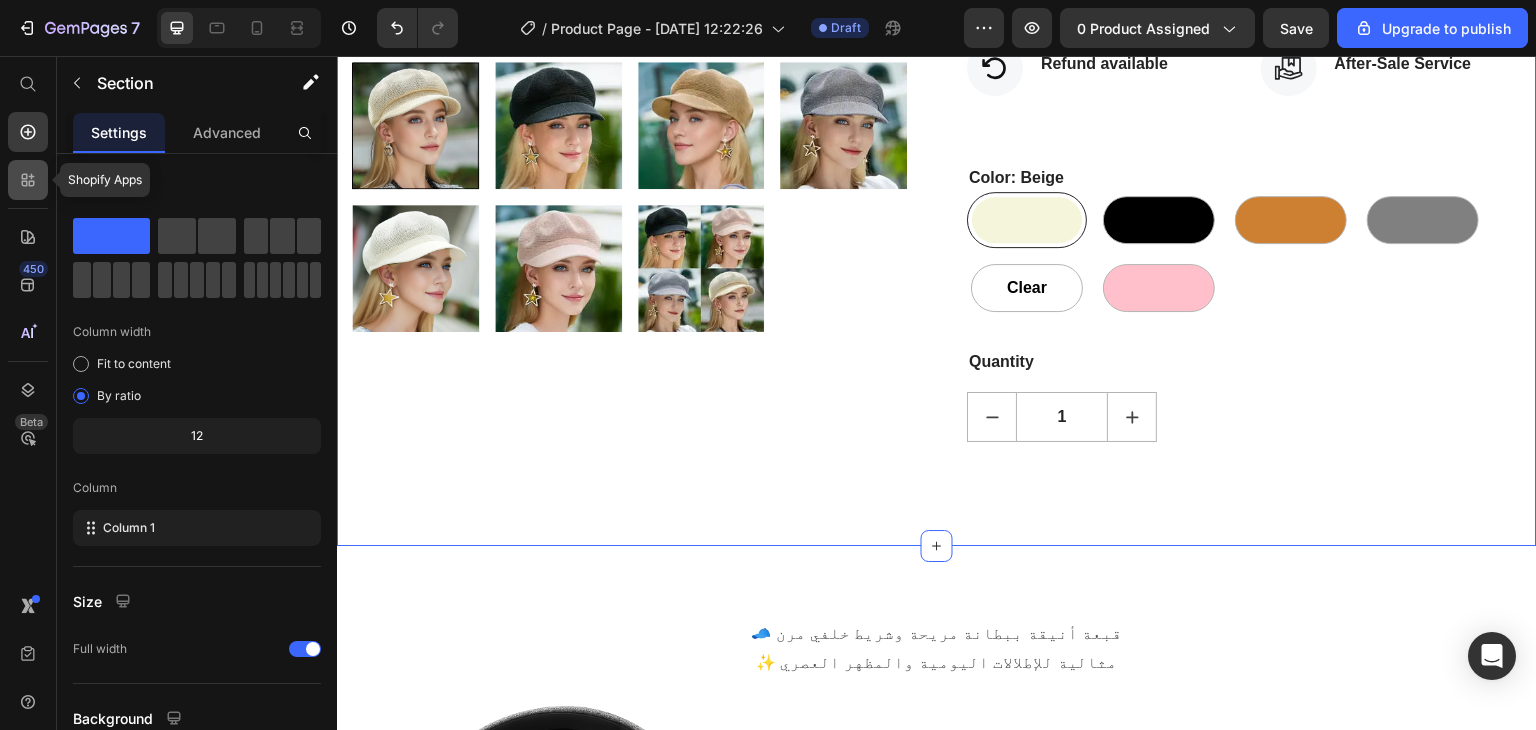 click 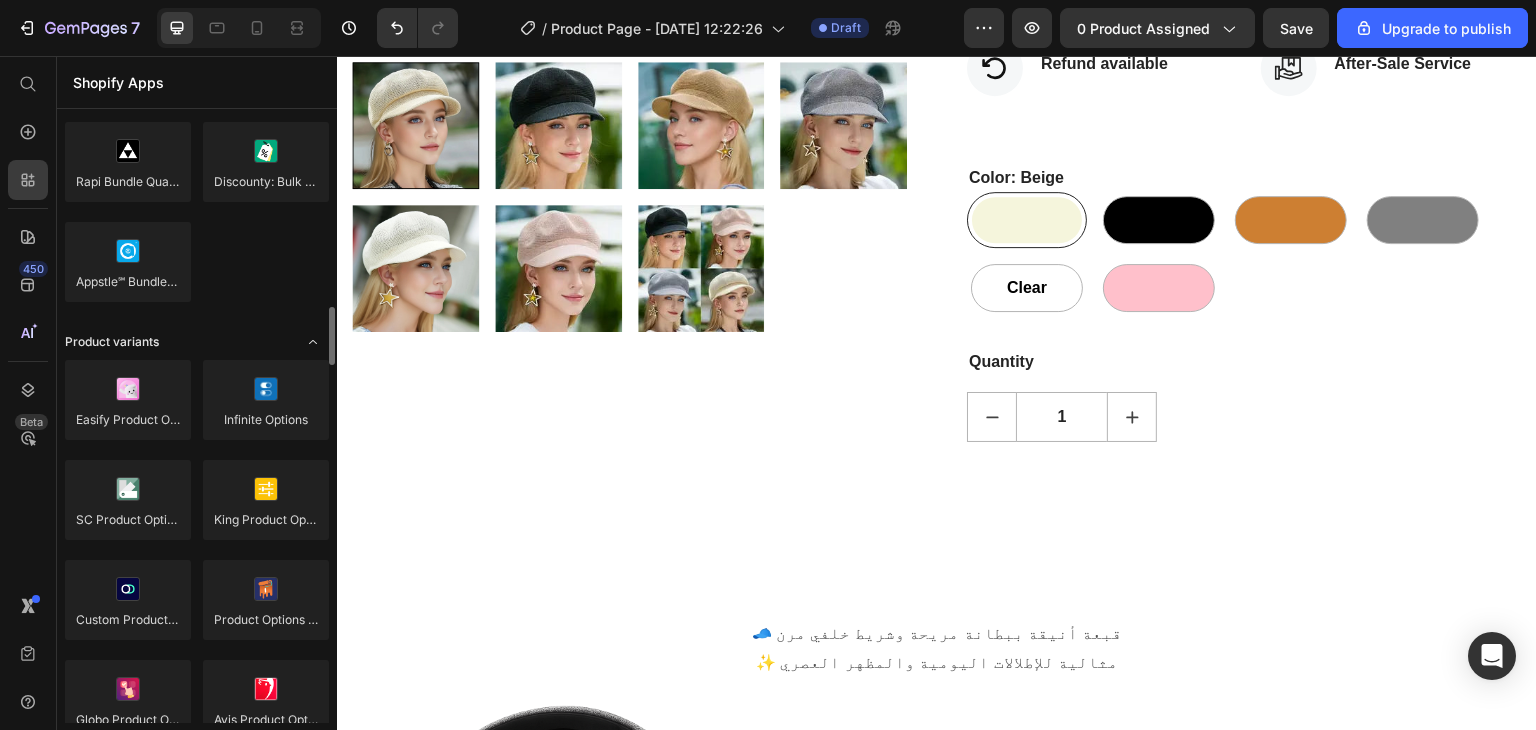 click 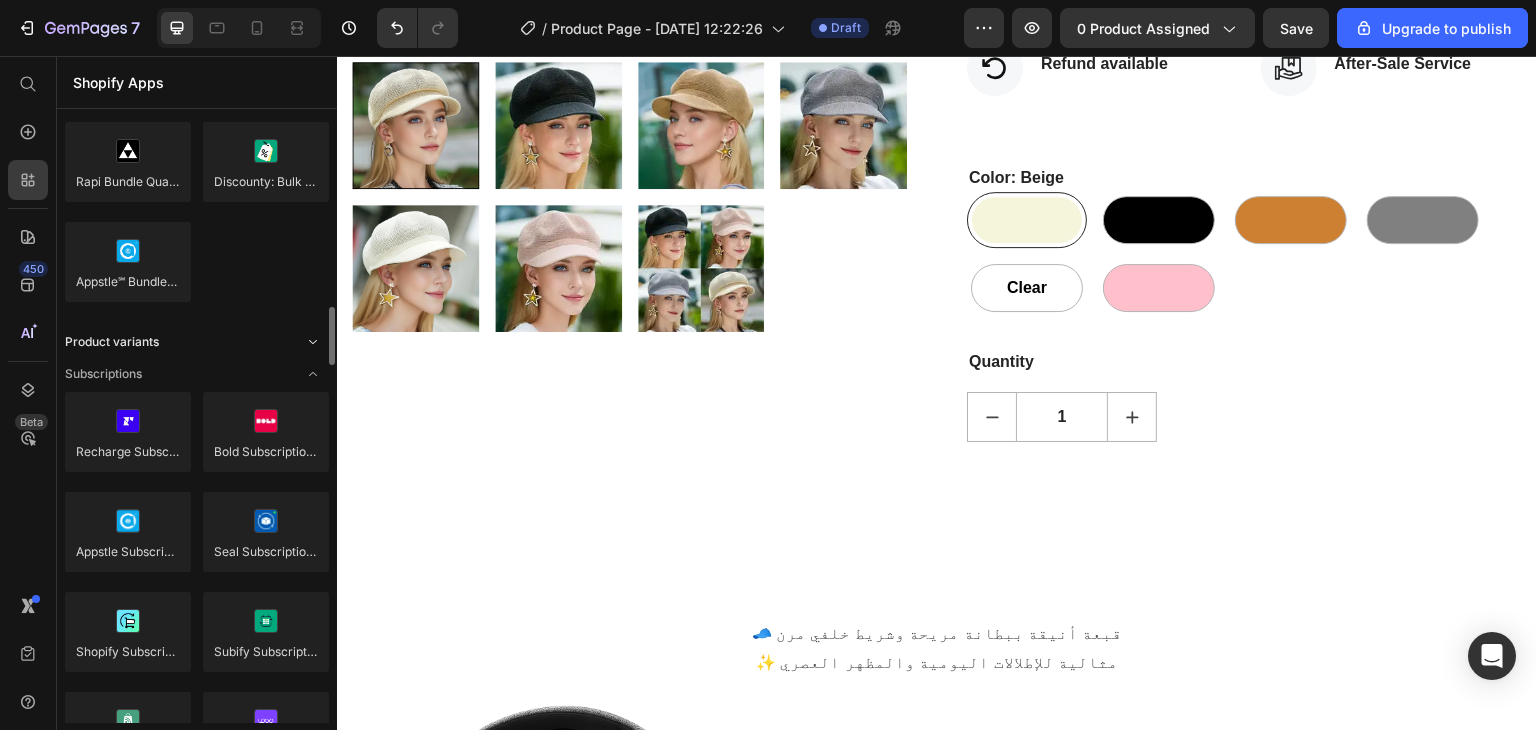 click 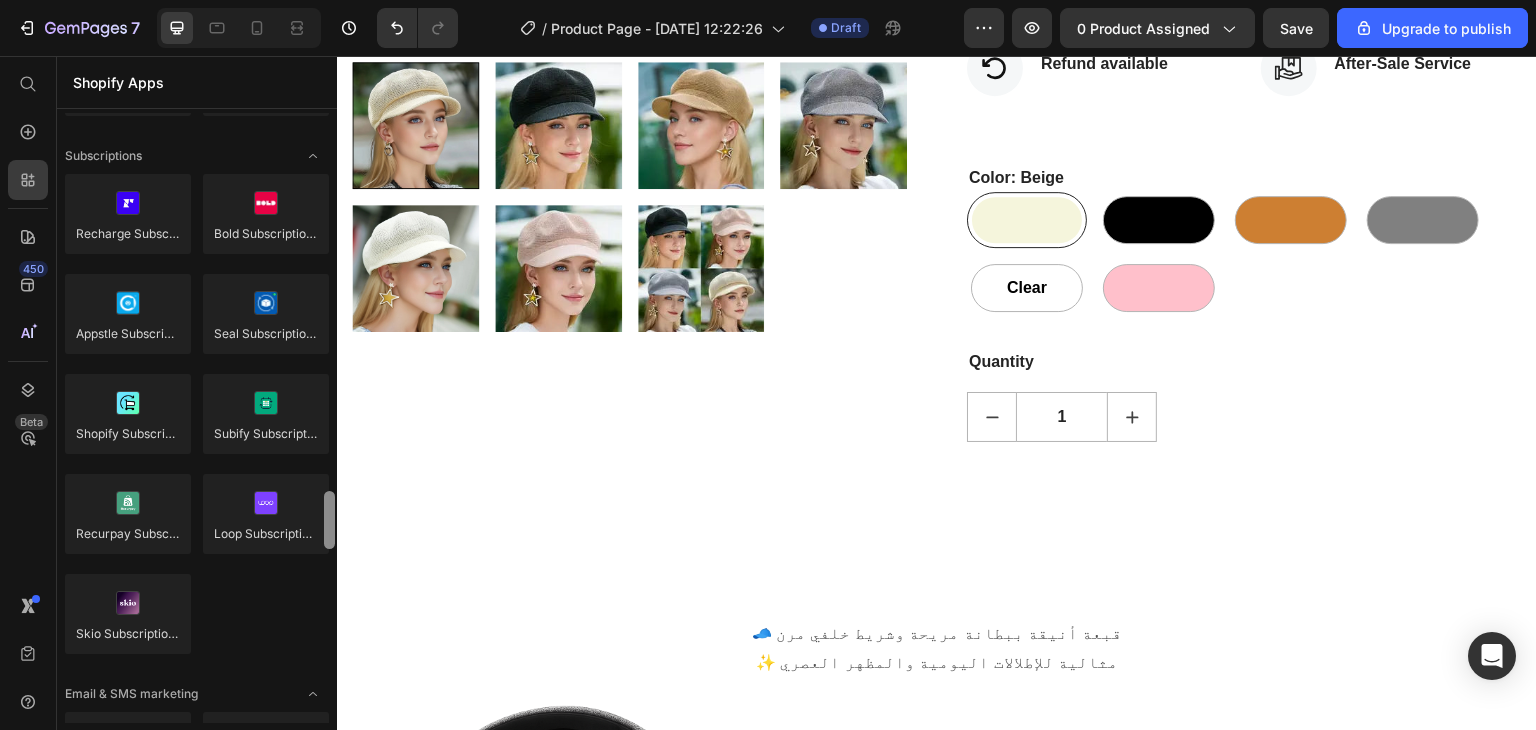 scroll, scrollTop: 2880, scrollLeft: 0, axis: vertical 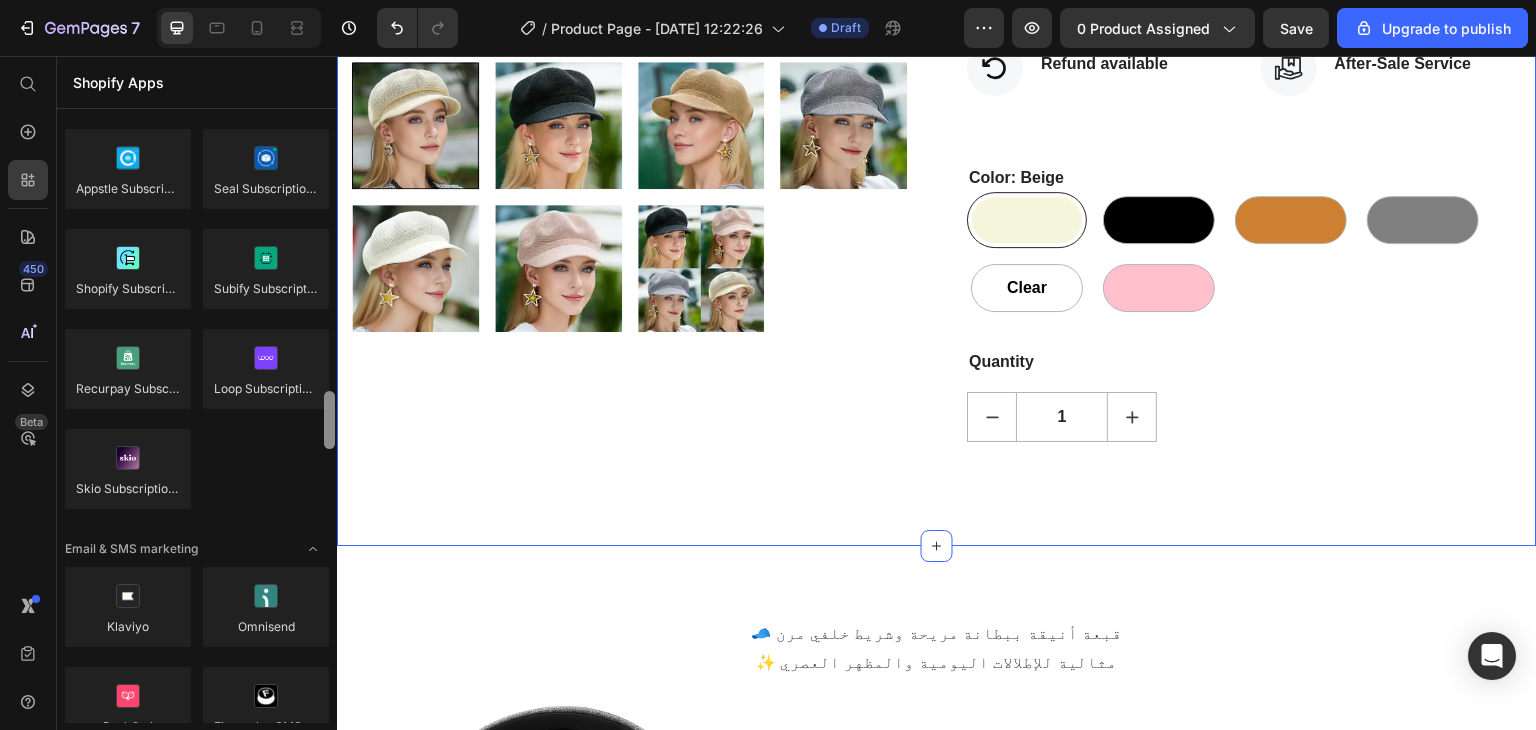 drag, startPoint x: 670, startPoint y: 402, endPoint x: 339, endPoint y: 474, distance: 338.74033 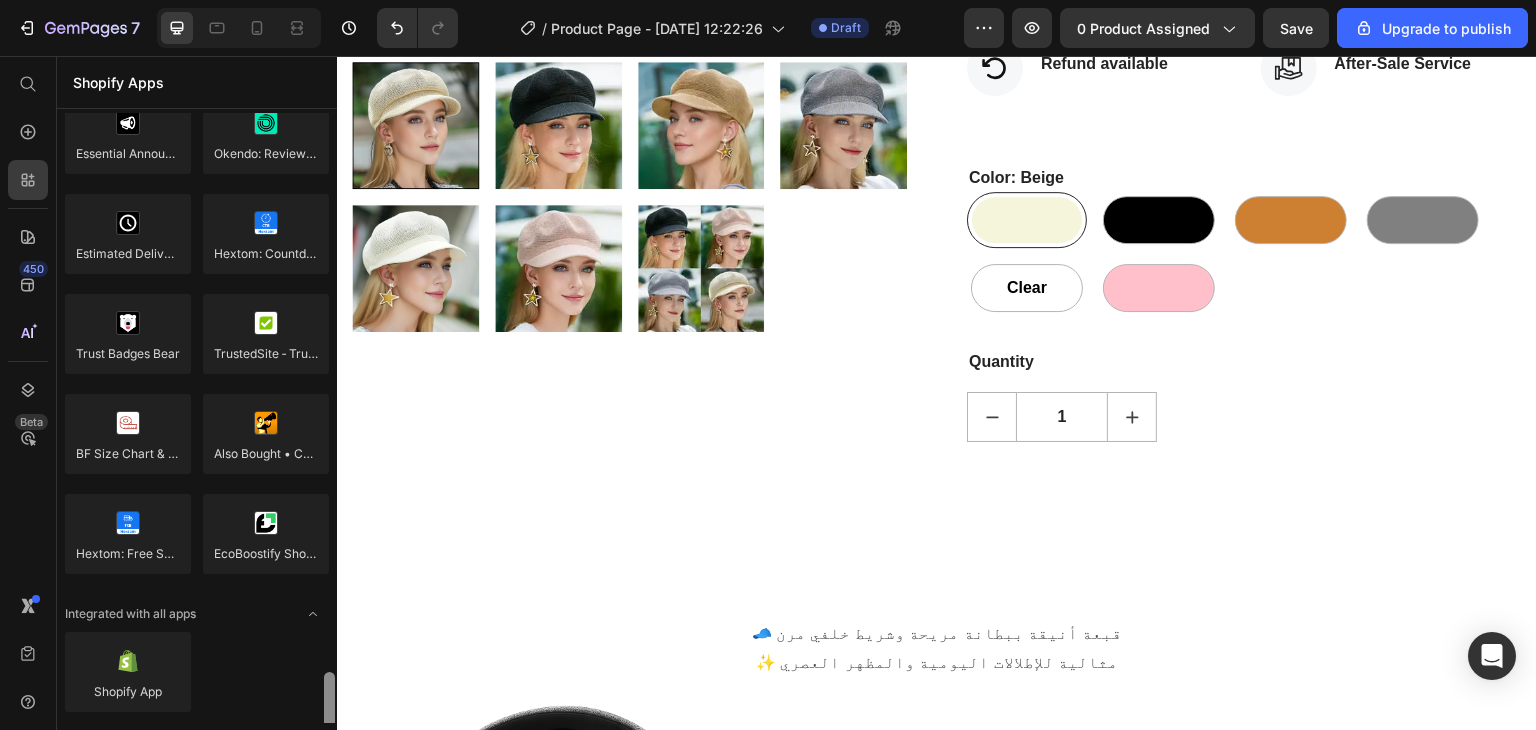 scroll, scrollTop: 5712, scrollLeft: 0, axis: vertical 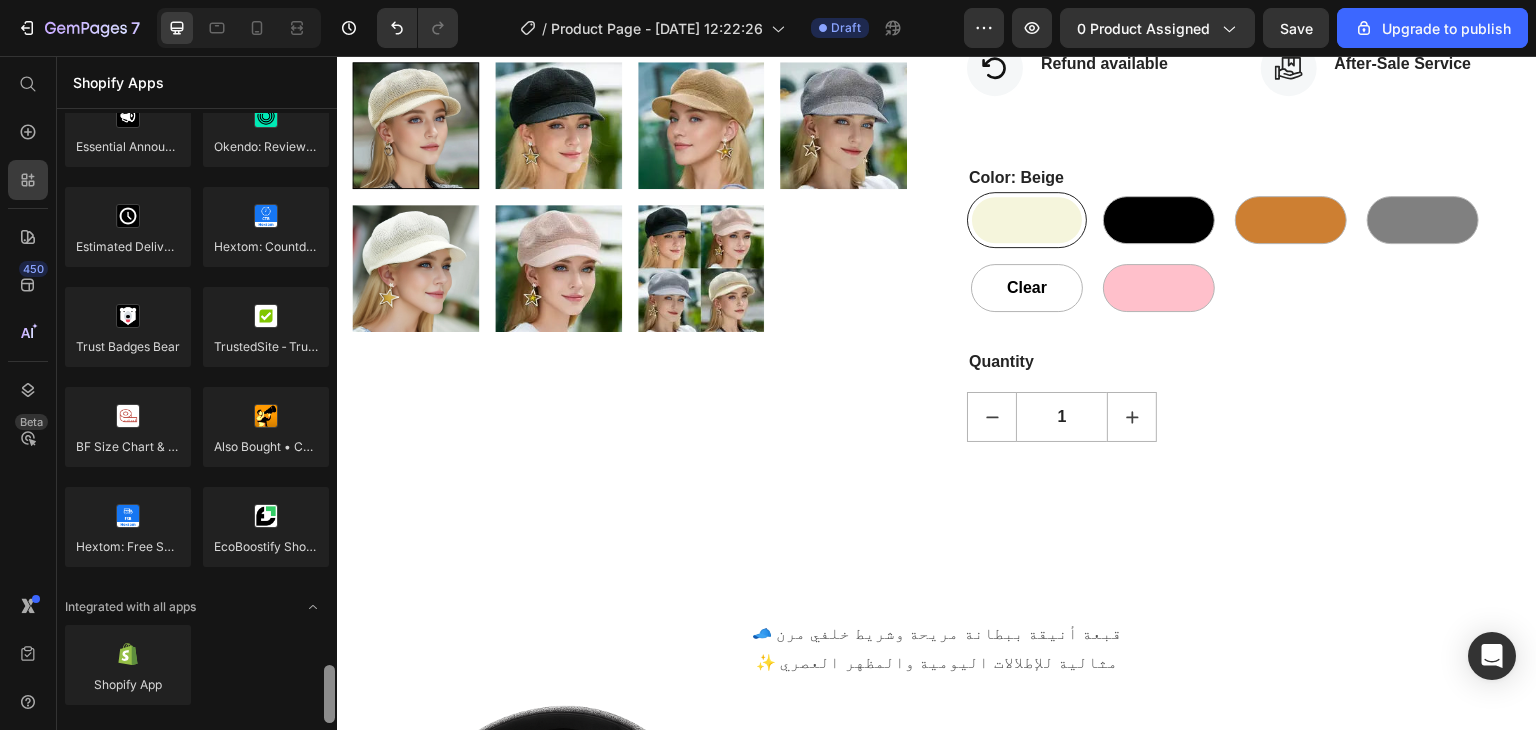 click at bounding box center (329, 694) 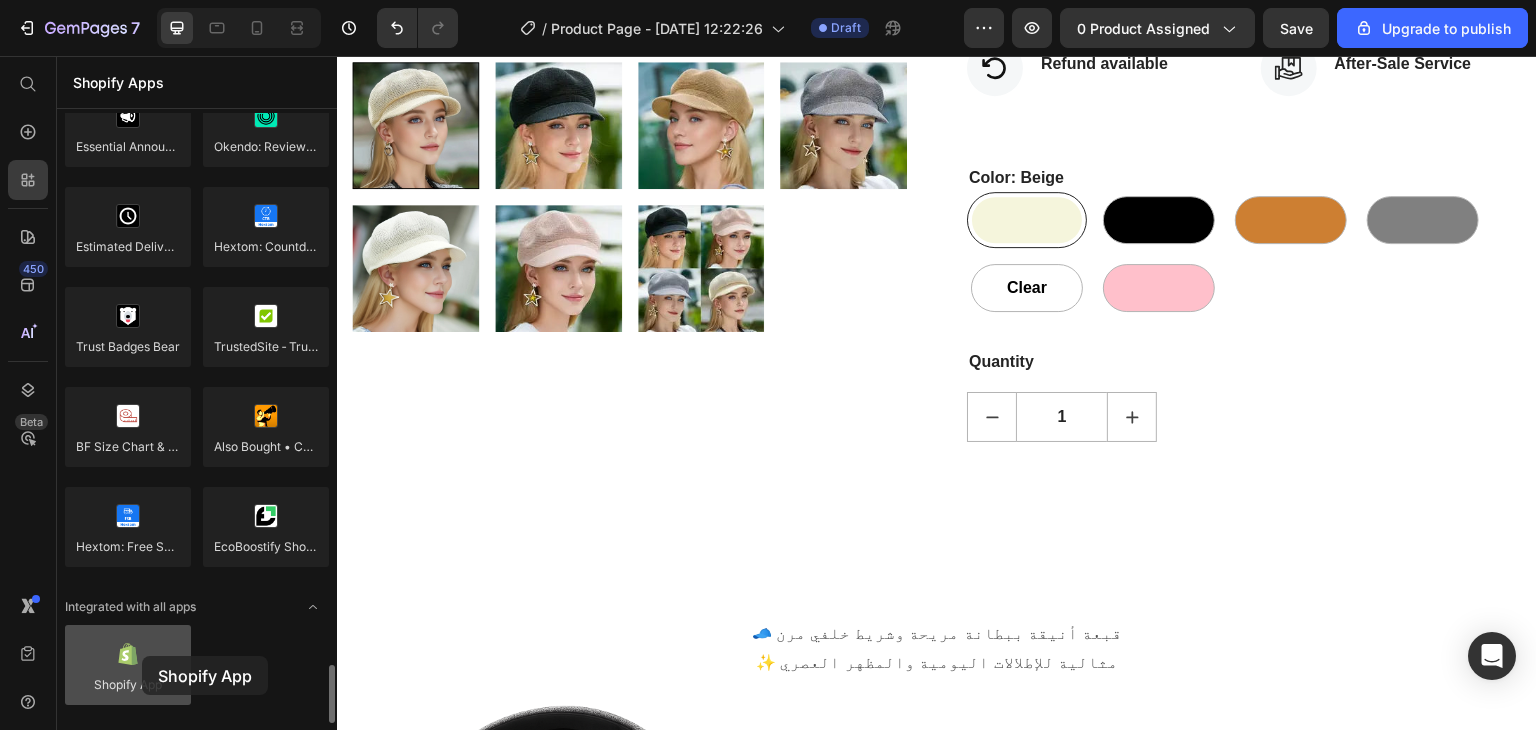 click at bounding box center (128, 665) 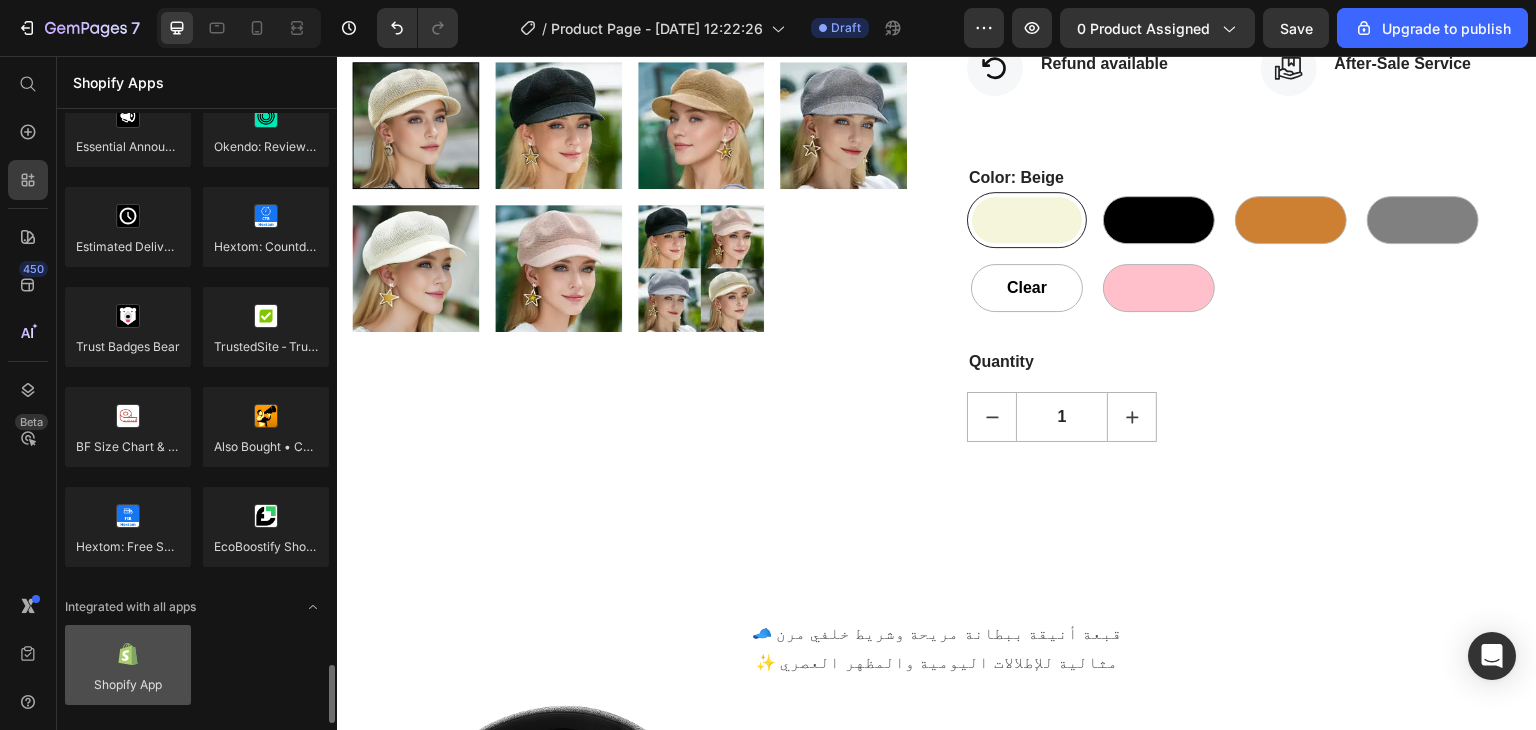 click at bounding box center [128, 665] 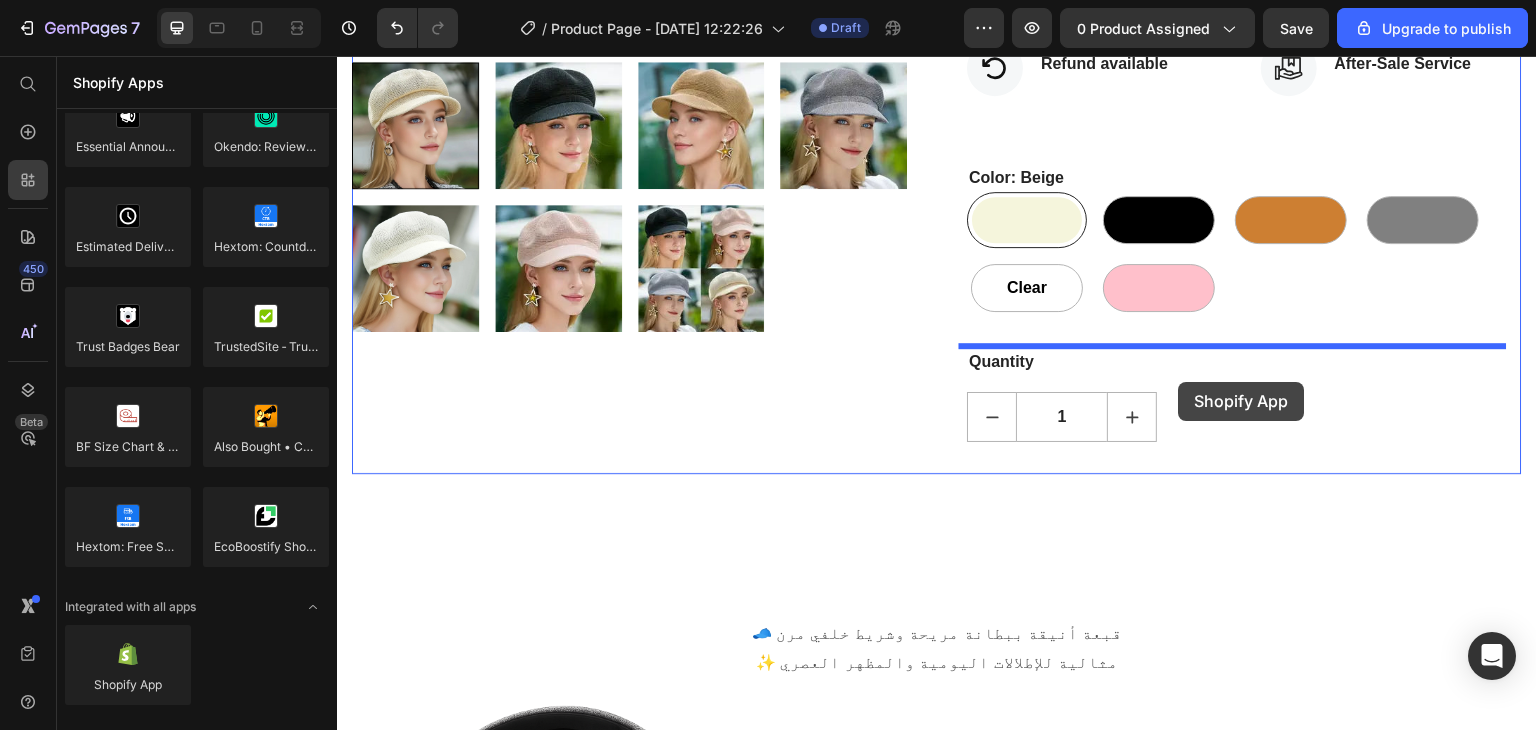 drag, startPoint x: 485, startPoint y: 722, endPoint x: 1179, endPoint y: 382, distance: 772.8105 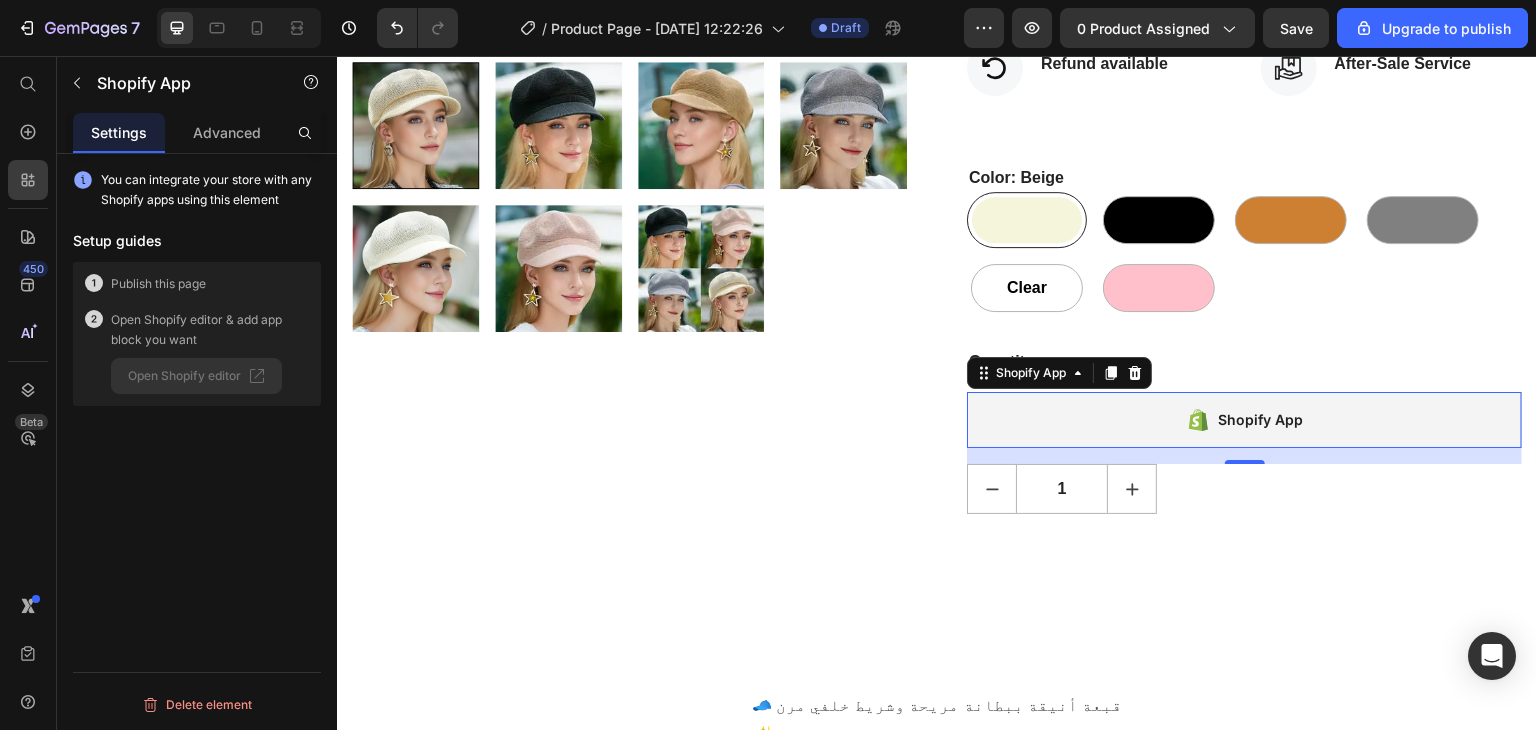 click on "Shopify App" at bounding box center [1261, 420] 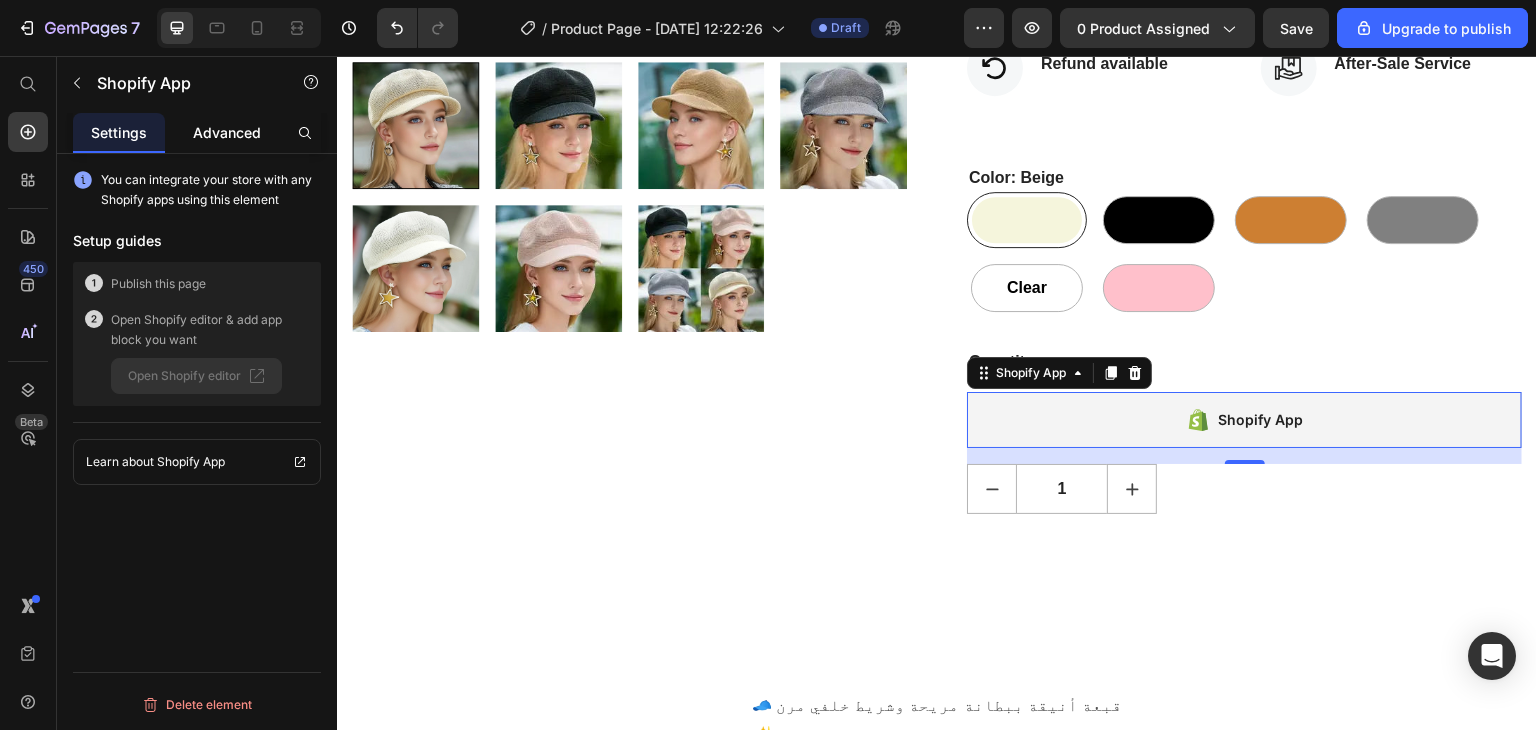 click on "Advanced" at bounding box center (227, 132) 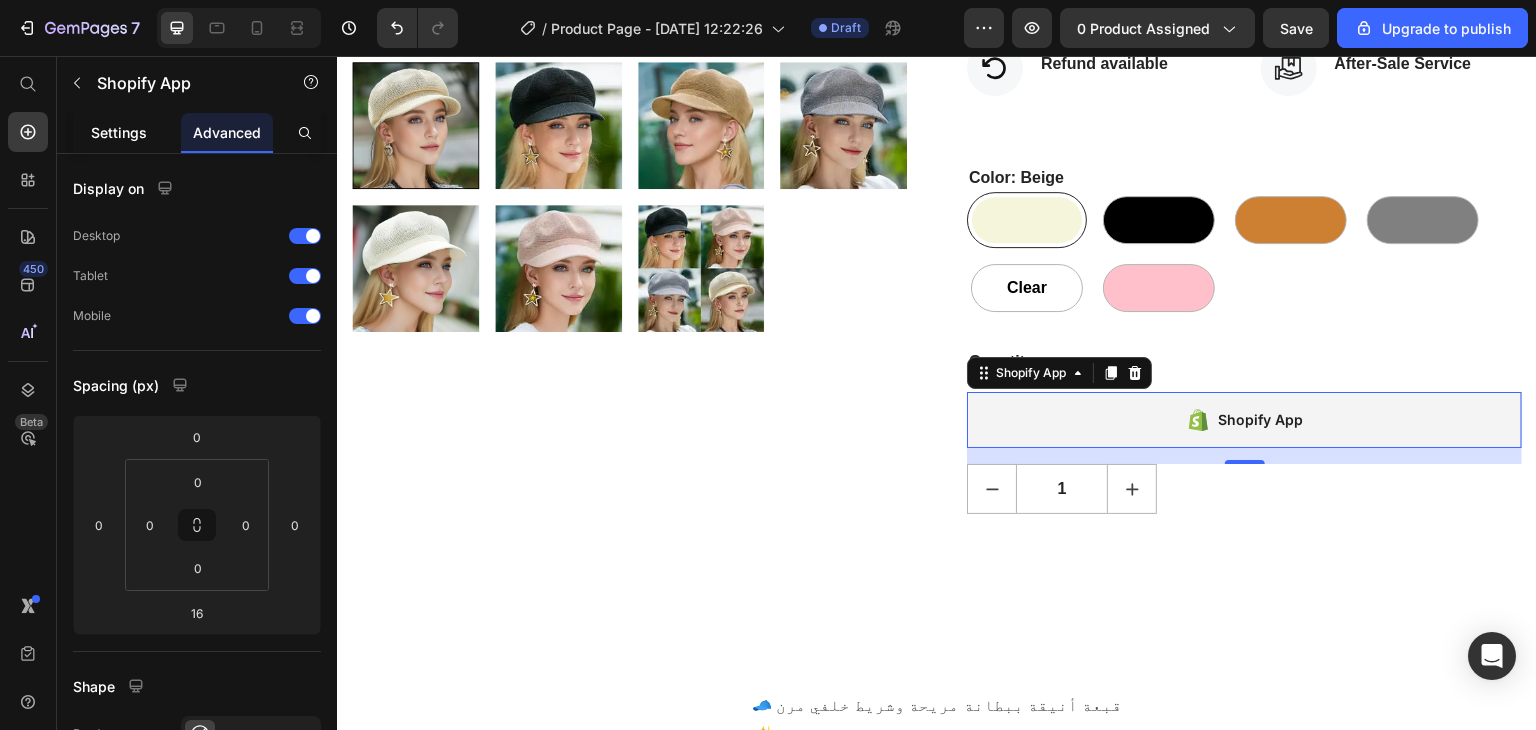click on "Settings" at bounding box center (119, 132) 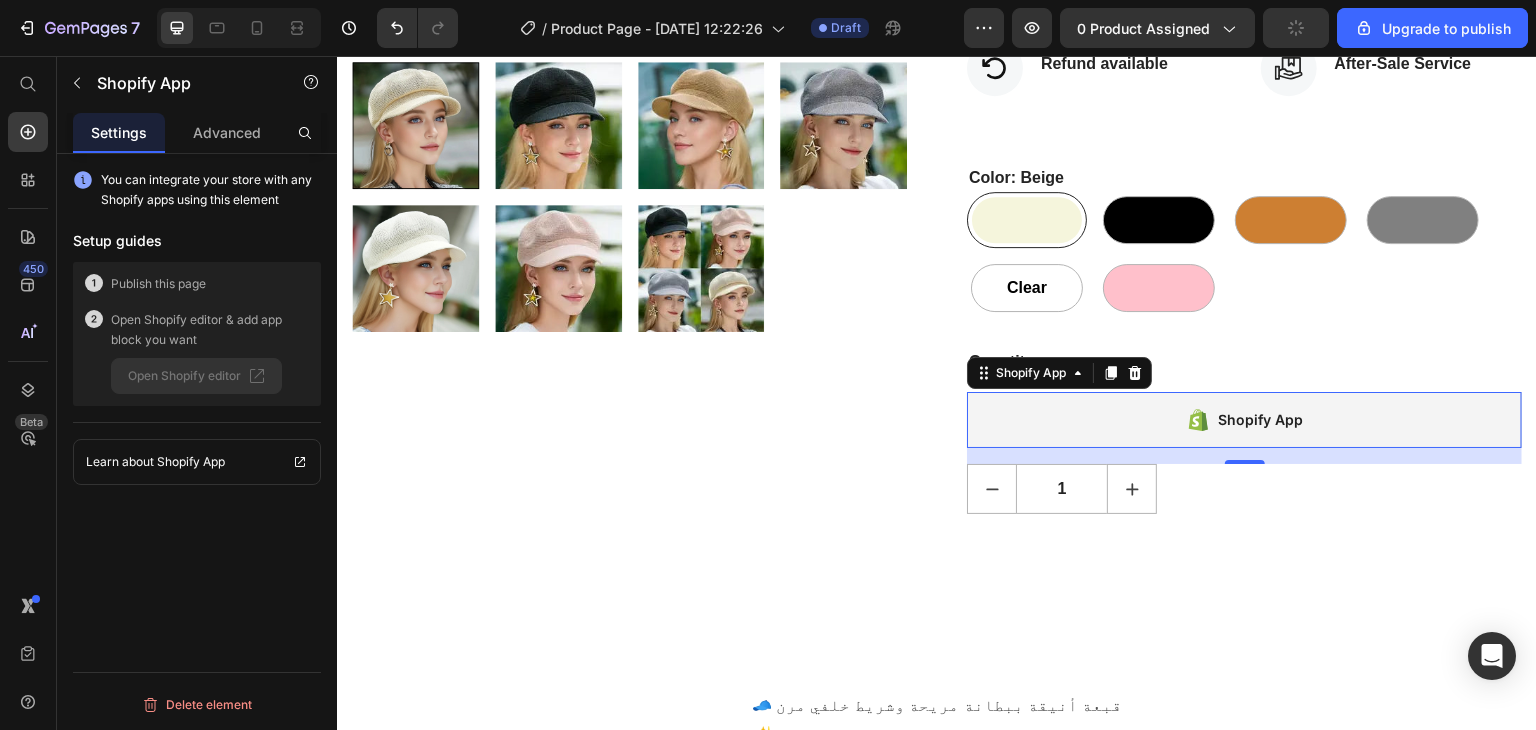 click on "Publish this page" at bounding box center (158, 284) 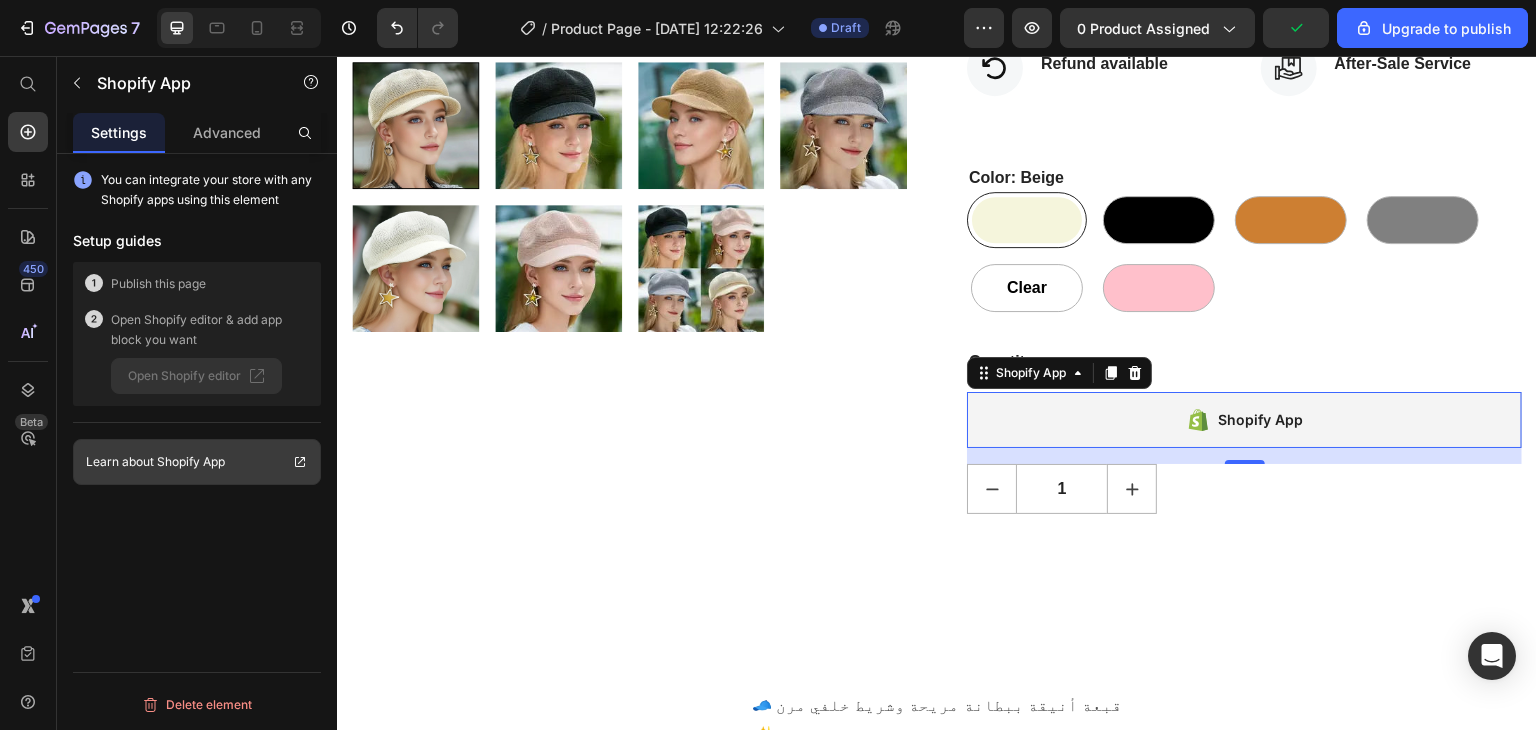 click on "Shopify App" at bounding box center [191, 462] 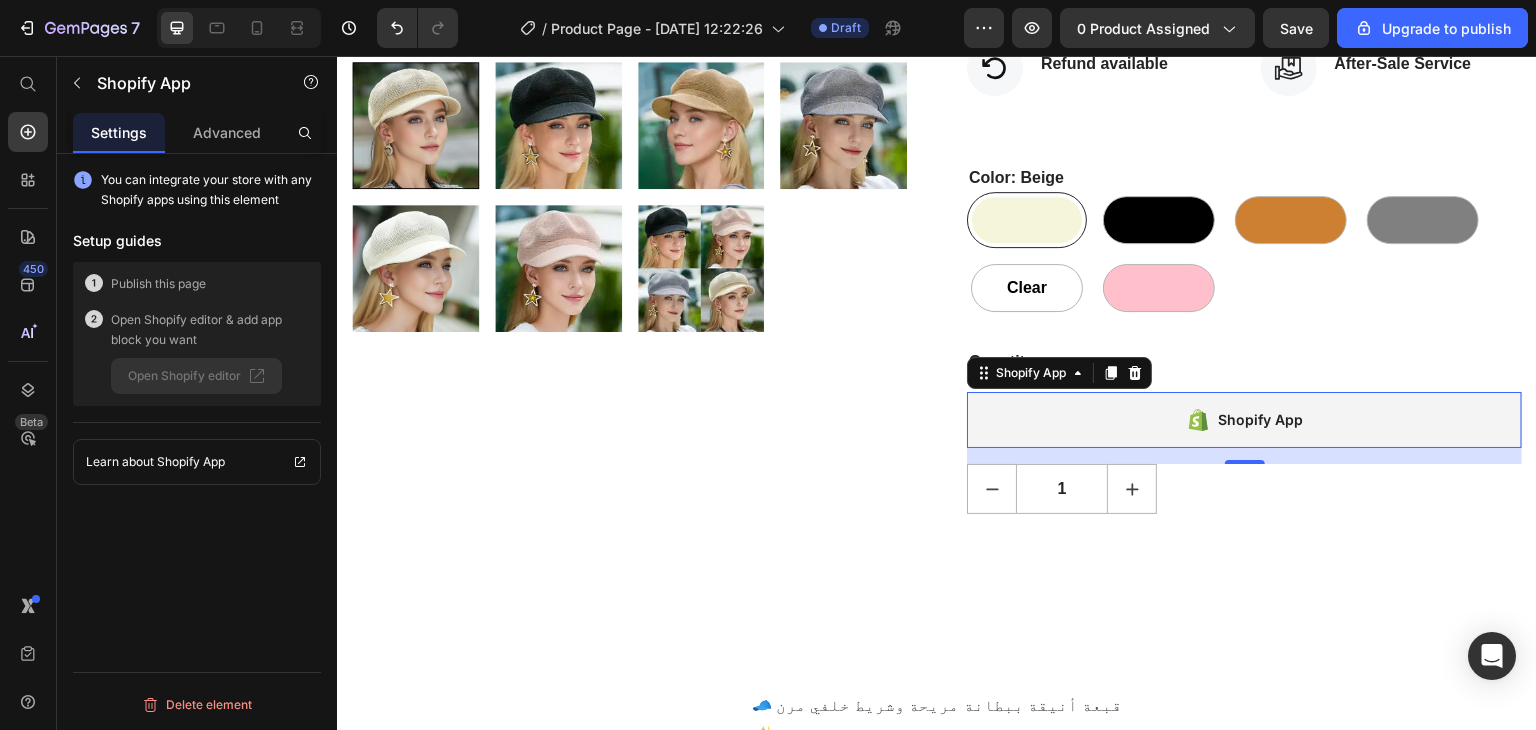 click 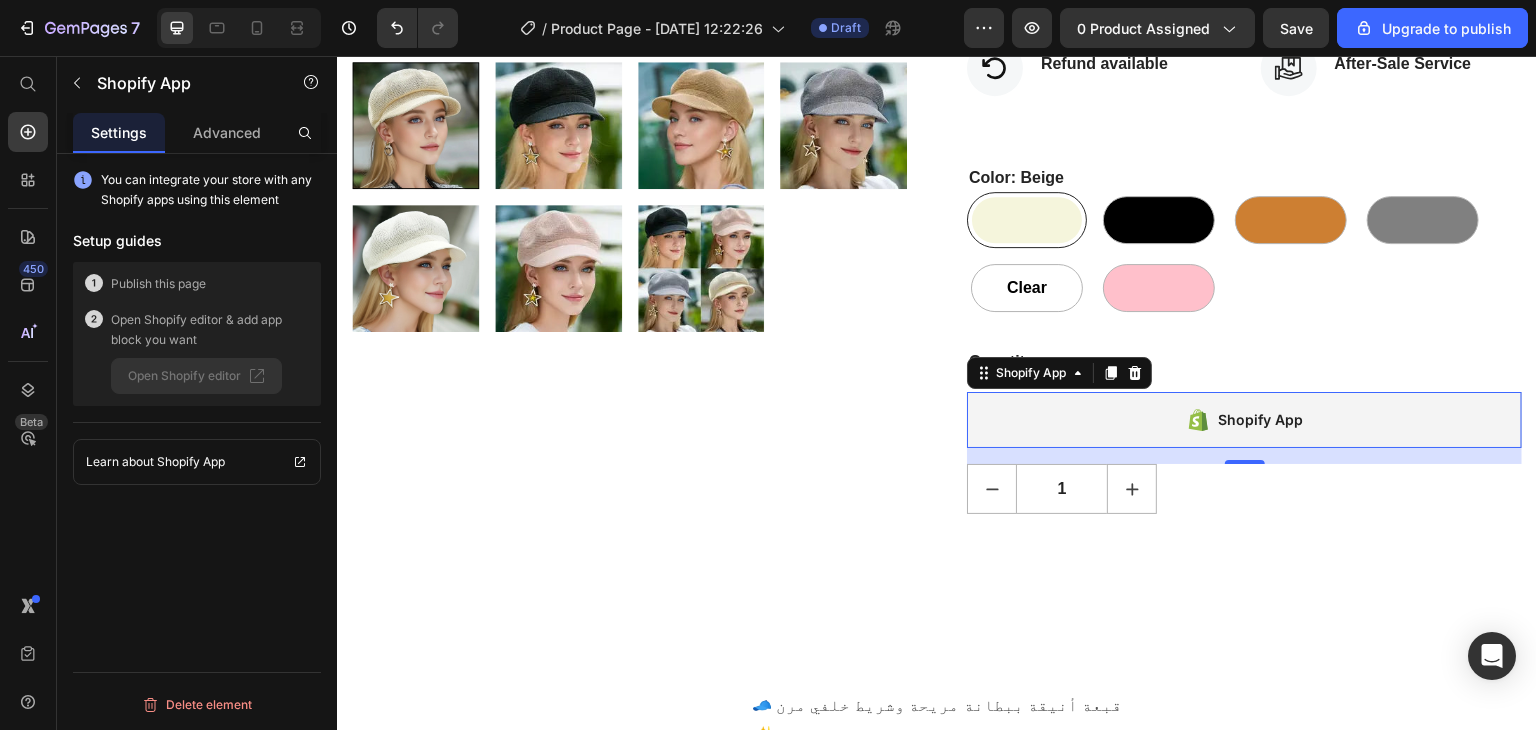 click on "Shopify App" at bounding box center [1261, 420] 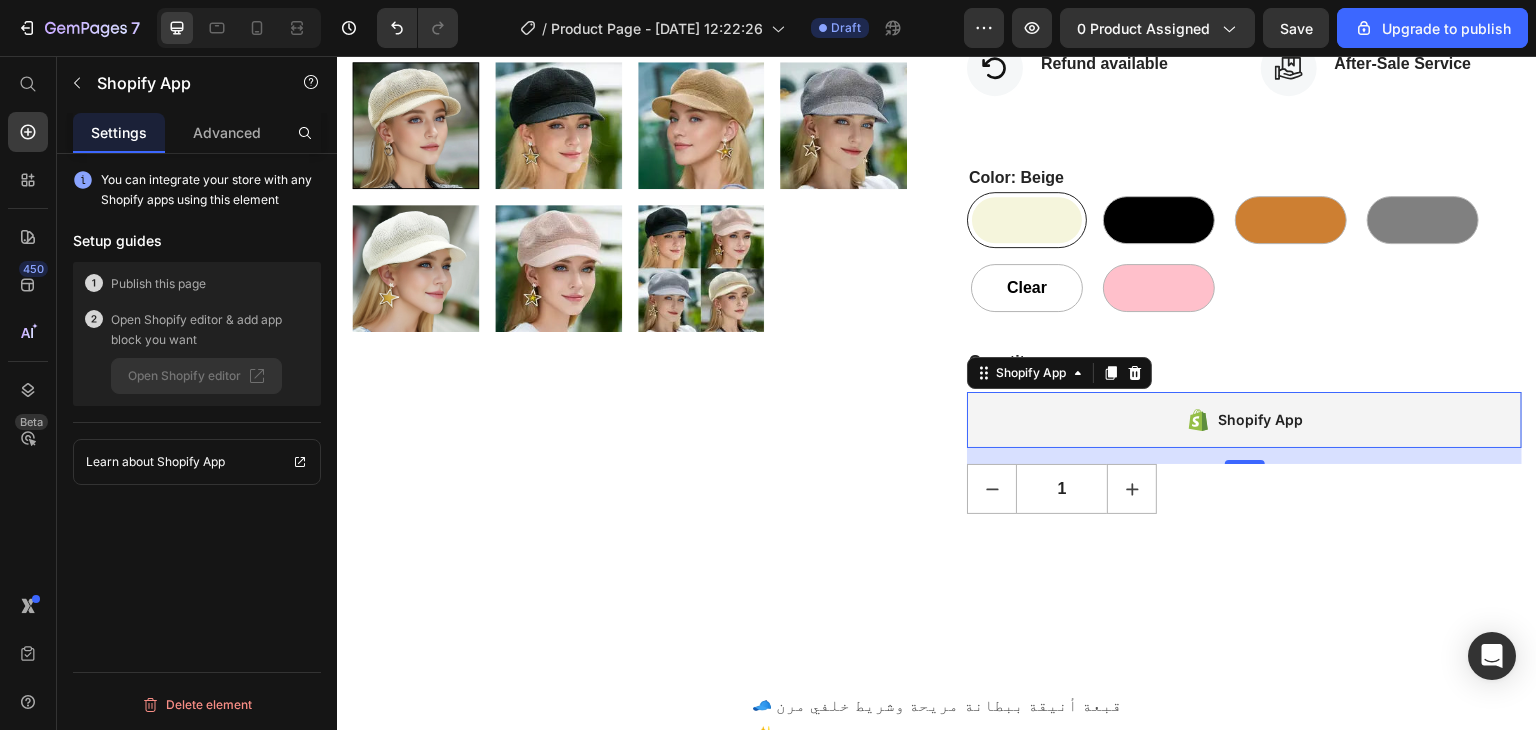 click on "Shopify App" at bounding box center (1261, 420) 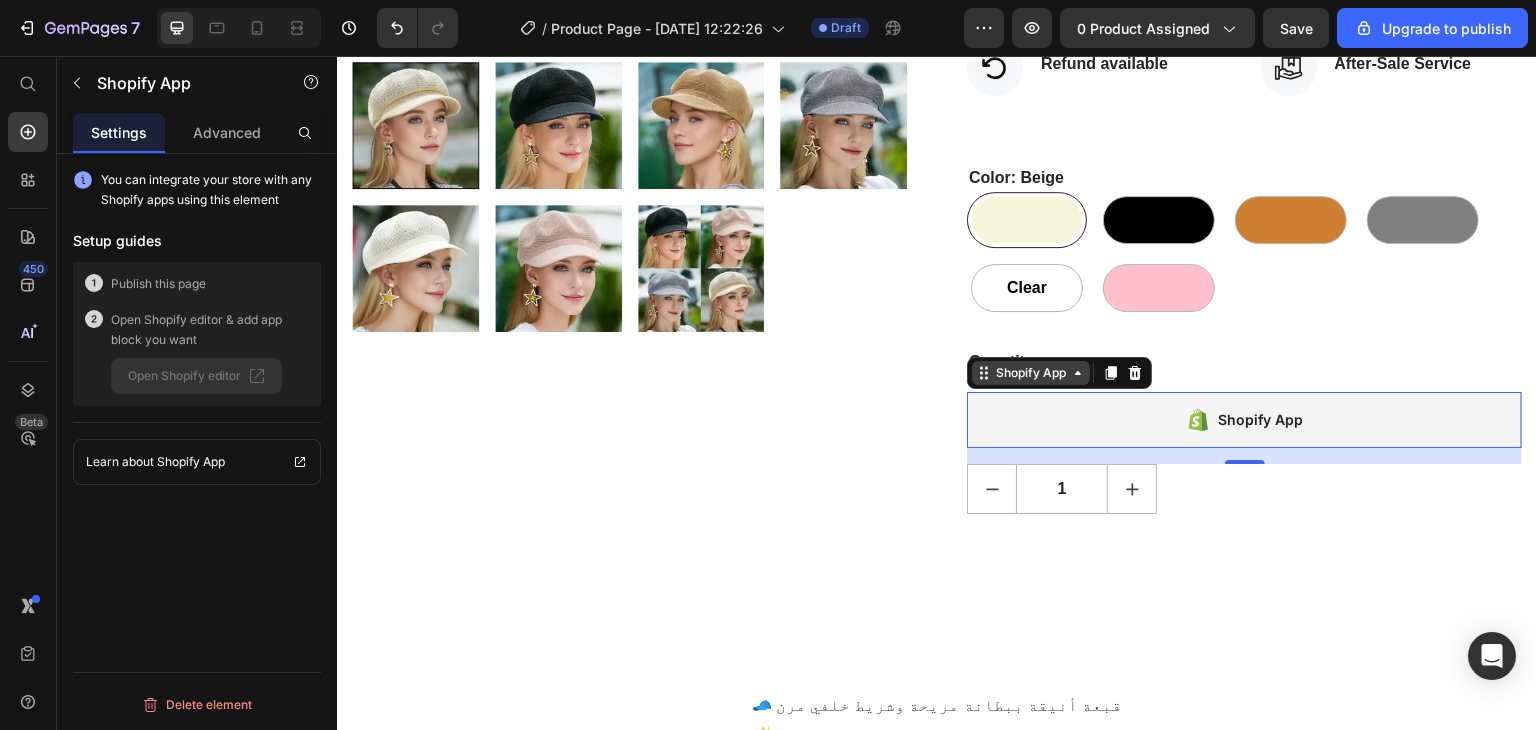 click on "Shopify App" at bounding box center [1031, 373] 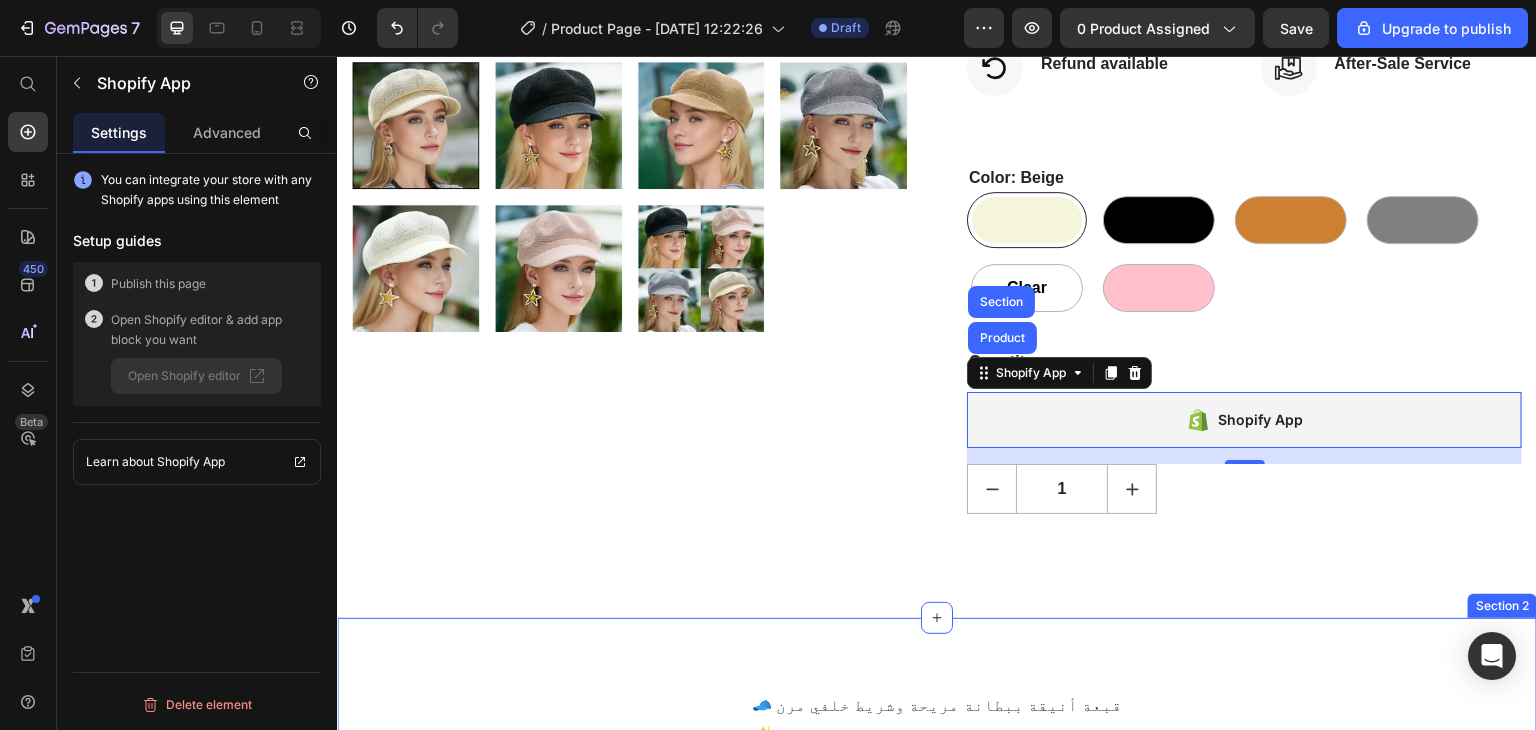 click on "Product Images
HURRY!  LET BUY NOW (P) Stock Counter قبعة صيفية نسائية – 6 ألوان ساحرة (P) Title
Icon
Icon
Icon
Icon
Icon Icon List Hoz 915 reviews Text block Row DA 900.00 (P) Price DA 1,200.00 (P) Price Save DA 300.00 (P) Tag Row قبعة صيفية نسائية – 6 ألوان ساحرة! ☀️👒
أضيفي لمسة أنيقة ومريحة لإطلالتك الصيفية مع هذه القبعة العصرية! خفيفة، تحميك من الشمس، وتكمل أي لوك بكل أنوثة.
🧢 متوفرة بـ6 ألوان رائعة: بيج، أبيض، أسود، وردي، رمادي ، بني.
مثالية للشاطئ، السفر، أو نزهات الصيف!
🛍️ اختاري لونك الآن وانطلقي بأناقة! 💃 (P) Description
Icon fast Delivery Text block Icon List
Icon Refund available Icon List" at bounding box center [937, 18] 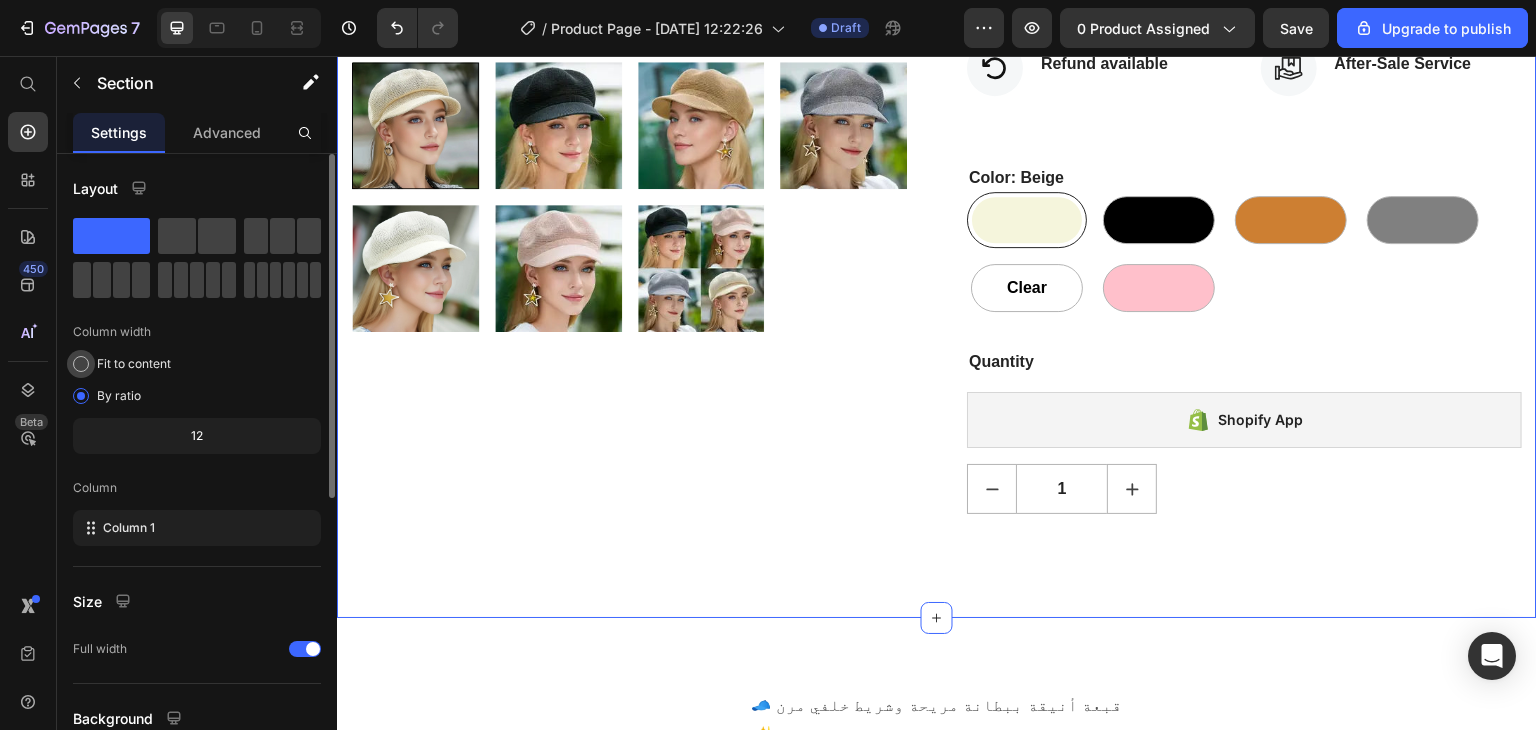 click on "Fit to content" at bounding box center (134, 364) 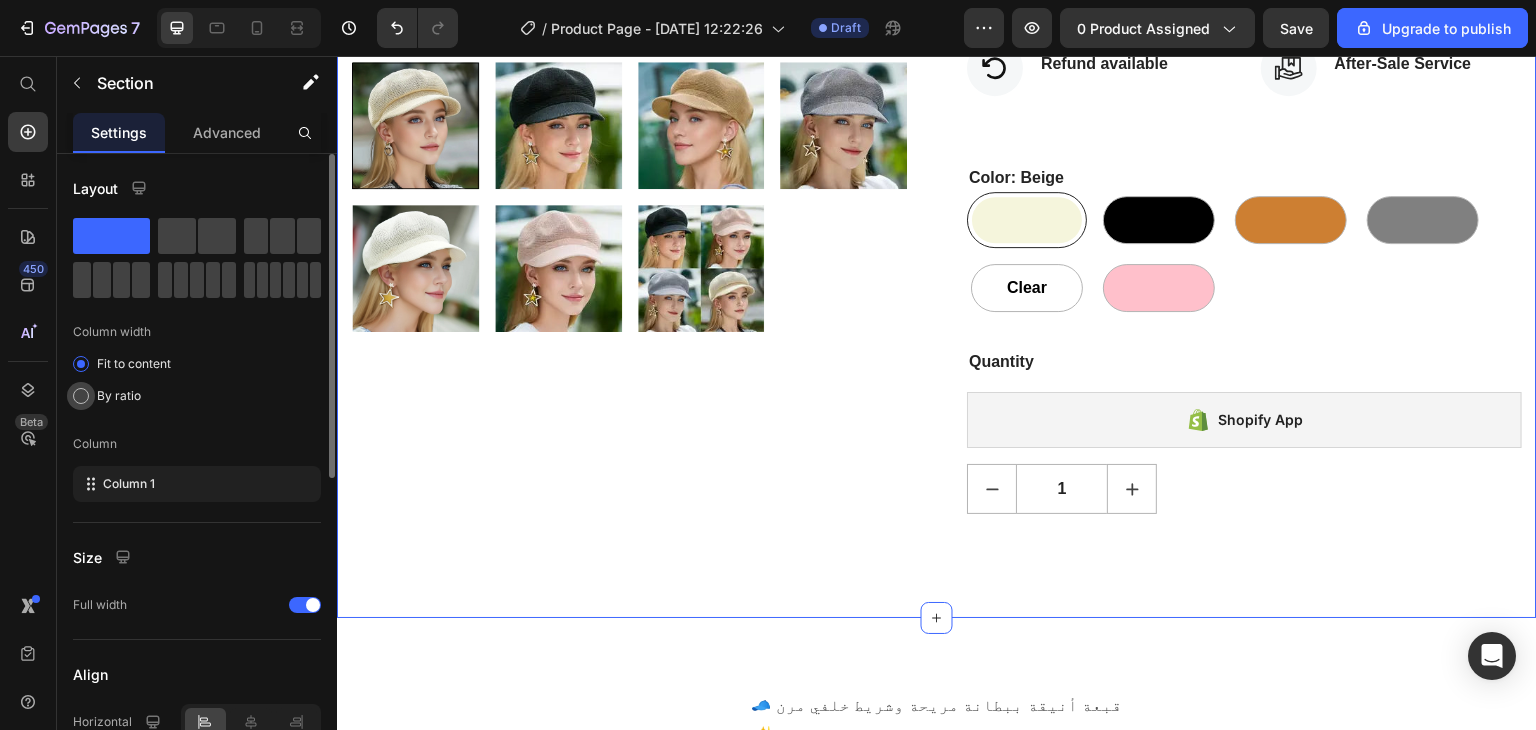 click at bounding box center [81, 396] 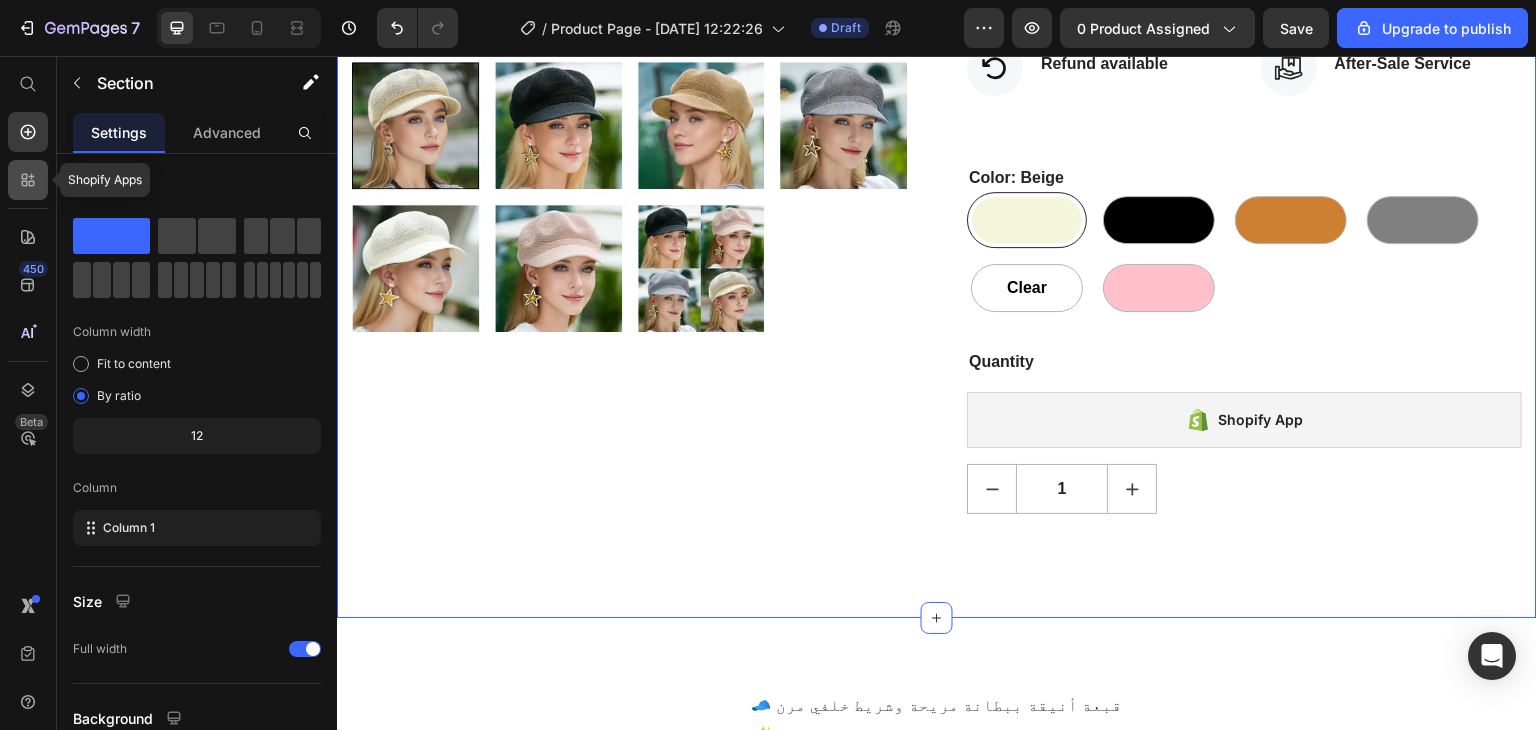click 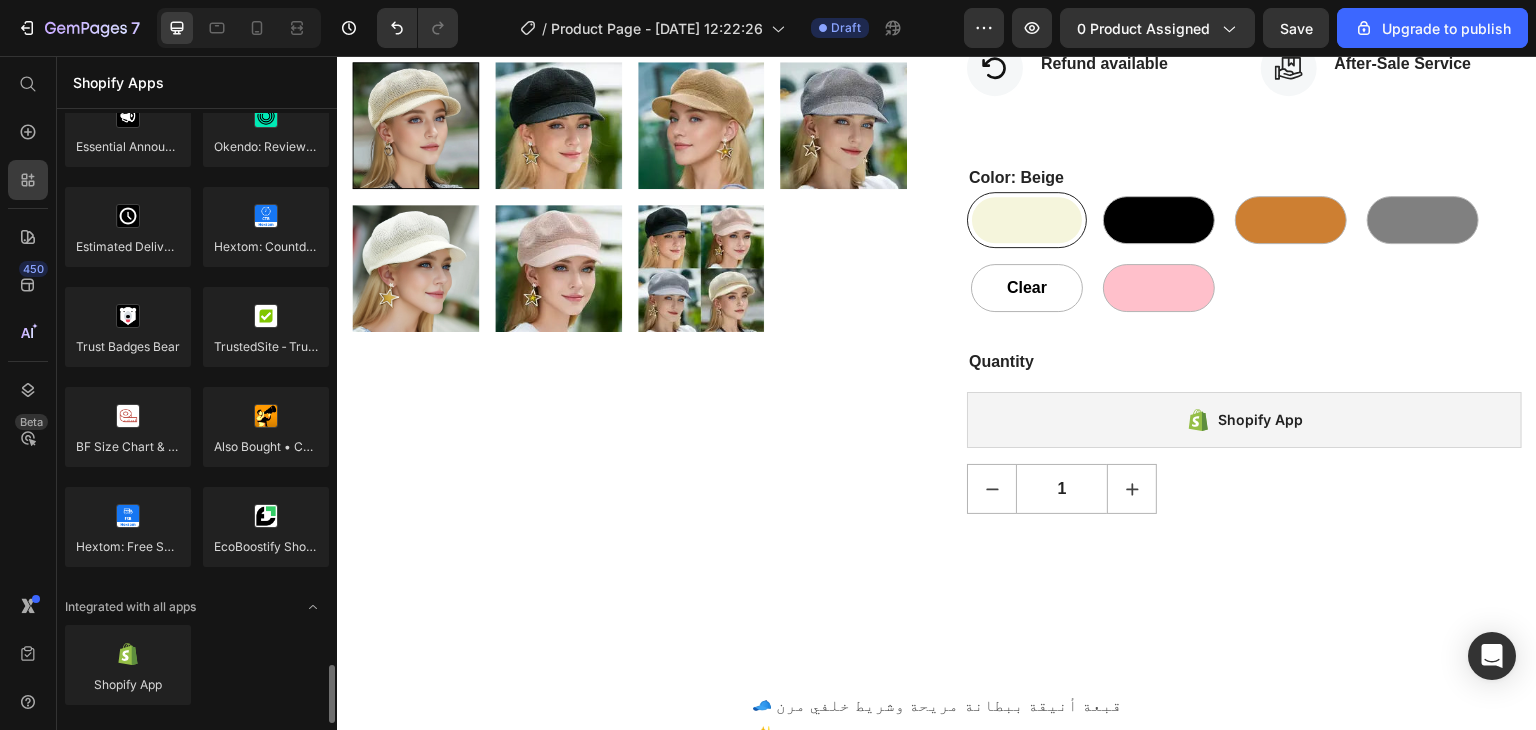 click on "Shopify App" 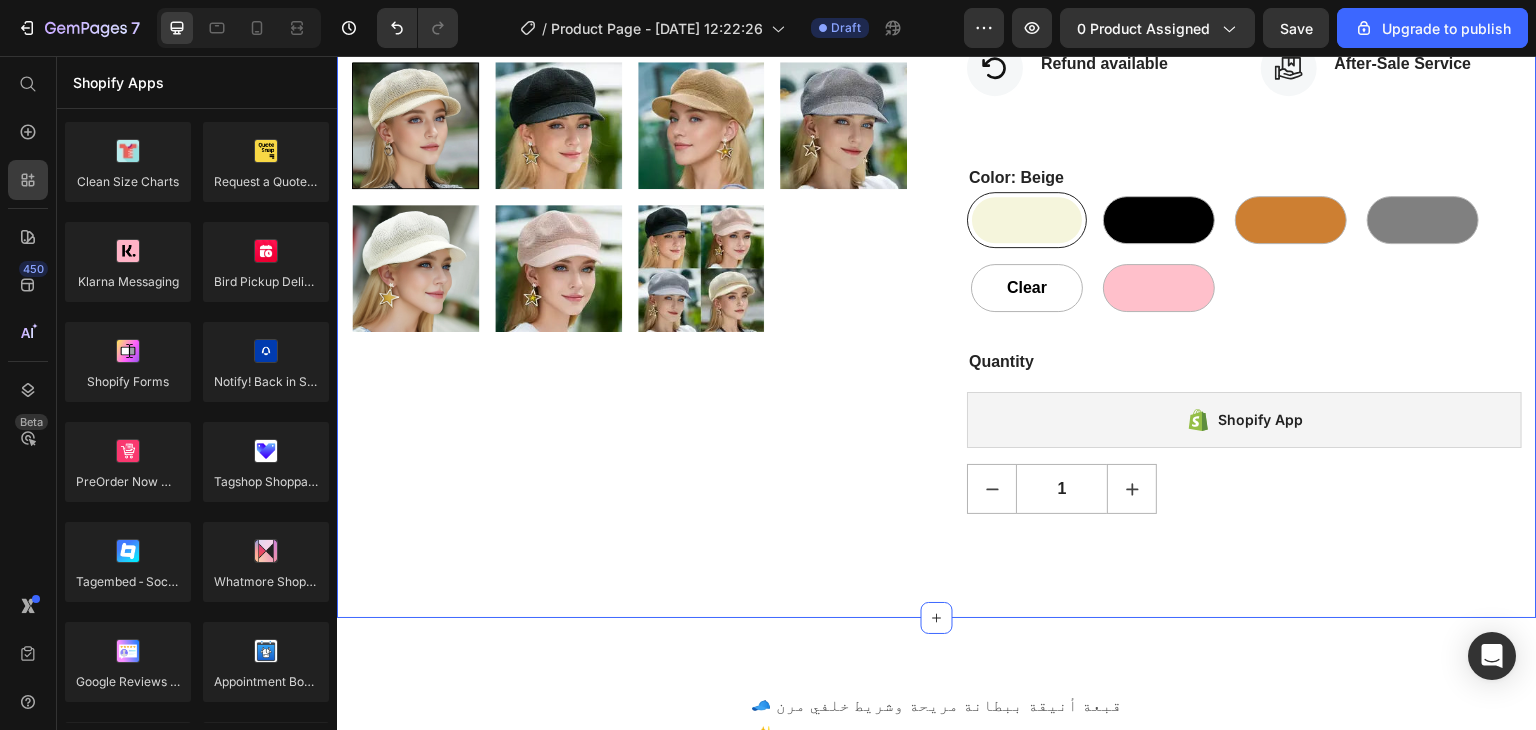 scroll, scrollTop: 3819, scrollLeft: 0, axis: vertical 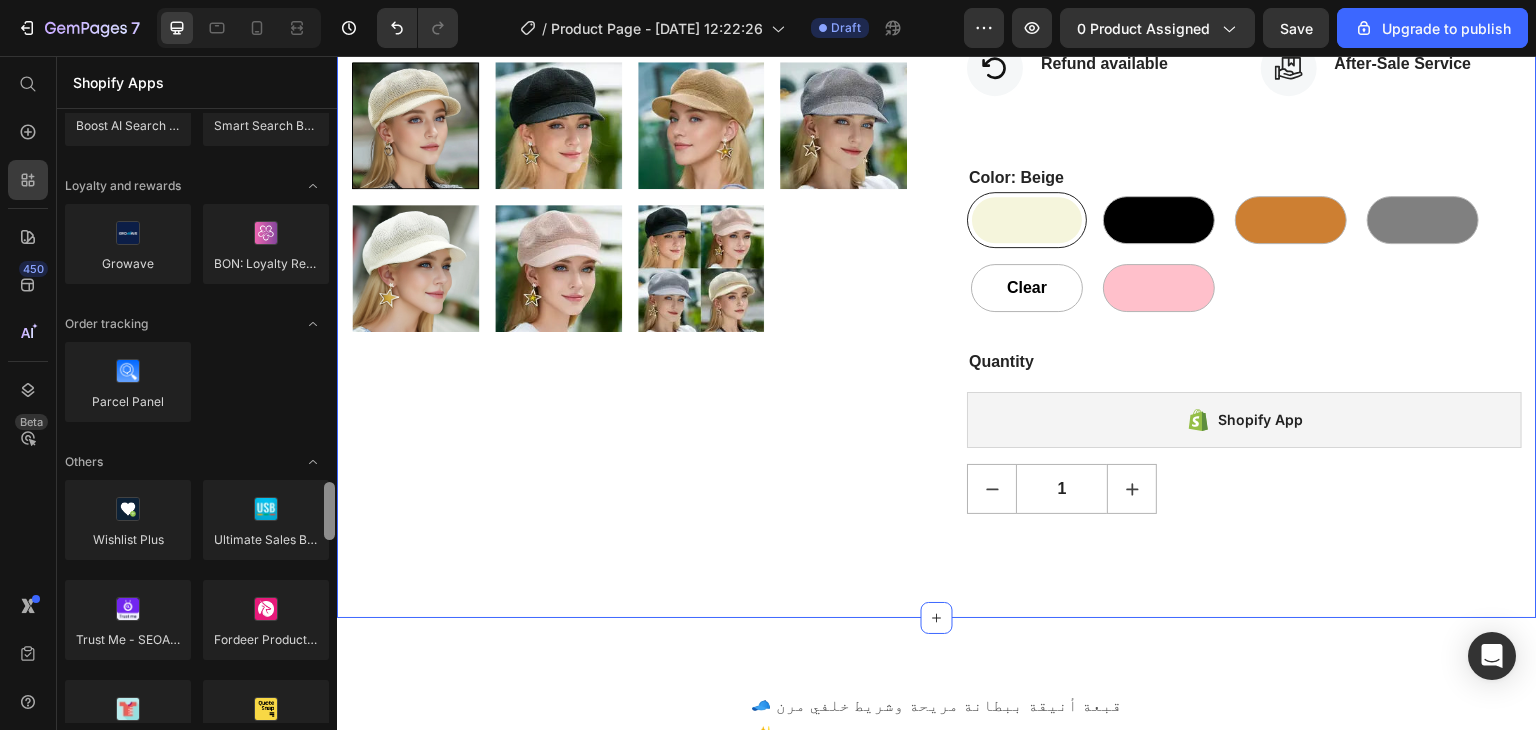 drag, startPoint x: 668, startPoint y: 731, endPoint x: 342, endPoint y: 424, distance: 447.80017 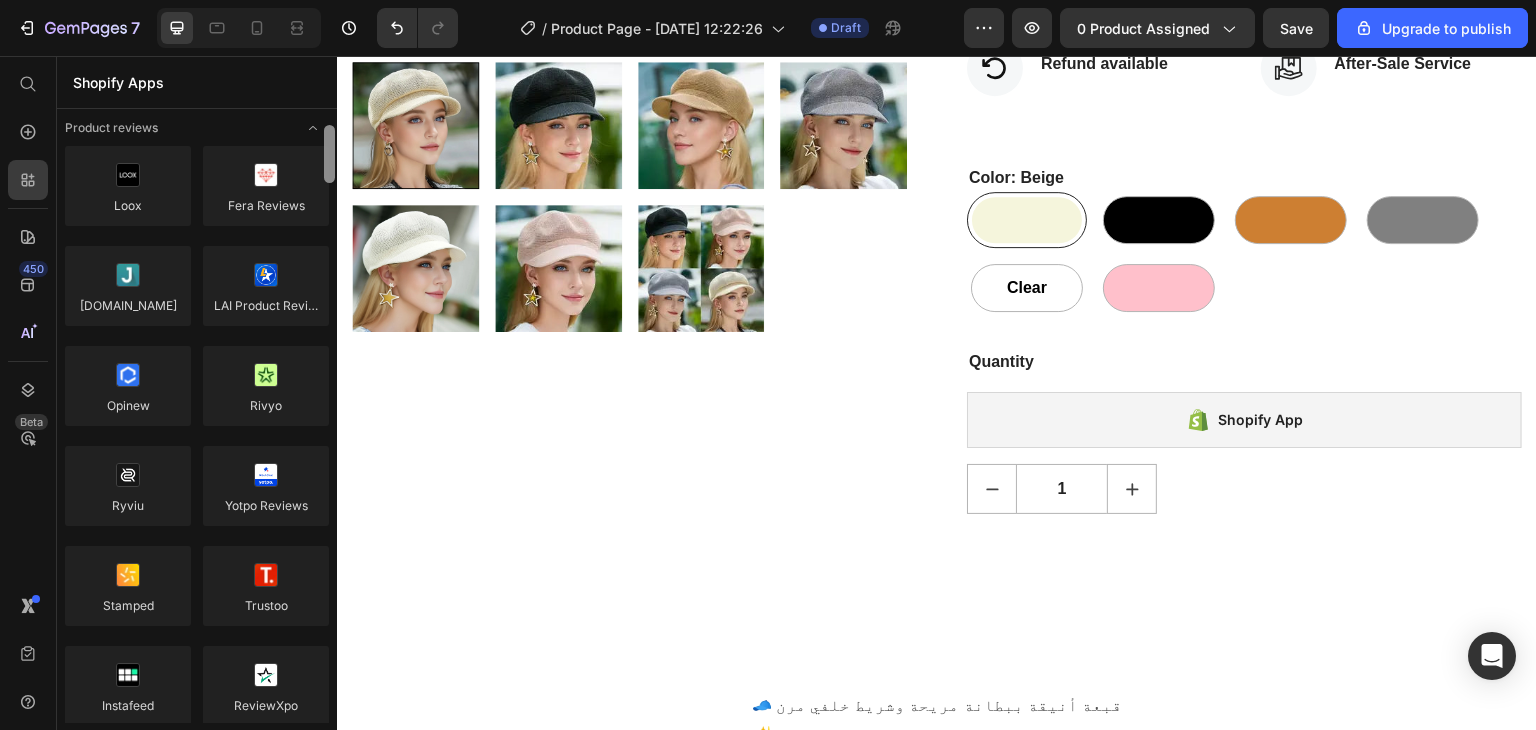 scroll, scrollTop: 0, scrollLeft: 0, axis: both 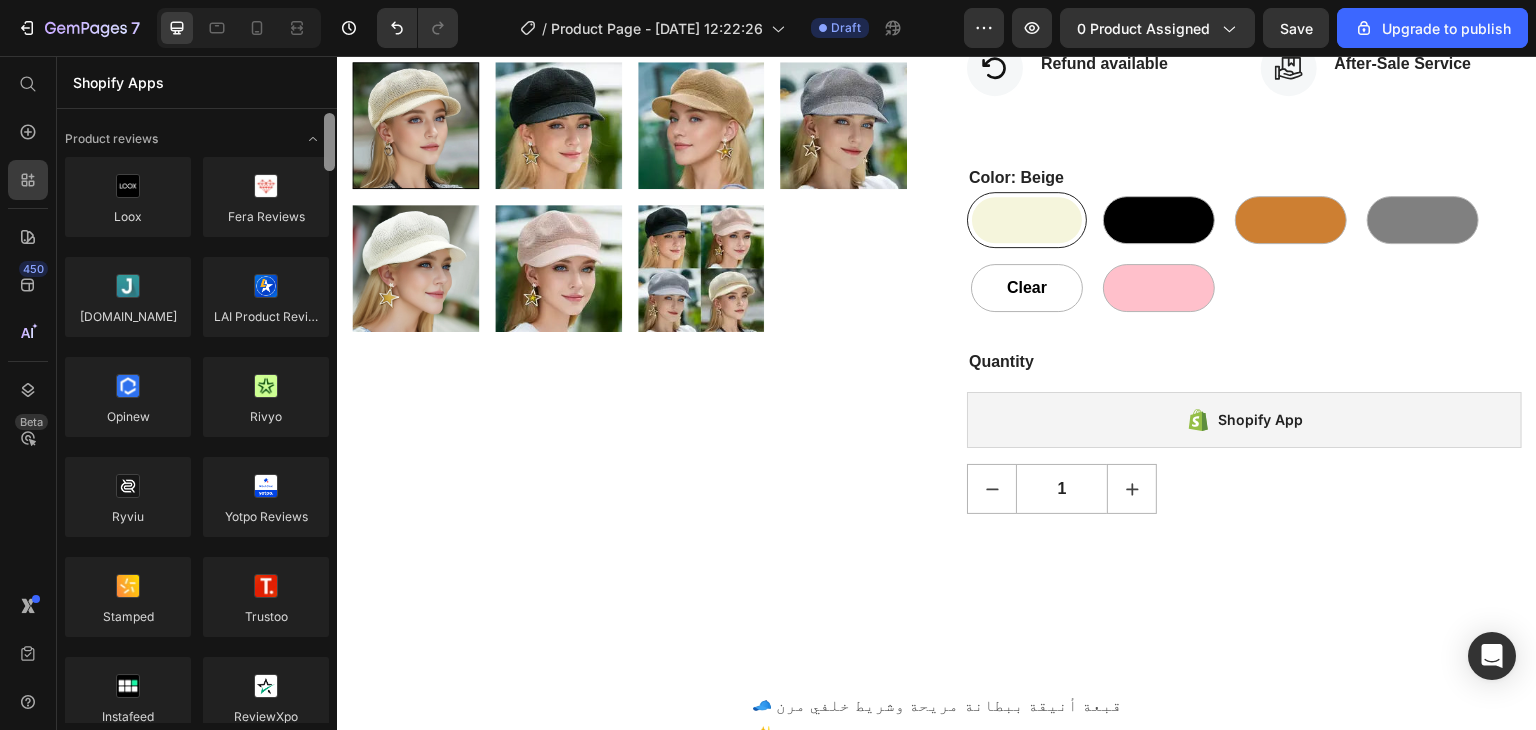 click at bounding box center [329, 142] 